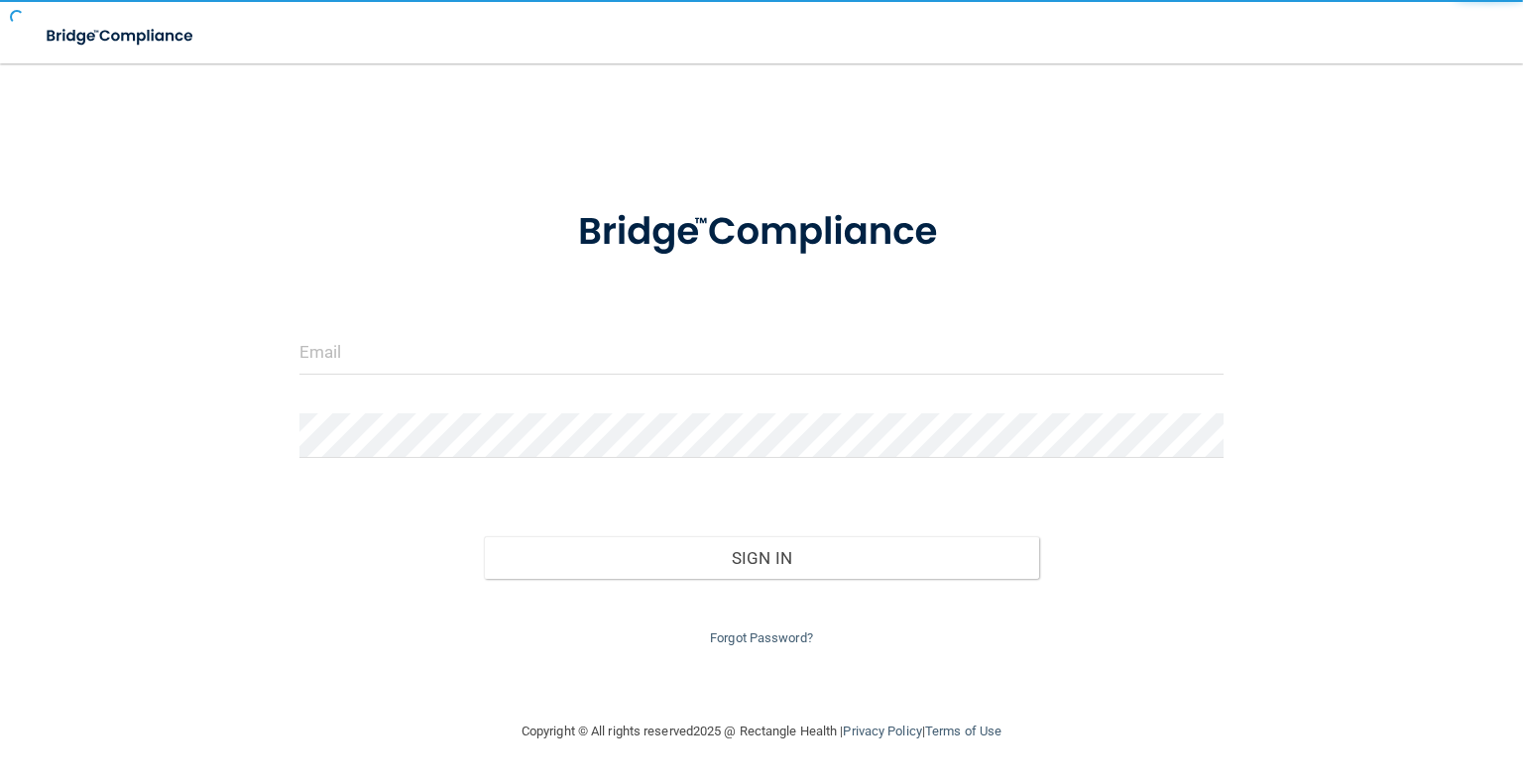 scroll, scrollTop: 0, scrollLeft: 0, axis: both 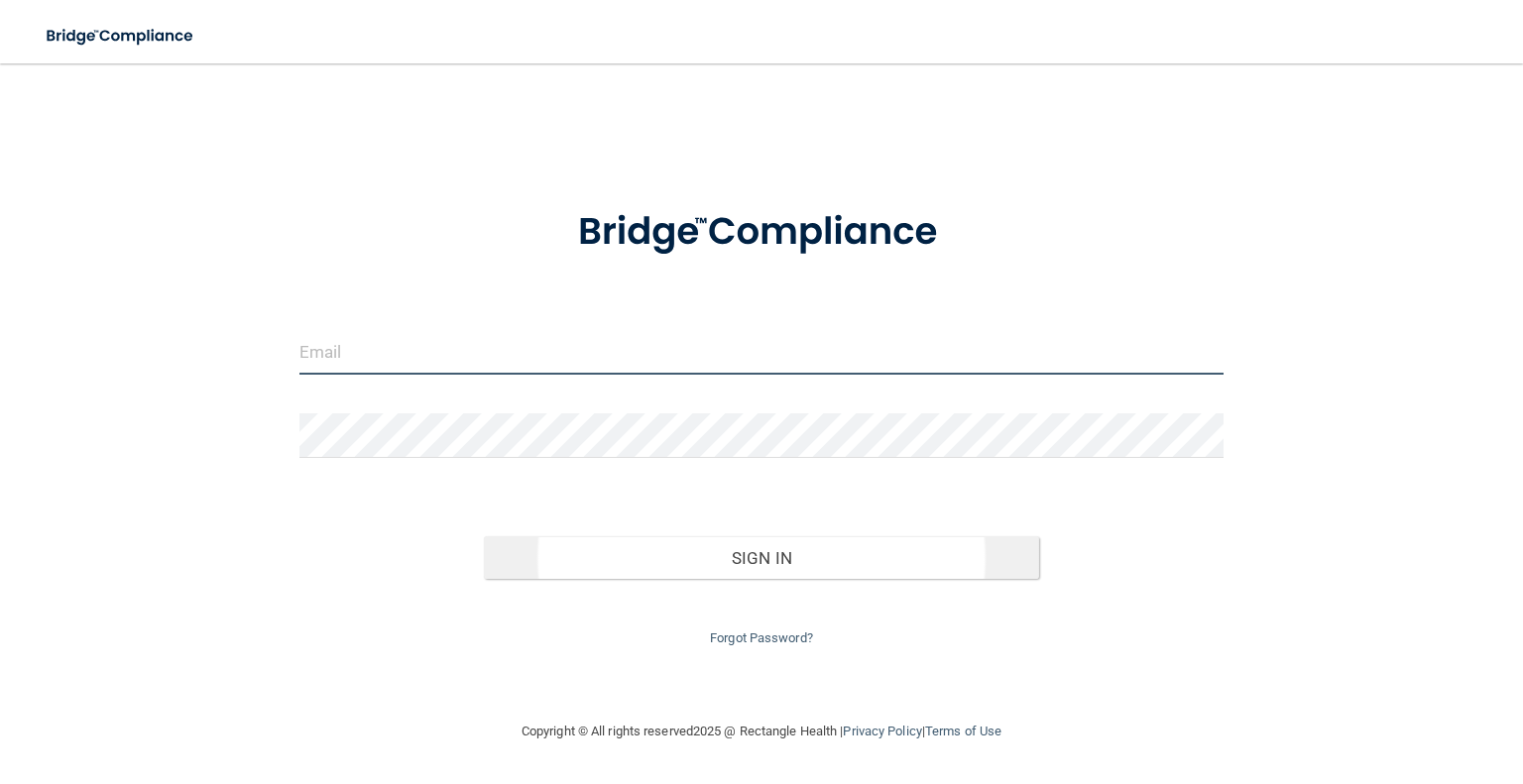 type on "[EMAIL_ADDRESS][DOMAIN_NAME]" 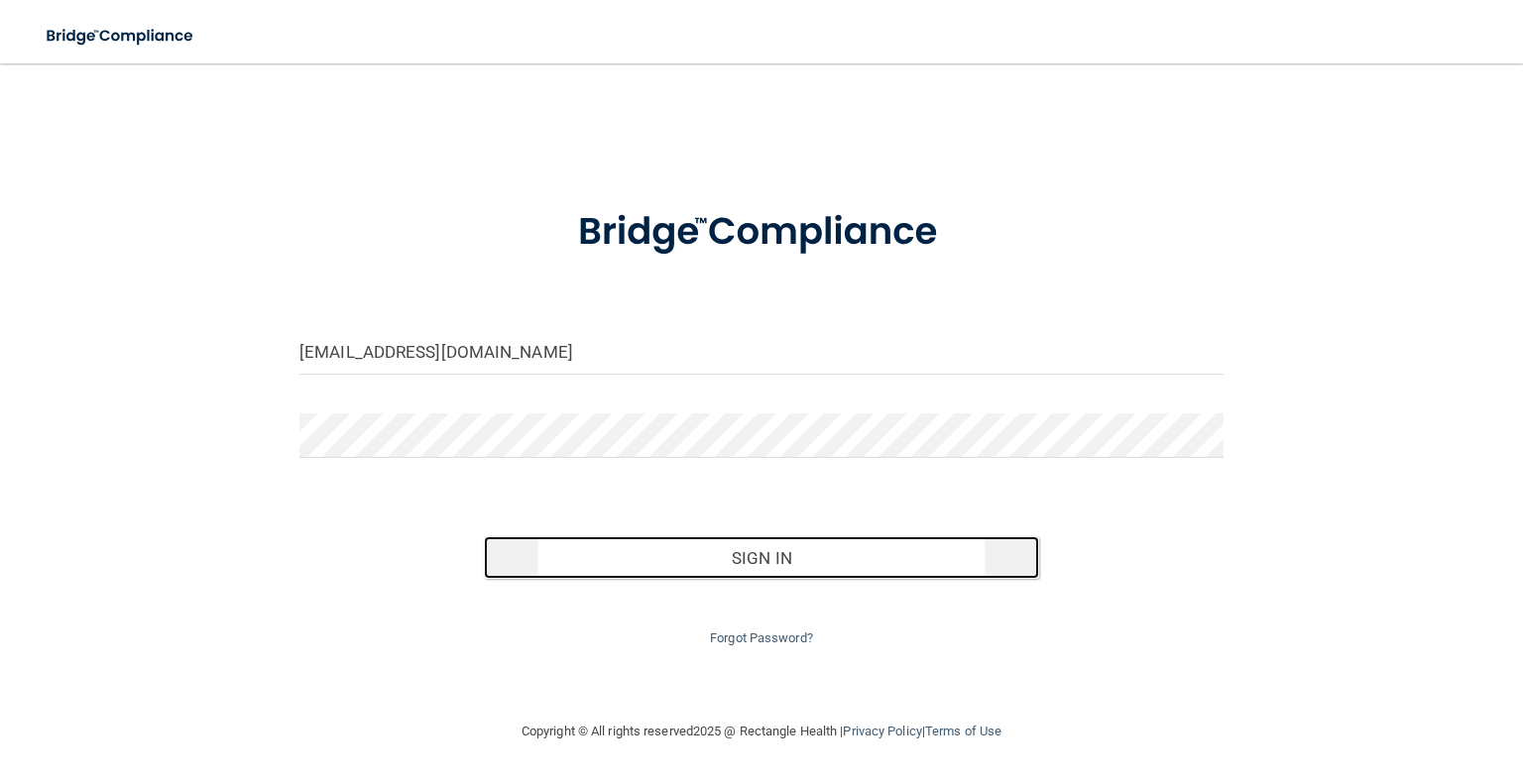 click on "Sign In" at bounding box center (761, 558) 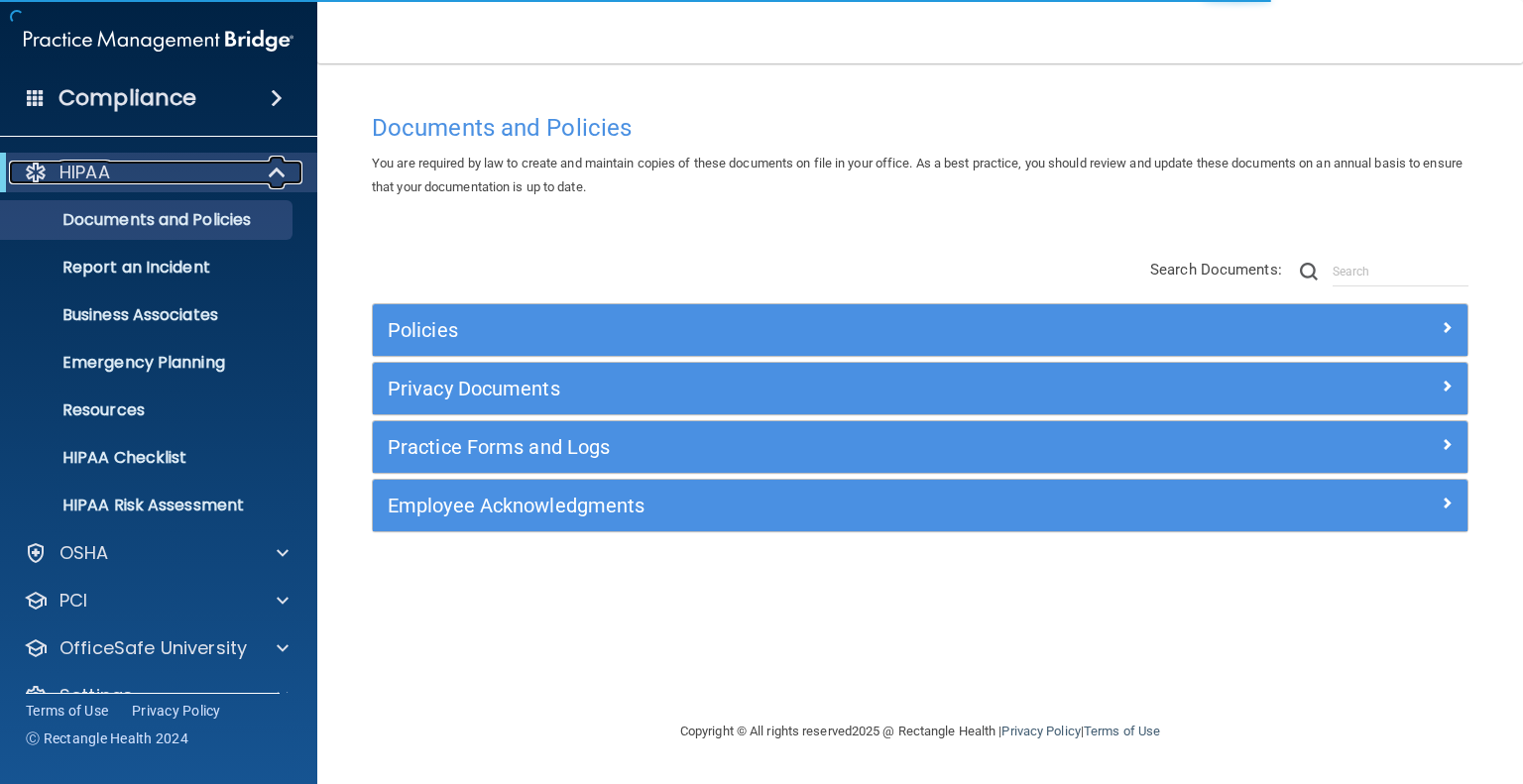 click at bounding box center [279, 172] 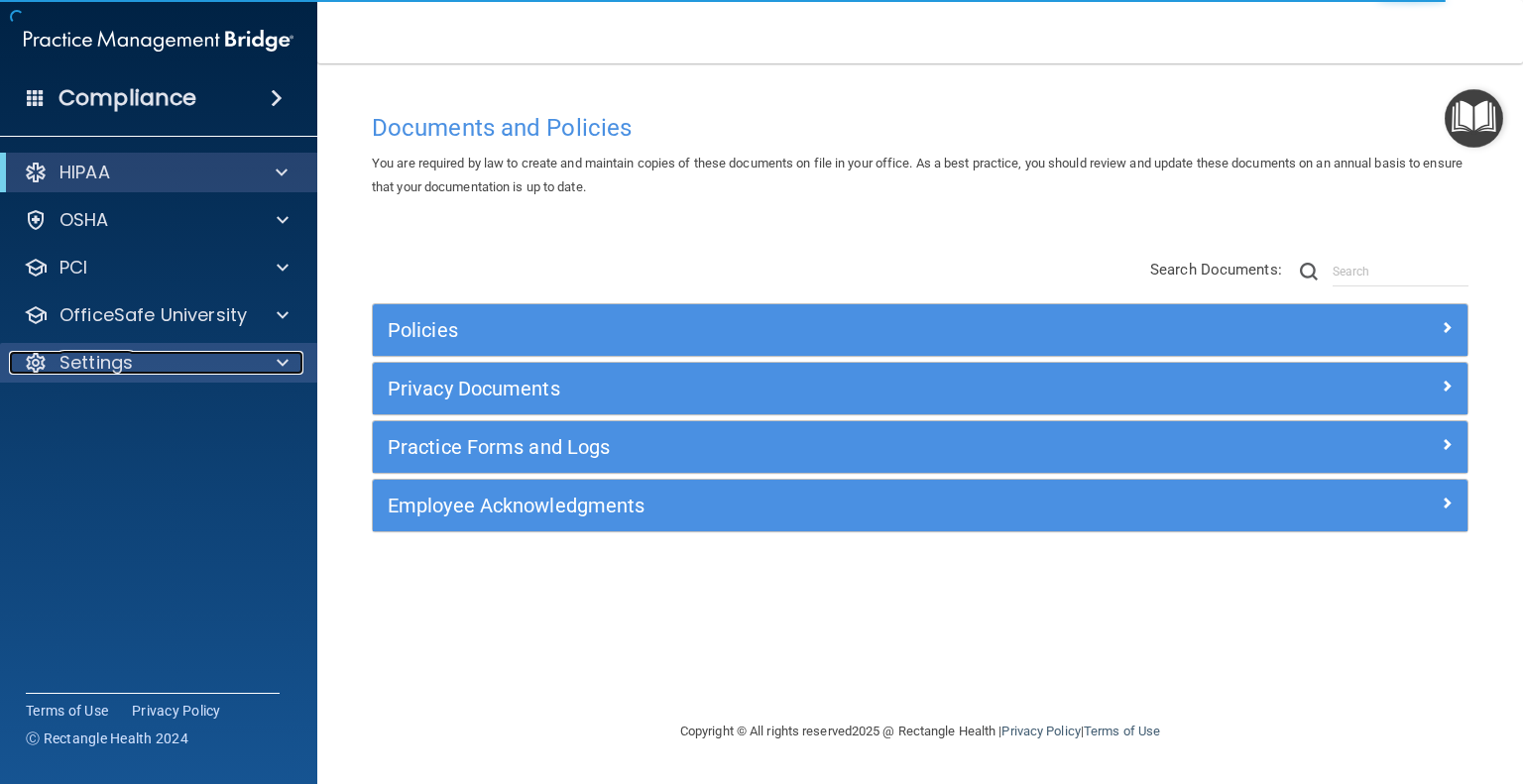 click at bounding box center [283, 363] 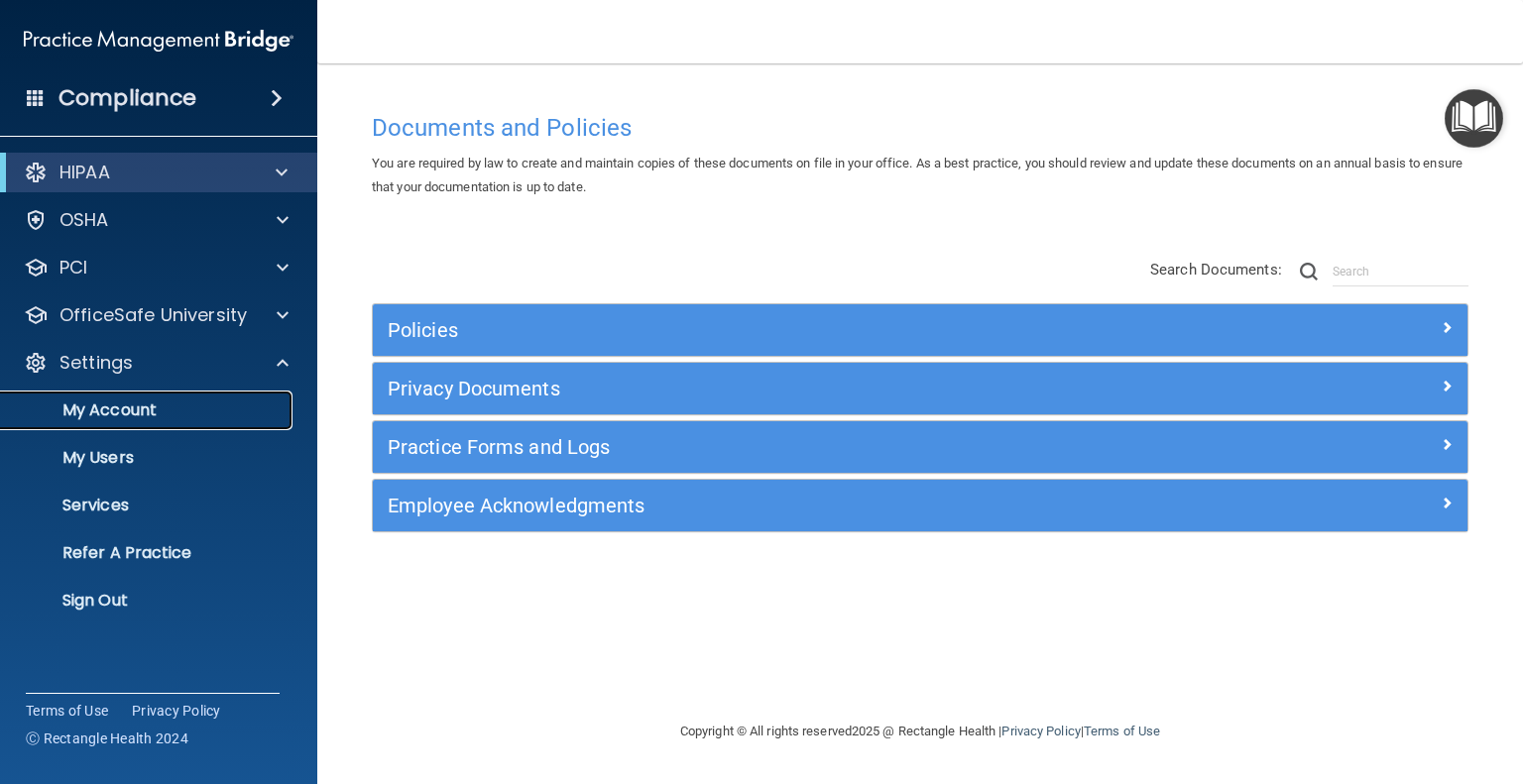 click on "My Account" at bounding box center (148, 410) 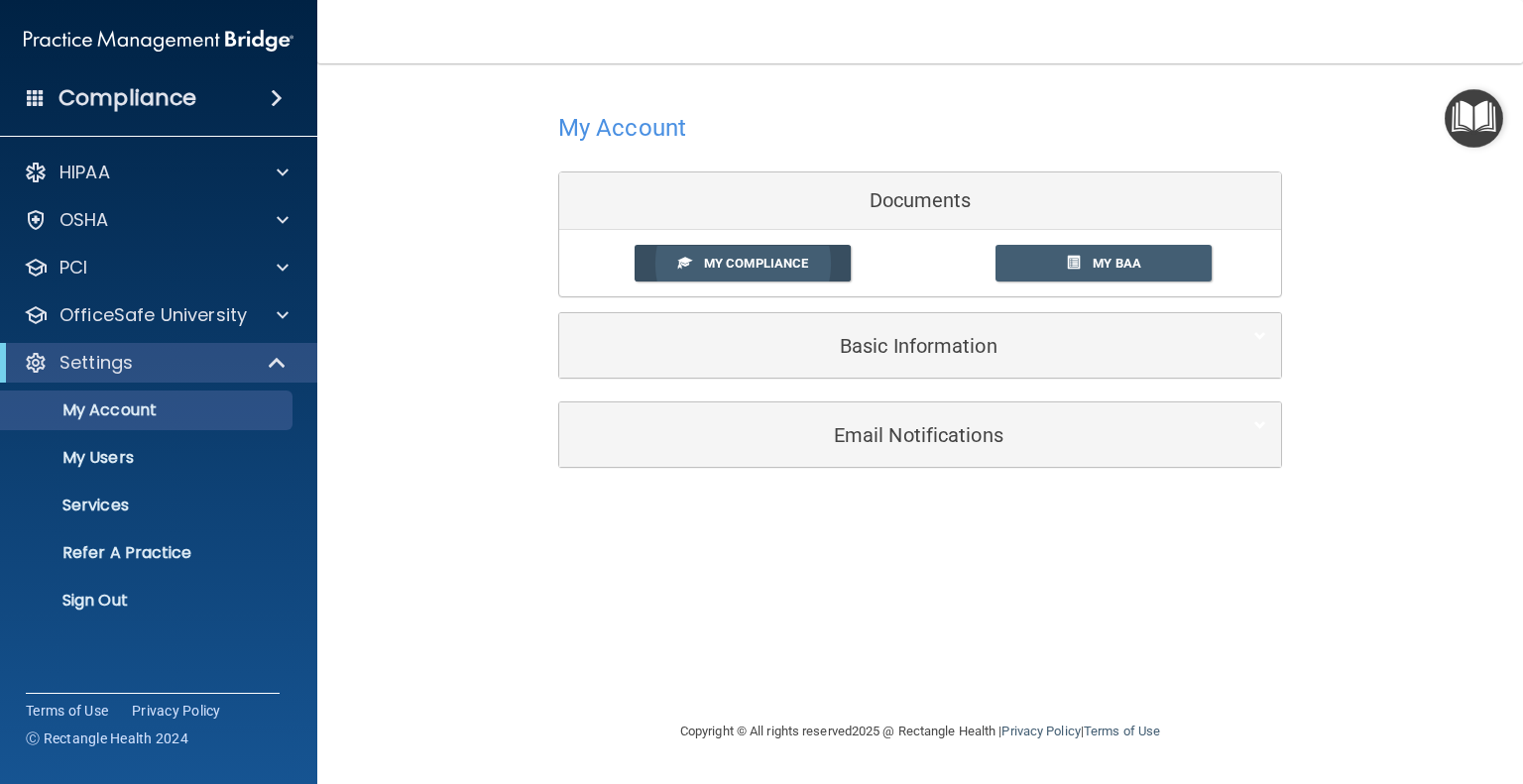 click on "My Compliance" at bounding box center (756, 263) 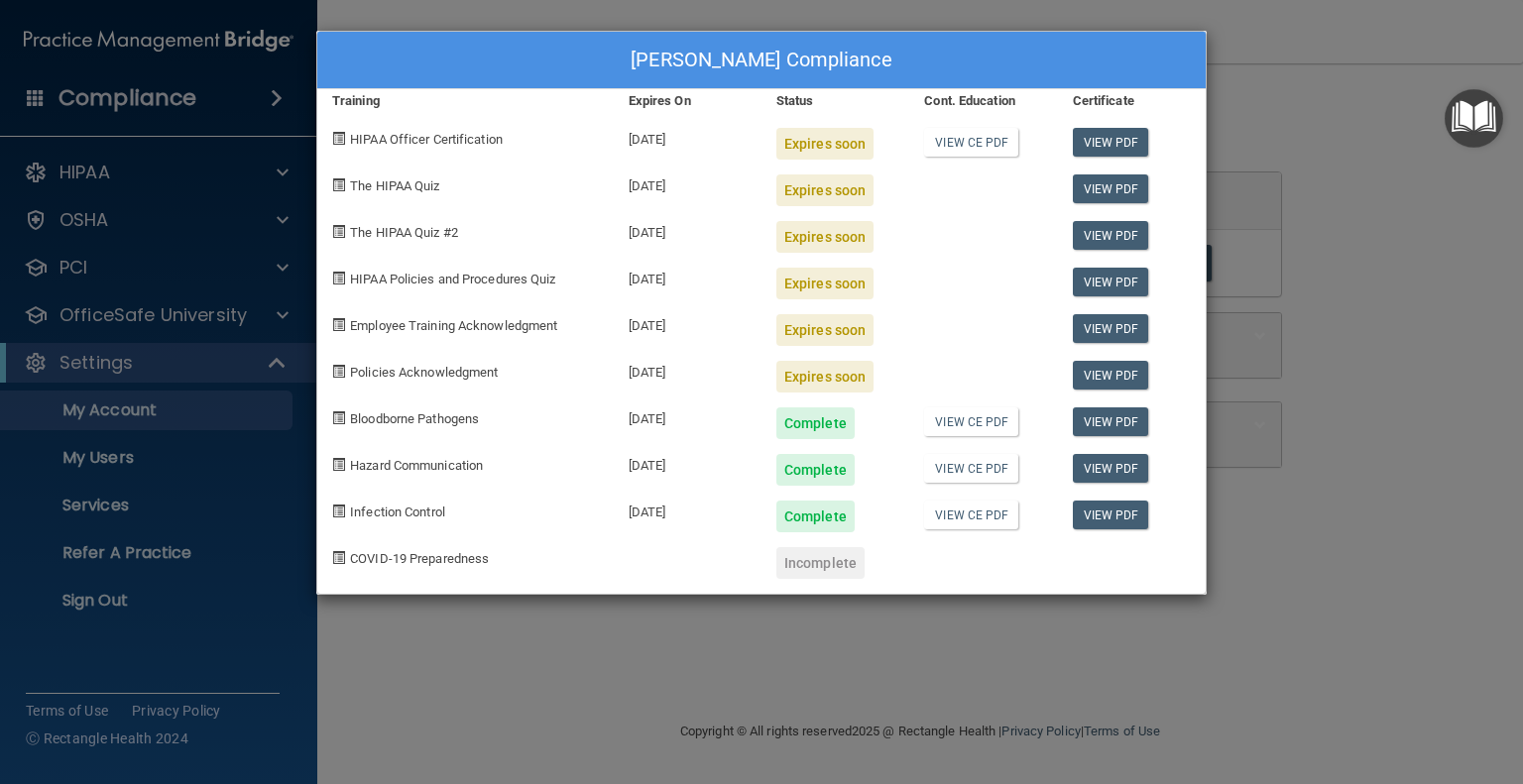 click on "The HIPAA Quiz" at bounding box center (395, 185) 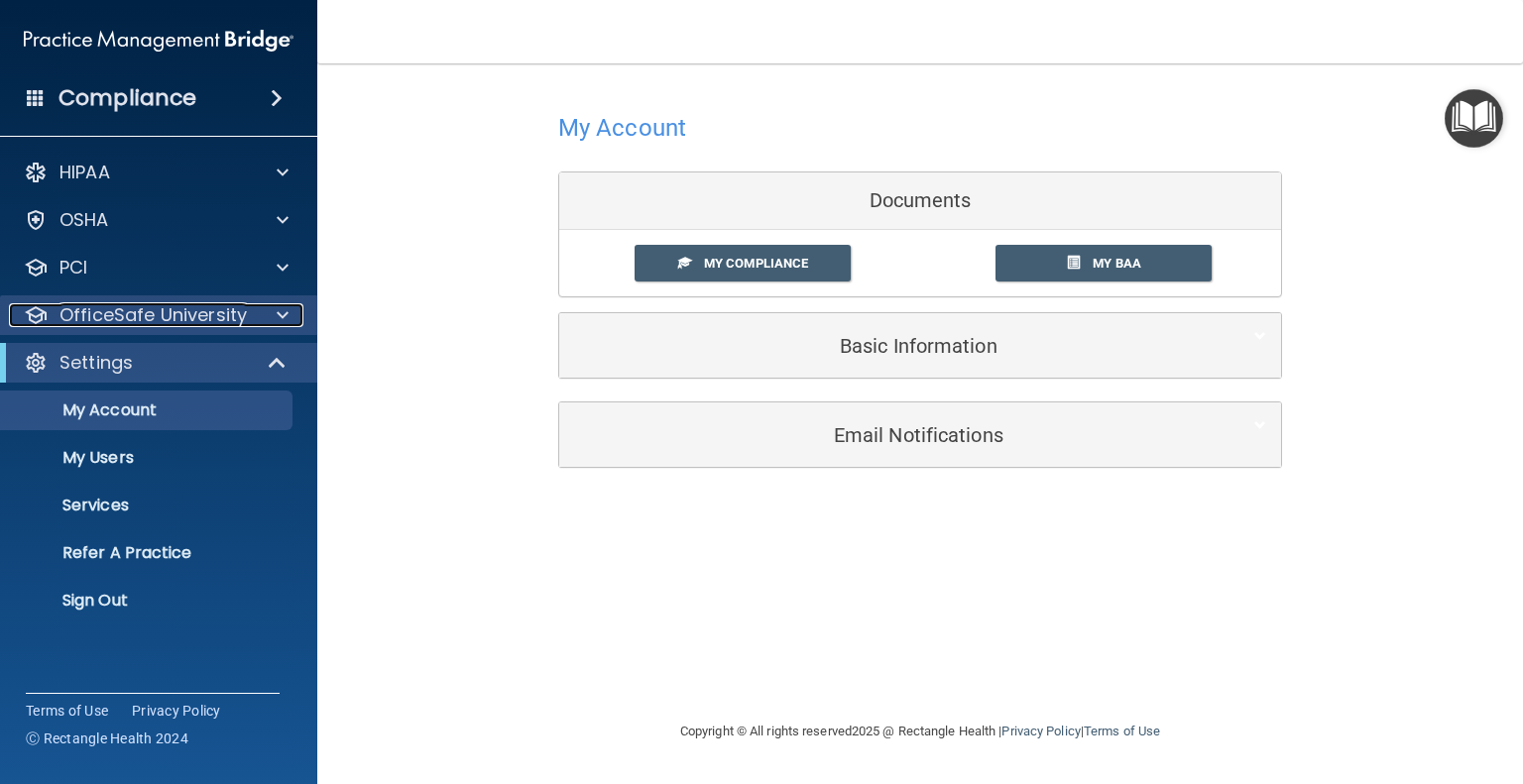 click on "OfficeSafe University" at bounding box center [153, 315] 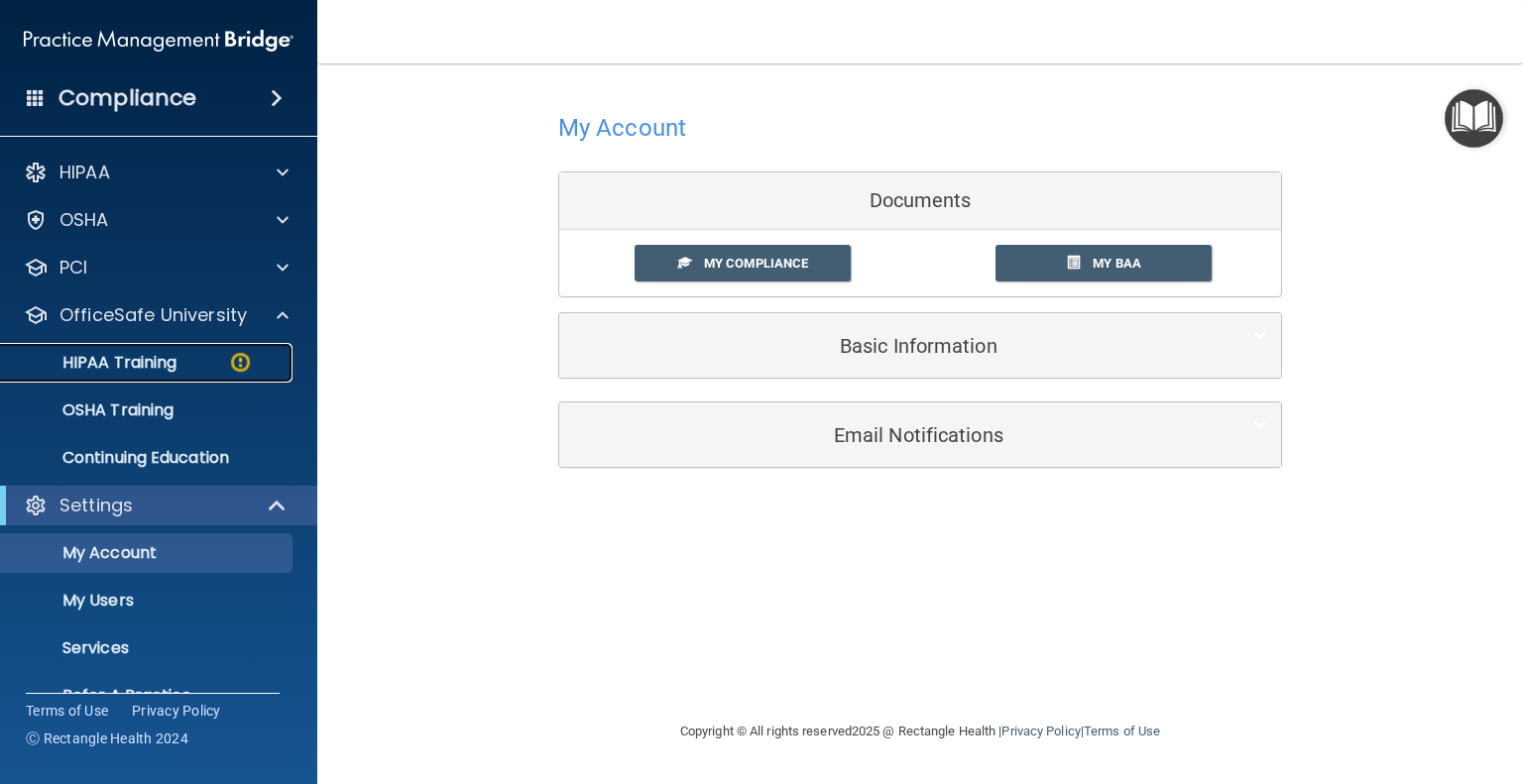 click on "HIPAA Training" at bounding box center [94, 363] 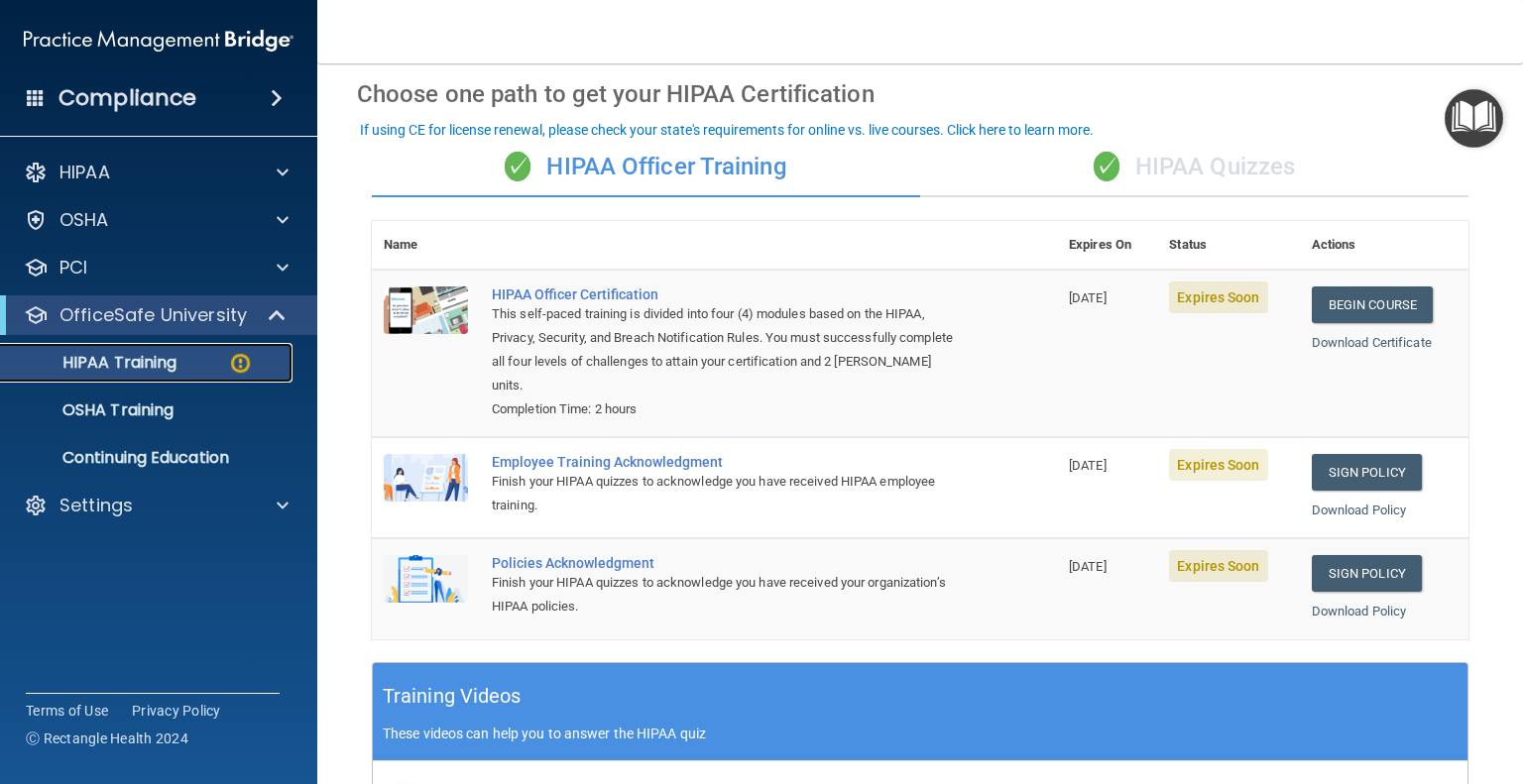 scroll, scrollTop: 106, scrollLeft: 0, axis: vertical 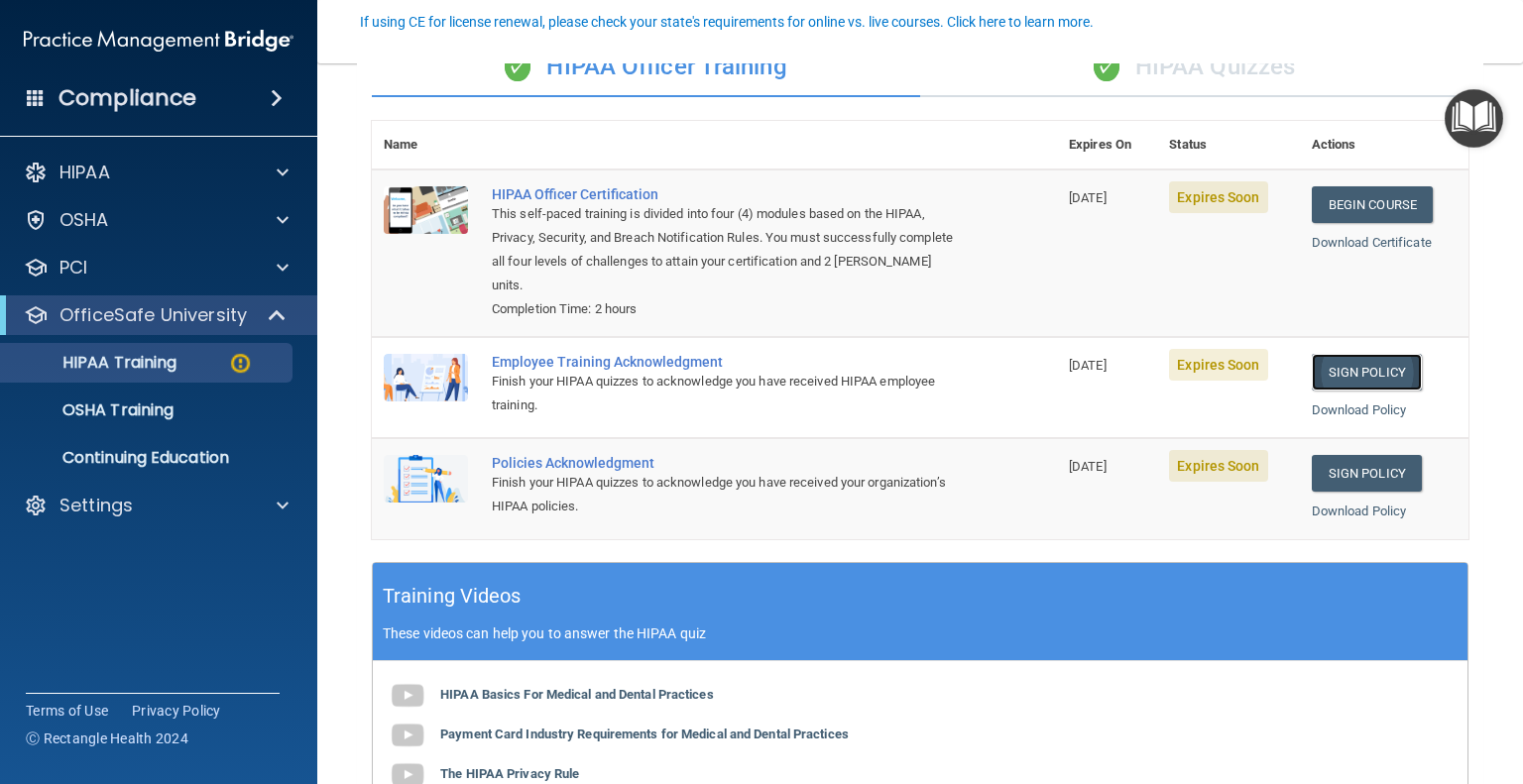 click on "Sign Policy" at bounding box center (1366, 372) 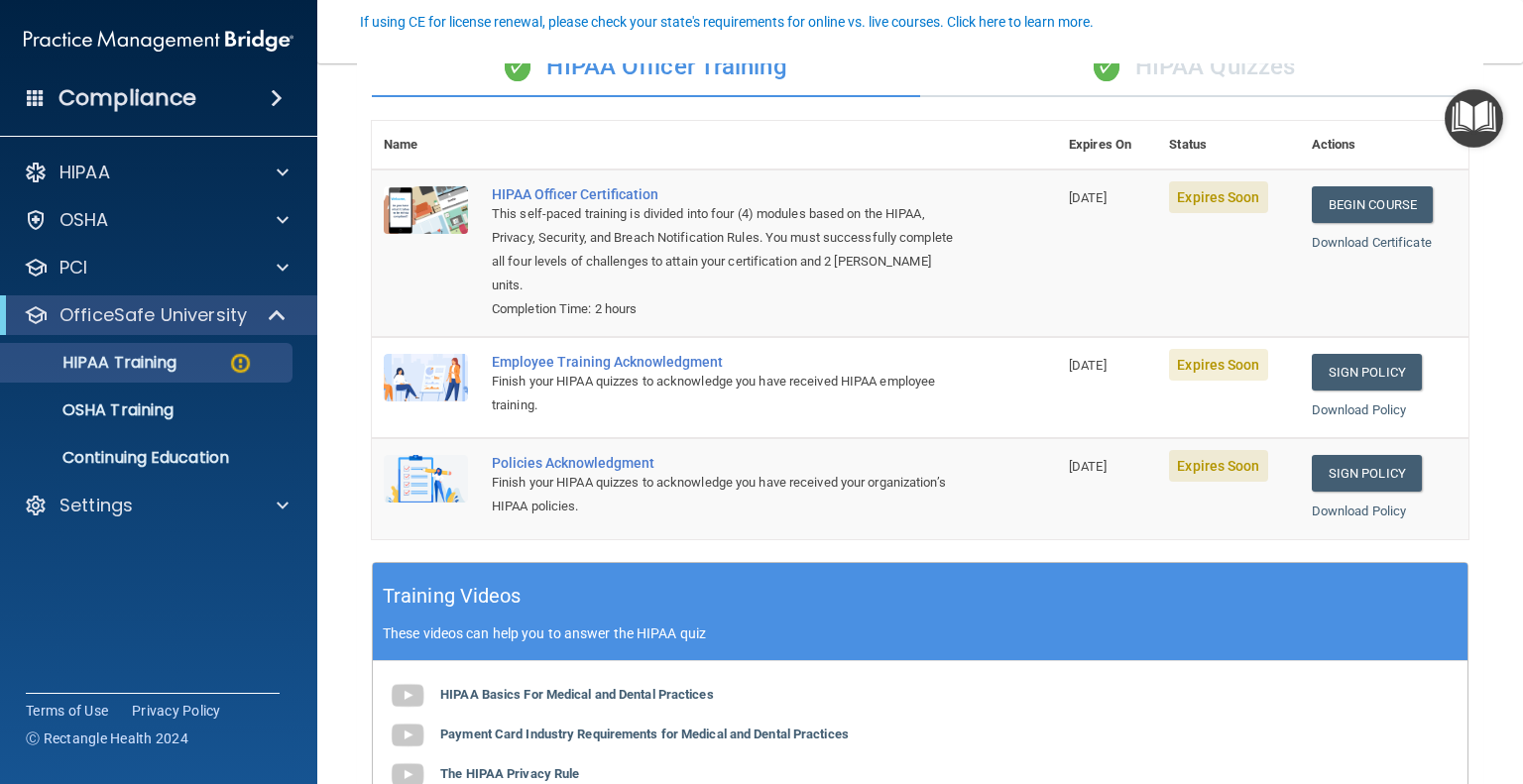 click on "Expires Soon" at bounding box center (1218, 466) 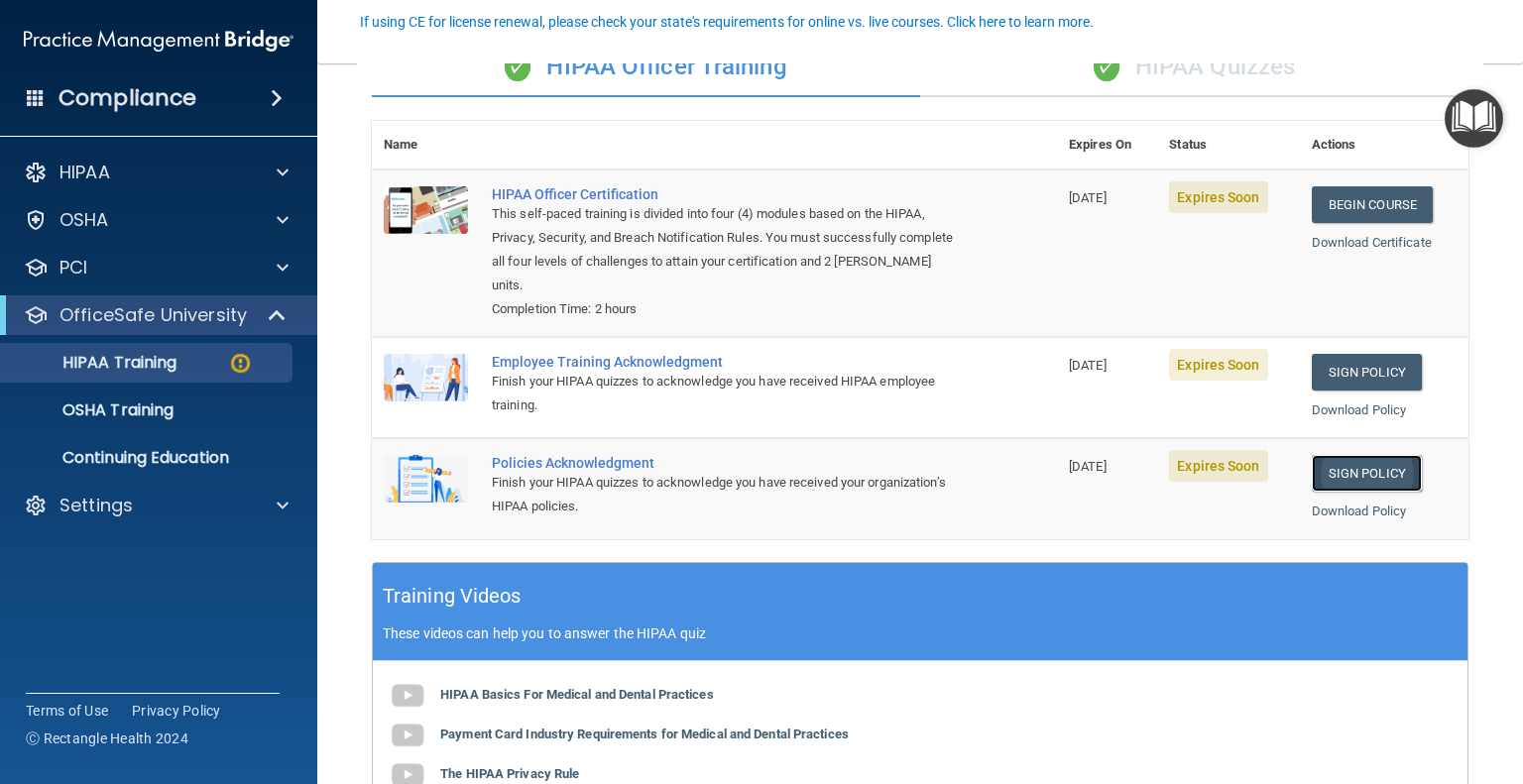 click on "Sign Policy" at bounding box center (1366, 473) 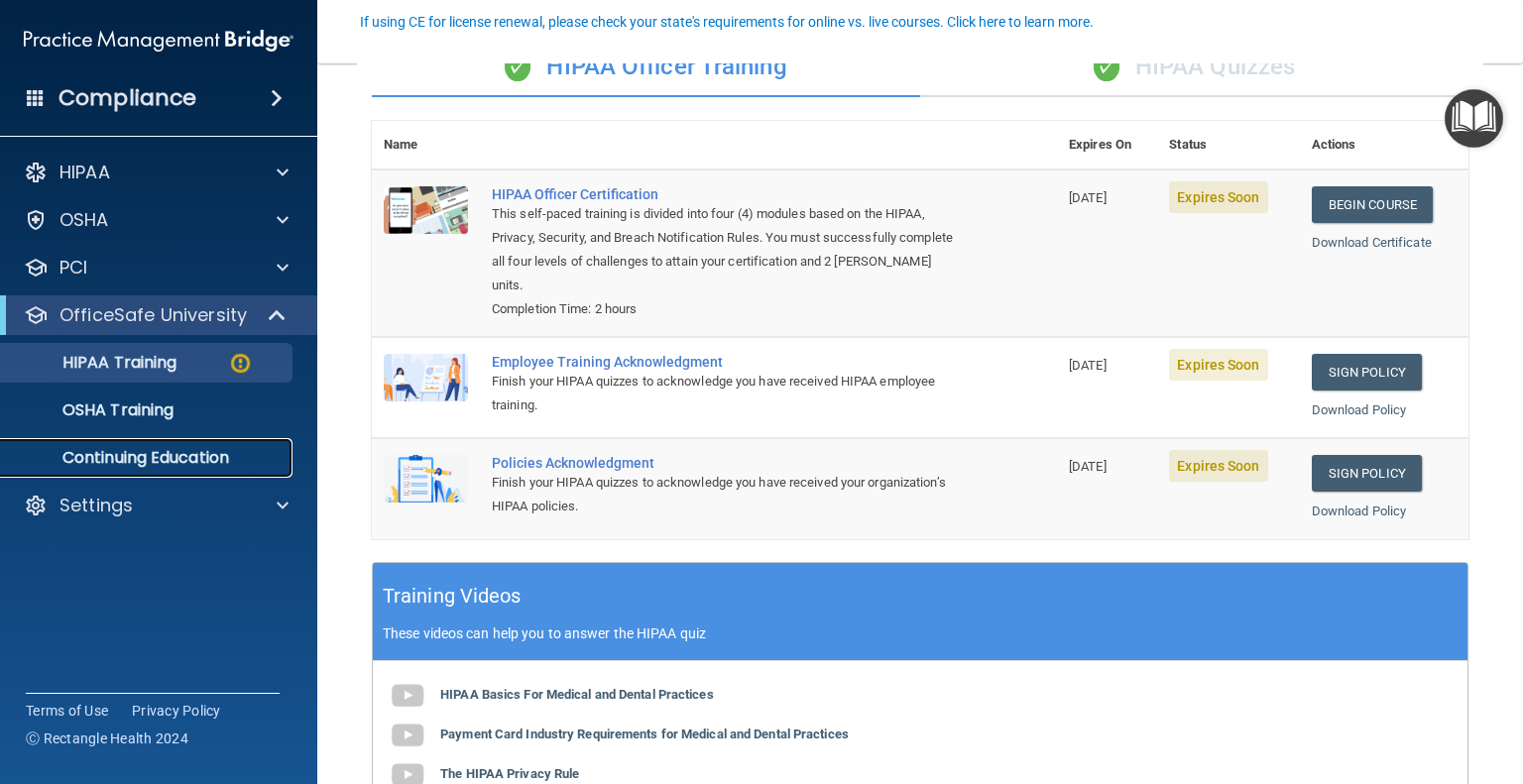 click on "Continuing Education" at bounding box center (148, 458) 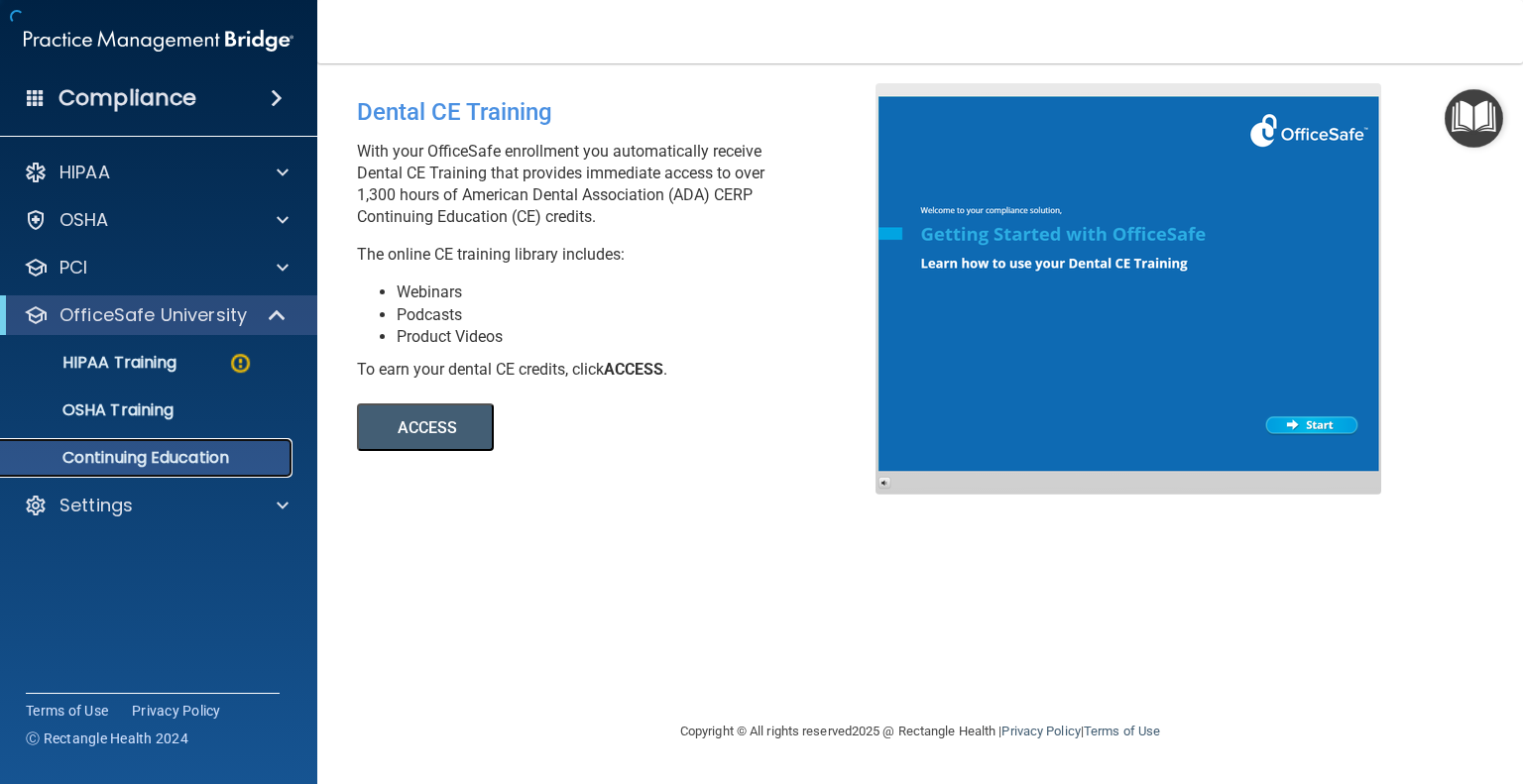 scroll, scrollTop: 0, scrollLeft: 0, axis: both 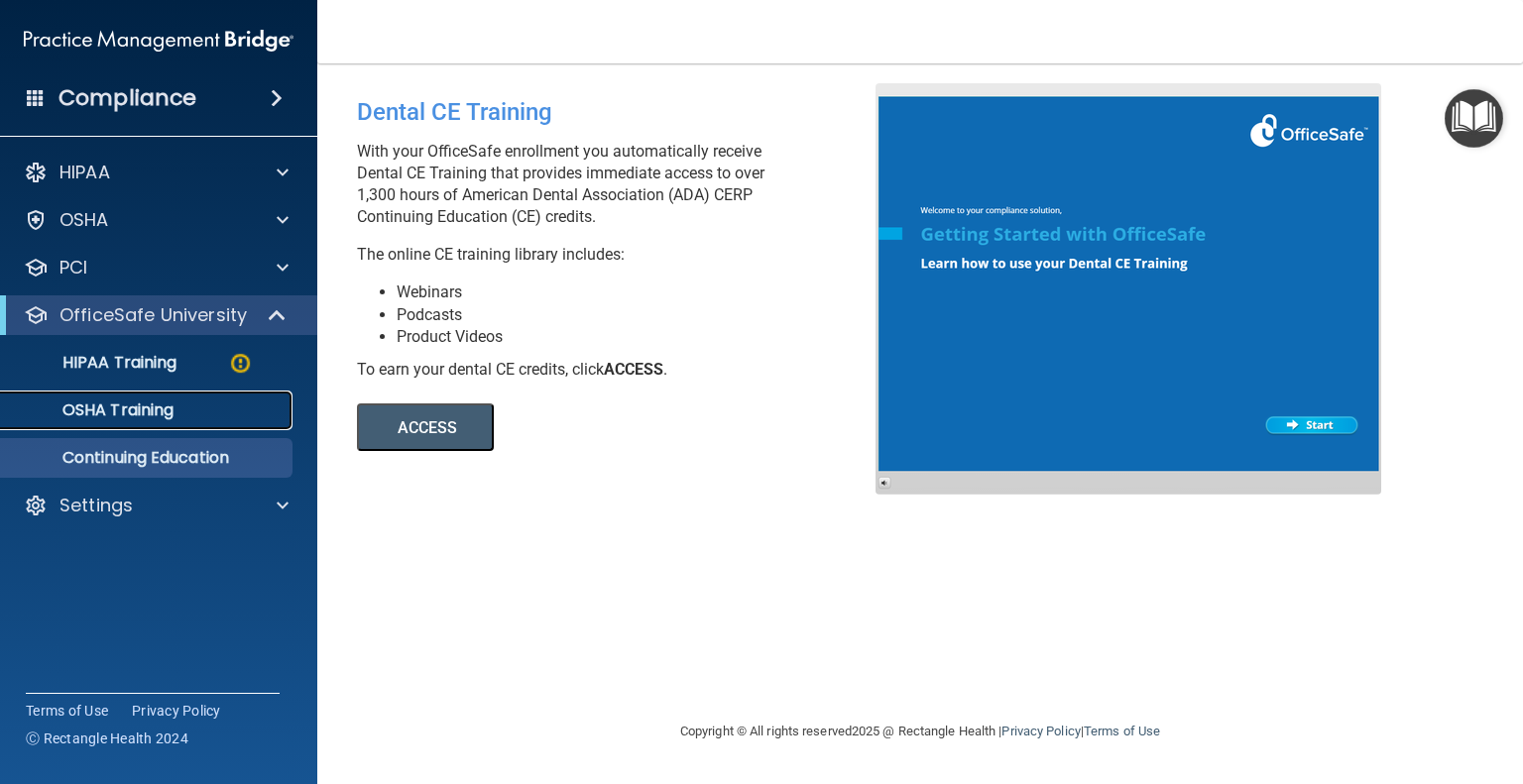 click on "OSHA Training" at bounding box center (93, 410) 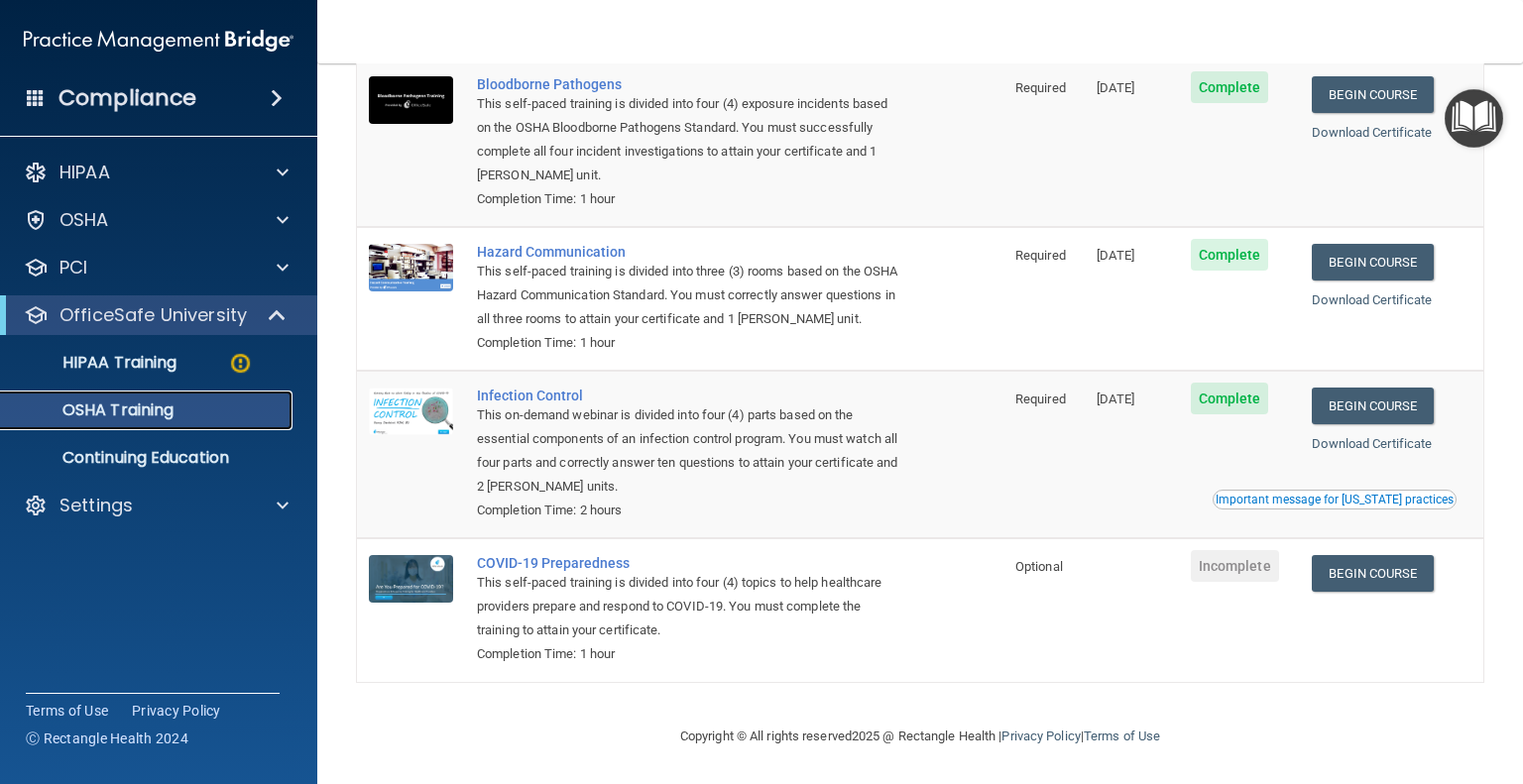 scroll, scrollTop: 0, scrollLeft: 0, axis: both 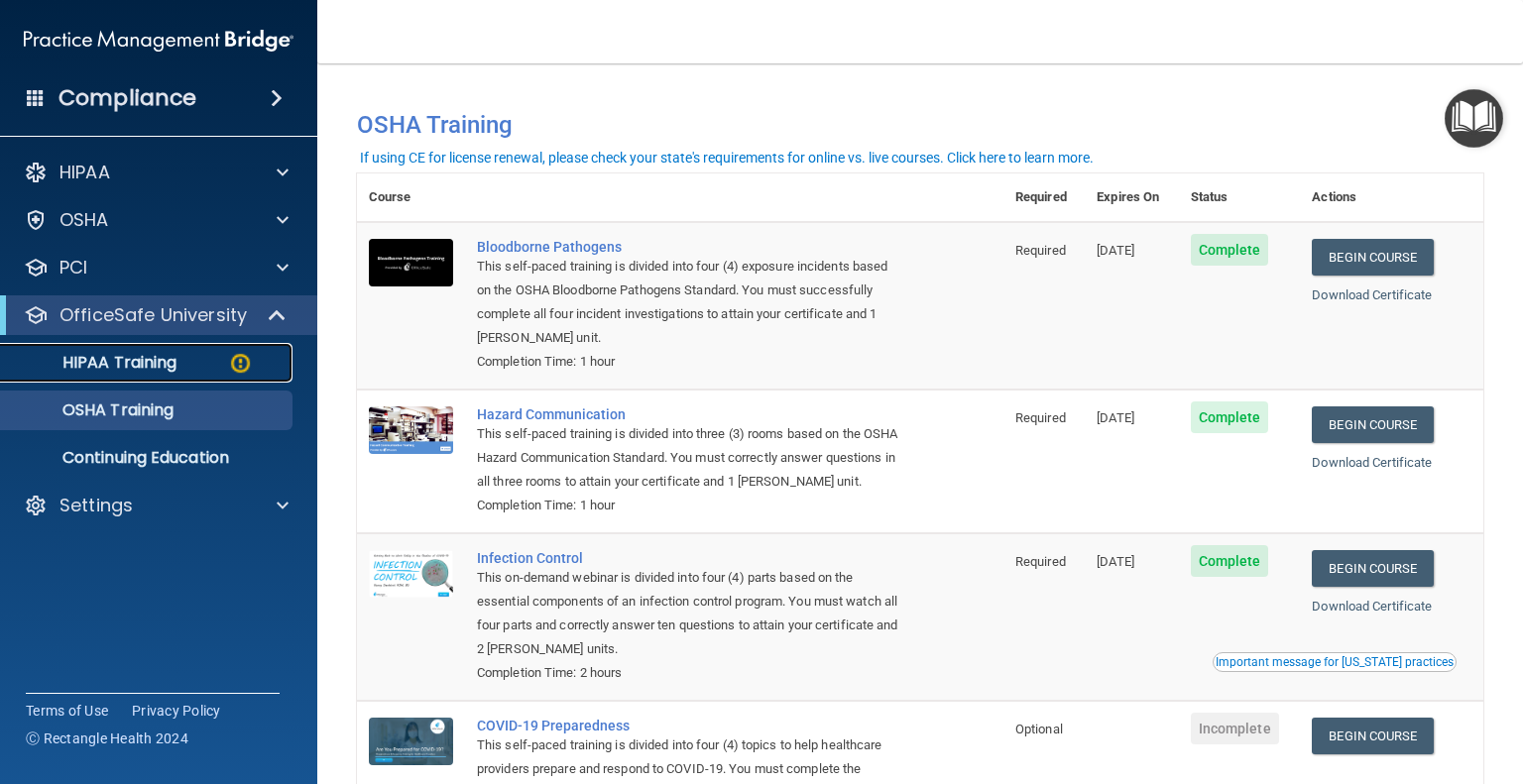 click on "HIPAA Training" at bounding box center (94, 363) 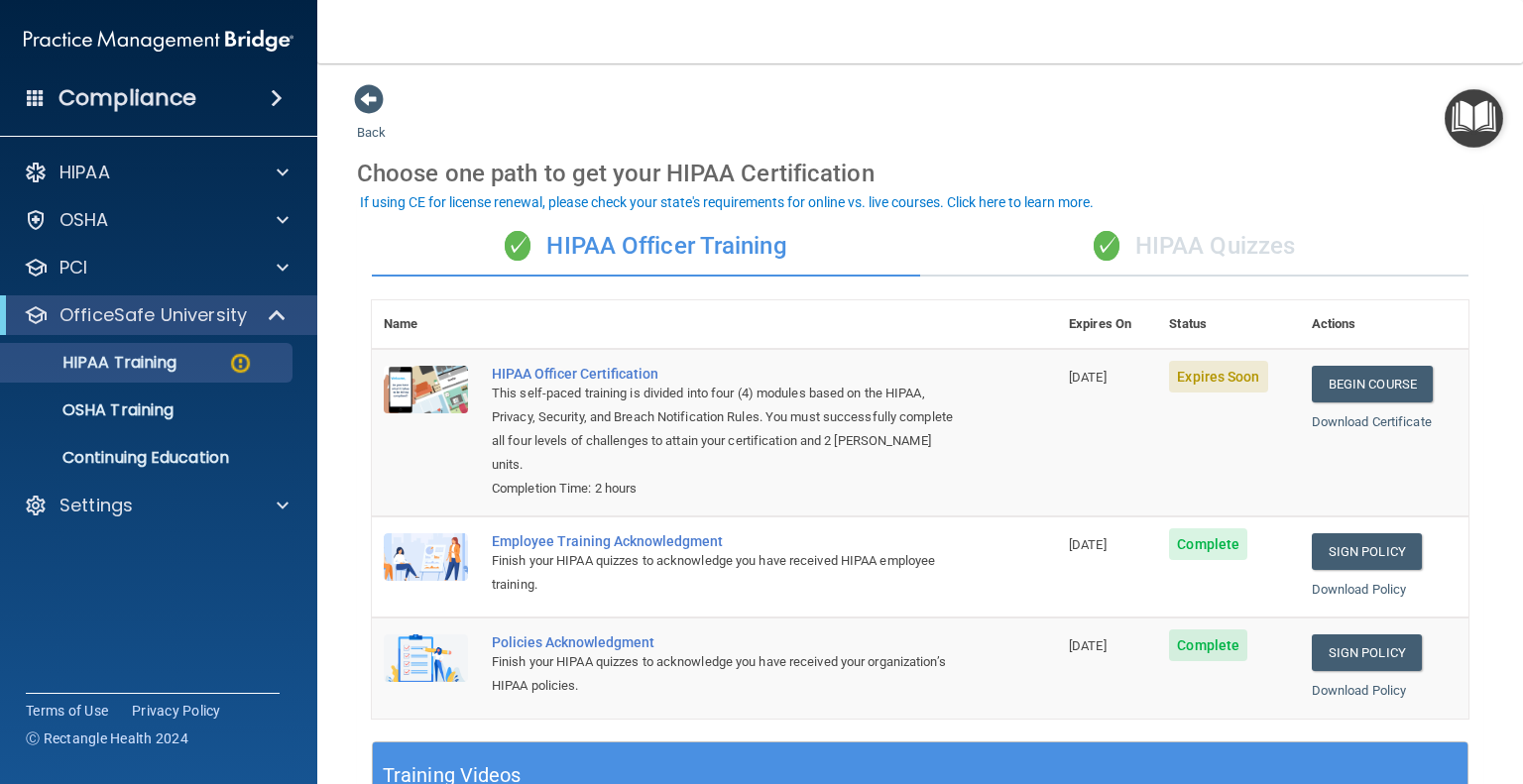click on "✓   HIPAA Quizzes" at bounding box center (1194, 247) 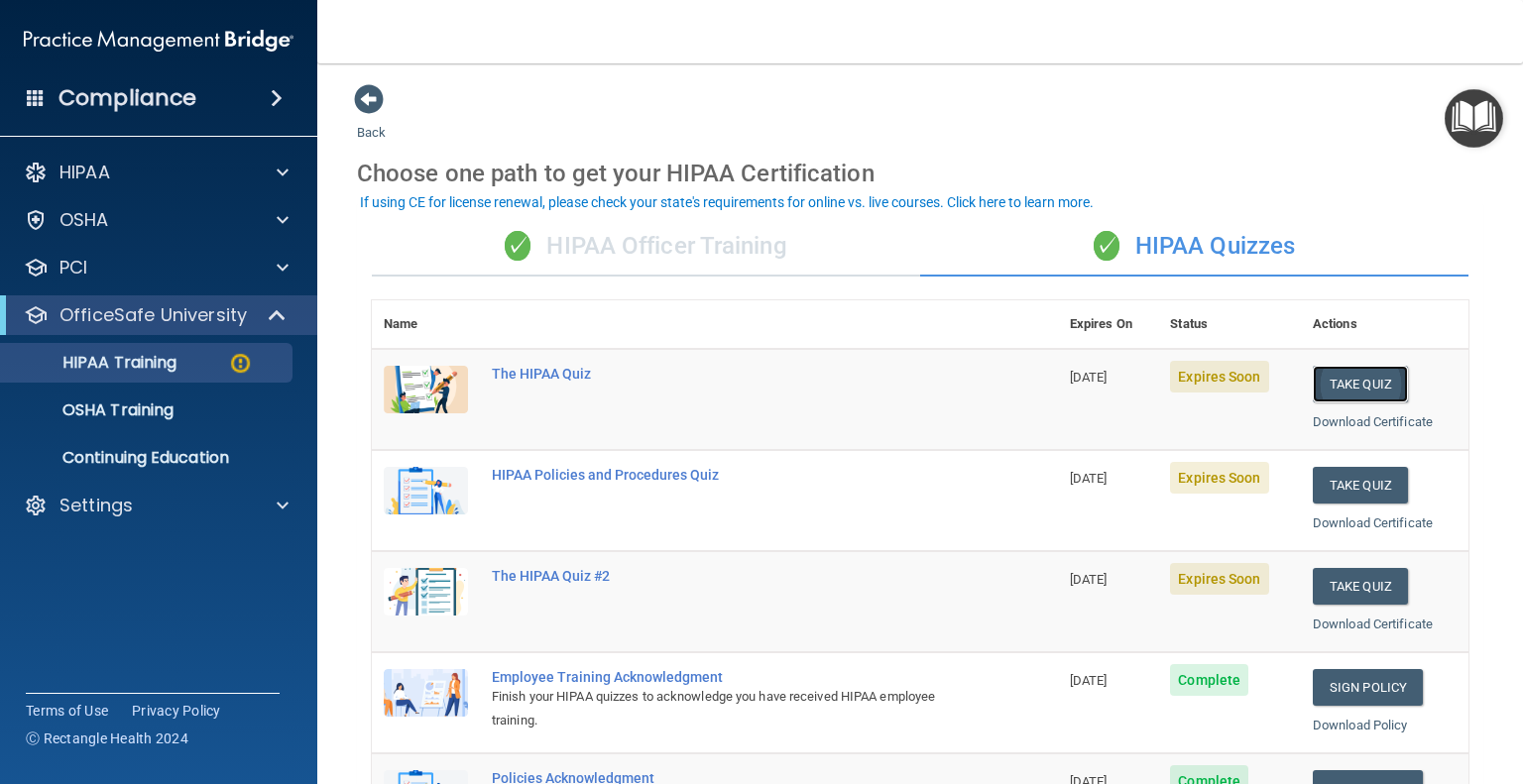 click on "Take Quiz" at bounding box center [1360, 384] 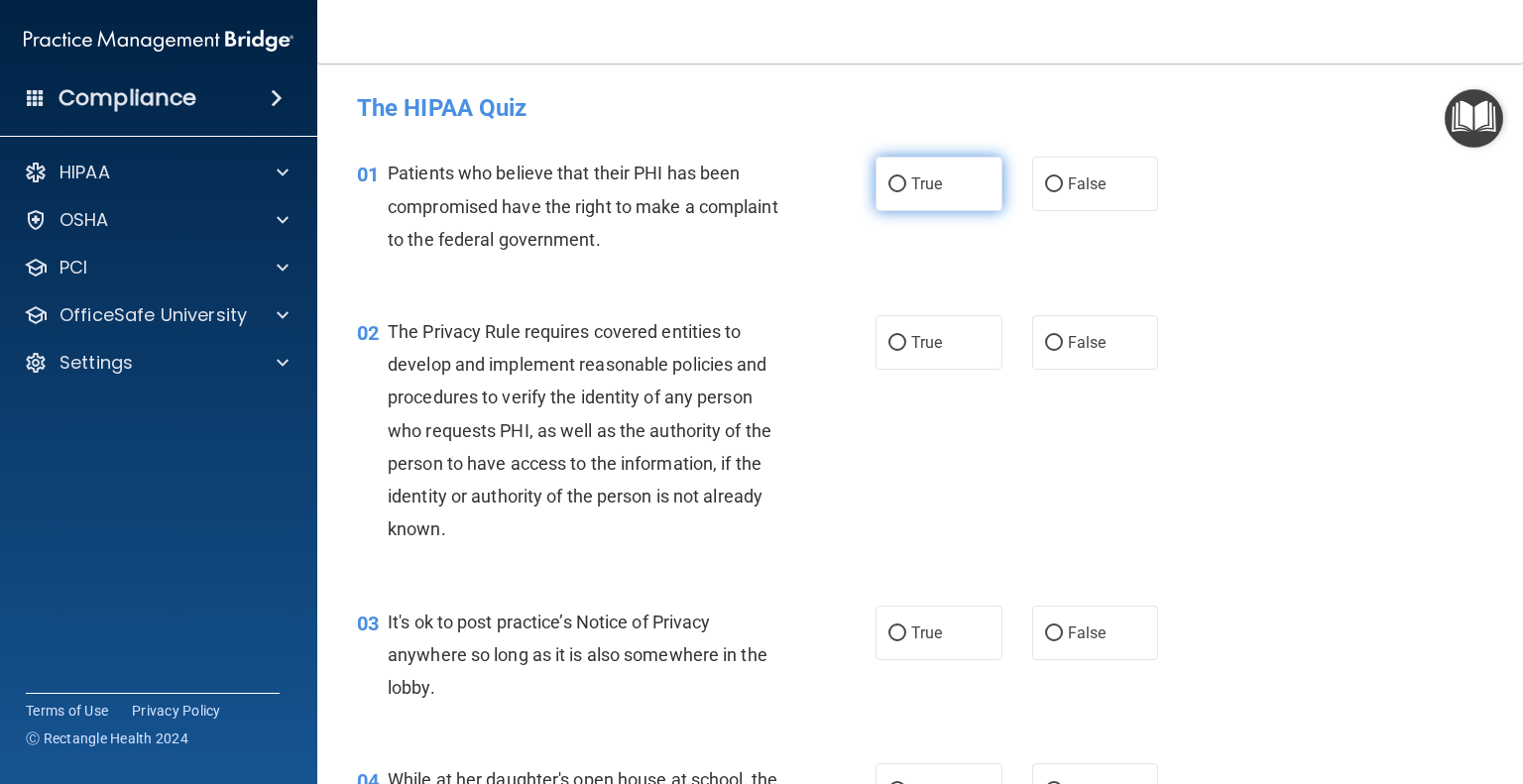 click on "True" at bounding box center (897, 184) 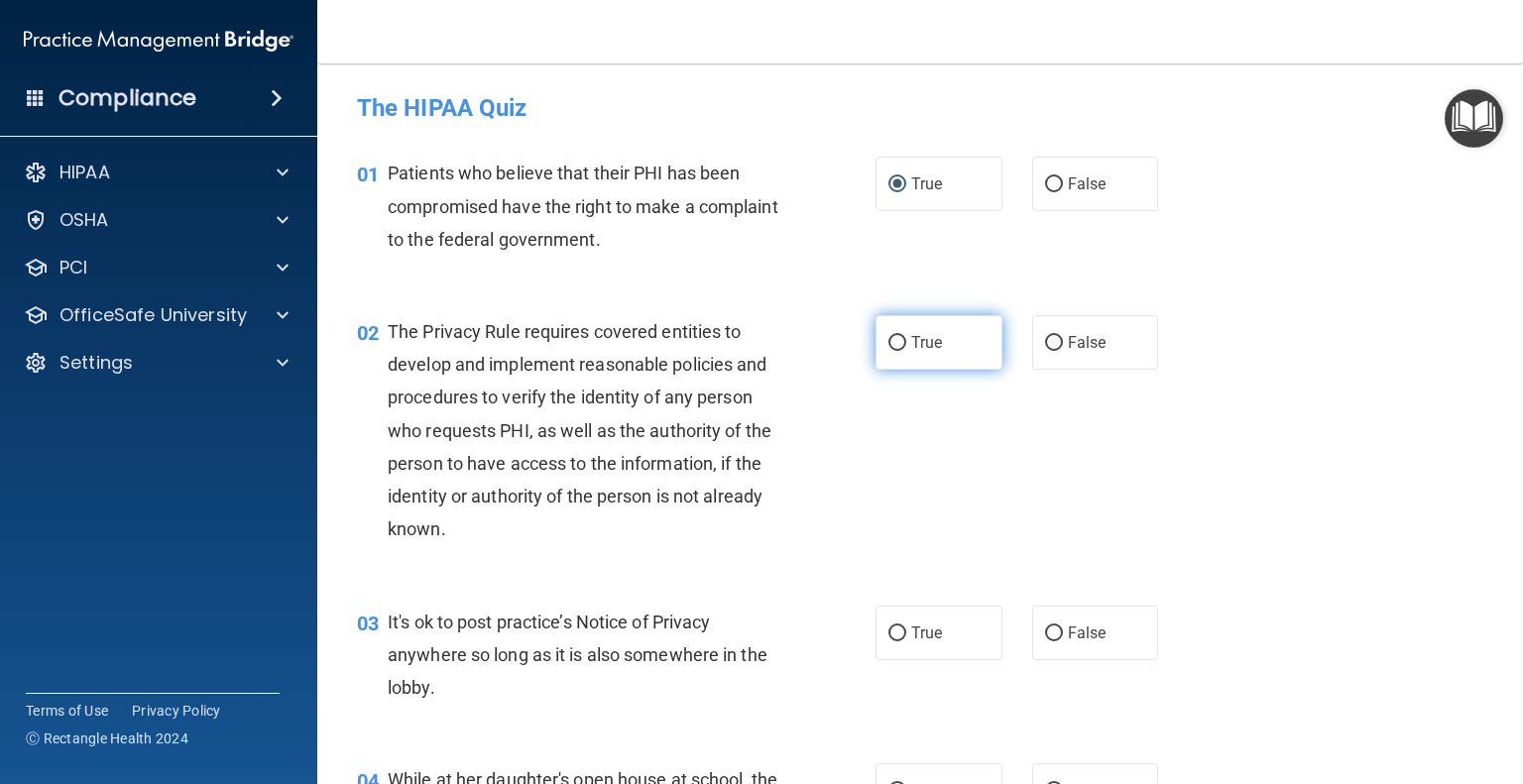 click on "True" at bounding box center [897, 343] 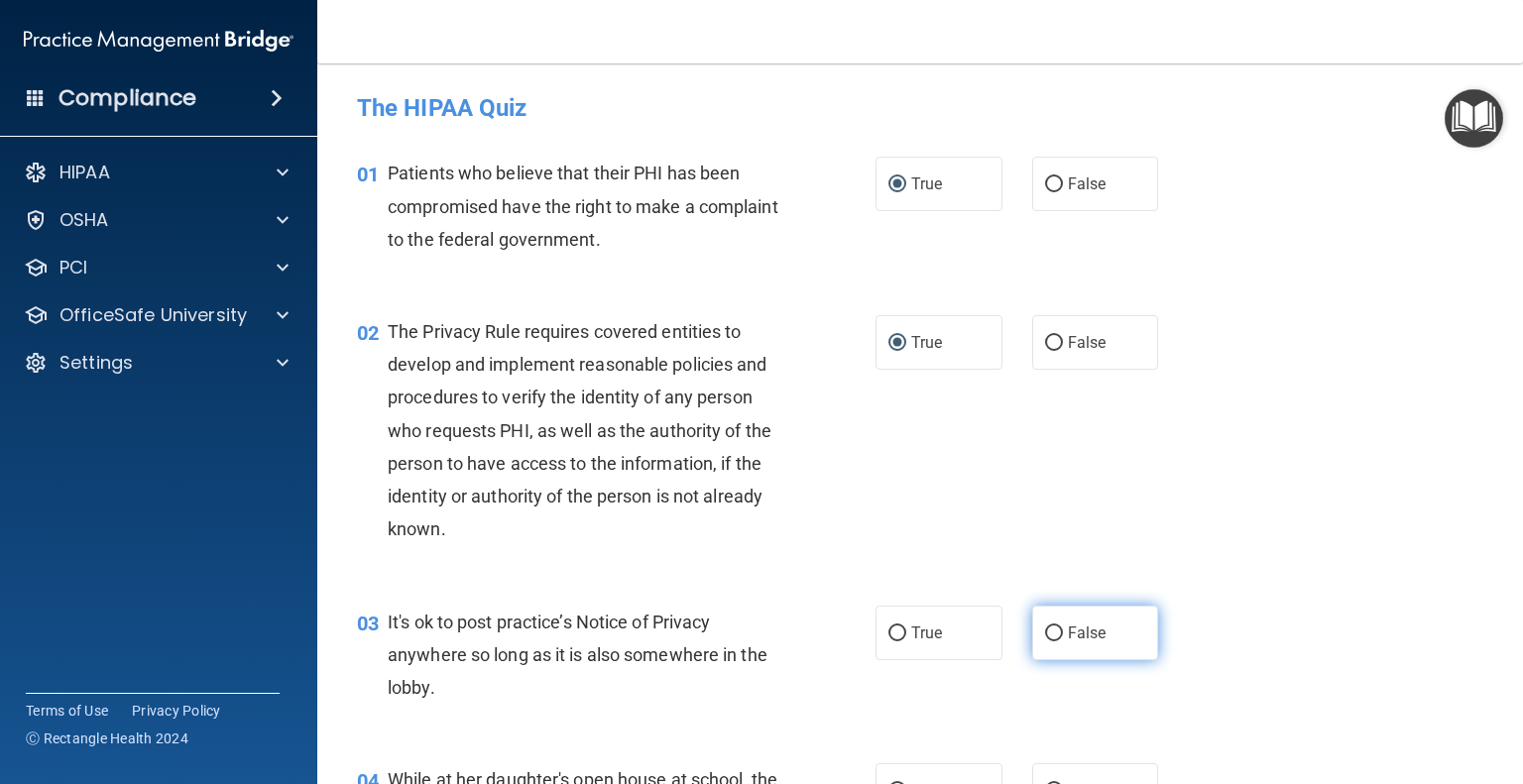 click on "False" at bounding box center [1054, 633] 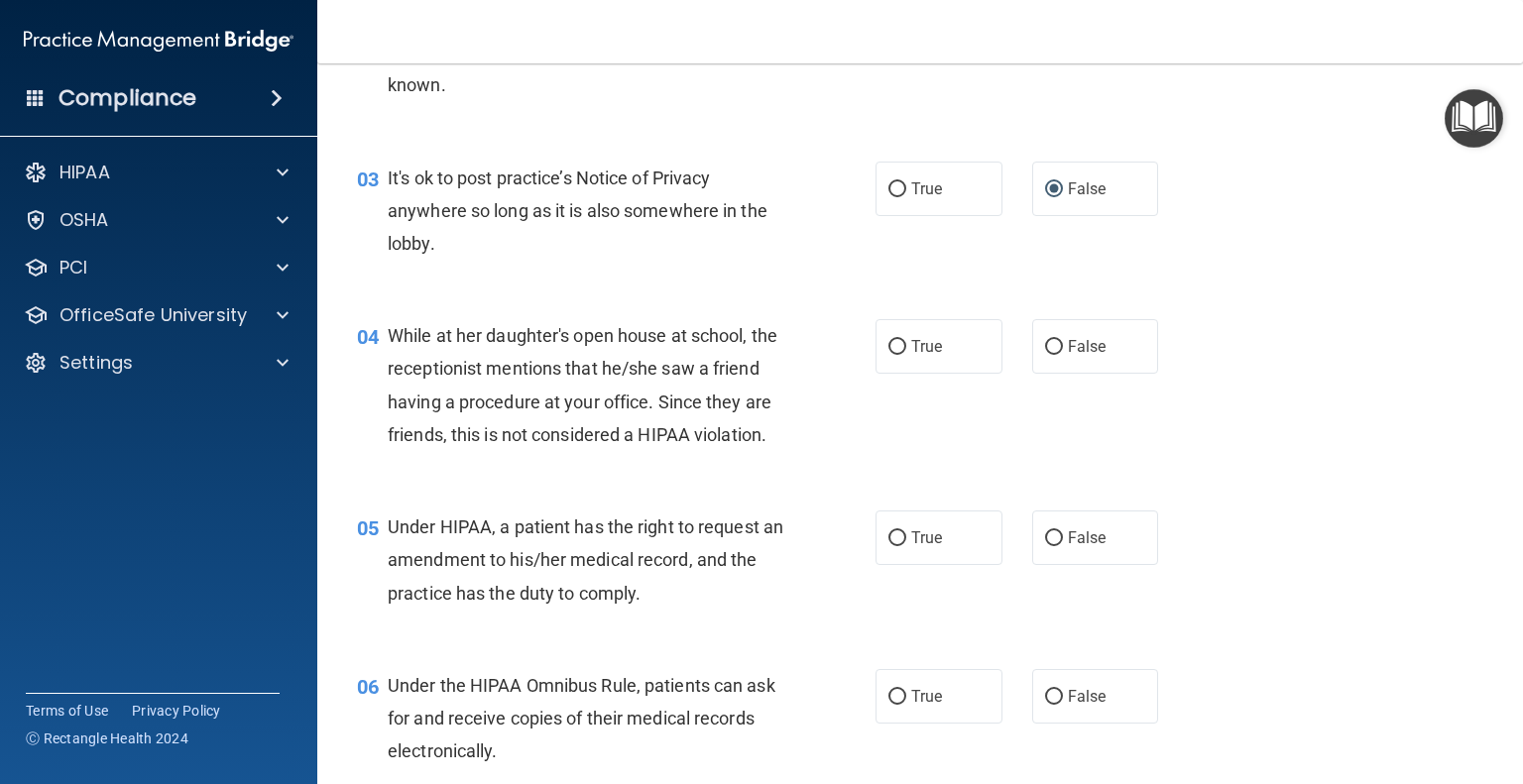 scroll, scrollTop: 502, scrollLeft: 0, axis: vertical 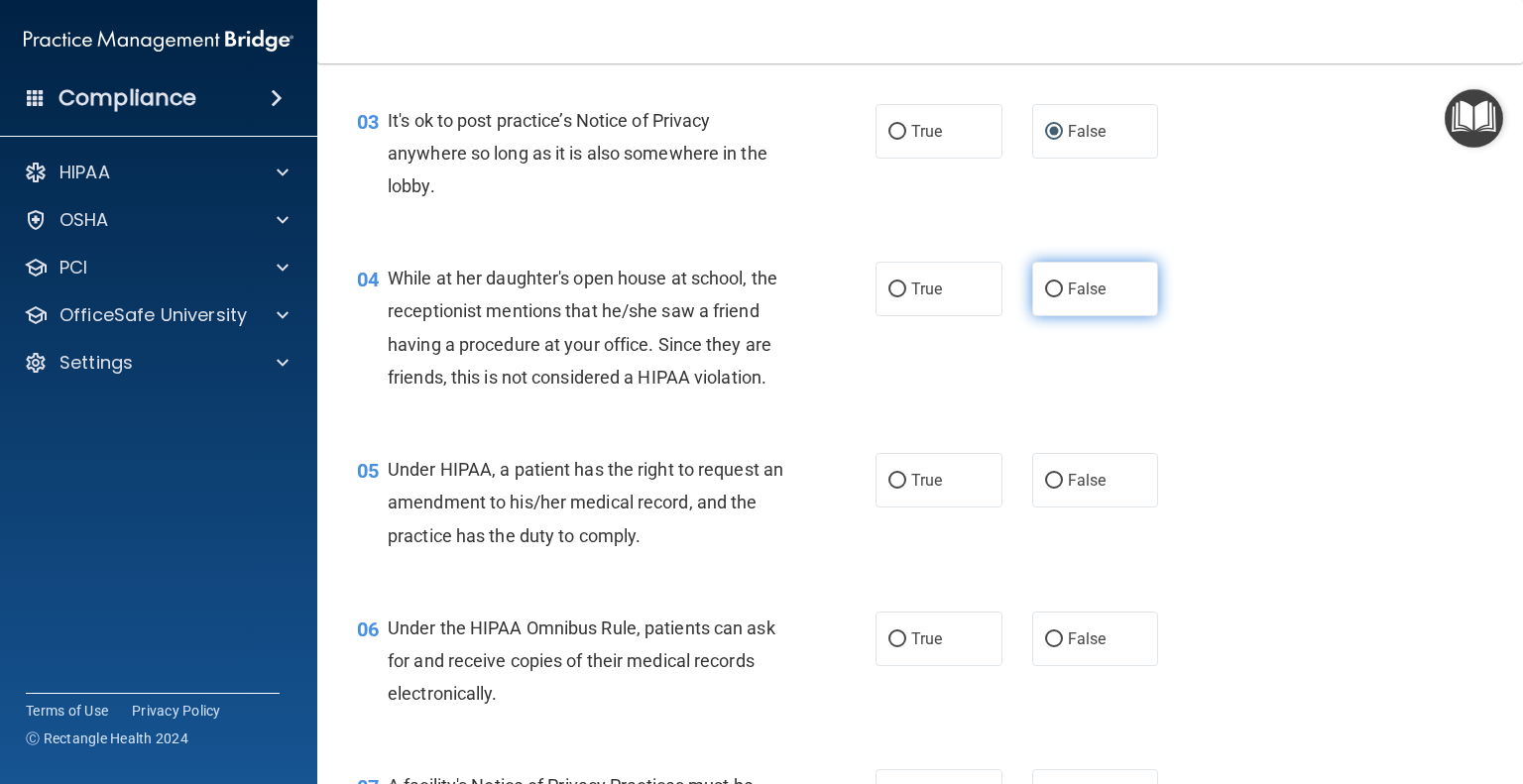 click on "False" at bounding box center [1054, 289] 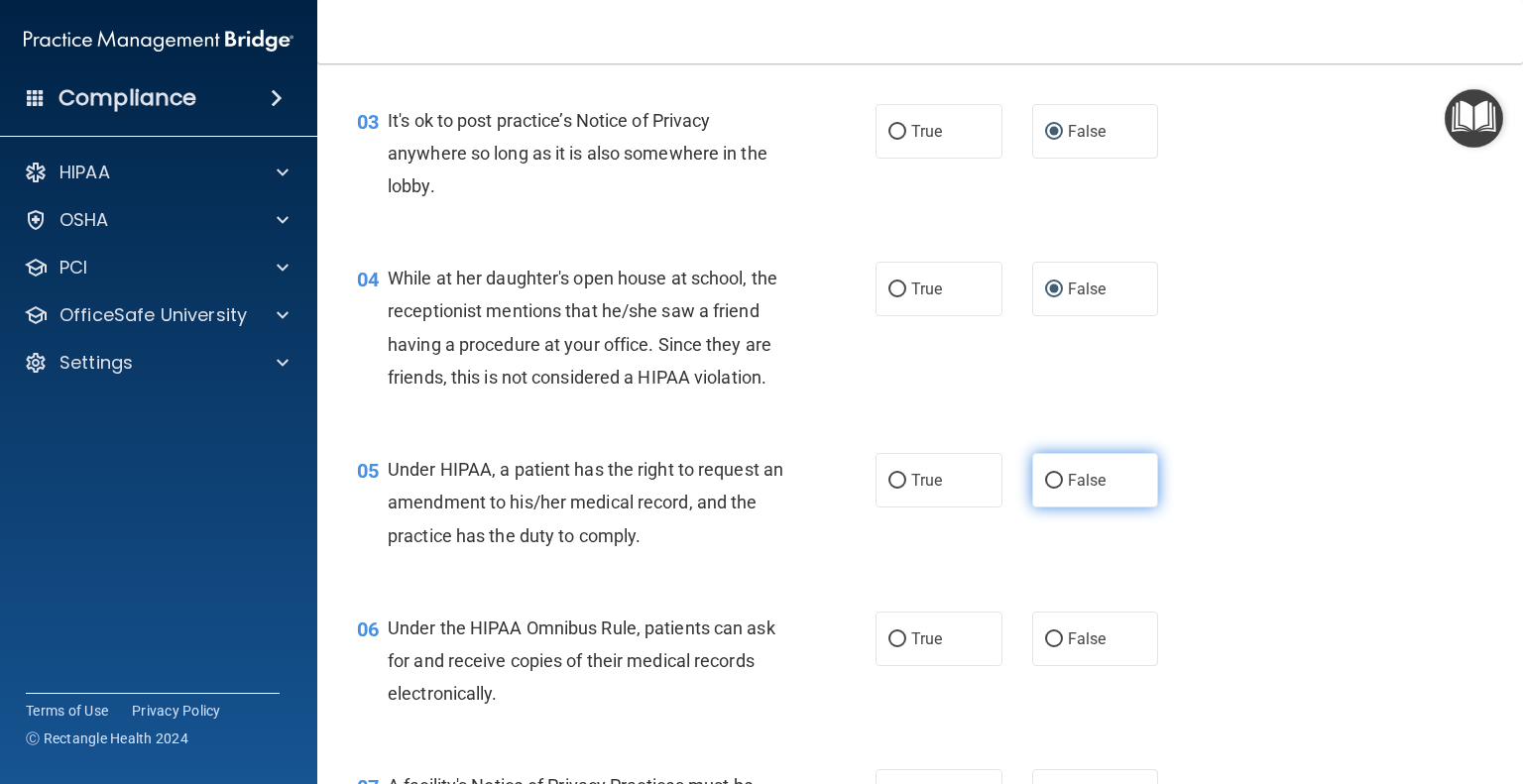 click on "False" at bounding box center [1054, 481] 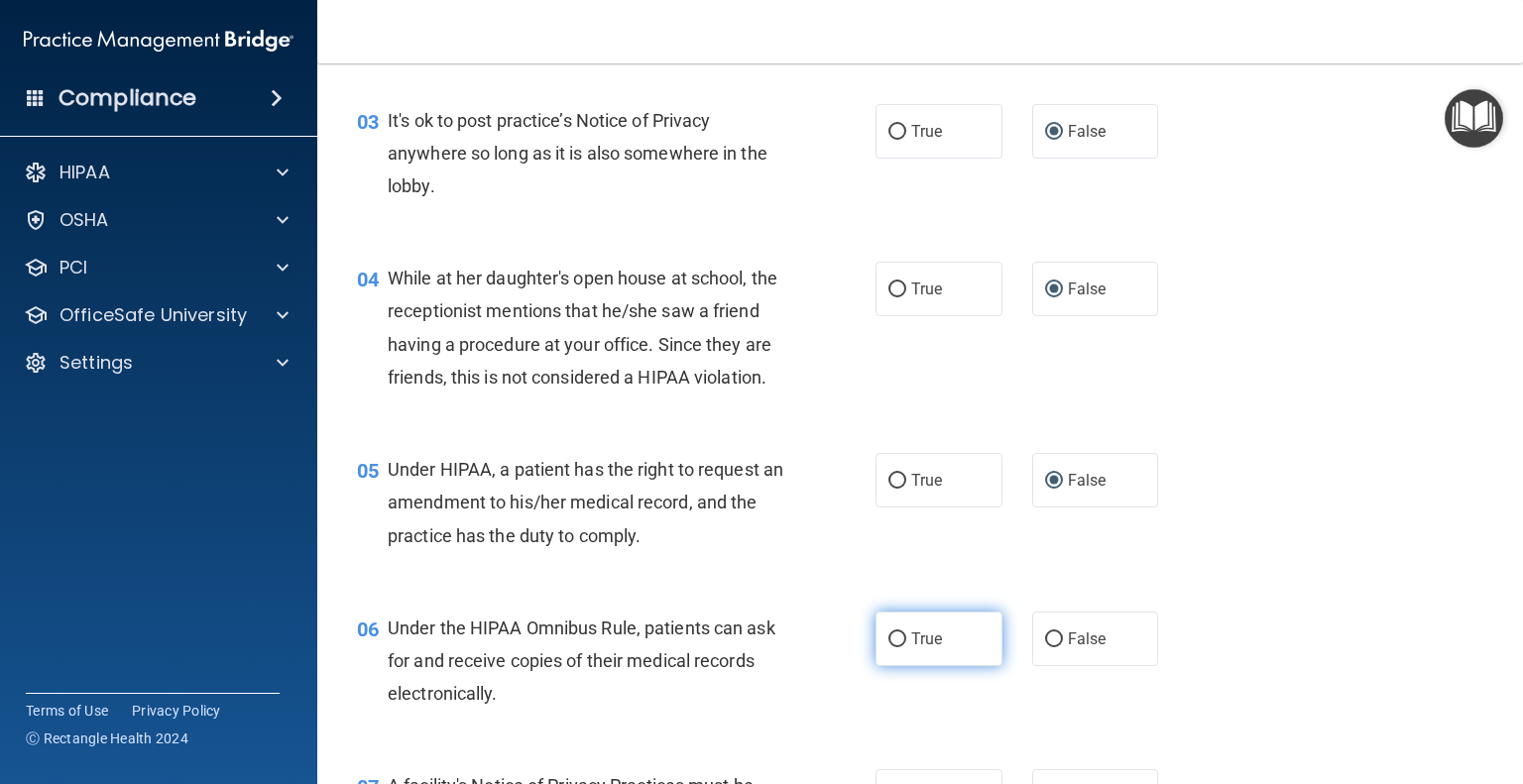 click on "True" at bounding box center (897, 639) 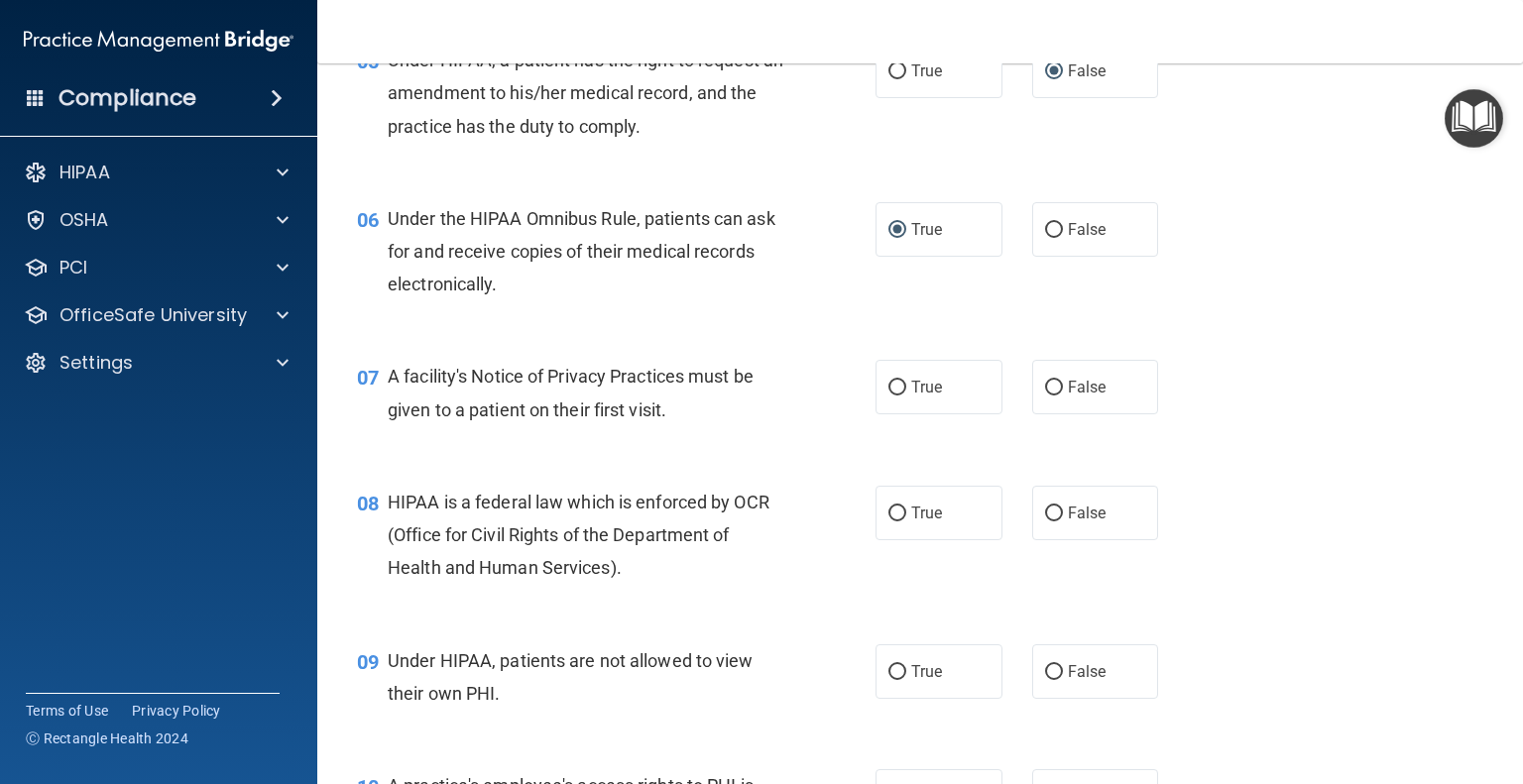 scroll, scrollTop: 1043, scrollLeft: 0, axis: vertical 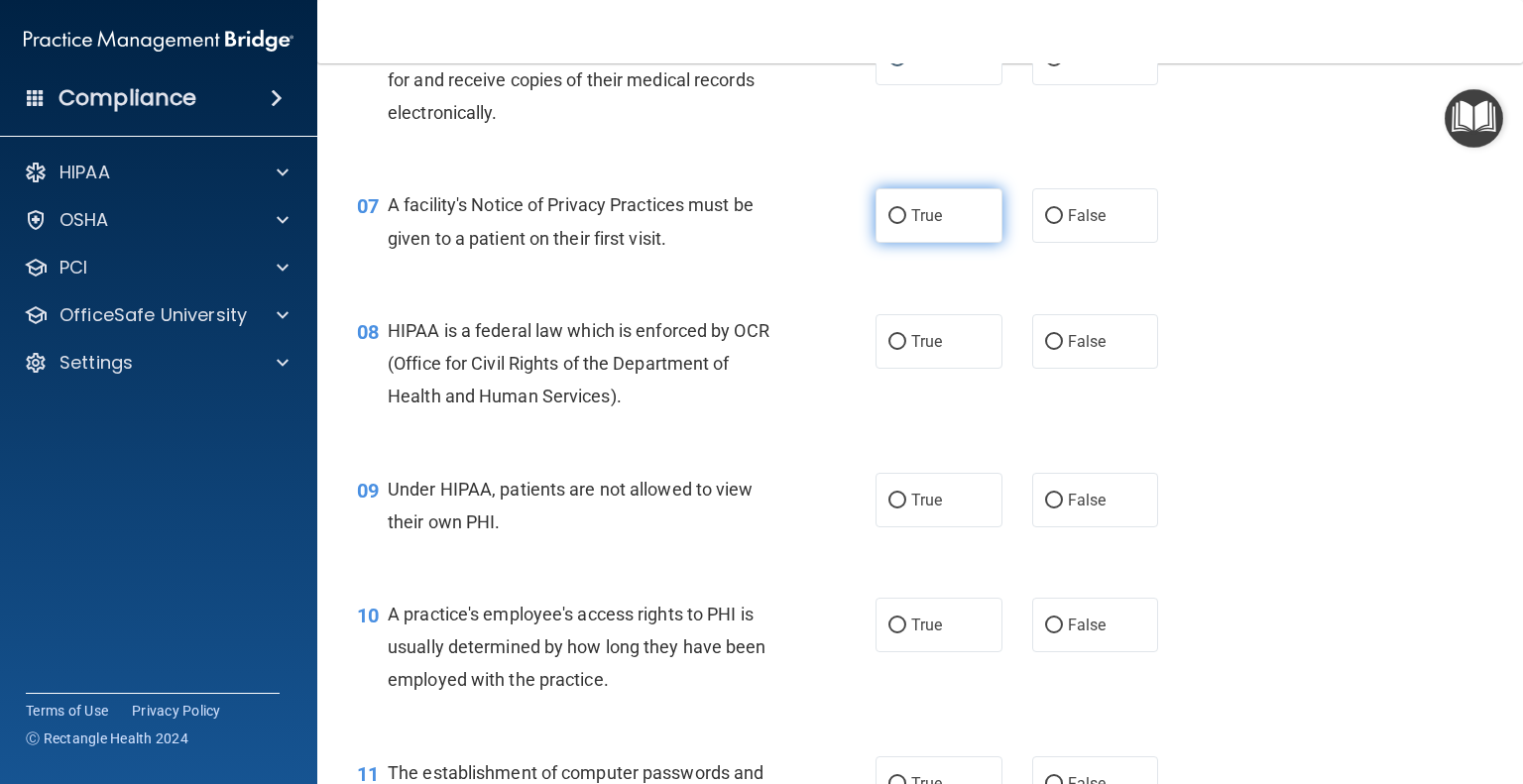 click on "True" at bounding box center (897, 216) 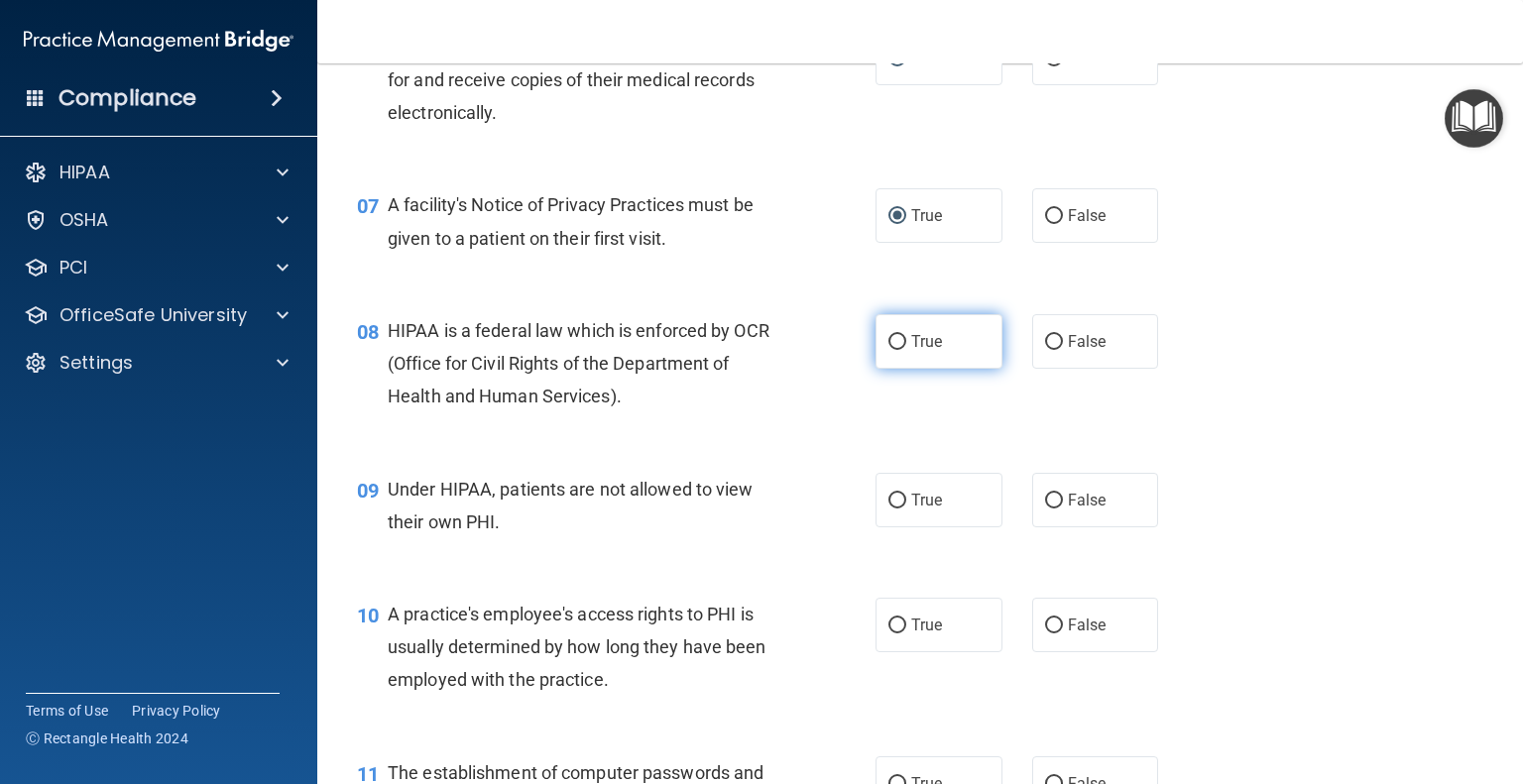 click on "True" at bounding box center [897, 342] 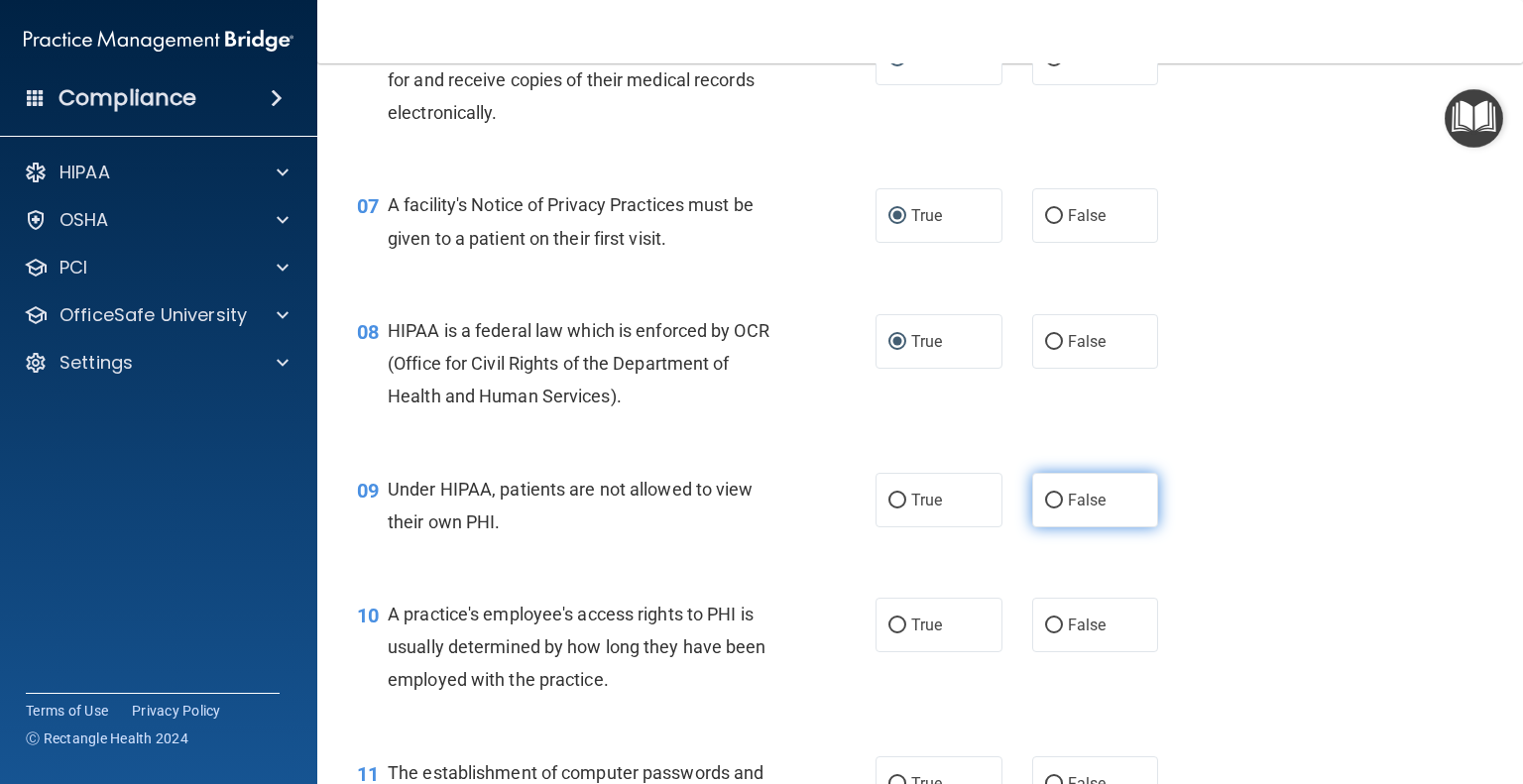 click on "False" at bounding box center (1054, 501) 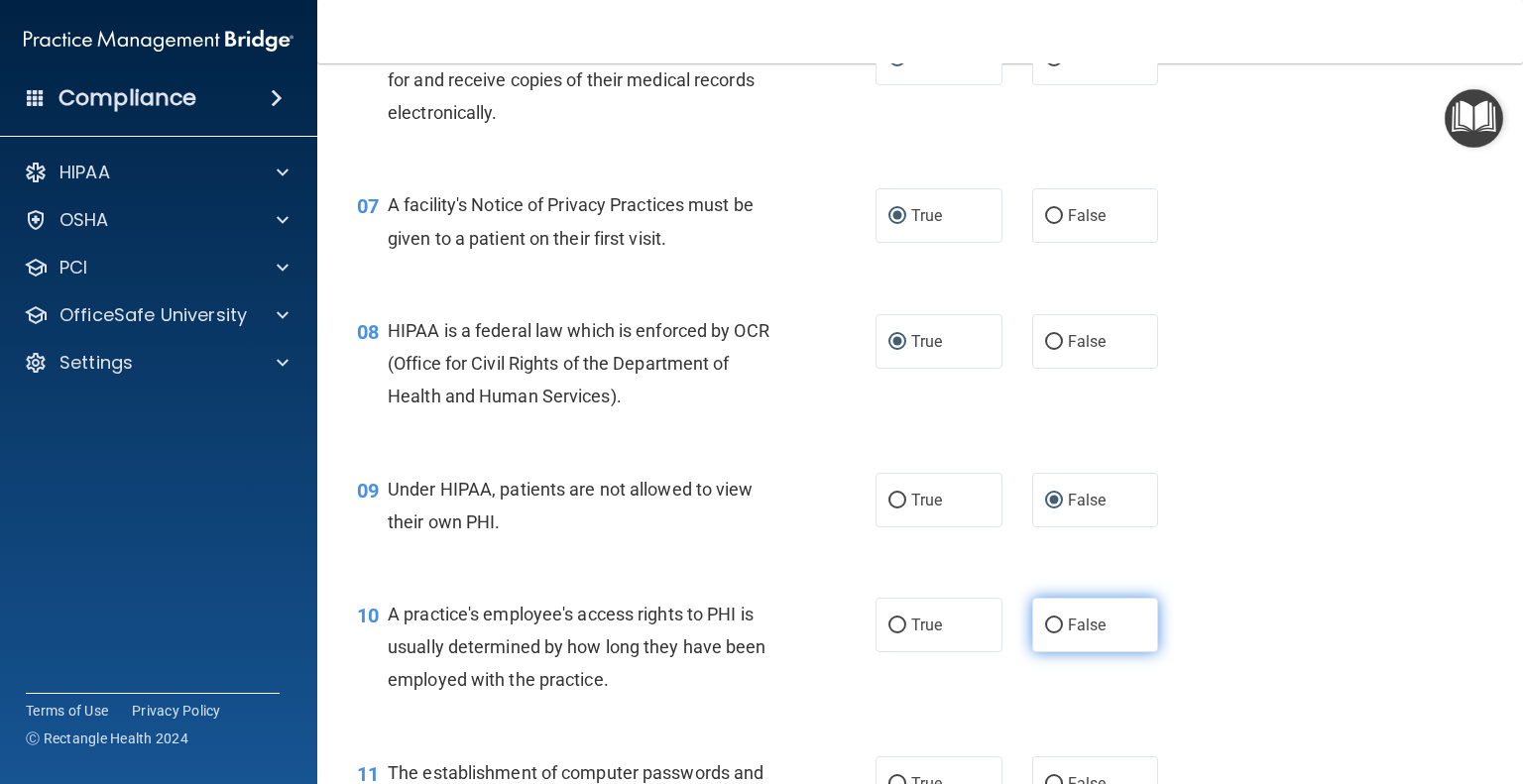 click on "False" at bounding box center [1054, 625] 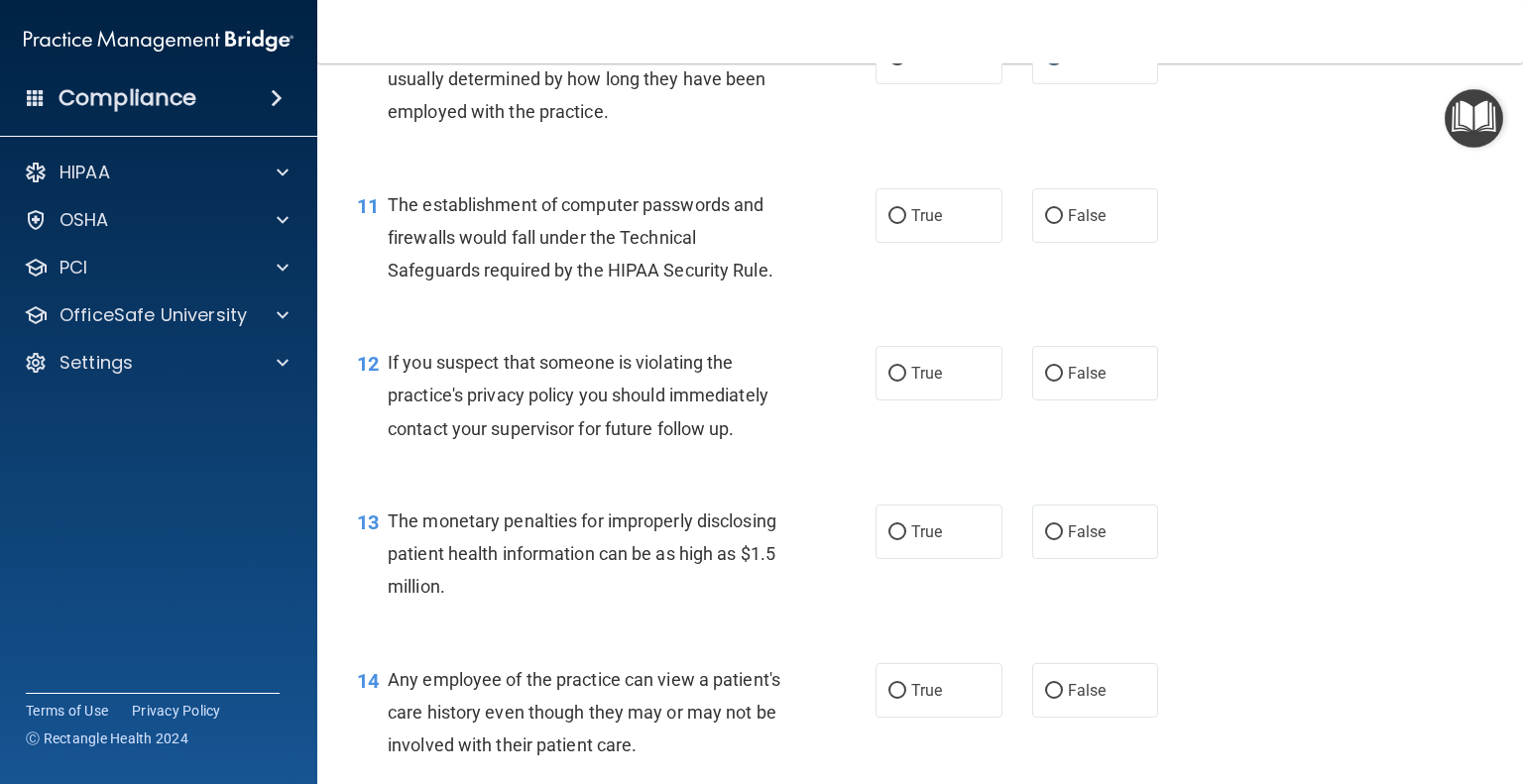 scroll, scrollTop: 1664, scrollLeft: 0, axis: vertical 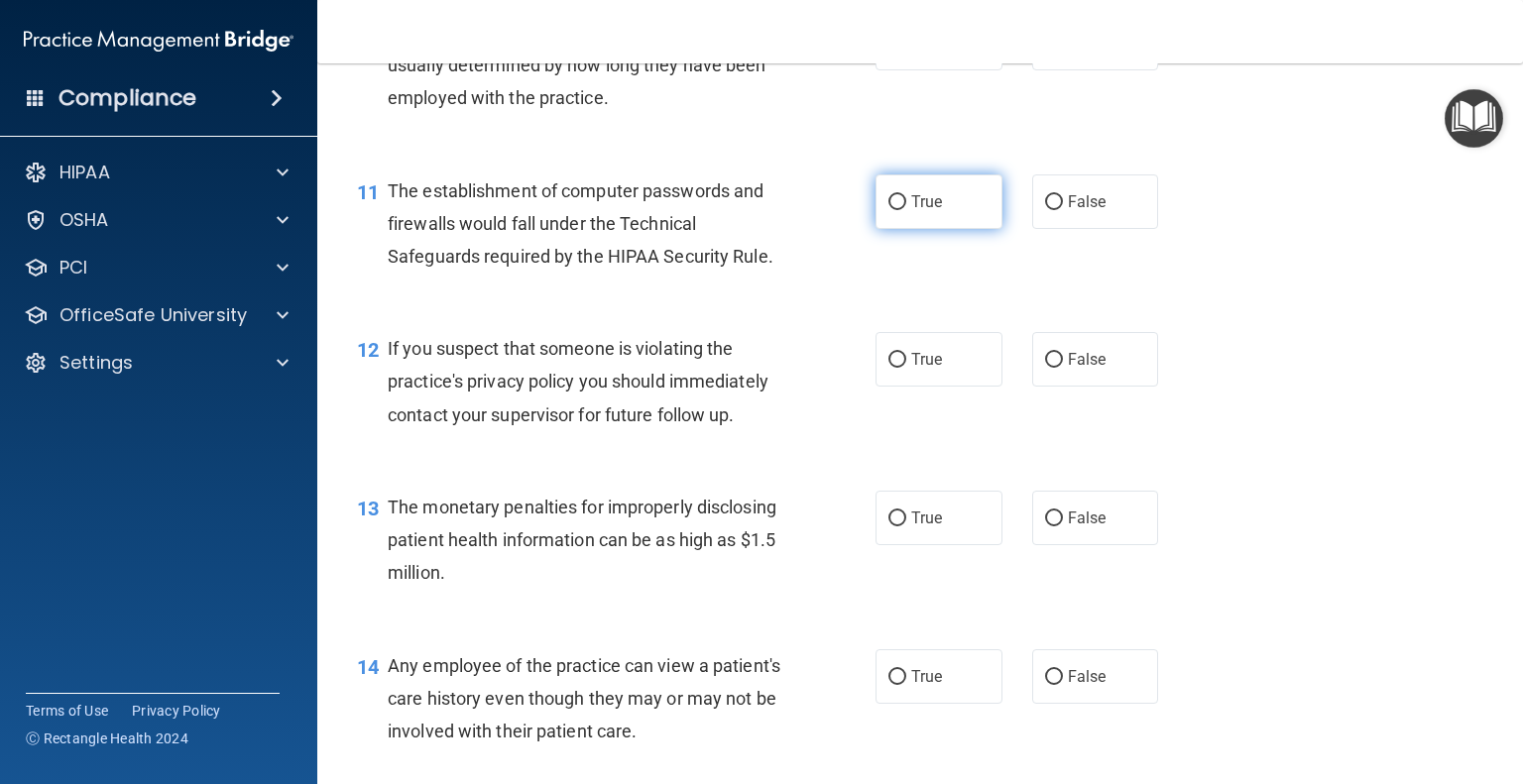 click on "True" at bounding box center (897, 202) 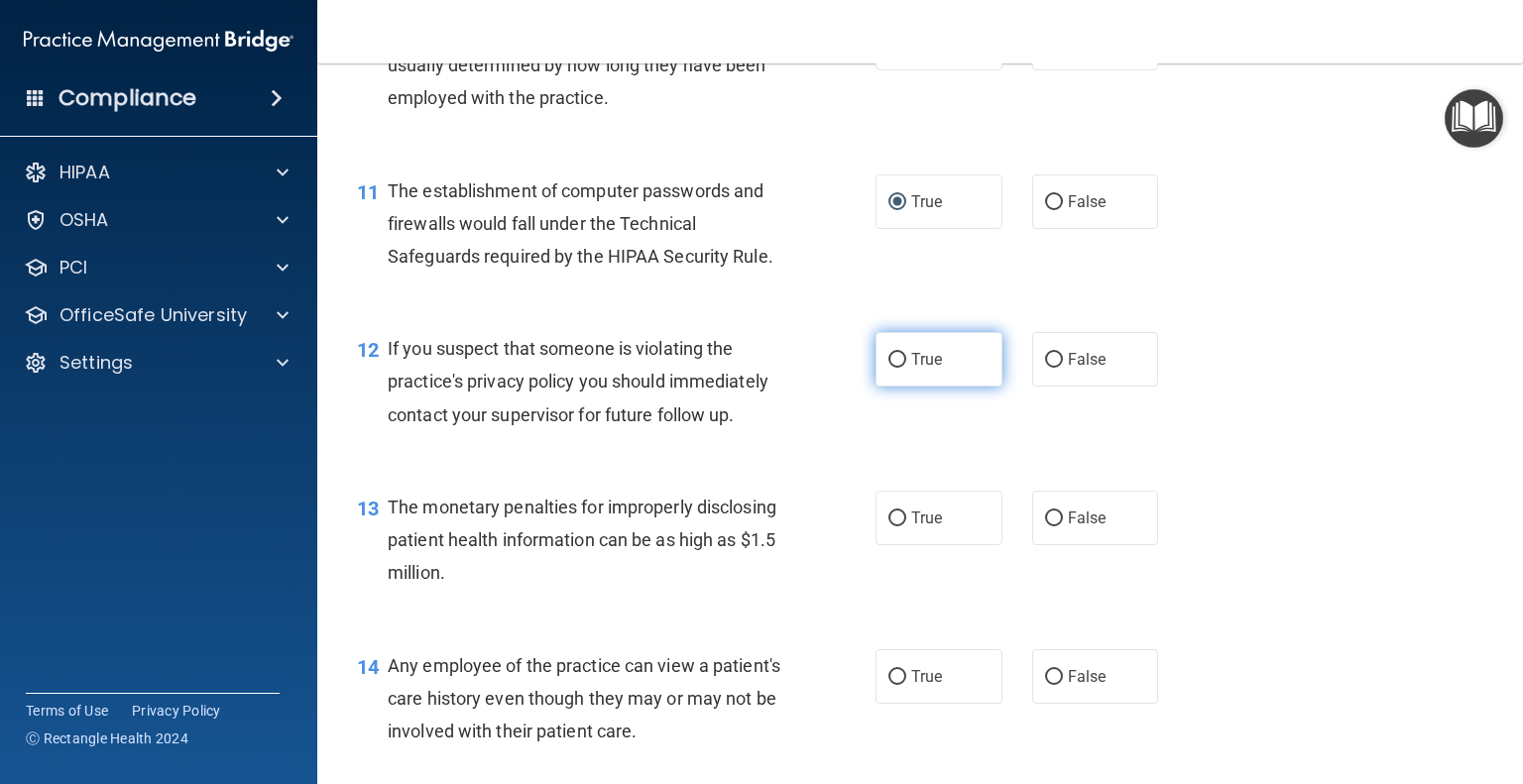click on "True" at bounding box center (897, 360) 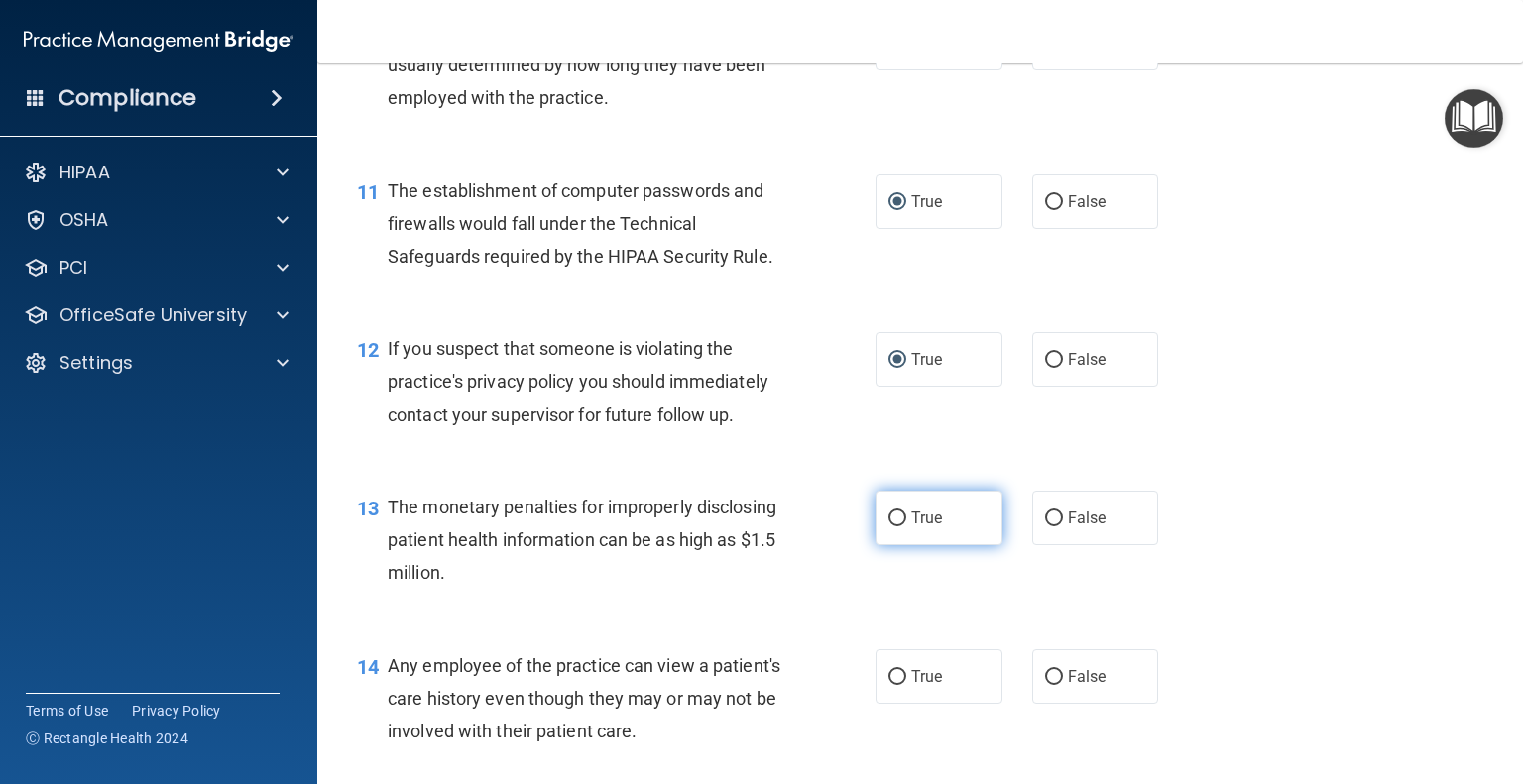 click on "True" at bounding box center [897, 518] 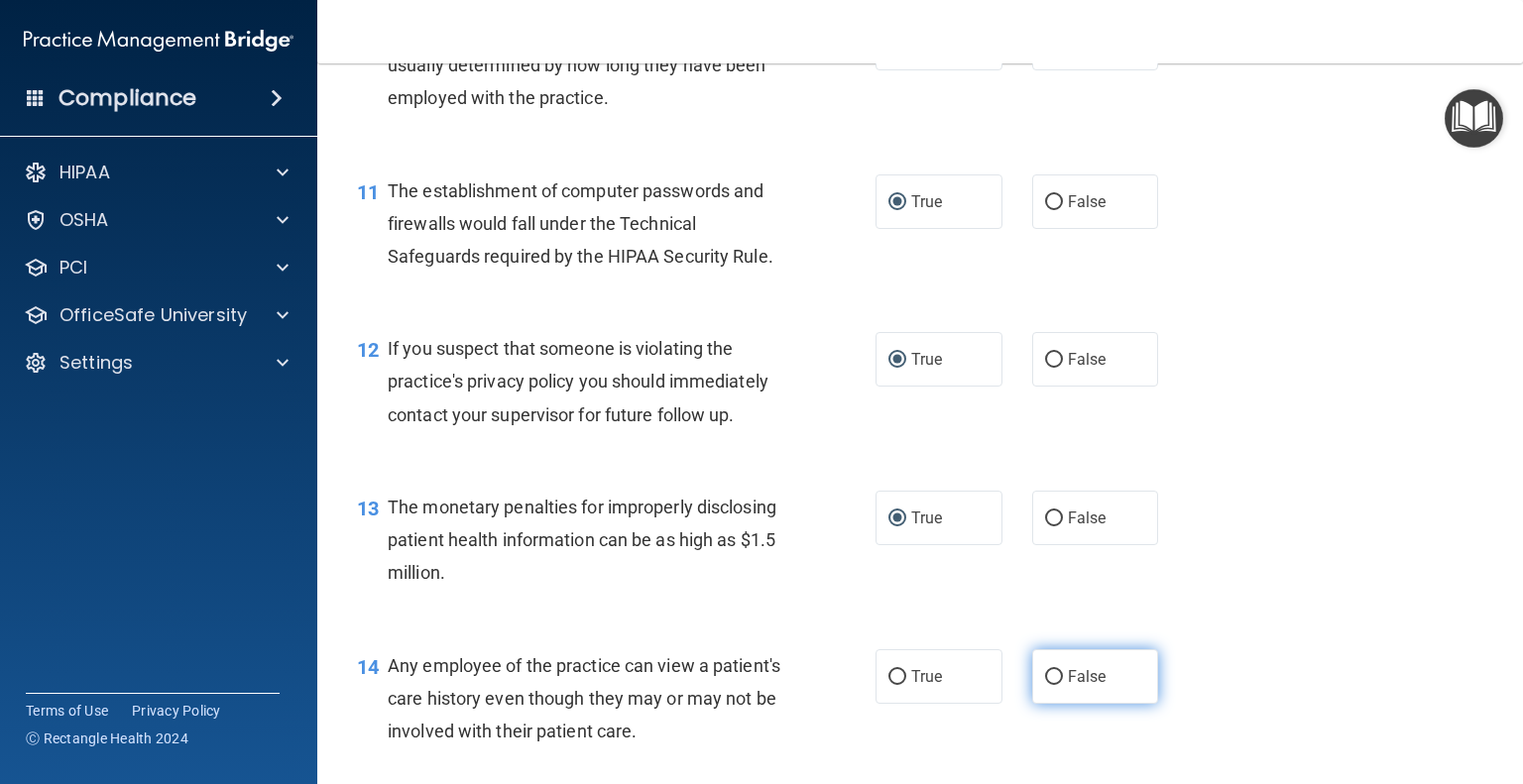 click on "False" at bounding box center (1054, 677) 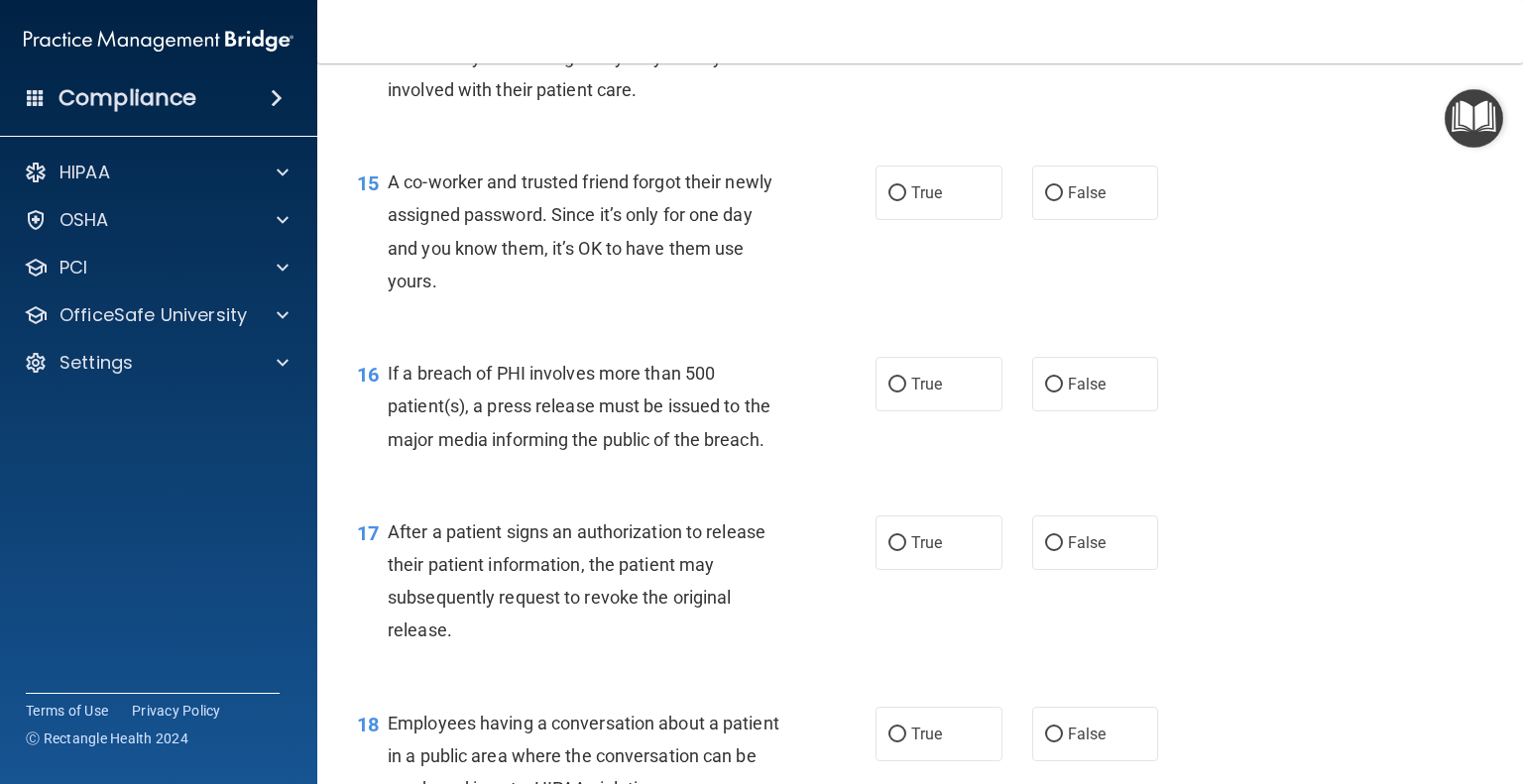 scroll, scrollTop: 2324, scrollLeft: 0, axis: vertical 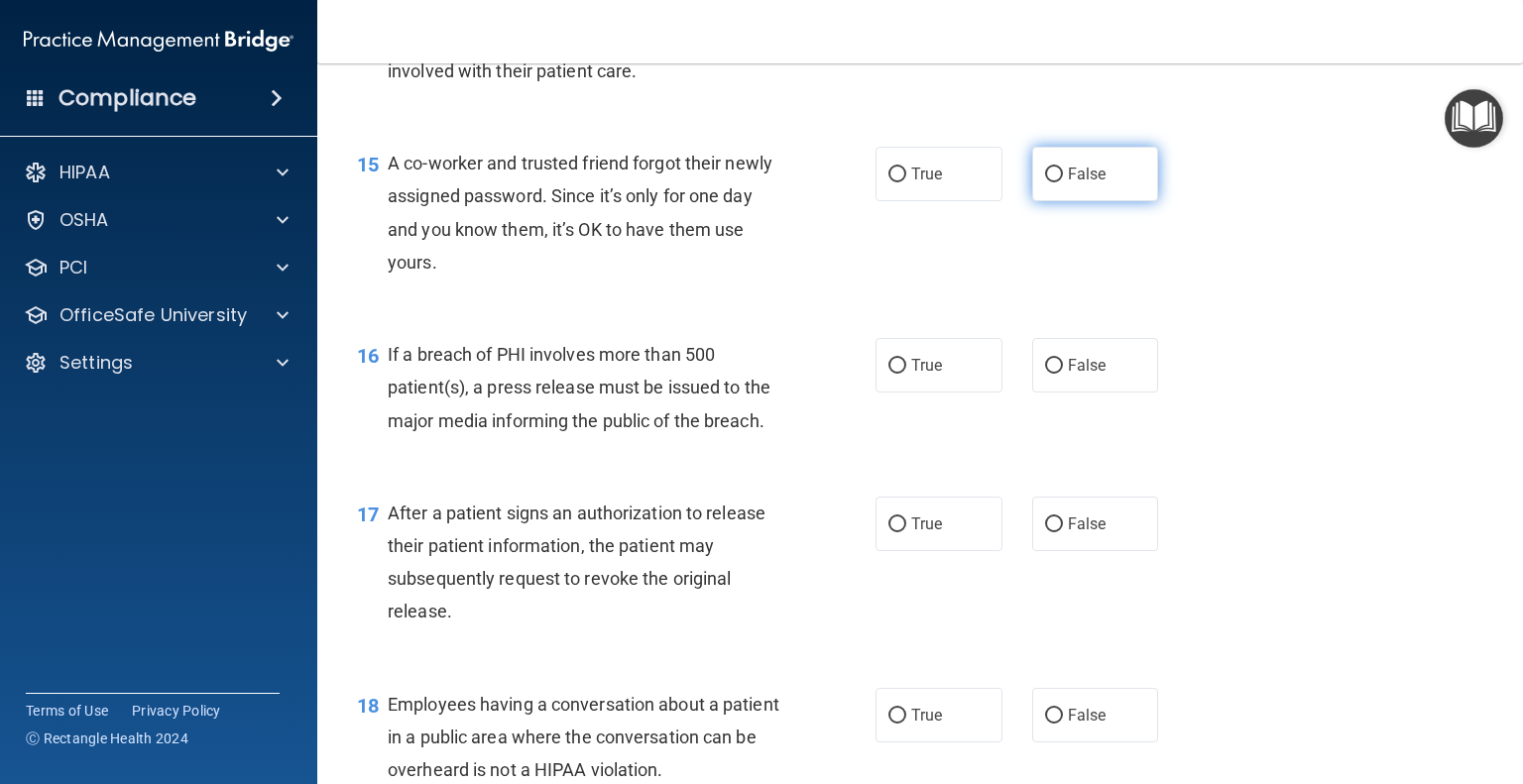 click on "False" at bounding box center (1054, 174) 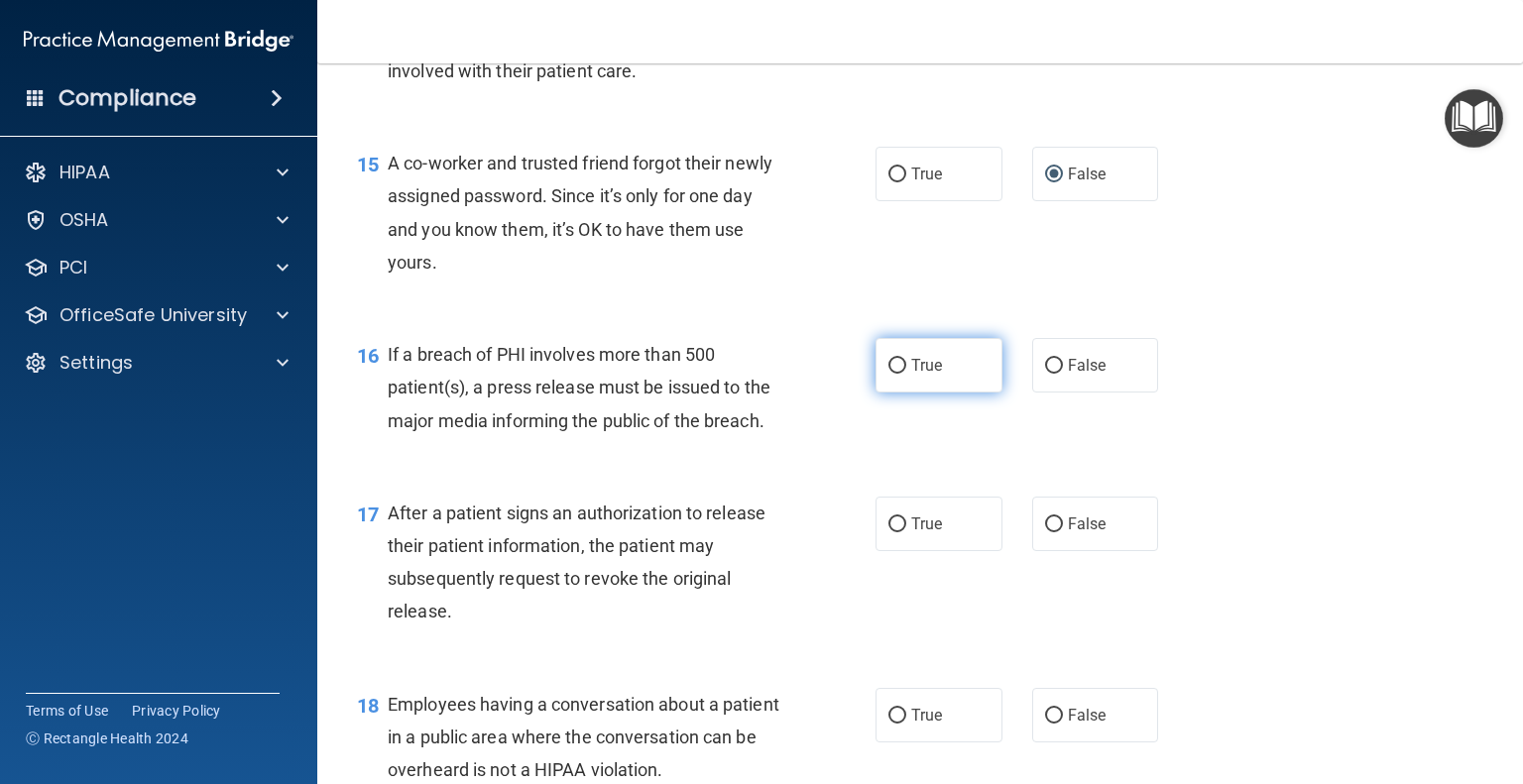 click on "True" at bounding box center [897, 366] 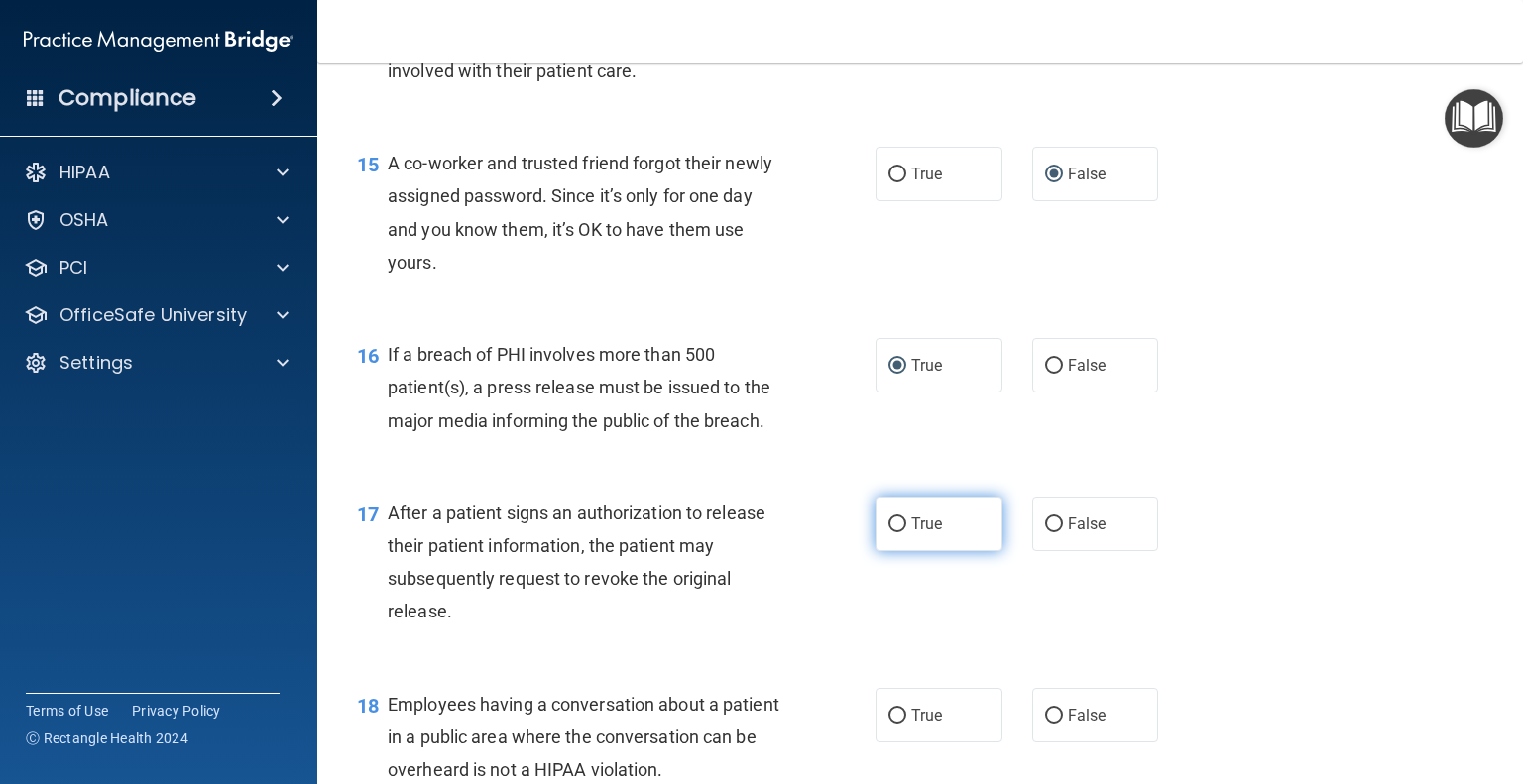 click on "True" at bounding box center [897, 524] 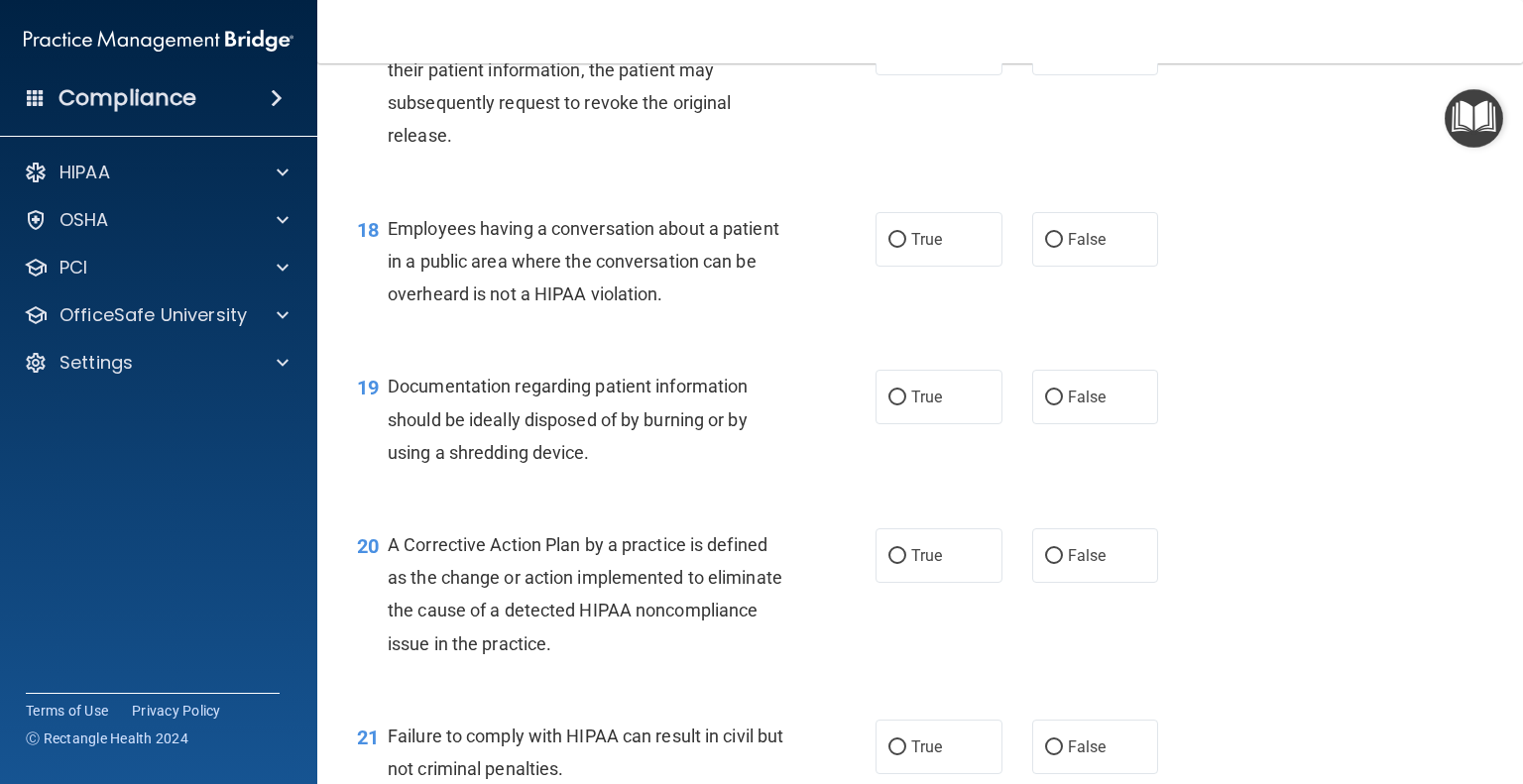 scroll, scrollTop: 2893, scrollLeft: 0, axis: vertical 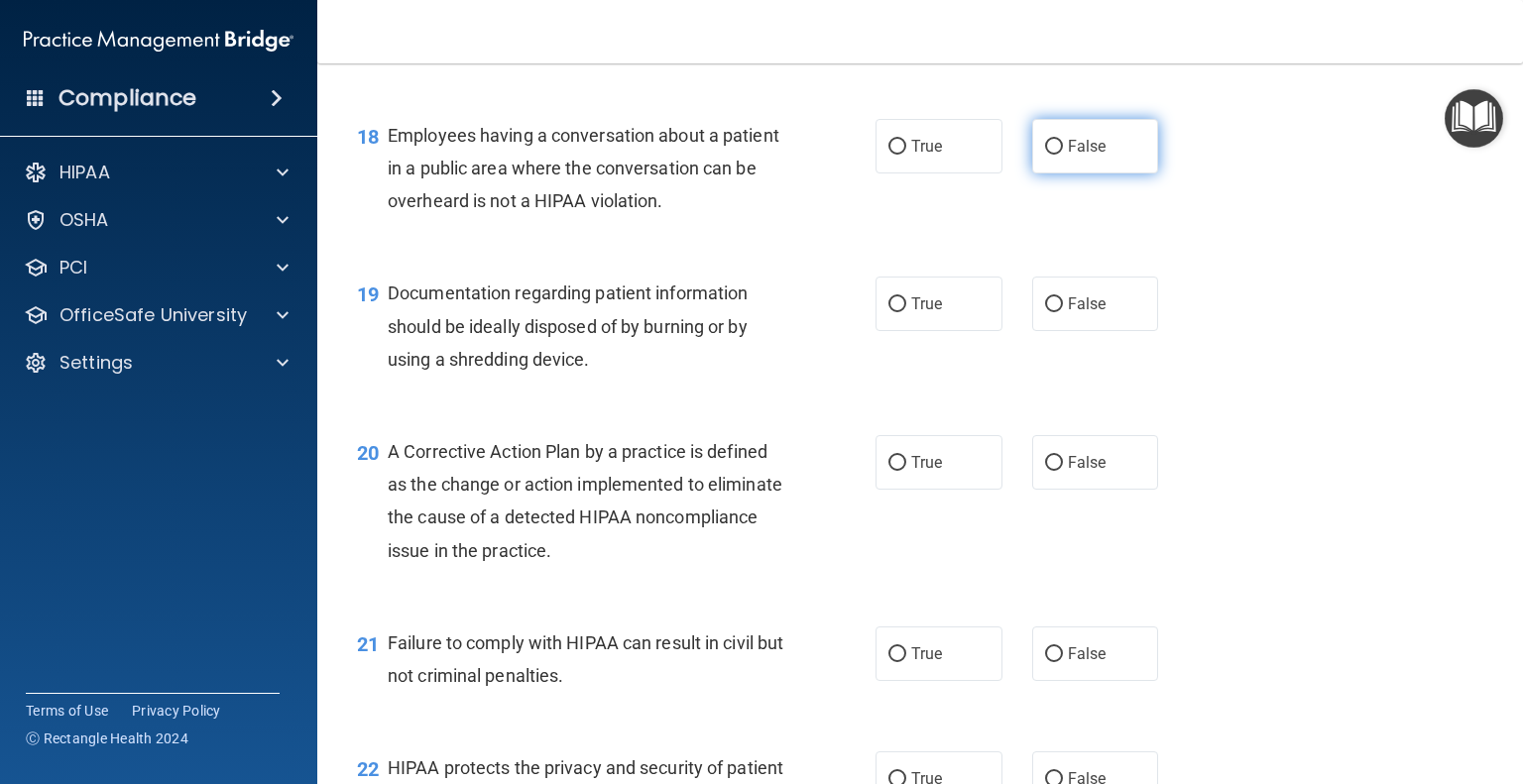 click on "False" at bounding box center [1054, 147] 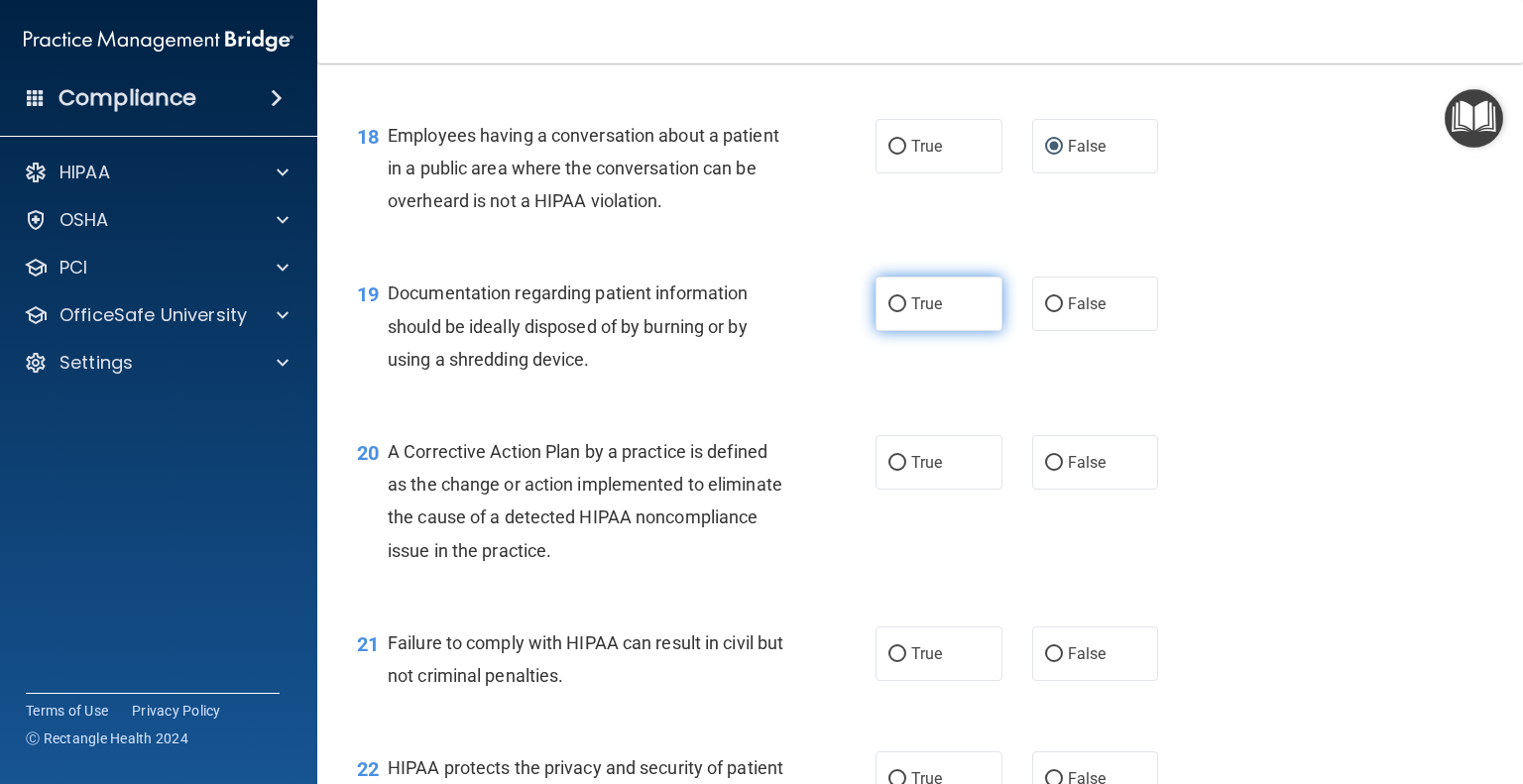 click on "True" at bounding box center [897, 304] 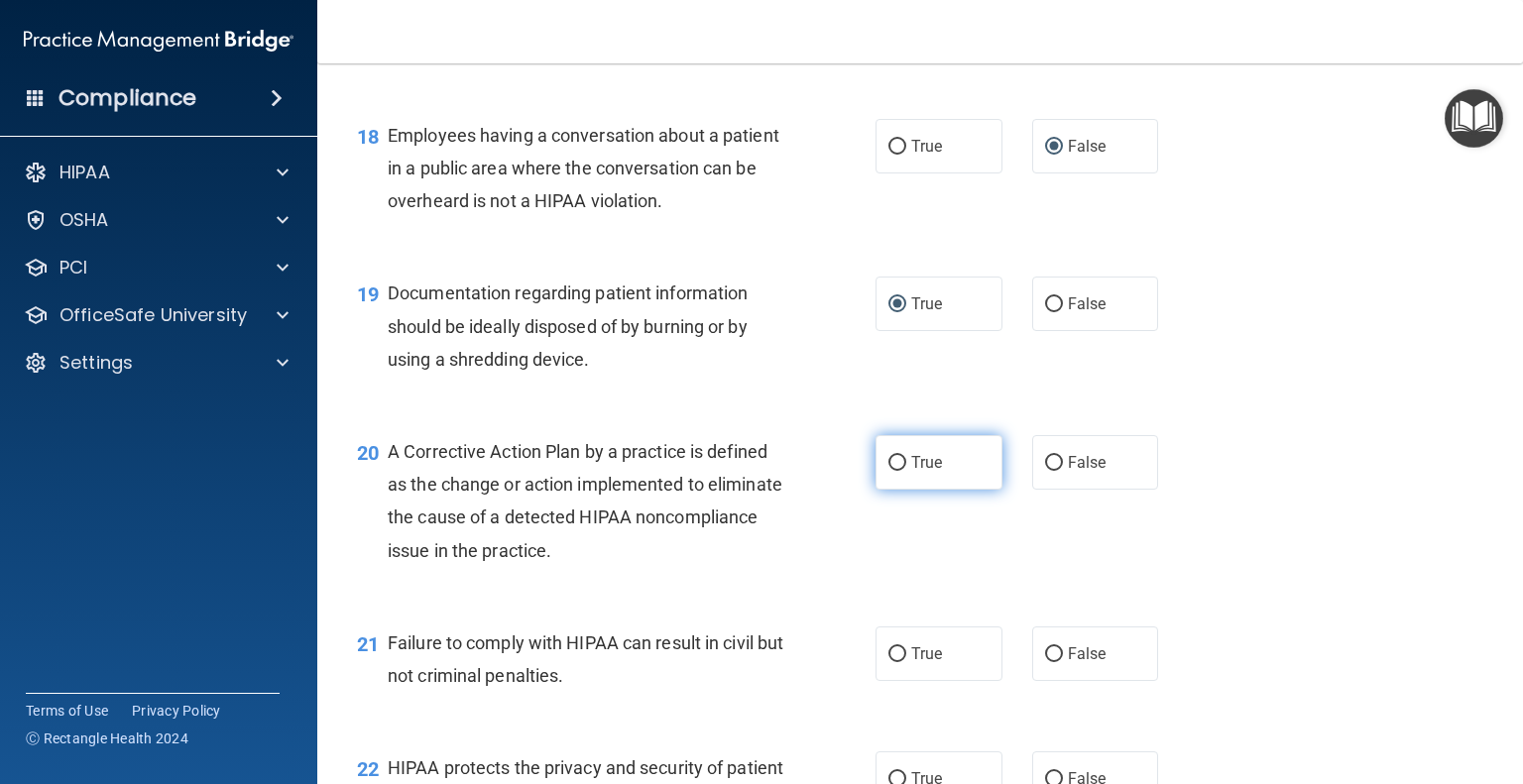 click on "True" at bounding box center (897, 463) 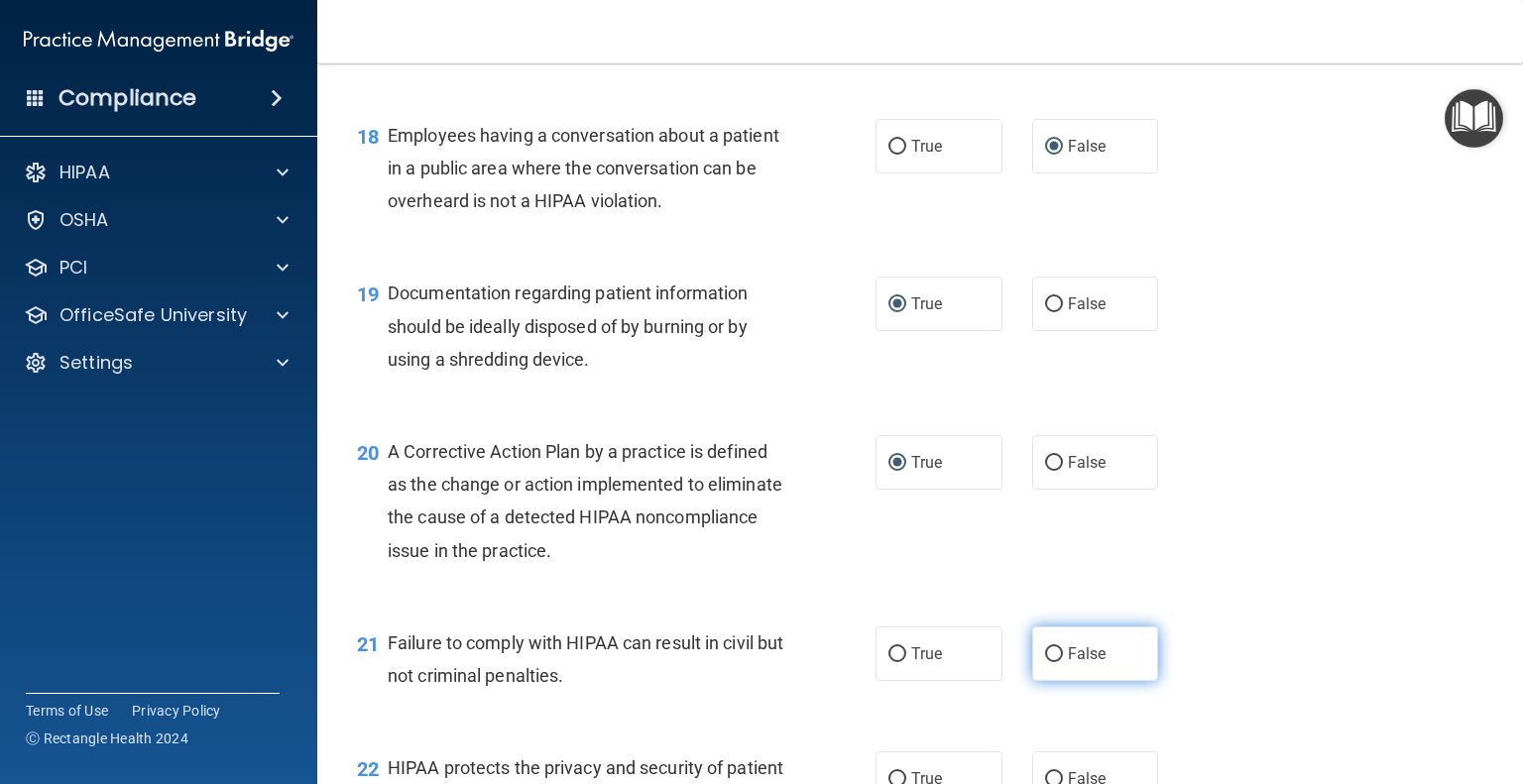 click on "False" at bounding box center [1054, 654] 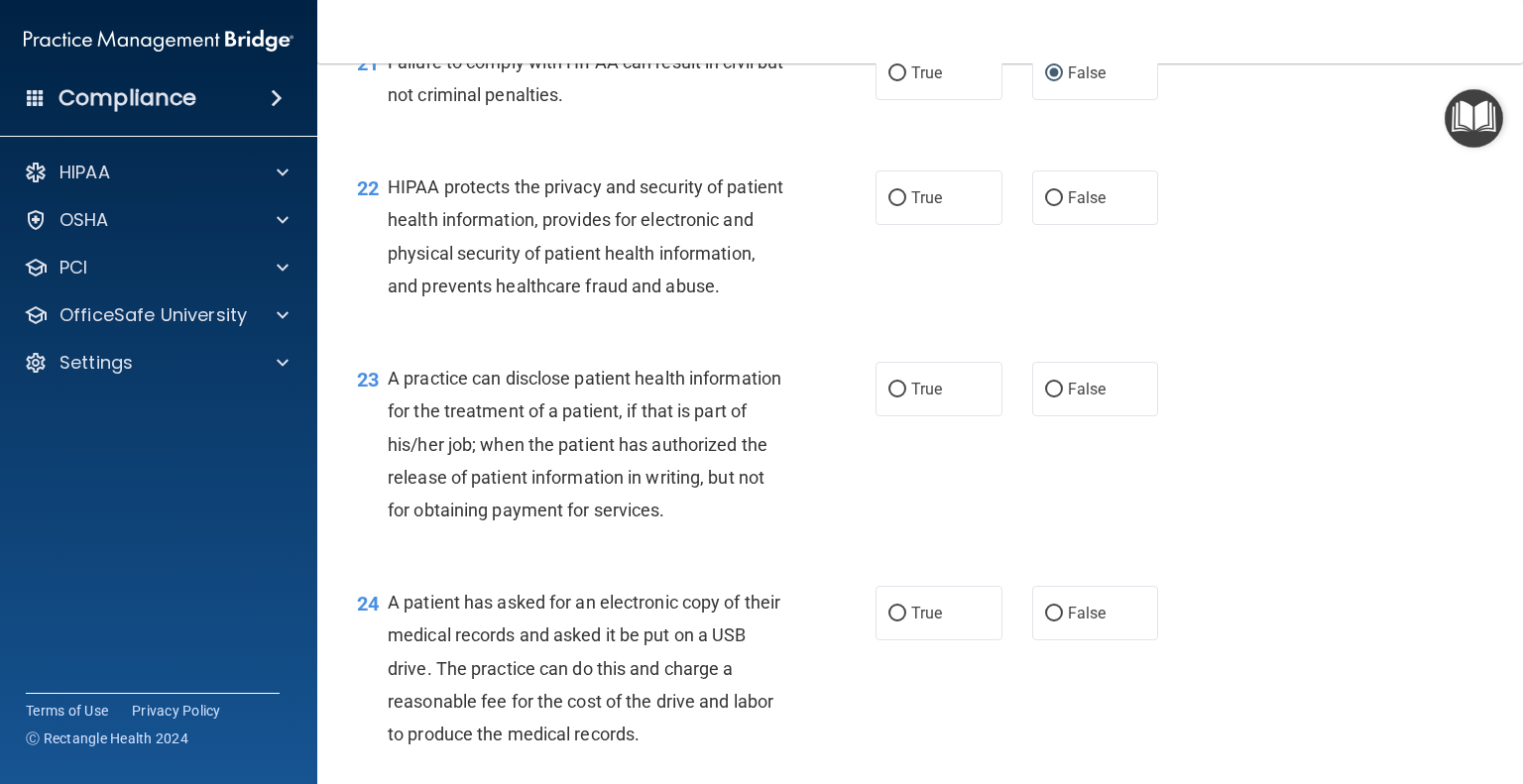 scroll, scrollTop: 3580, scrollLeft: 0, axis: vertical 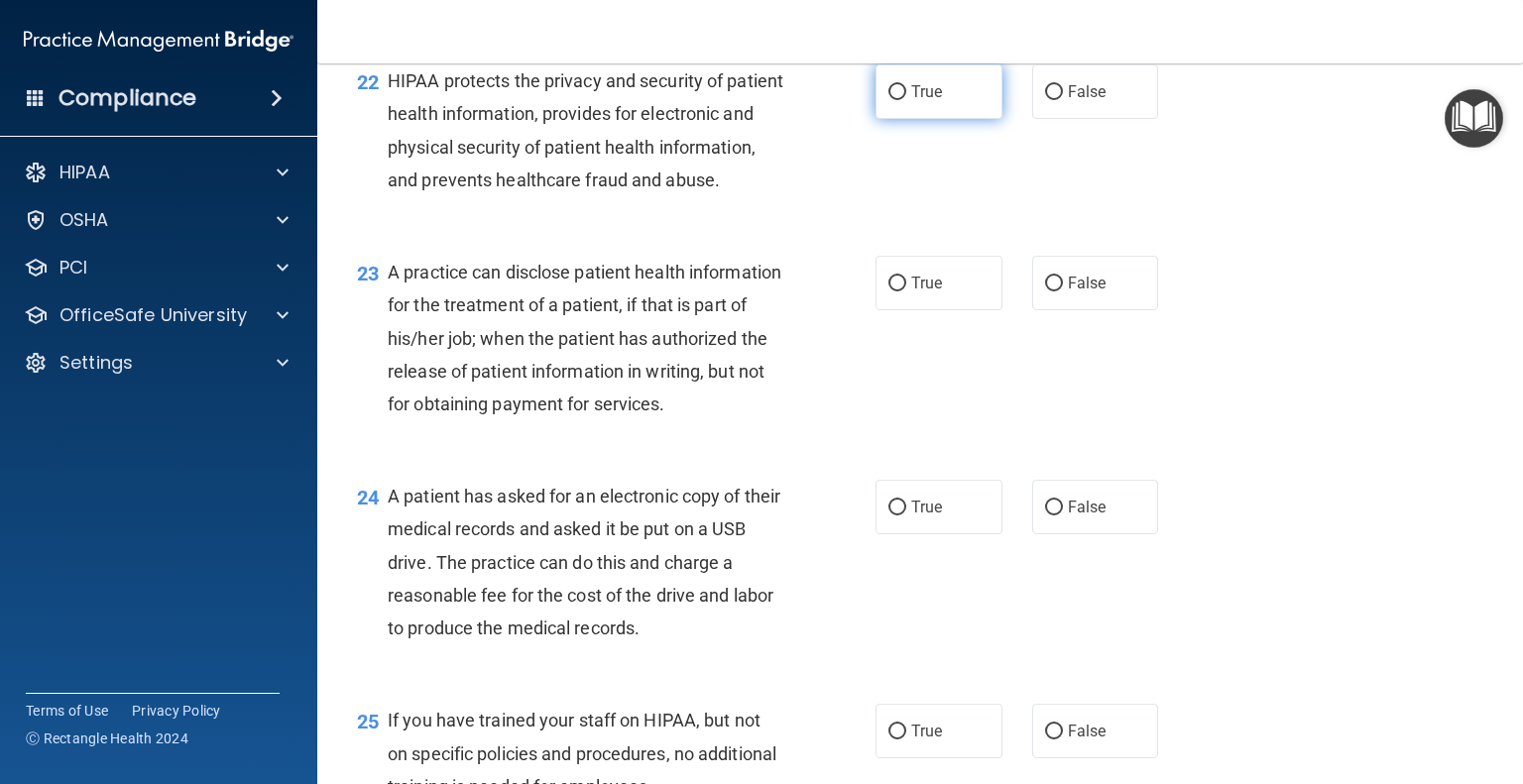 click on "True" at bounding box center [897, 92] 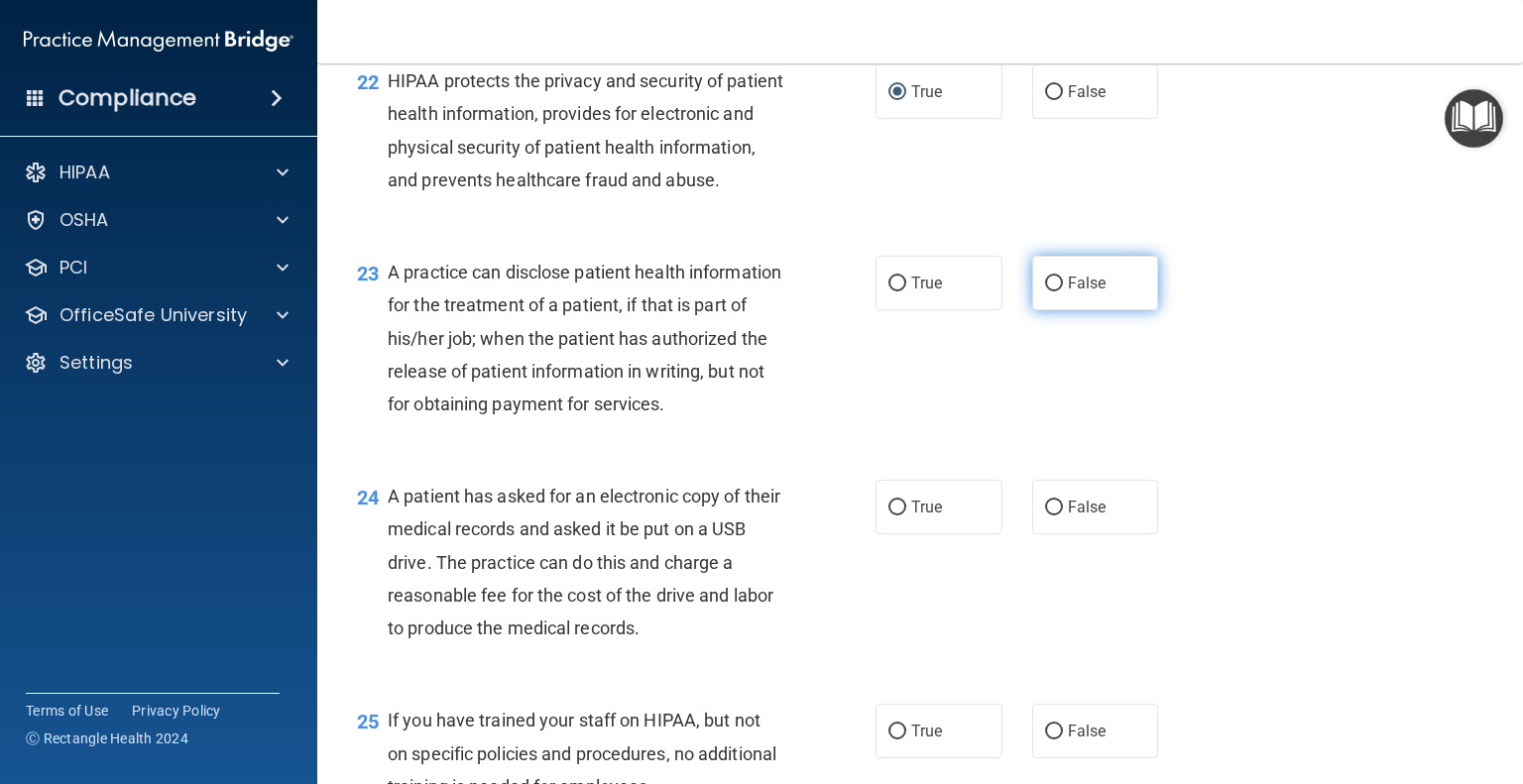 click on "False" at bounding box center (1054, 283) 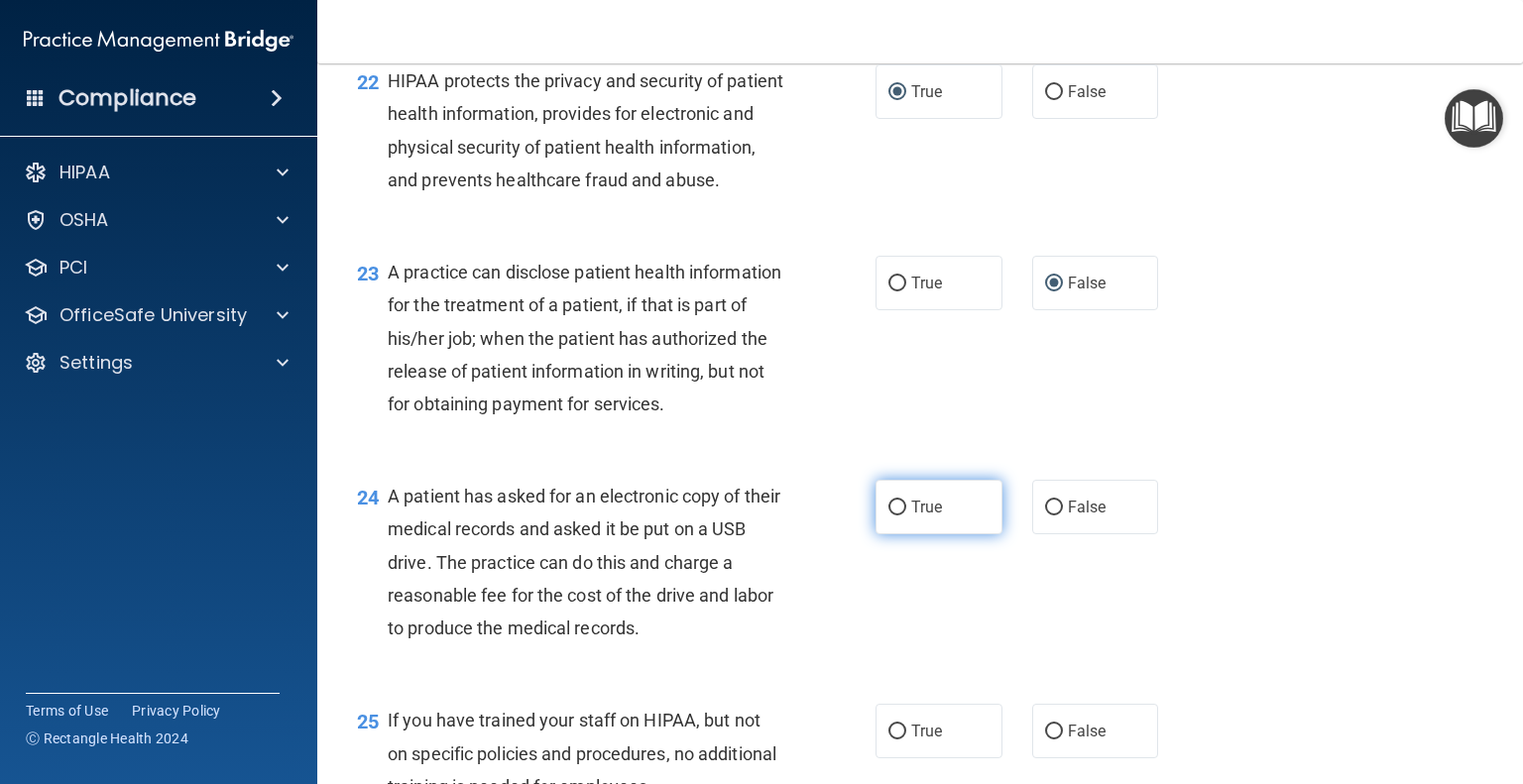 click on "True" at bounding box center [897, 507] 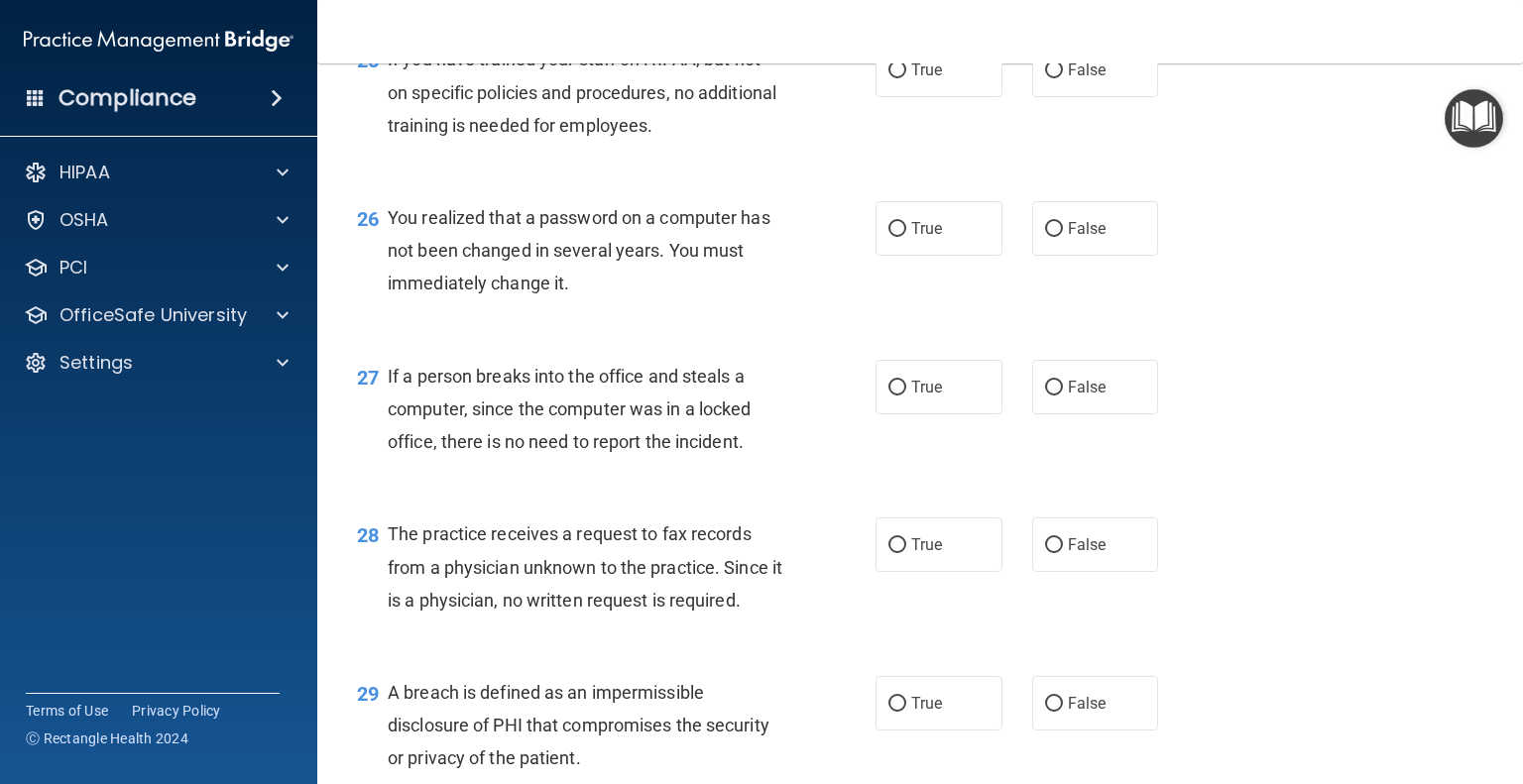 scroll, scrollTop: 4281, scrollLeft: 0, axis: vertical 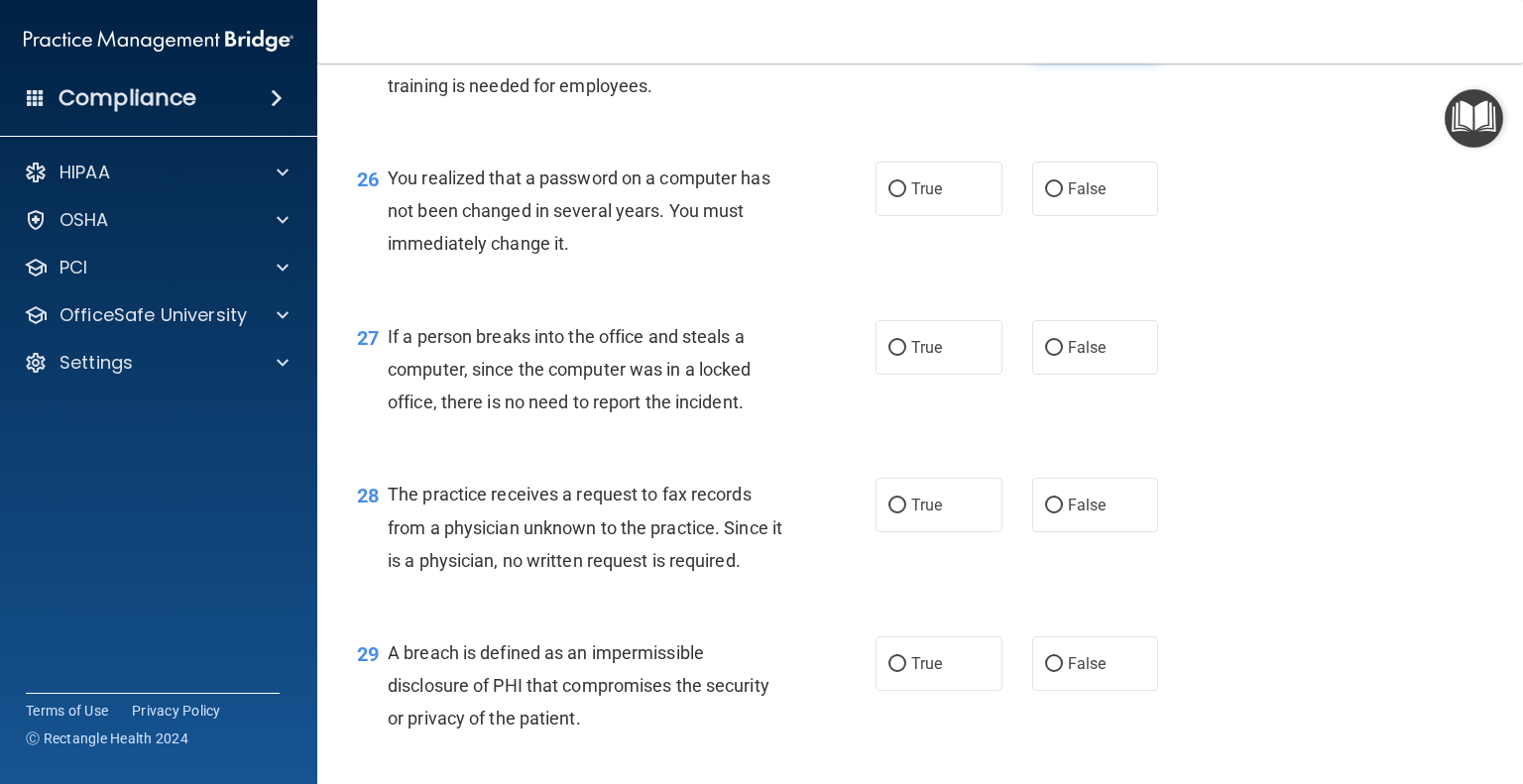 click on "False" at bounding box center (1054, 31) 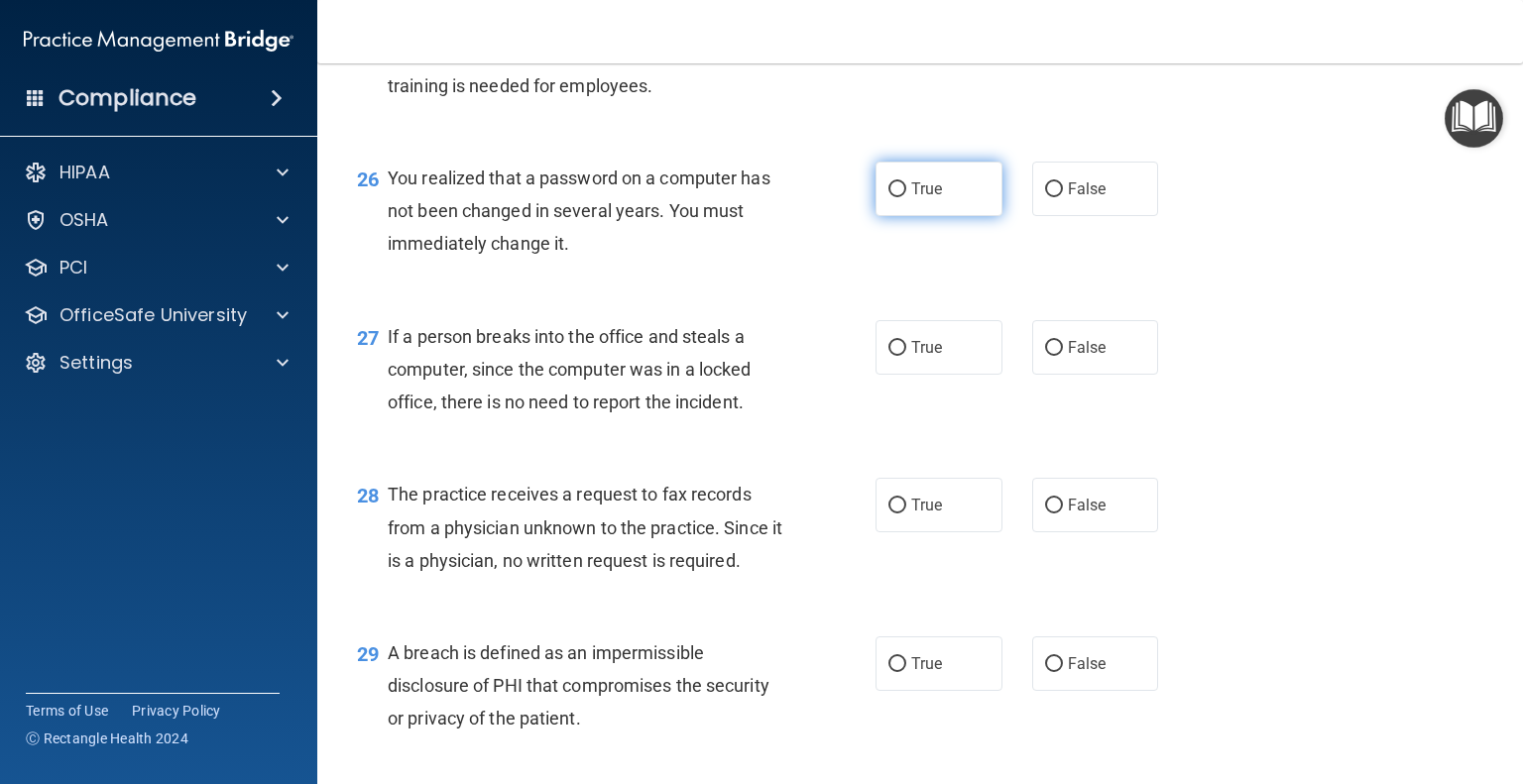 click on "True" at bounding box center [897, 189] 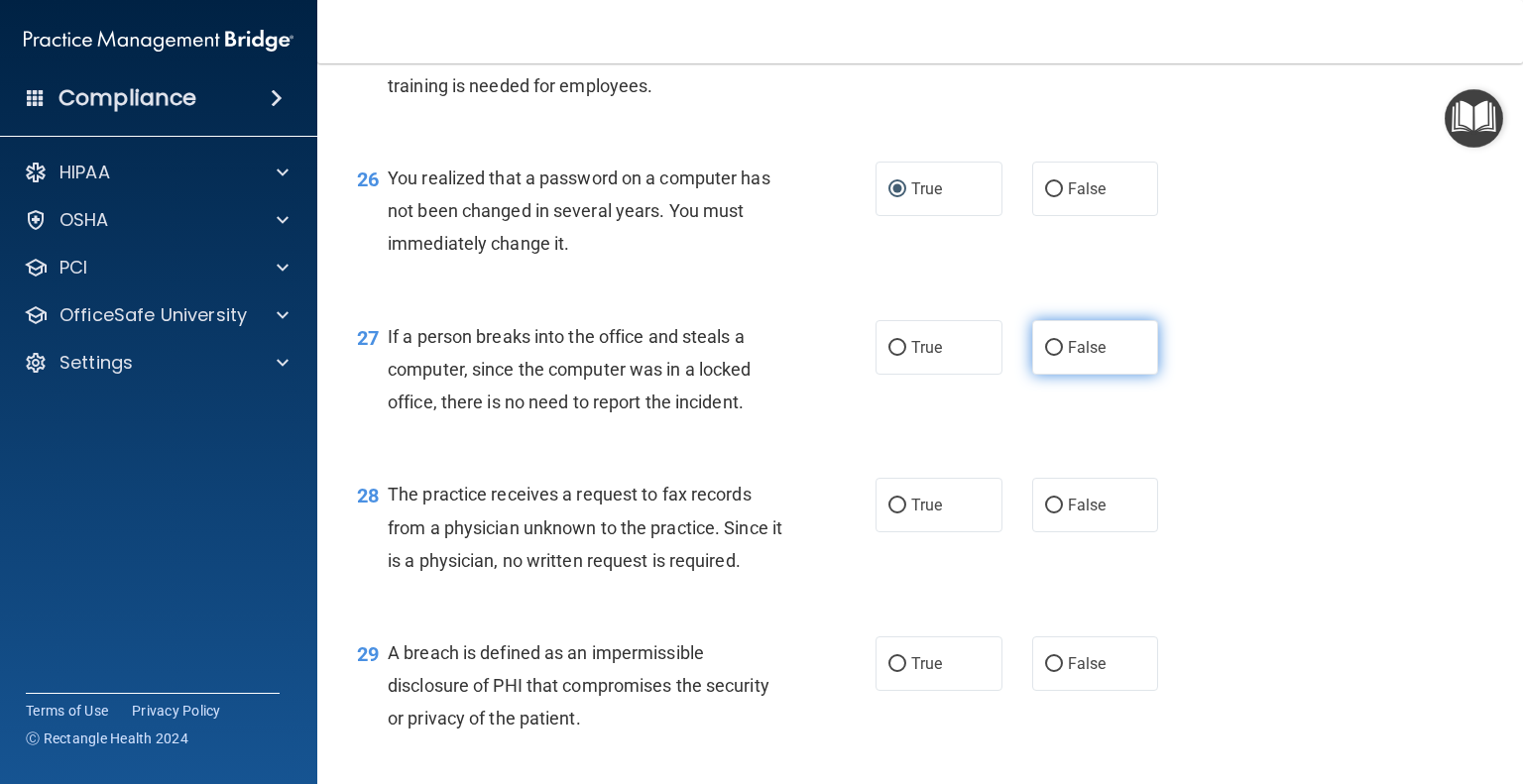 click on "False" at bounding box center (1054, 348) 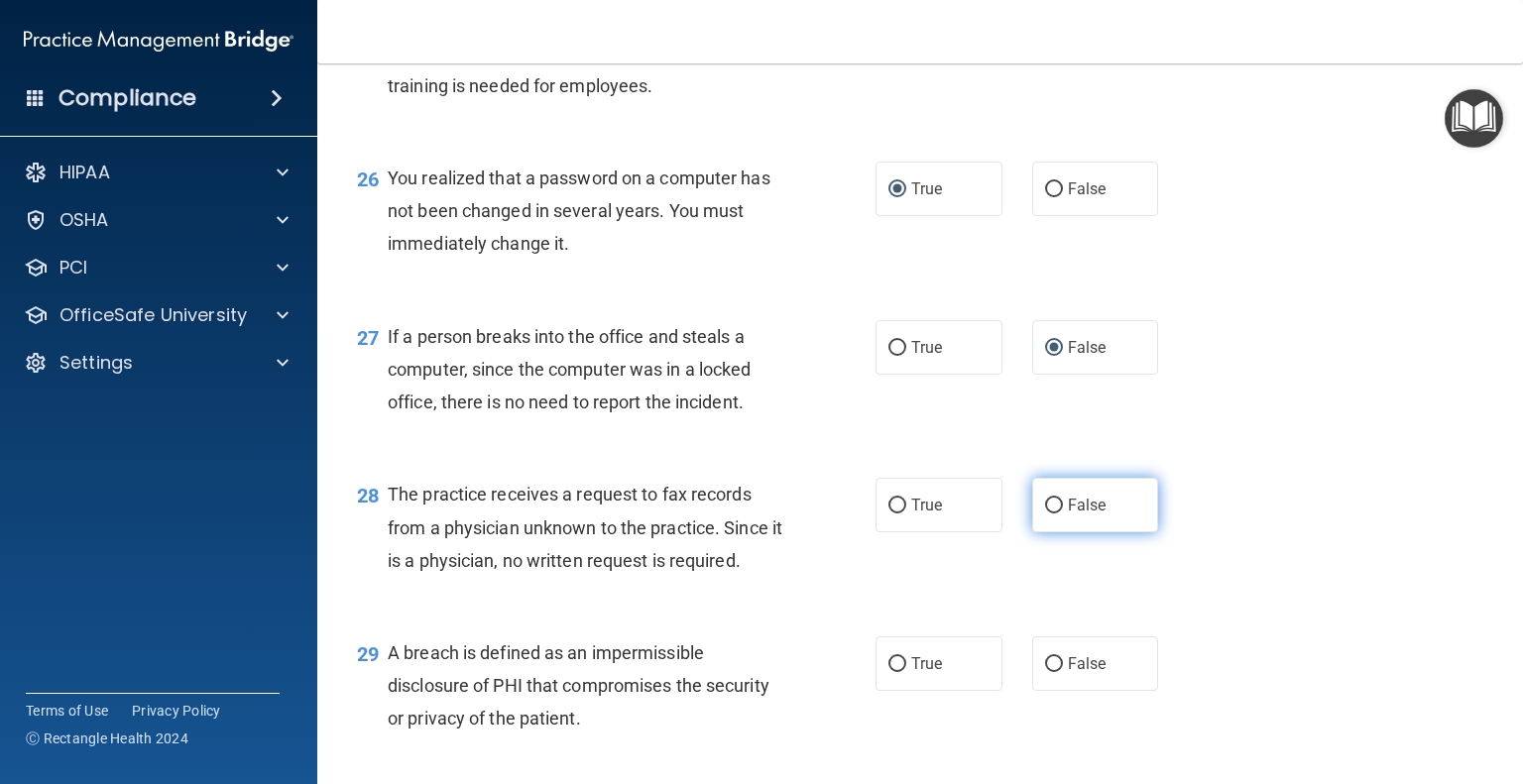 click on "False" at bounding box center (1054, 505) 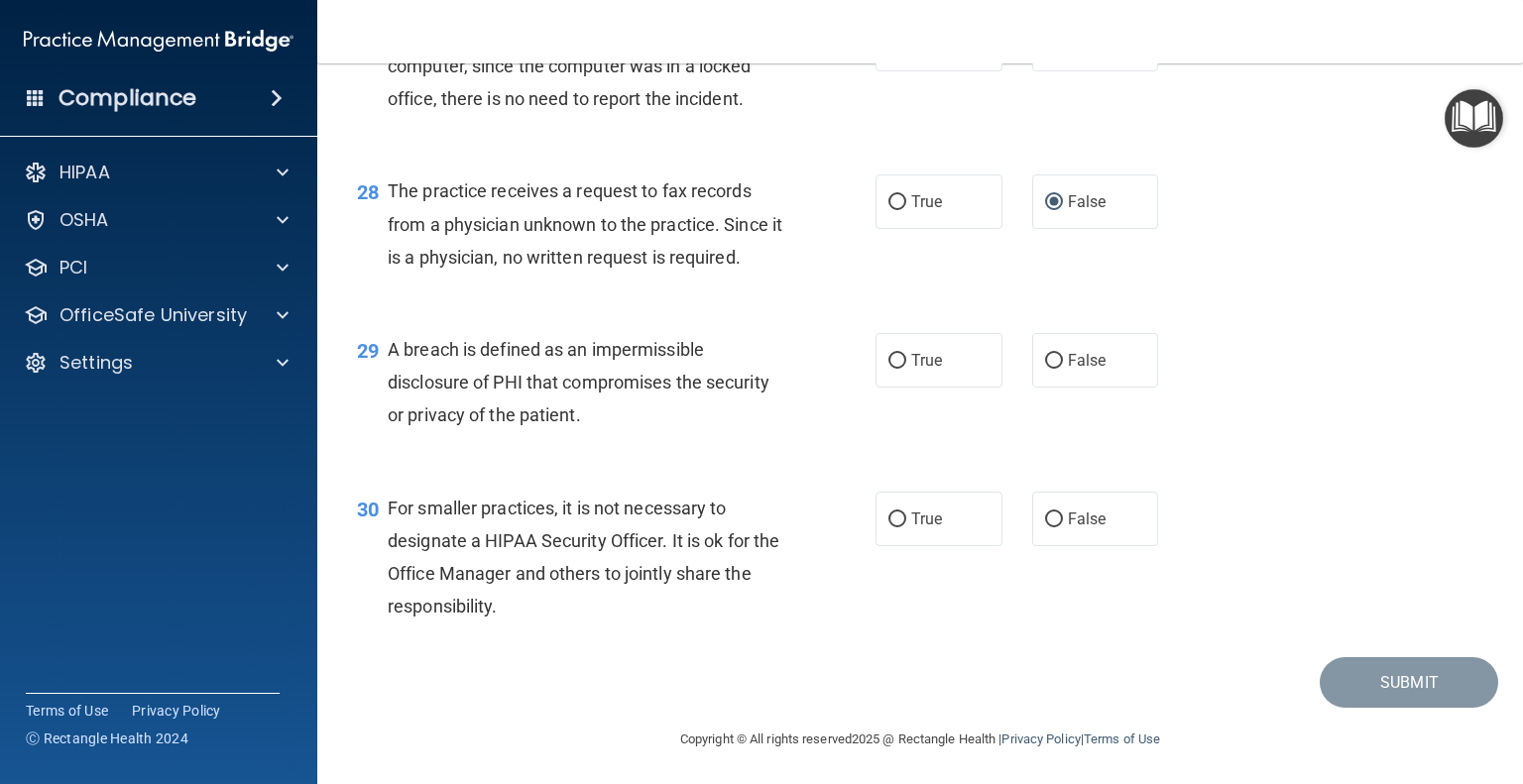scroll, scrollTop: 4624, scrollLeft: 0, axis: vertical 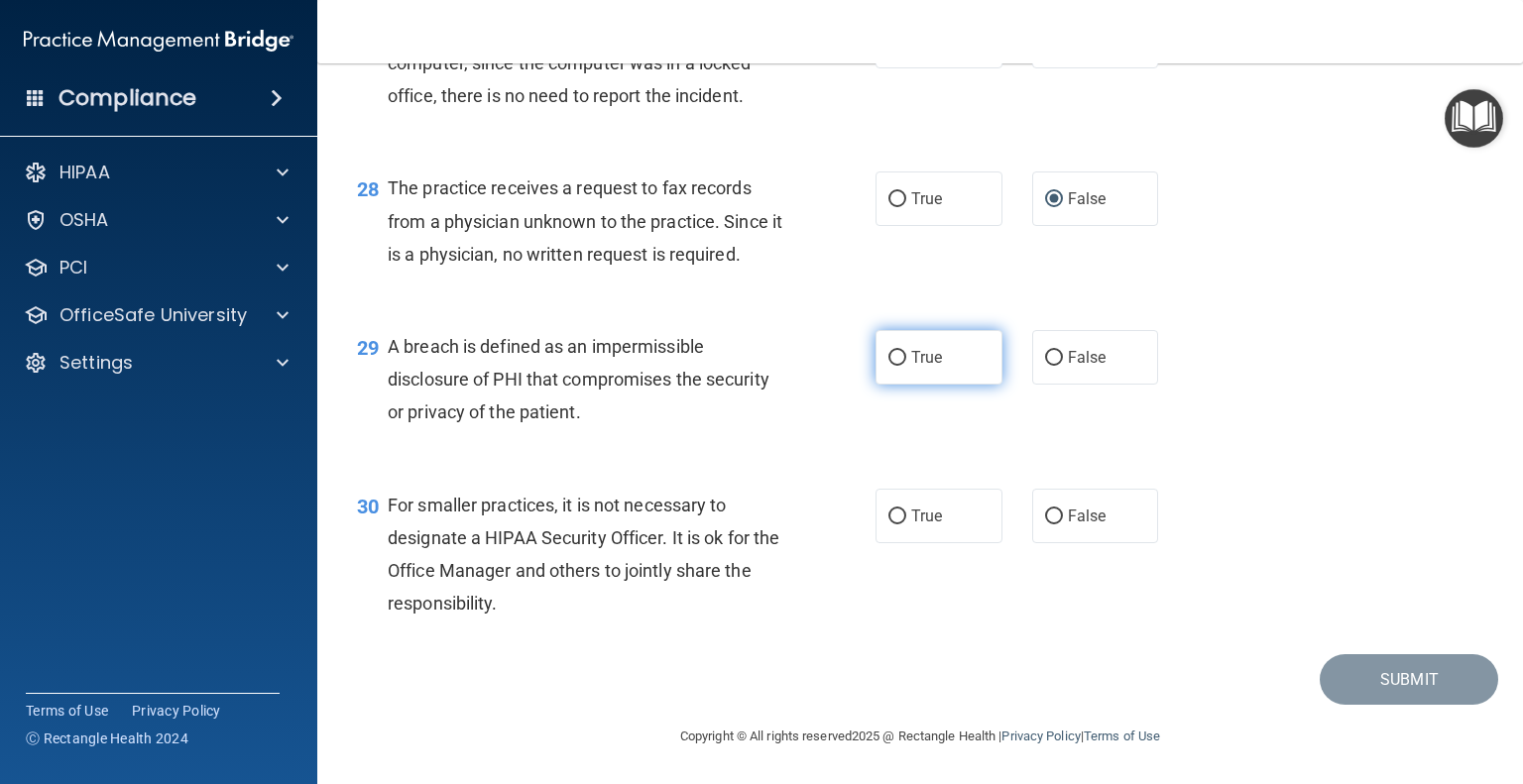 click on "True" at bounding box center (897, 358) 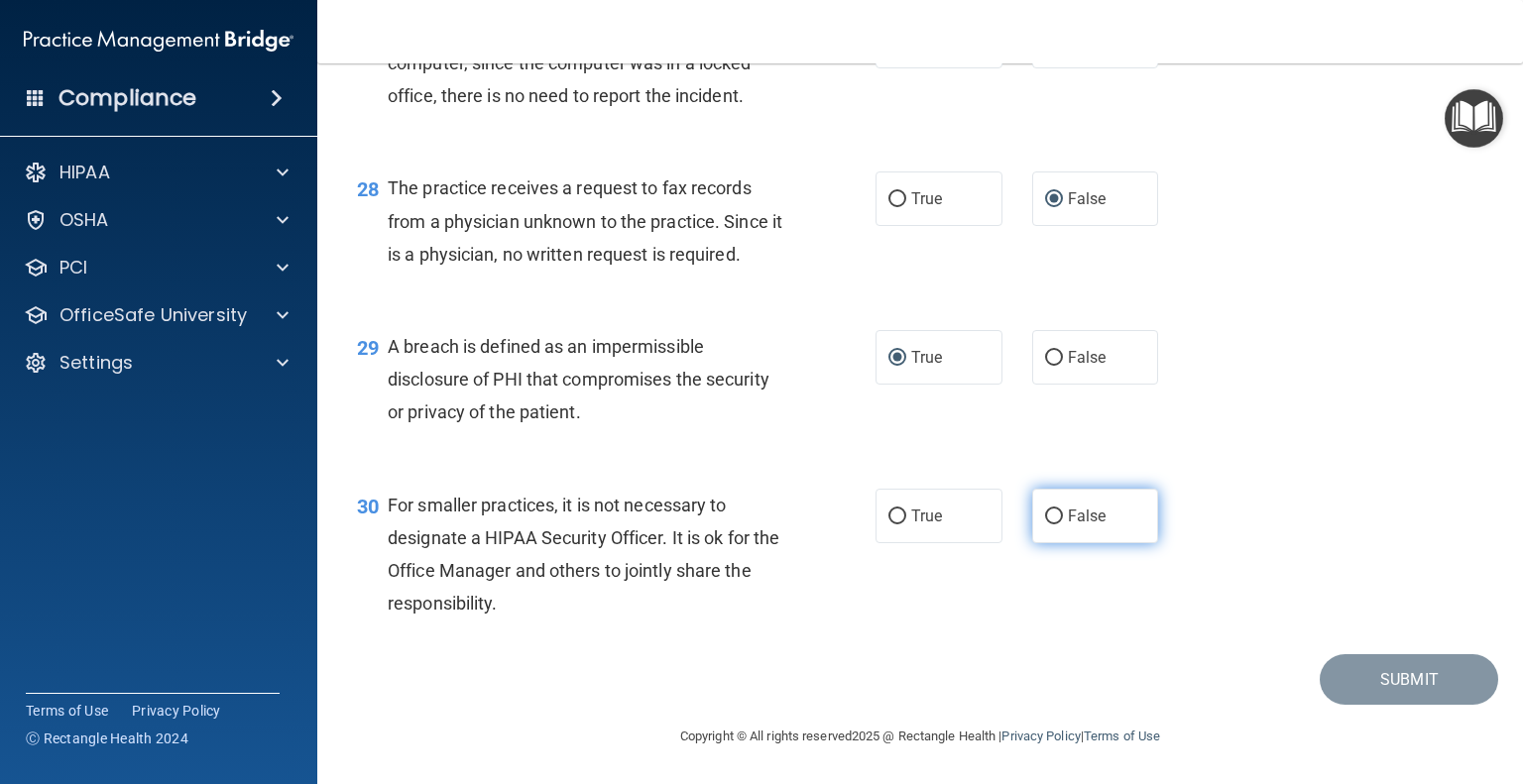 click on "False" at bounding box center [1054, 516] 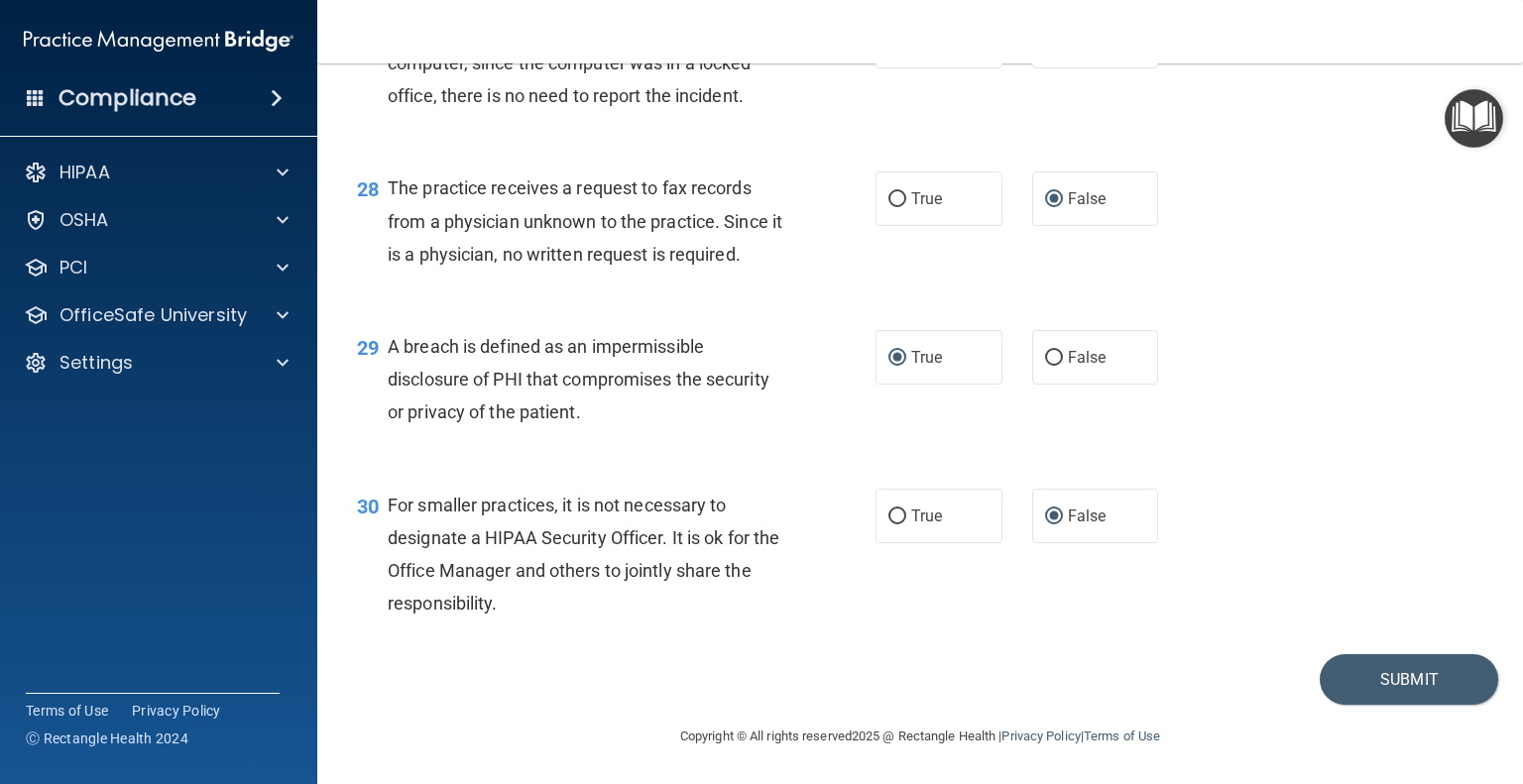 scroll, scrollTop: 4686, scrollLeft: 0, axis: vertical 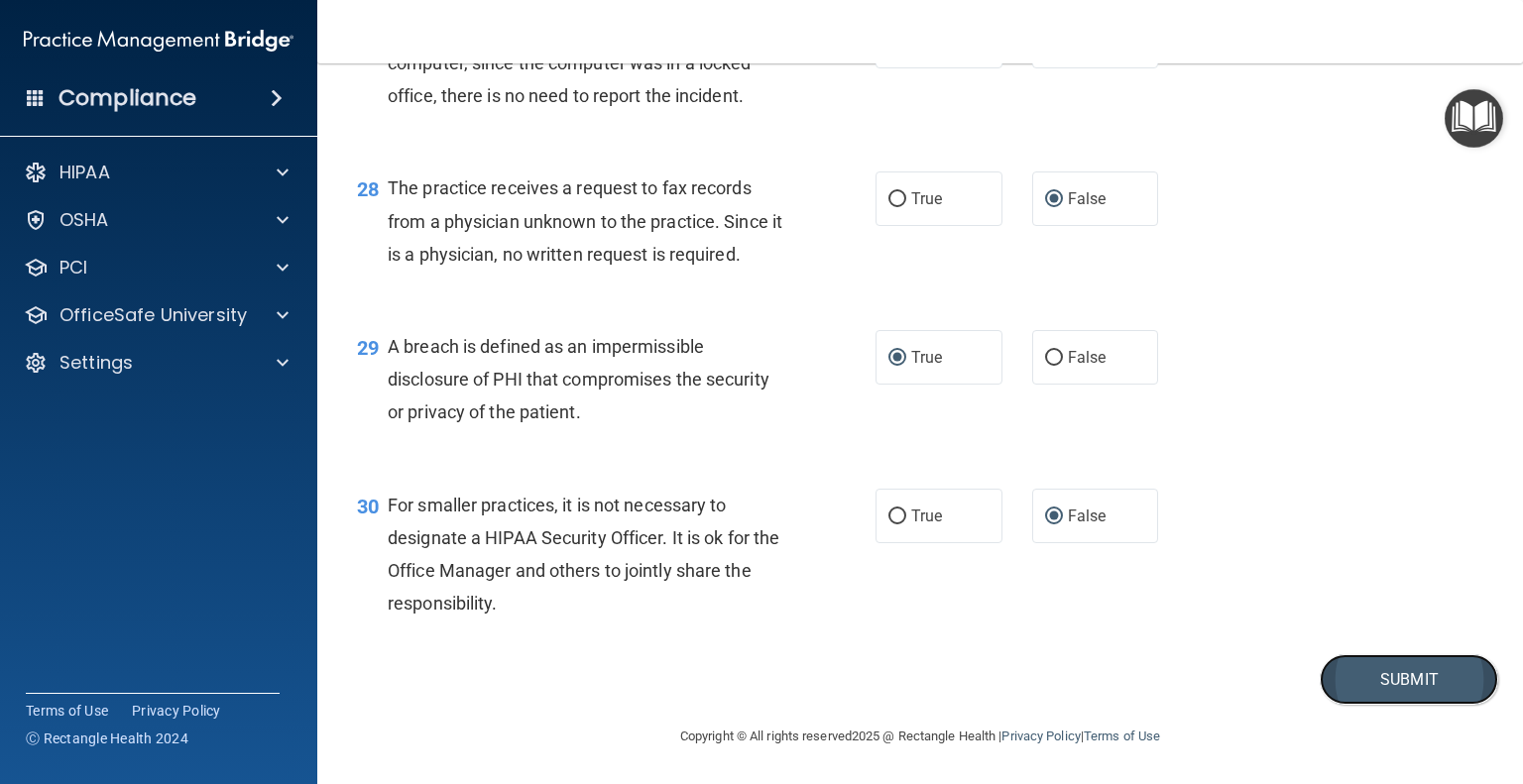 click on "Submit" at bounding box center (1409, 679) 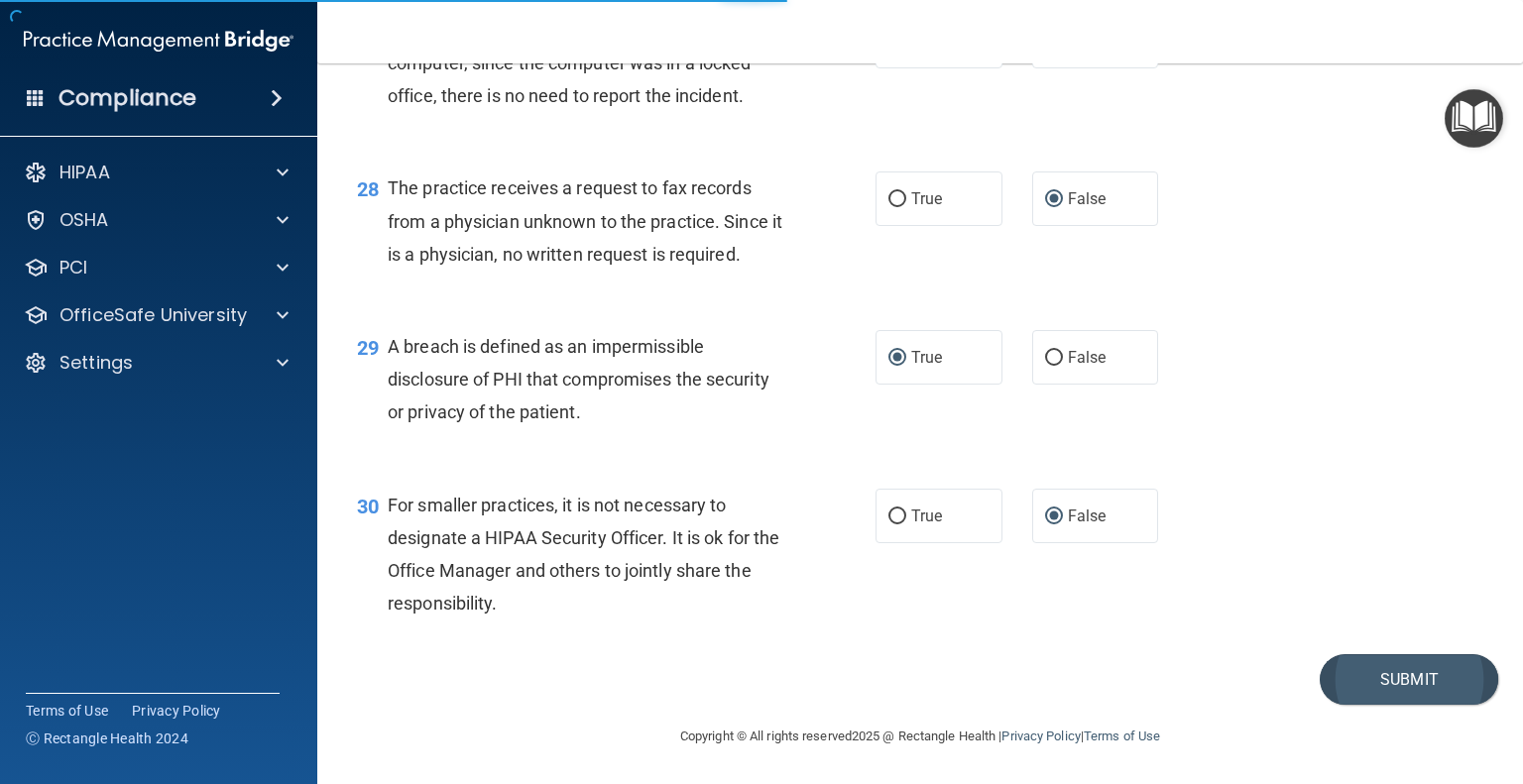 scroll, scrollTop: 0, scrollLeft: 0, axis: both 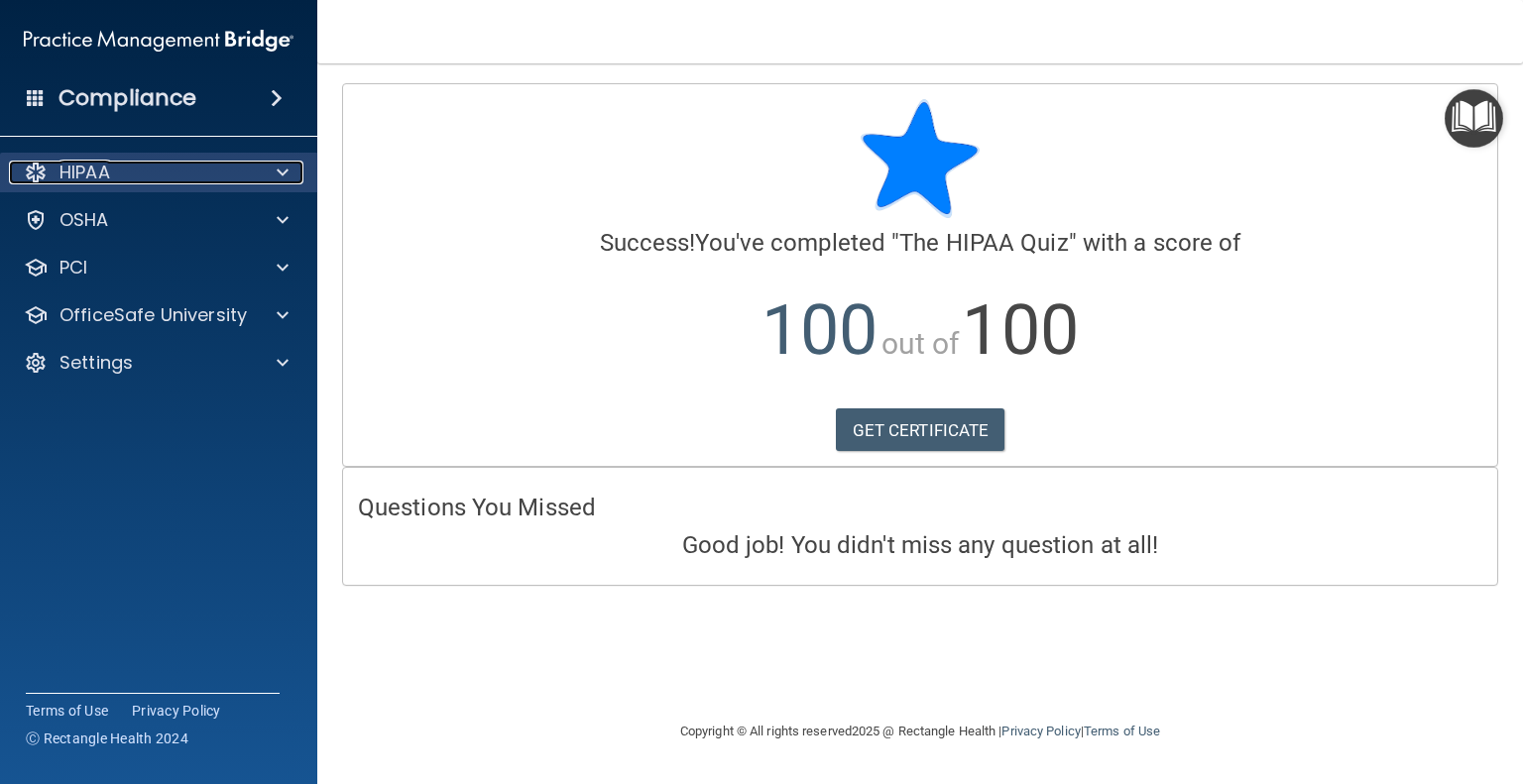 click on "HIPAA" at bounding box center (132, 172) 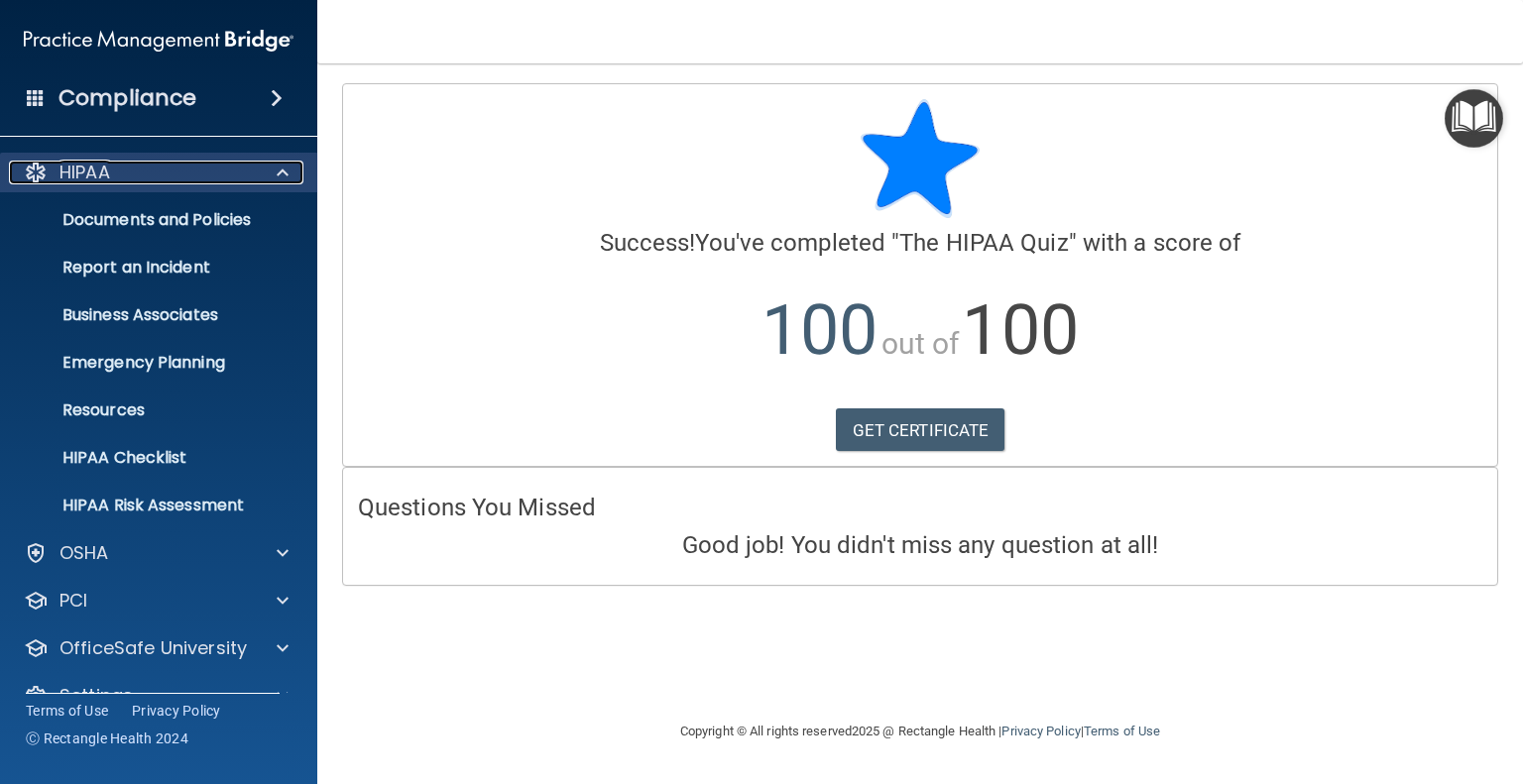 click on "HIPAA" at bounding box center [132, 172] 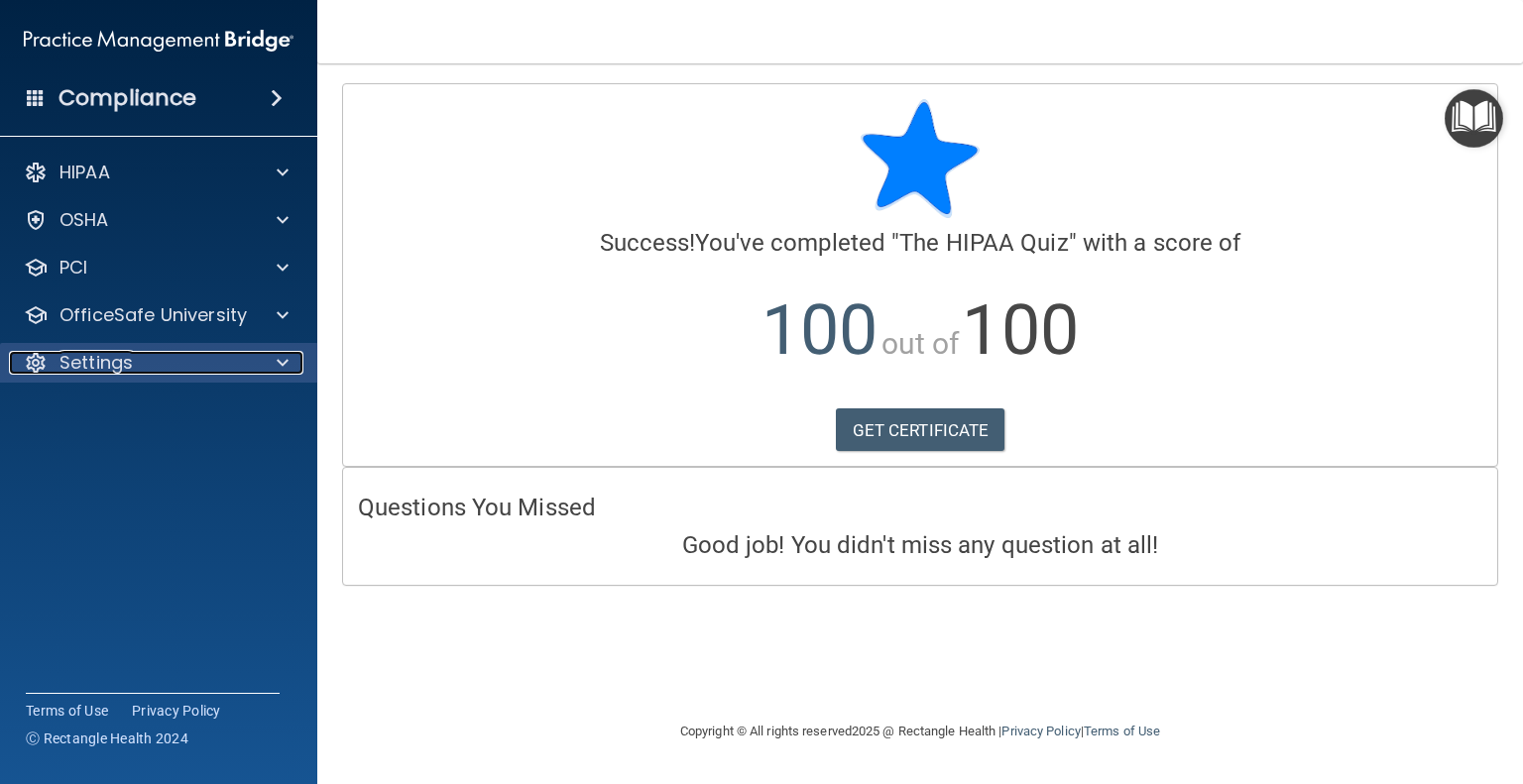 click at bounding box center [280, 363] 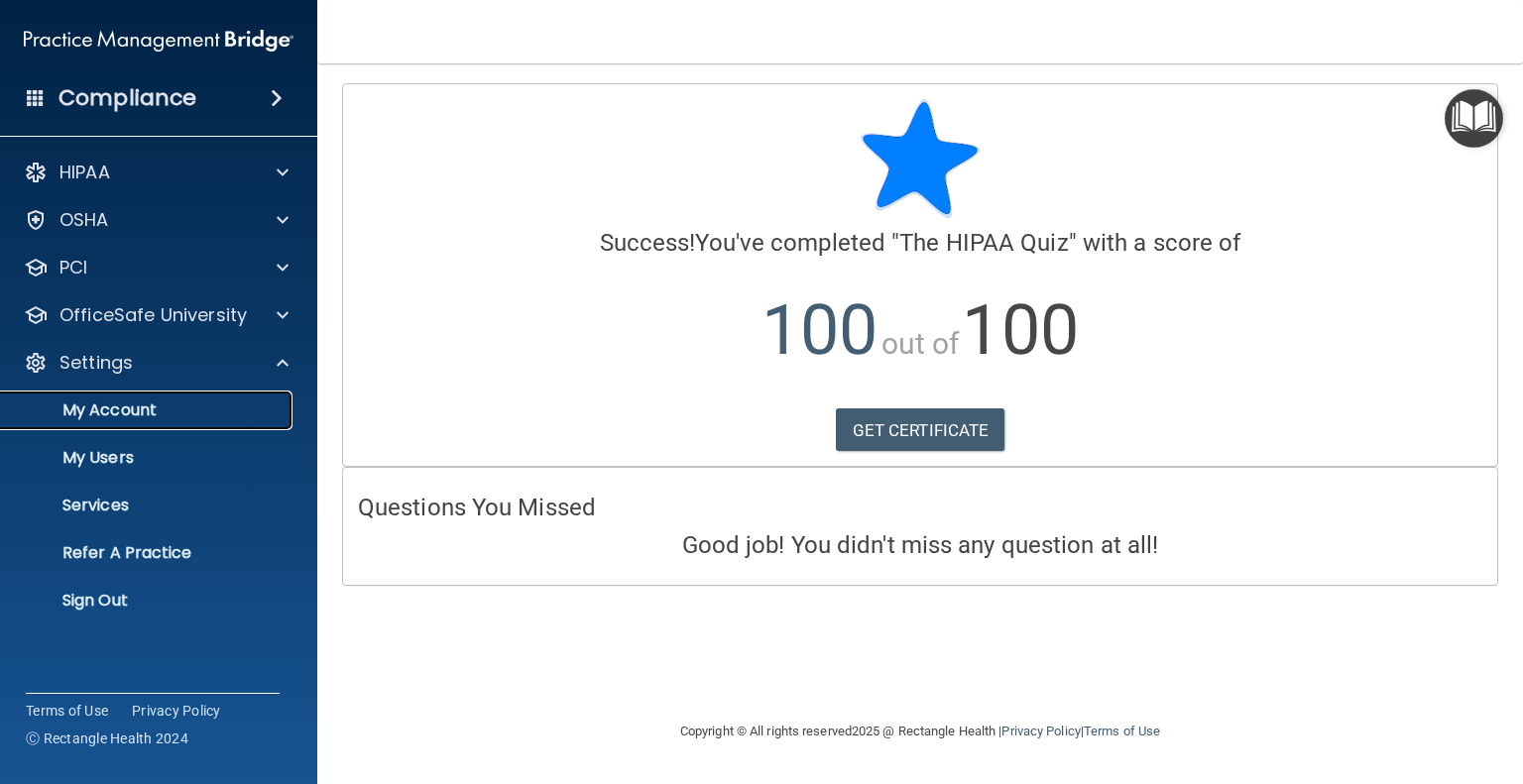 click on "My Account" at bounding box center [136, 410] 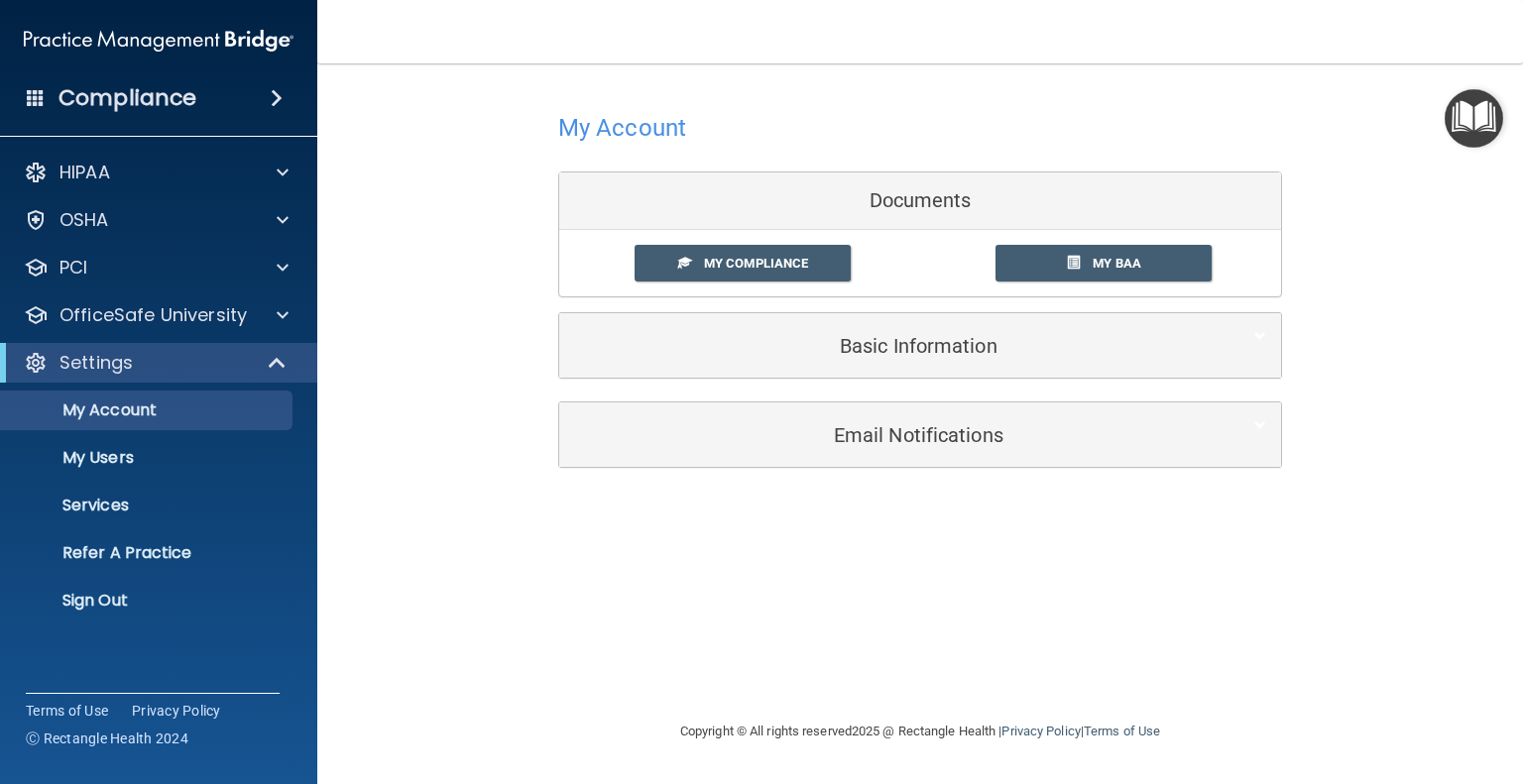 click on "My Account" at bounding box center (622, 128) 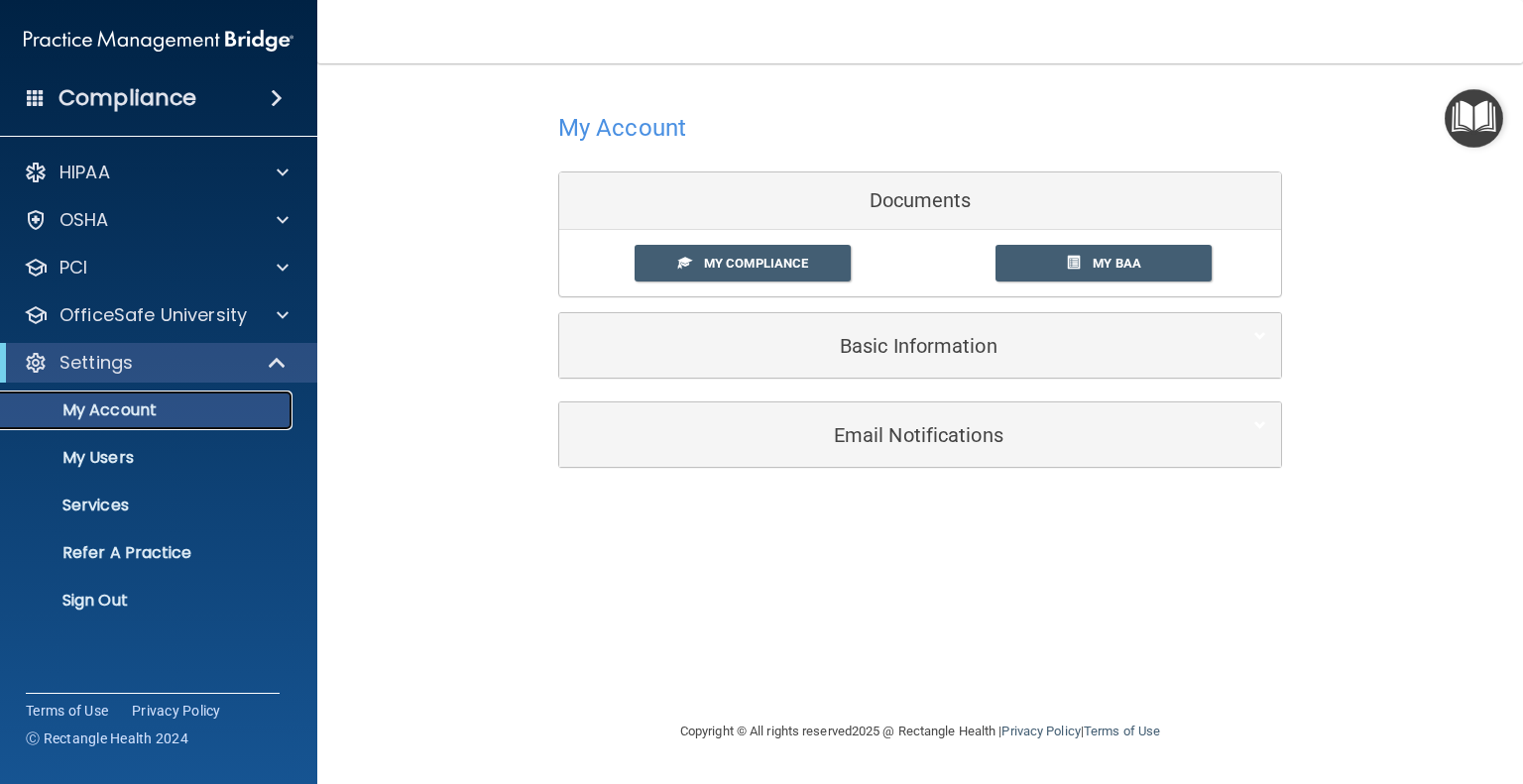 click on "My Account" at bounding box center (148, 410) 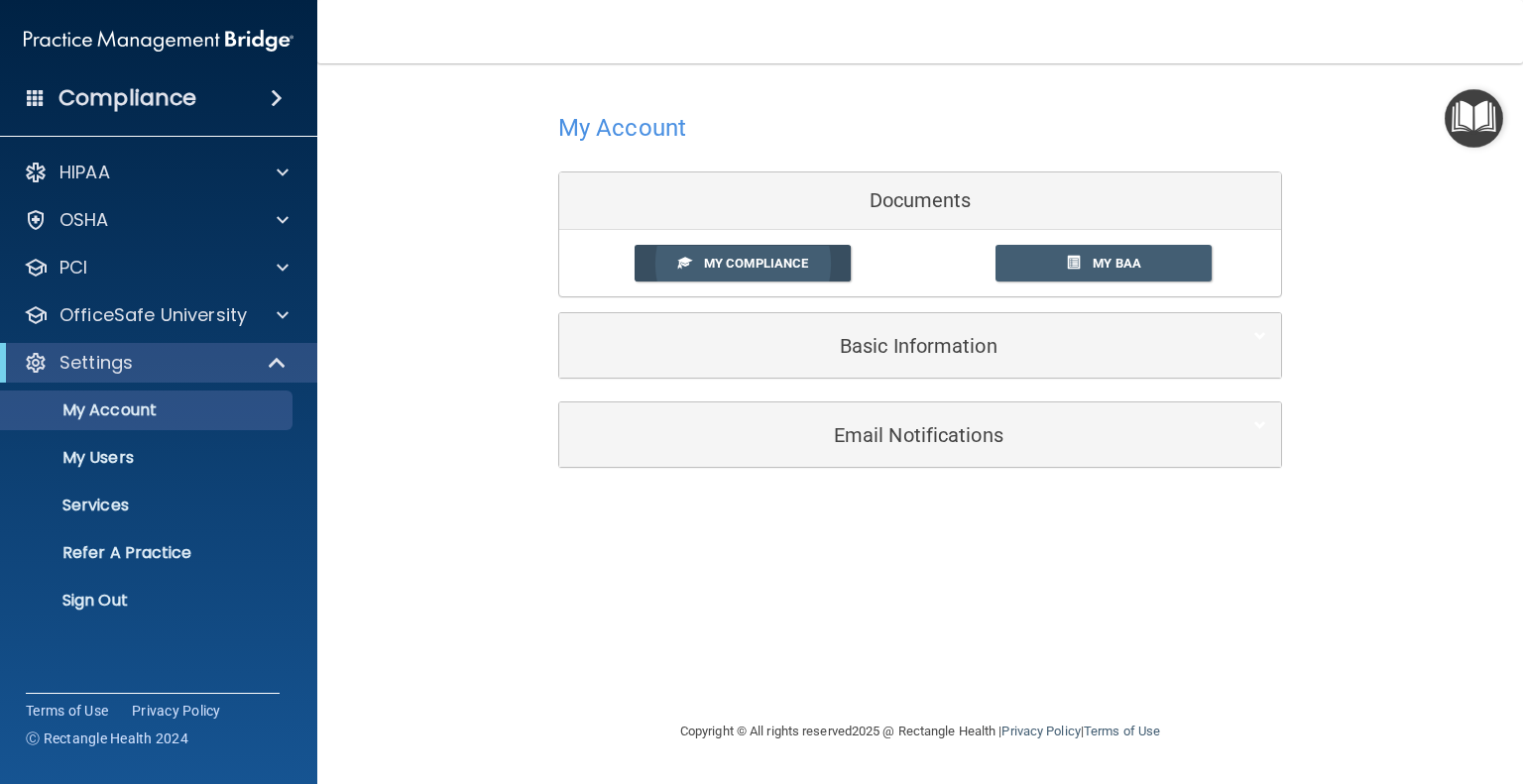 click on "My Compliance" at bounding box center [756, 263] 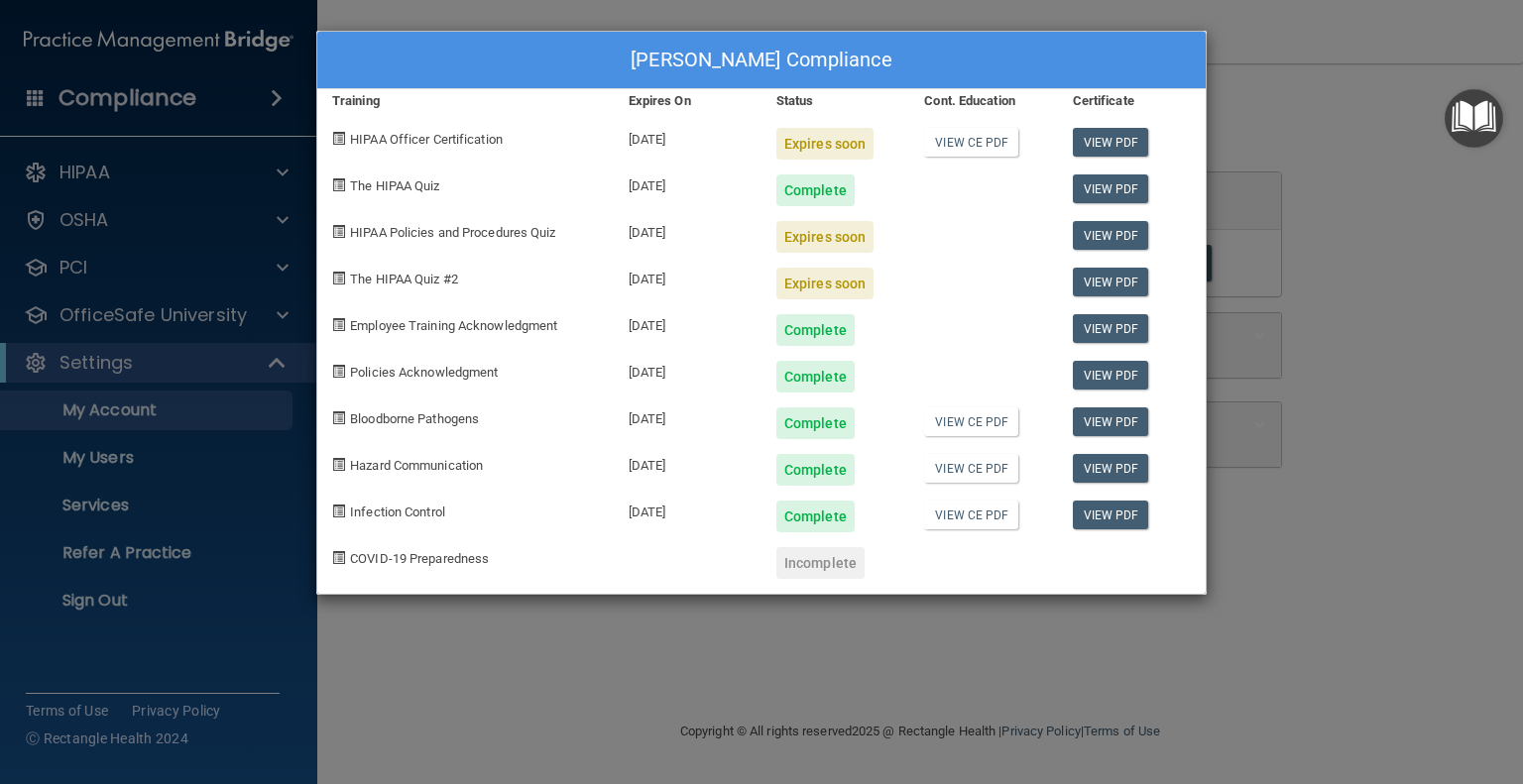 click on "HIPAA Policies and Procedures Quiz" at bounding box center (452, 232) 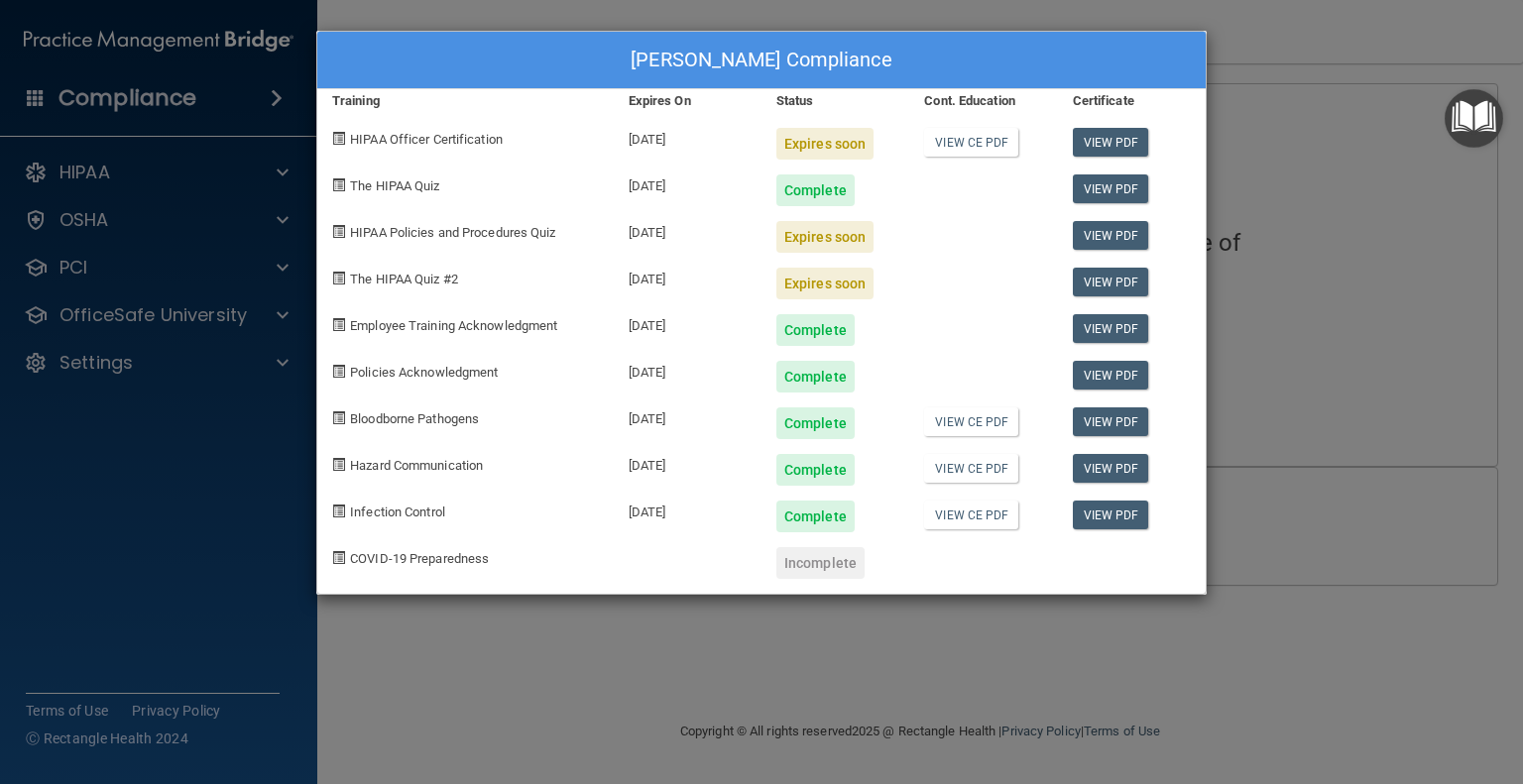 click on "Nancy McClellan's Compliance      Training   Expires On   Status   Cont. Education   Certificate         HIPAA Officer Certification      08/02/2025       Expires soon        View CE PDF       View PDF         The HIPAA Quiz      07/22/2026       Complete              View PDF         HIPAA Policies and Procedures Quiz      08/04/2025       Expires soon              View PDF         The HIPAA Quiz #2      08/04/2025       Expires soon              View PDF         Employee Training Acknowledgment      07/22/2026       Complete              View PDF         Policies Acknowledgment      07/22/2026       Complete              View PDF         Bloodborne Pathogens      04/14/2026       Complete        View CE PDF       View PDF         Hazard Communication      04/14/2026       Complete        View CE PDF       View PDF         Infection Control      04/14/2026       Complete        View CE PDF       View PDF         COVID-19 Preparedness             Incomplete" at bounding box center (762, 392) 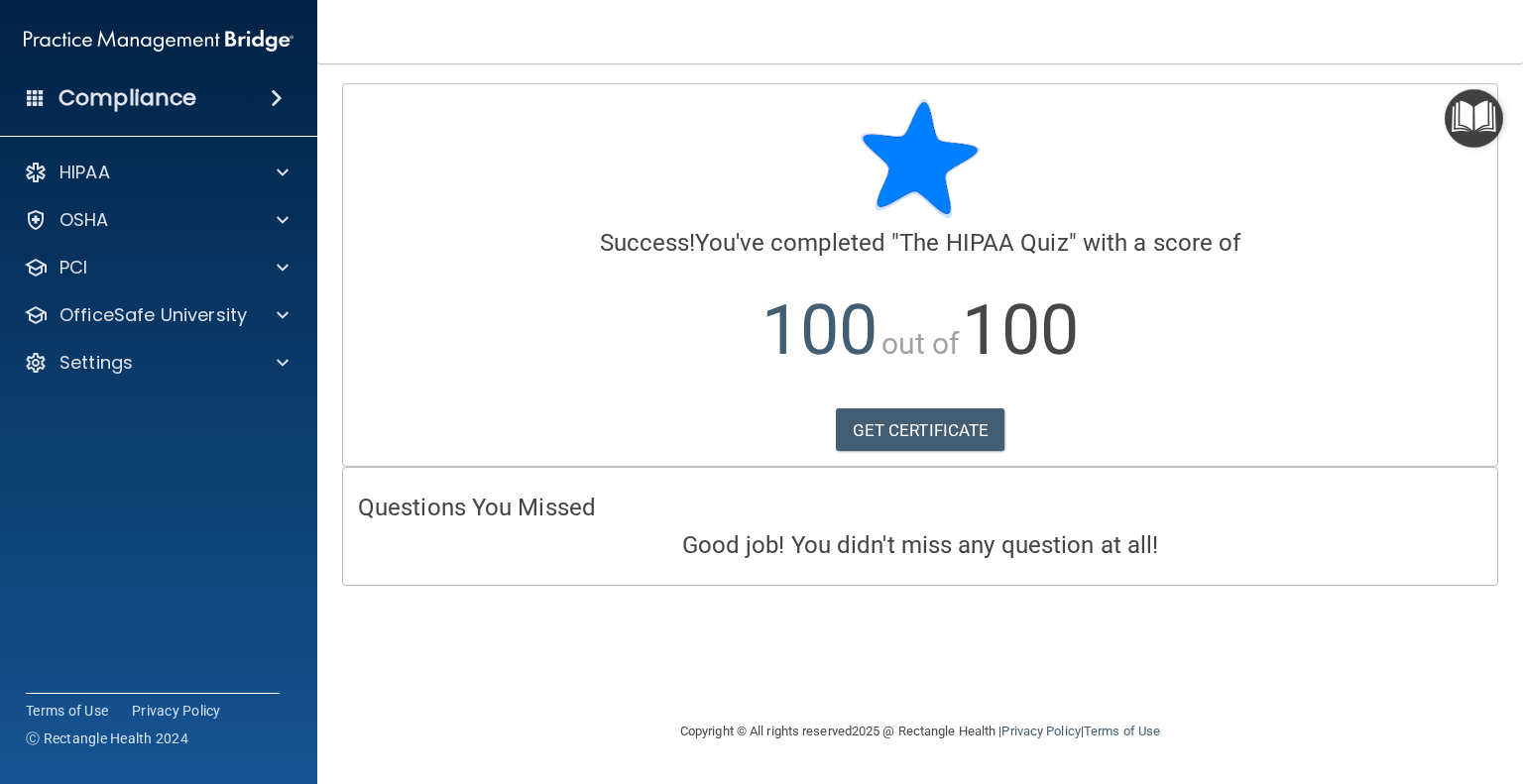 click at bounding box center (277, 98) 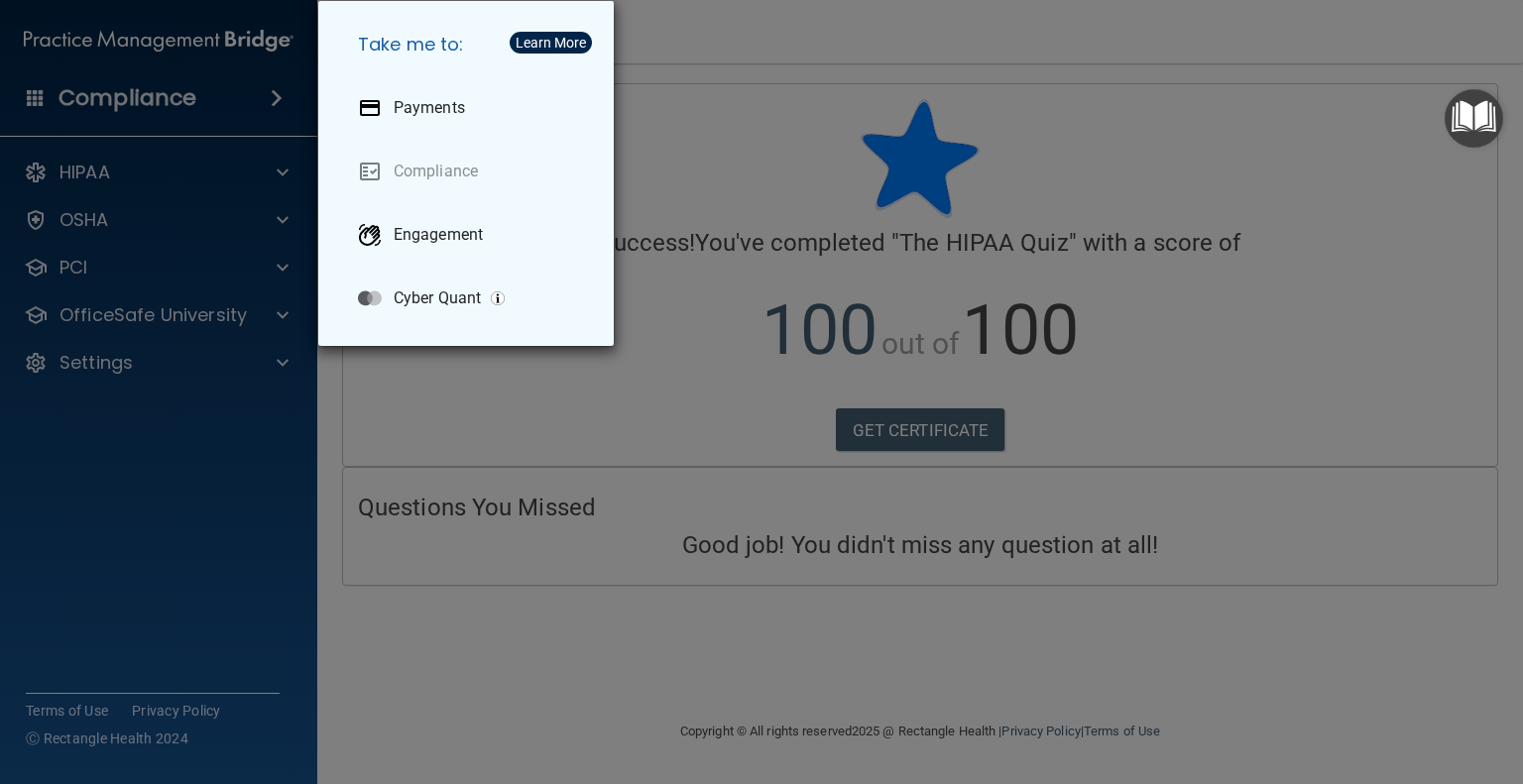 click on "Take me to:             Payments                   Compliance                     Engagement                     Cyber Quant" at bounding box center (762, 392) 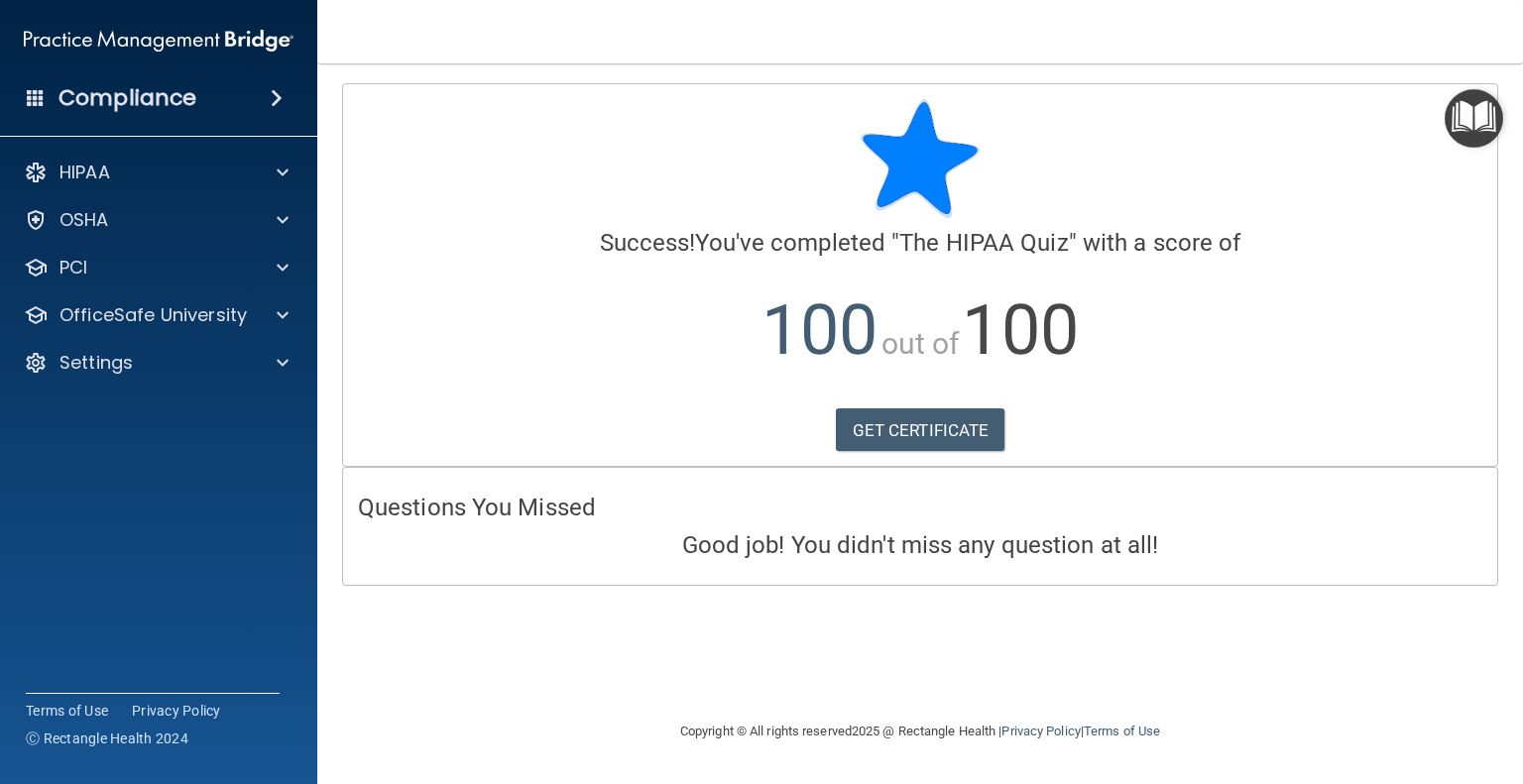click at bounding box center (277, 98) 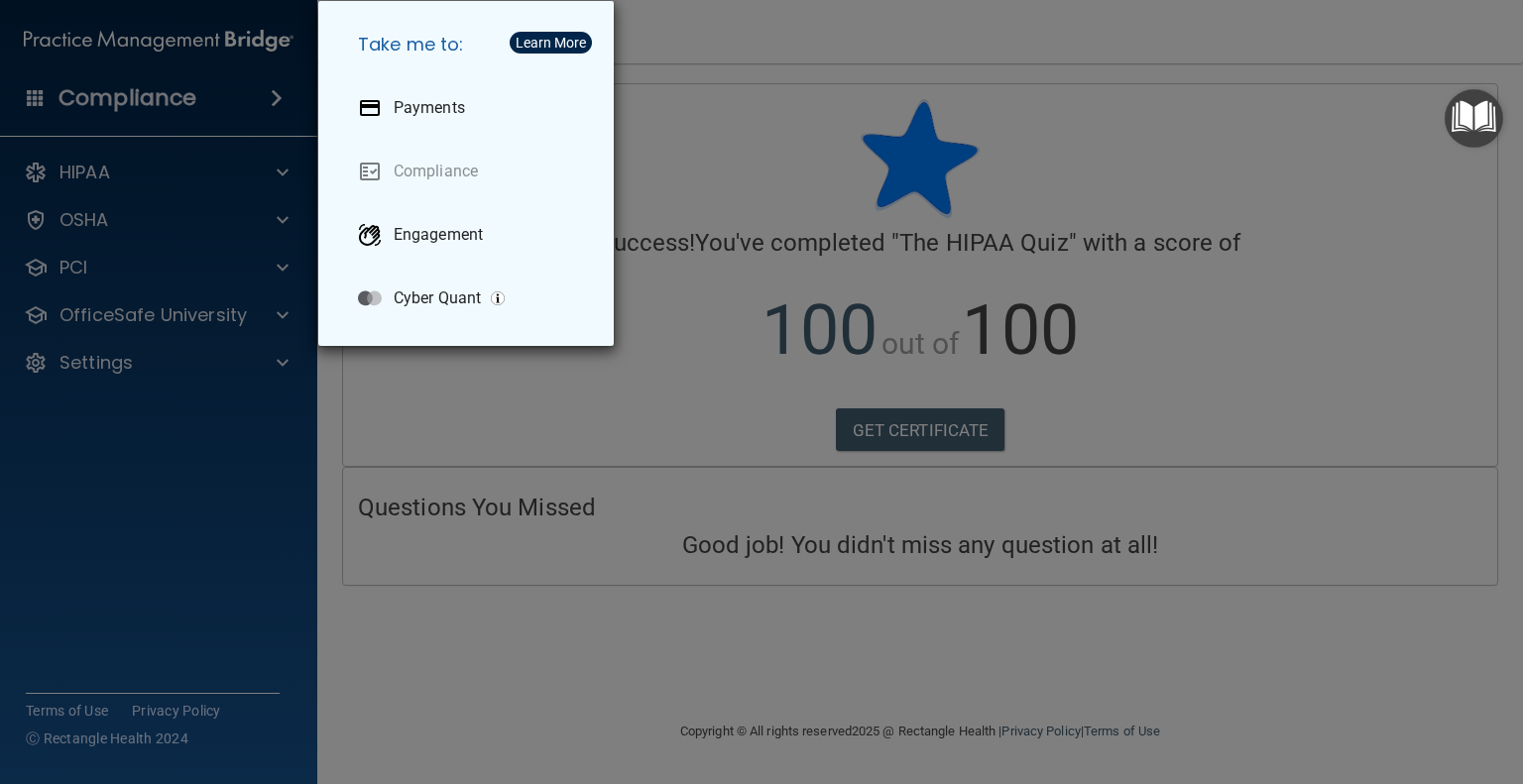click on "Take me to:             Payments                   Compliance                     Engagement                     Cyber Quant" at bounding box center [762, 392] 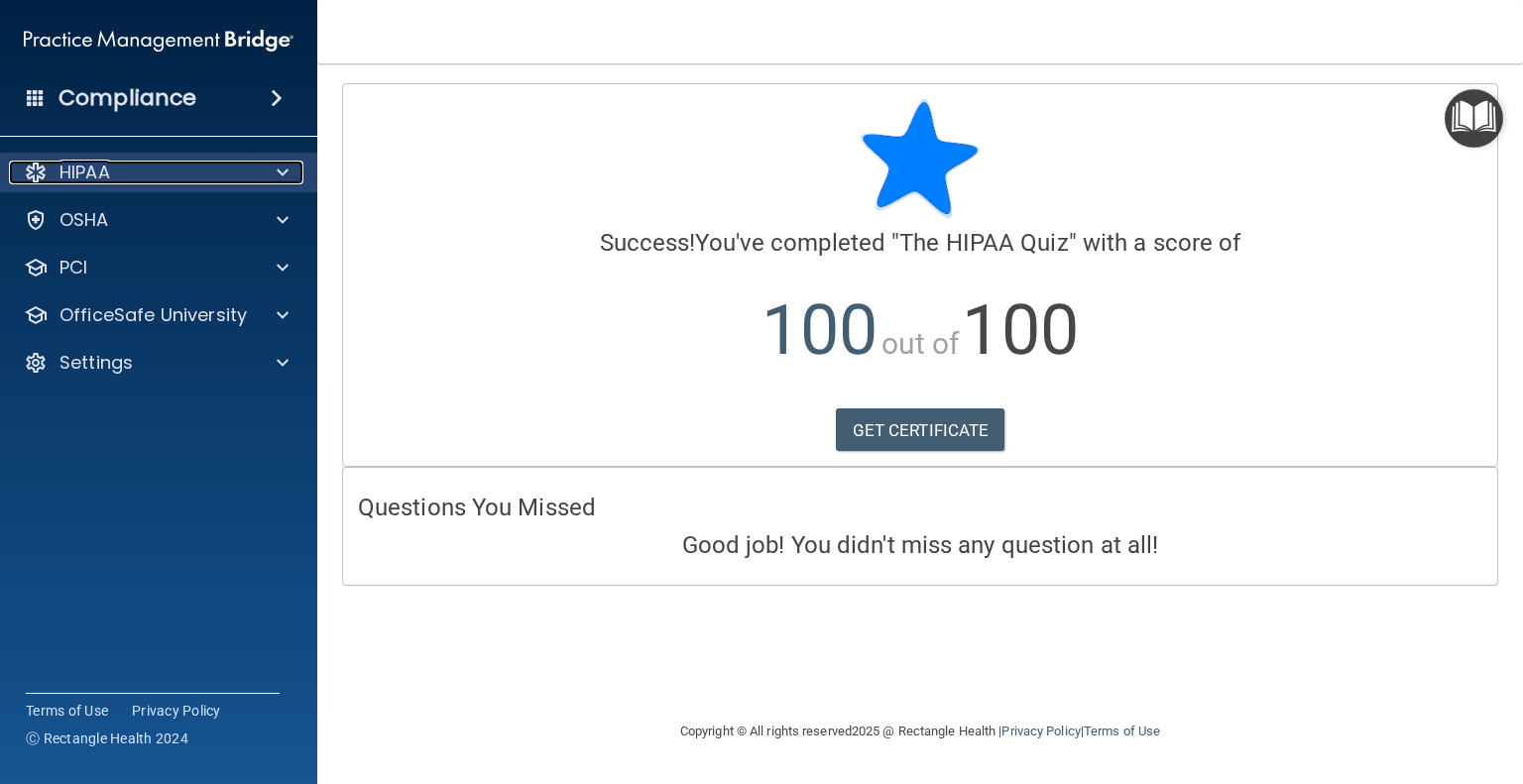 click at bounding box center (283, 172) 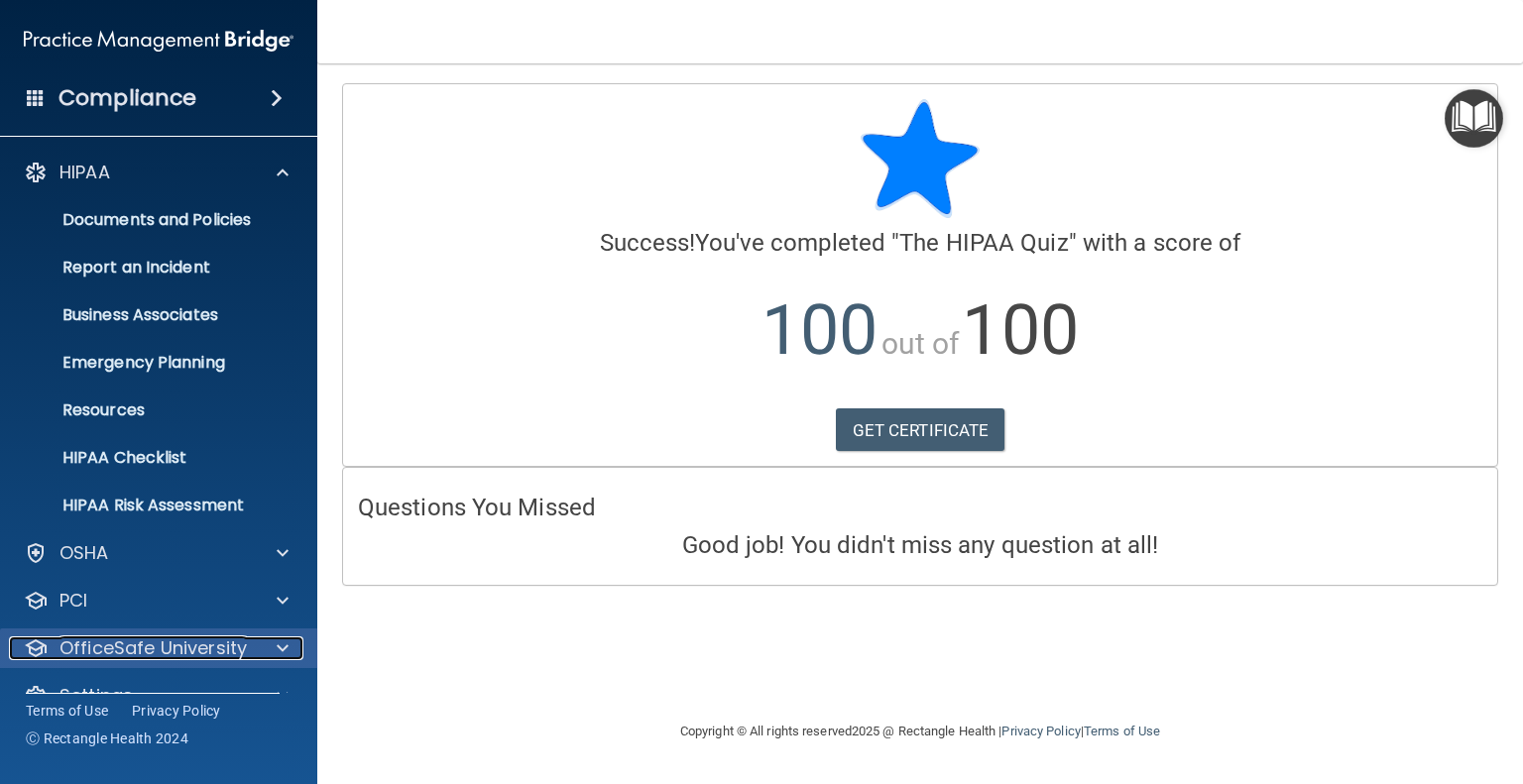 click at bounding box center (283, 648) 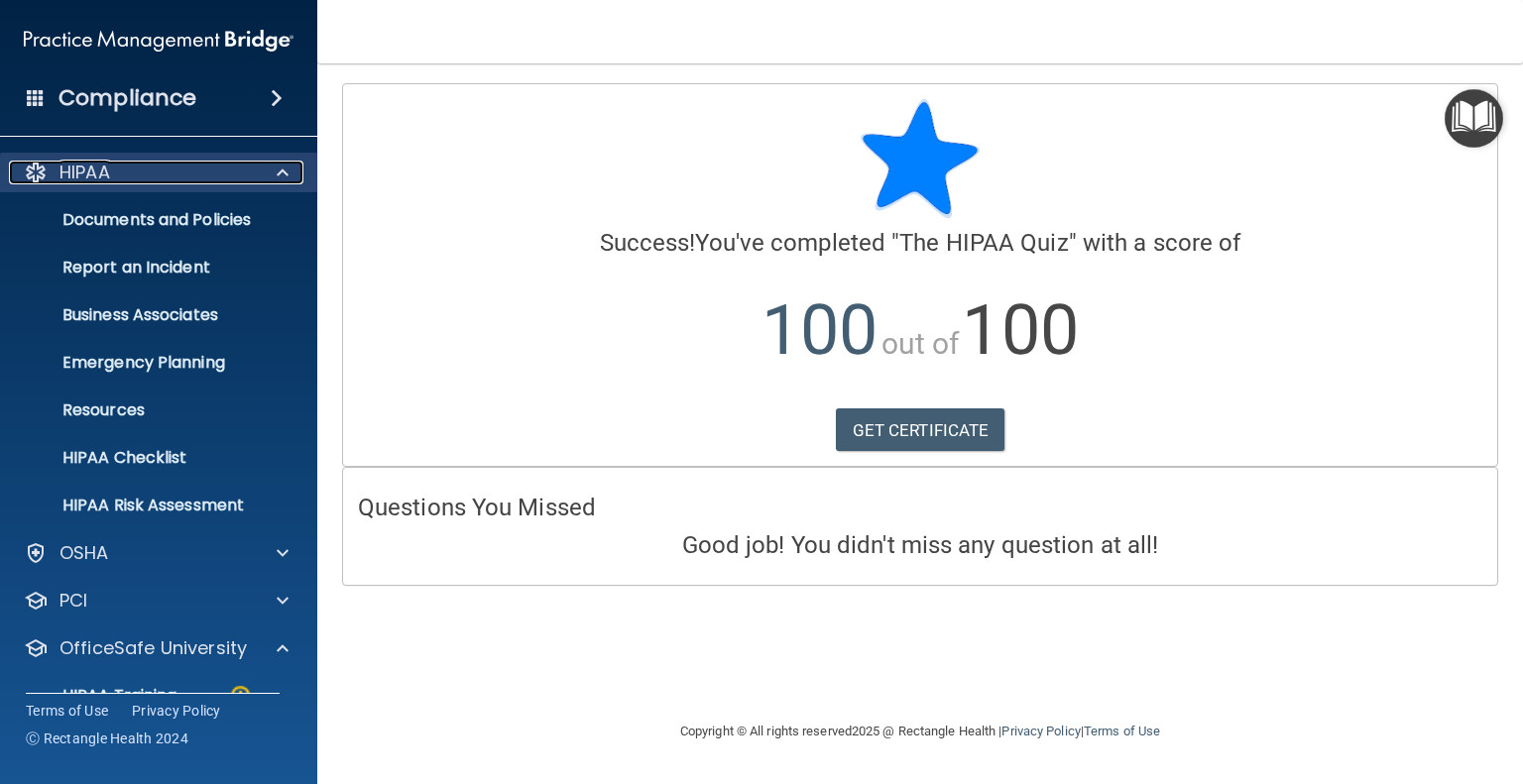 click at bounding box center [280, 172] 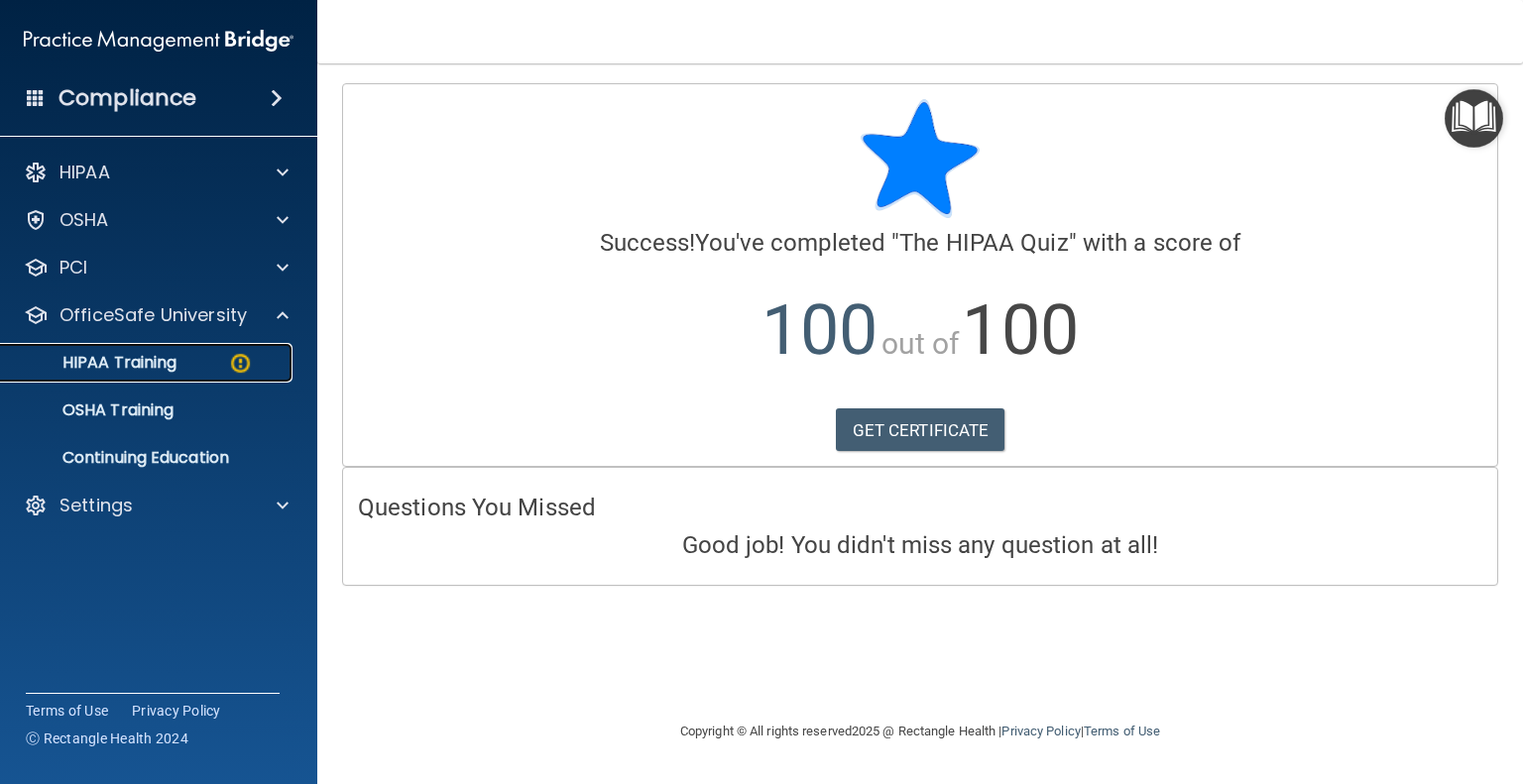 click on "HIPAA Training" at bounding box center (94, 363) 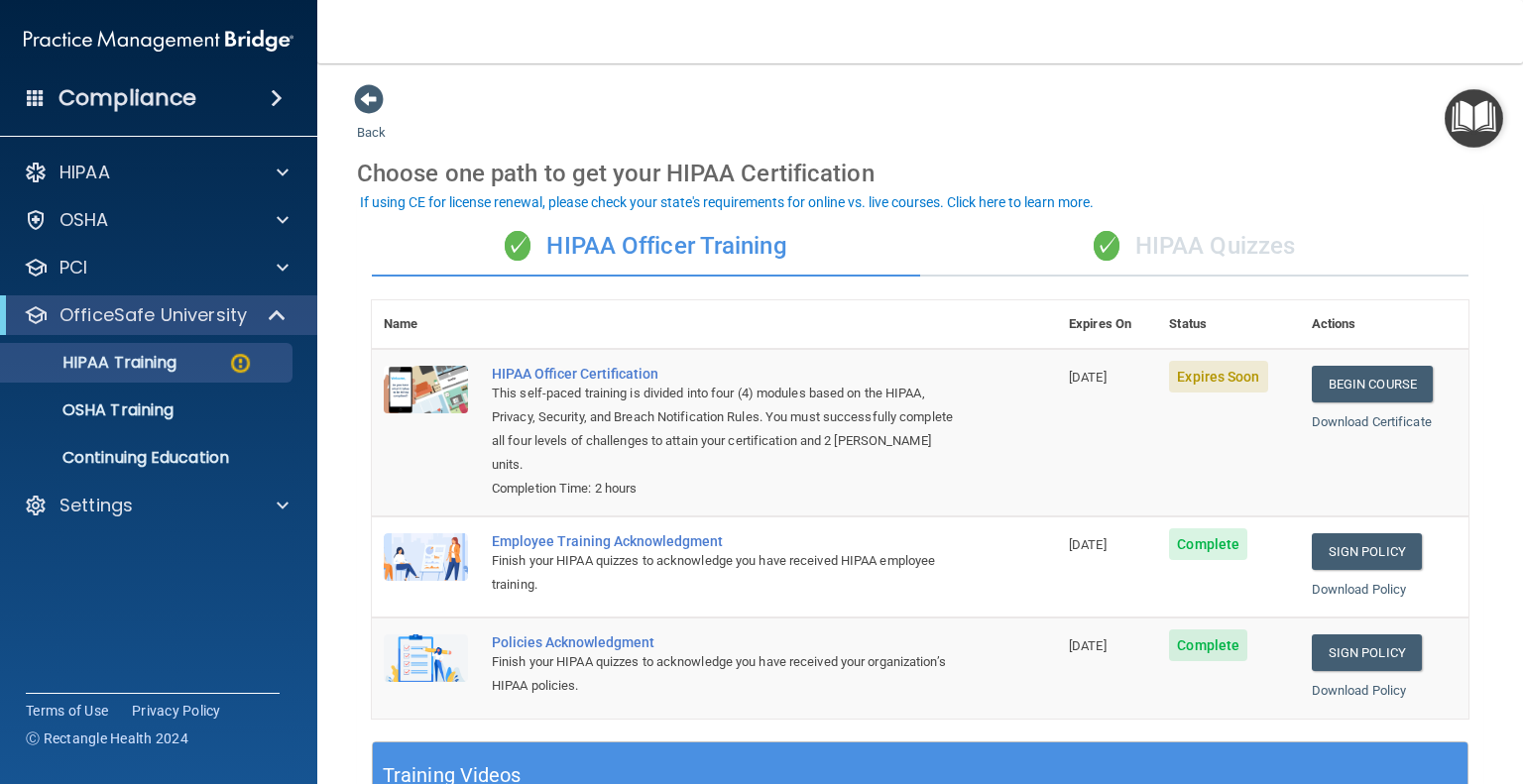 click on "✓   HIPAA Quizzes" at bounding box center (1194, 247) 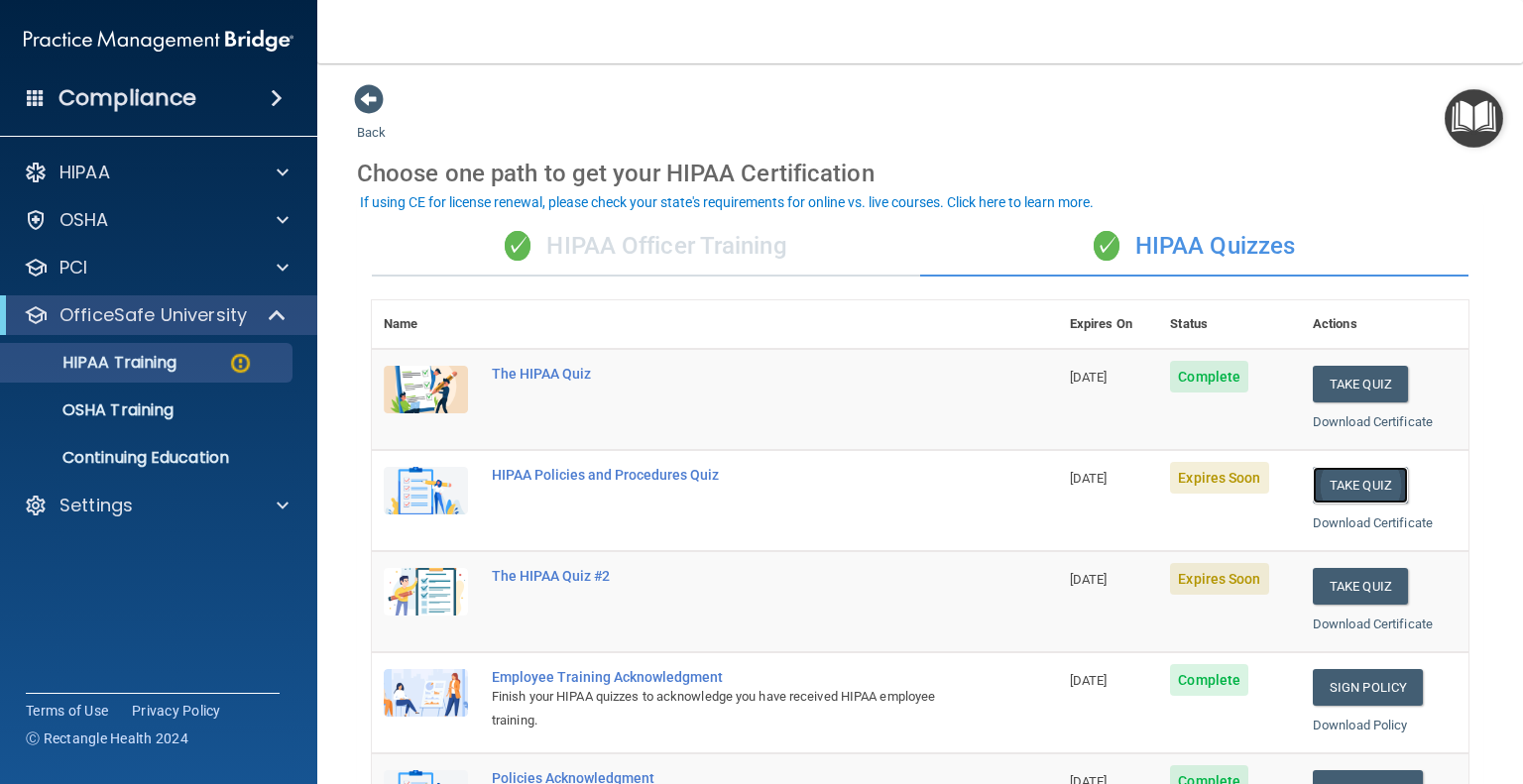 click on "Take Quiz" at bounding box center [1360, 485] 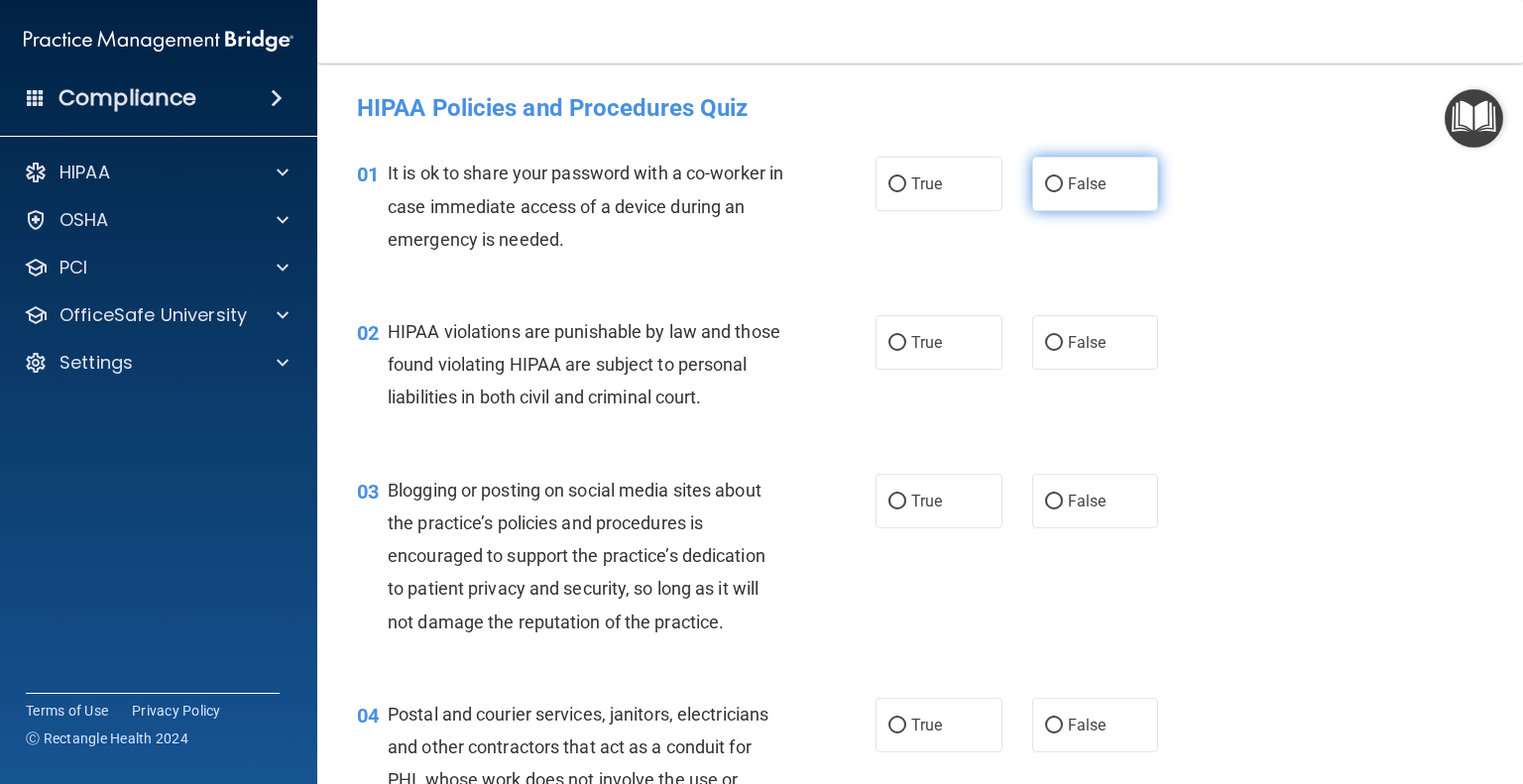 click on "False" at bounding box center (1054, 184) 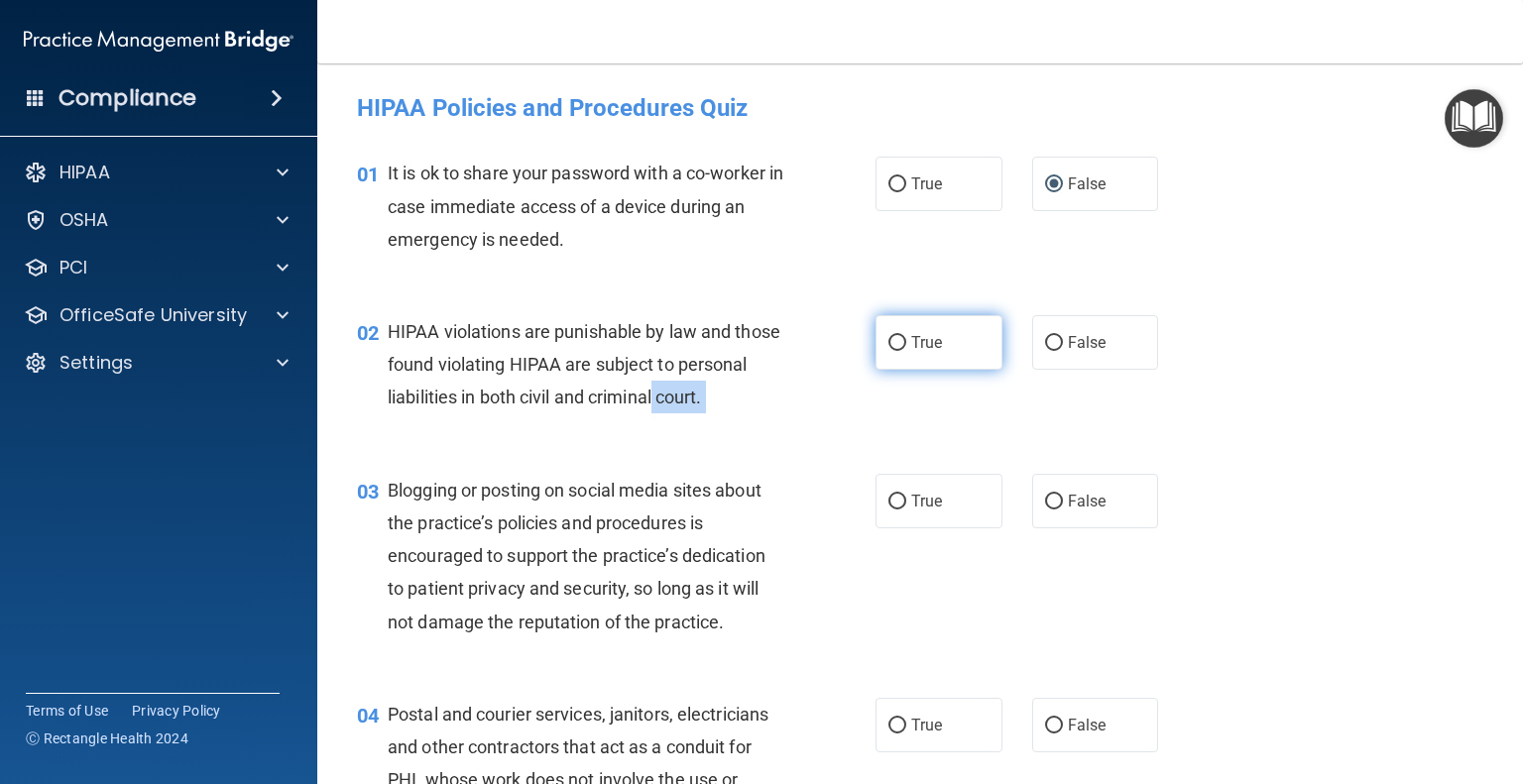 drag, startPoint x: 785, startPoint y: 405, endPoint x: 890, endPoint y: 340, distance: 123.49089 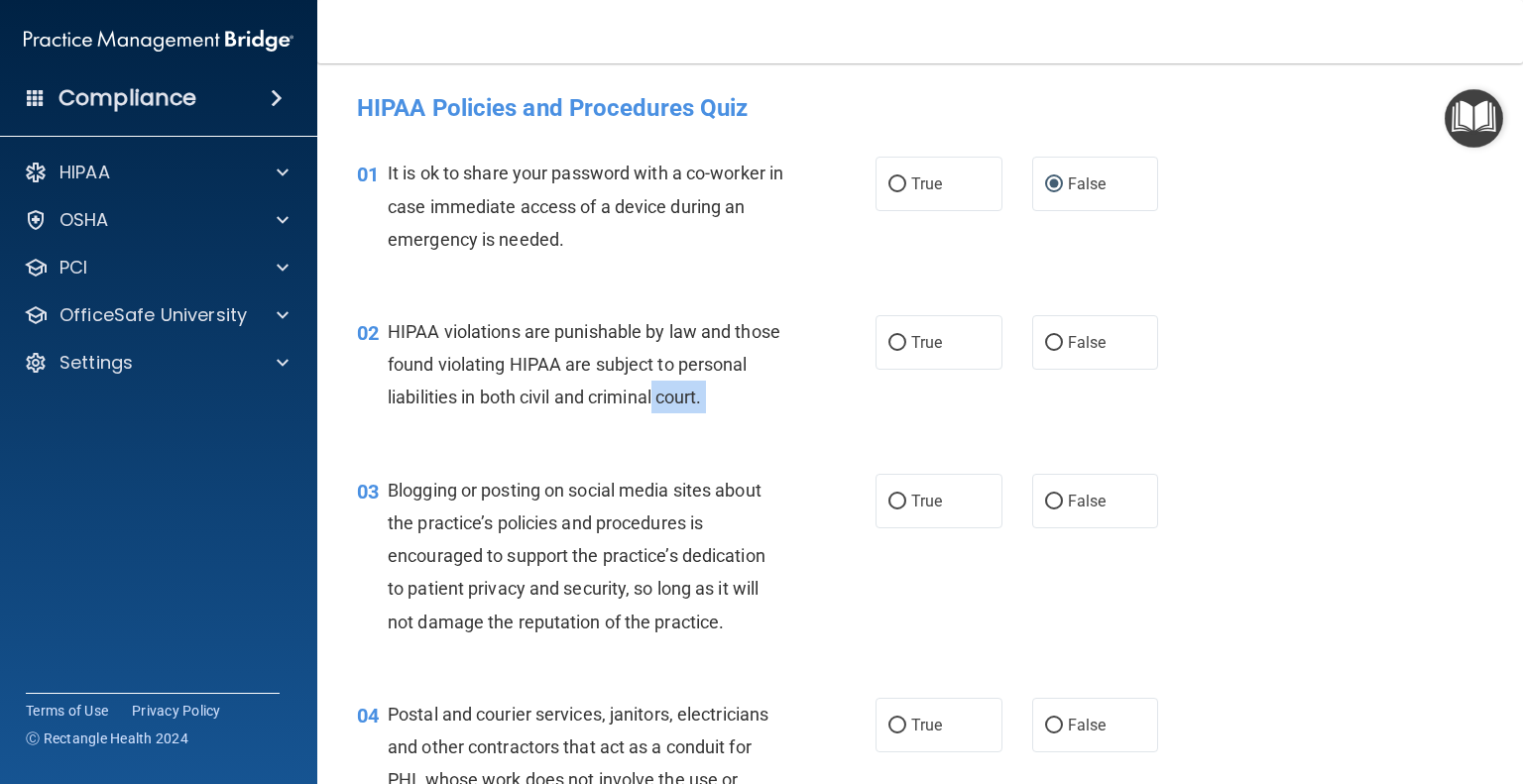 click on "02       HIPAA violations are punishable by law and those found violating HIPAA are subject to personal liabilities in both civil and criminal court." at bounding box center (616, 370) 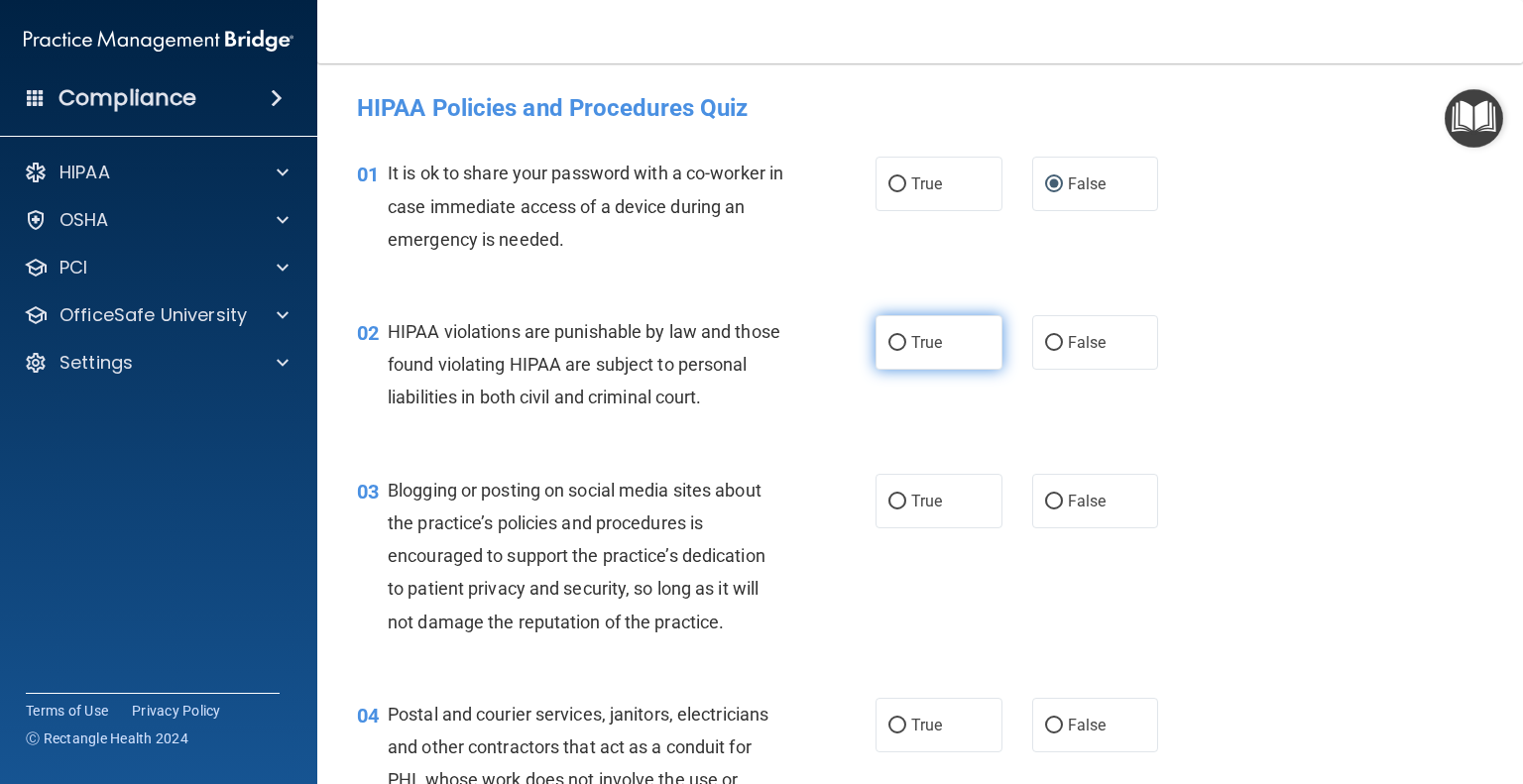 click on "True" at bounding box center (897, 343) 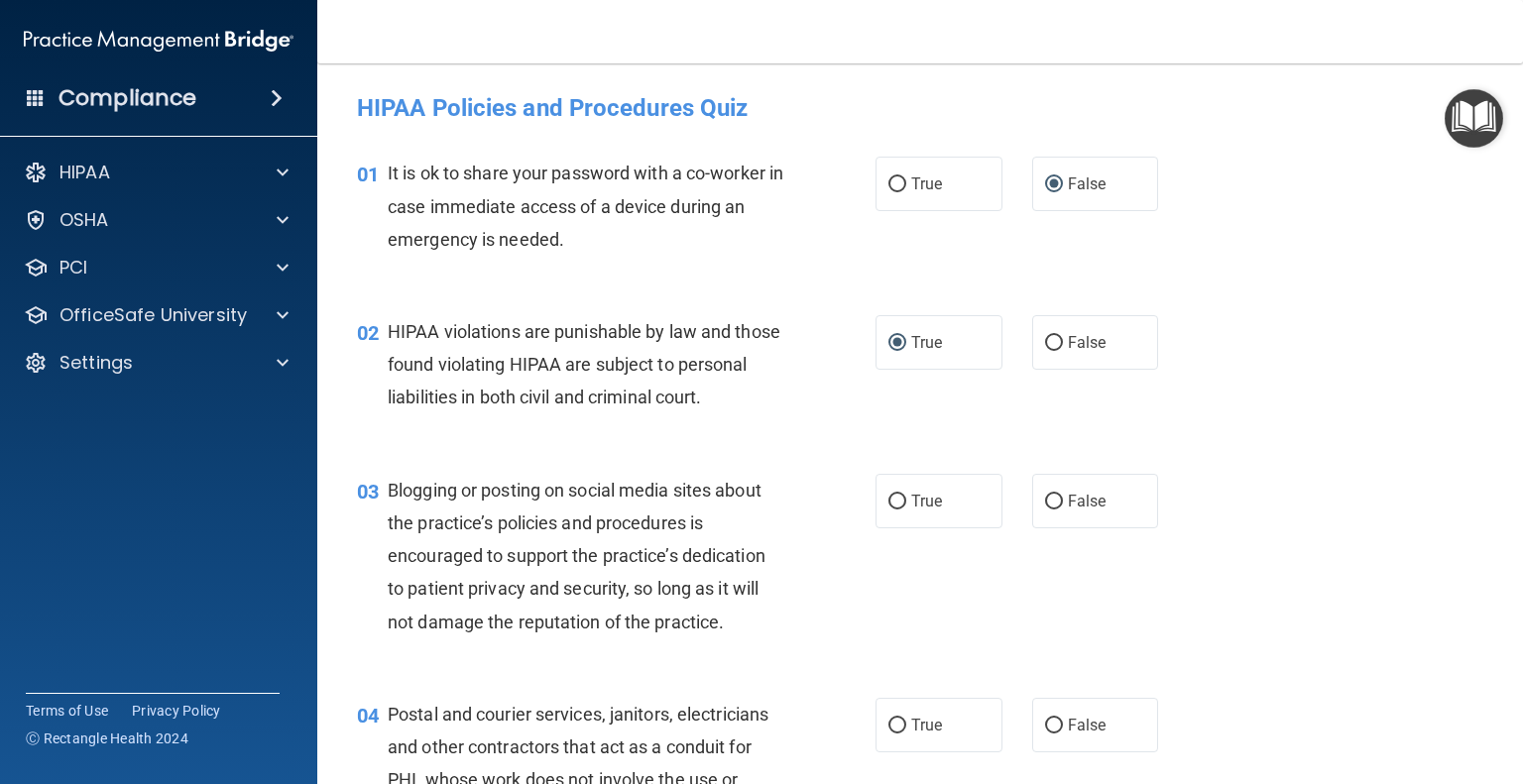 click on "02       HIPAA violations are punishable by law and those found violating HIPAA are subject to personal liabilities in both civil and criminal court.                  True           False" at bounding box center [920, 370] 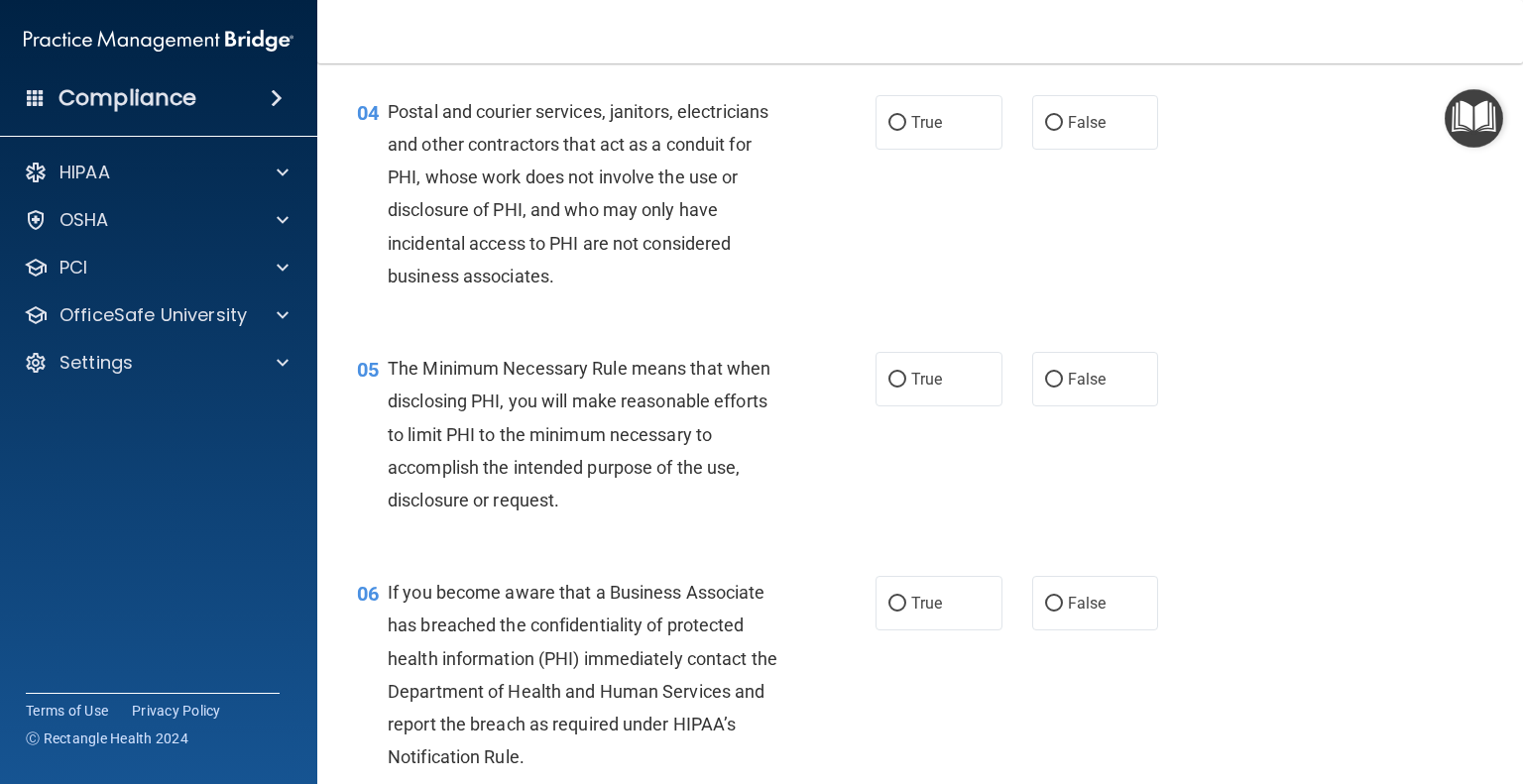 scroll, scrollTop: 611, scrollLeft: 0, axis: vertical 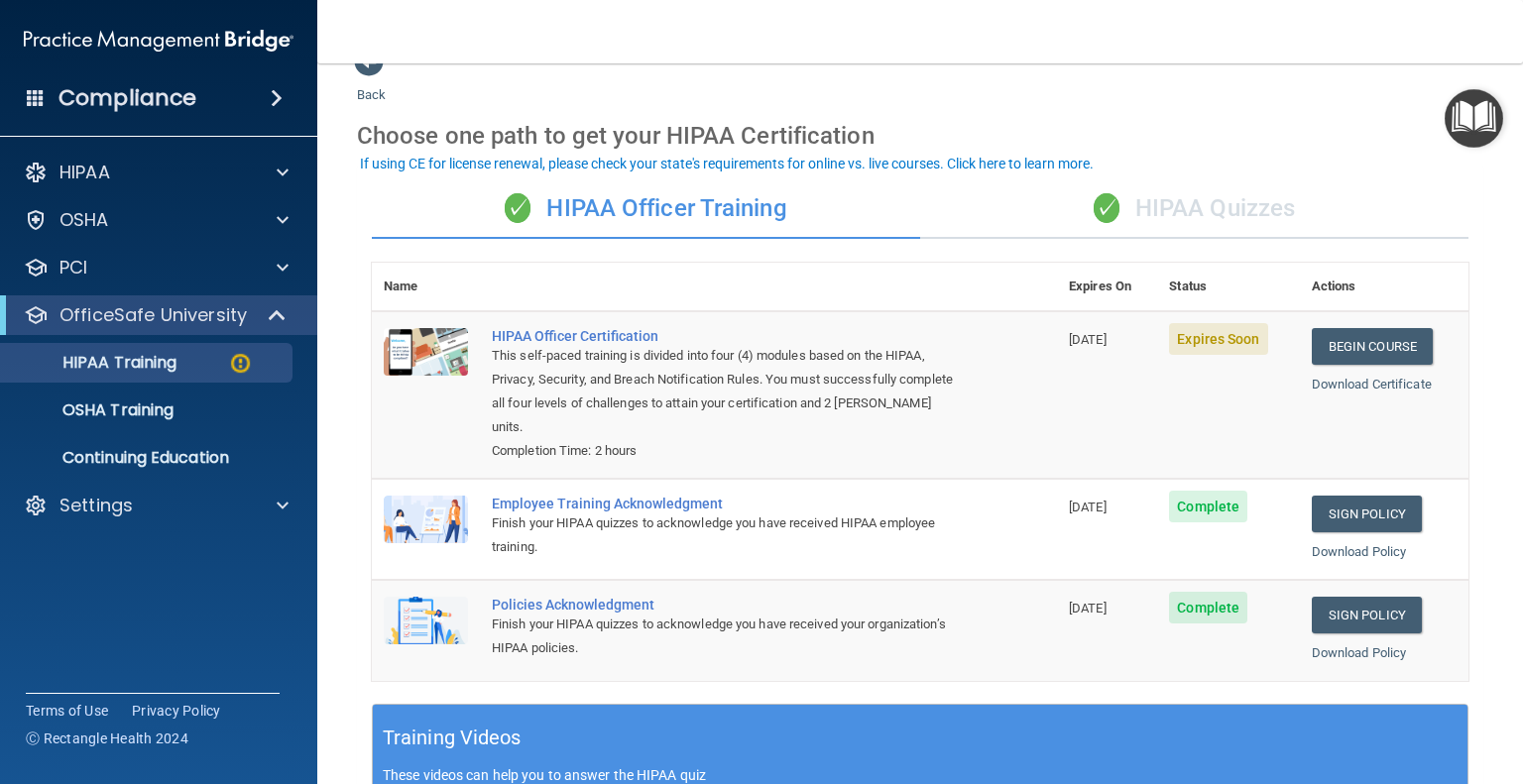 click on "✓   HIPAA Quizzes" at bounding box center (1194, 209) 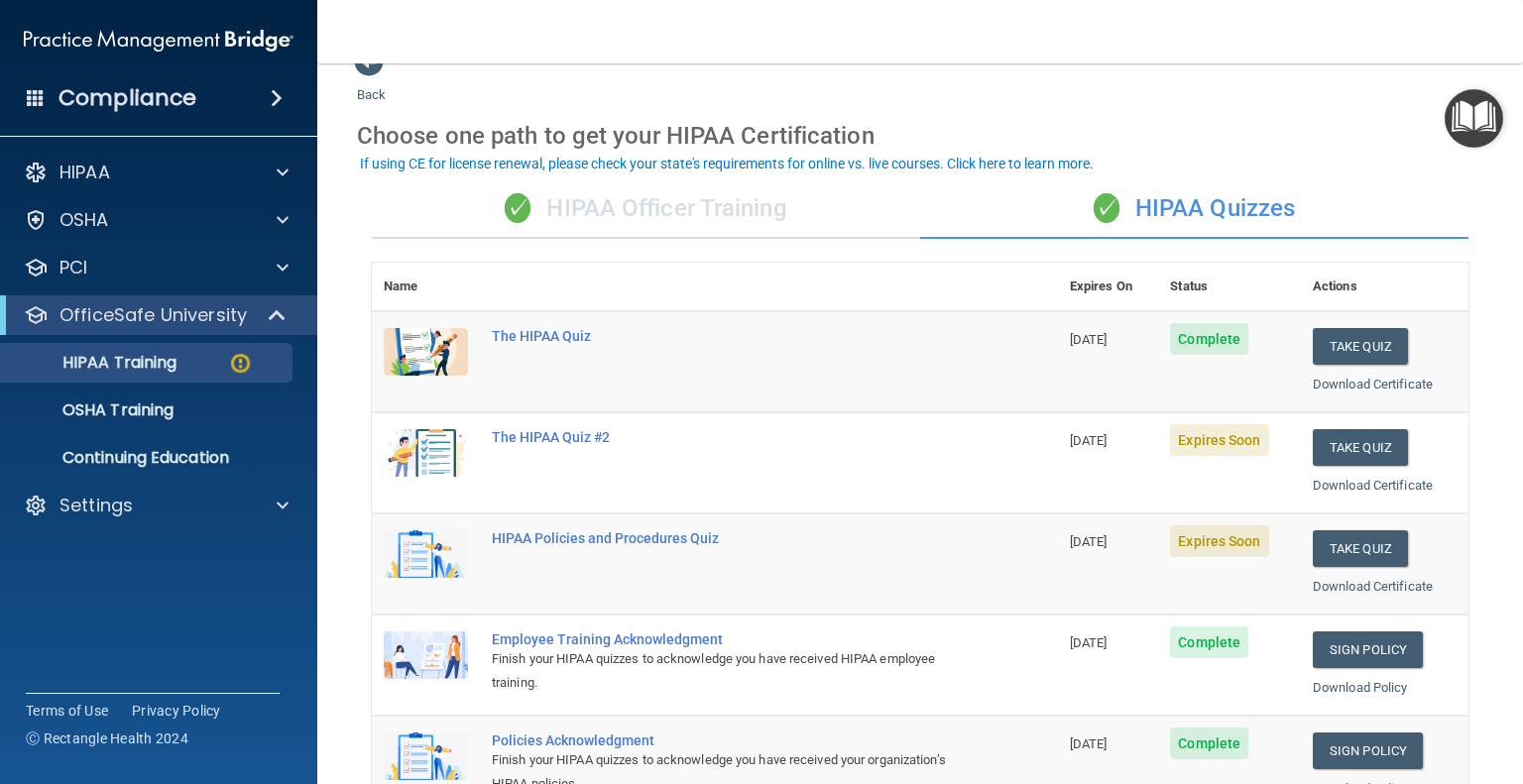 click on "✓   HIPAA Quizzes" at bounding box center (1194, 209) 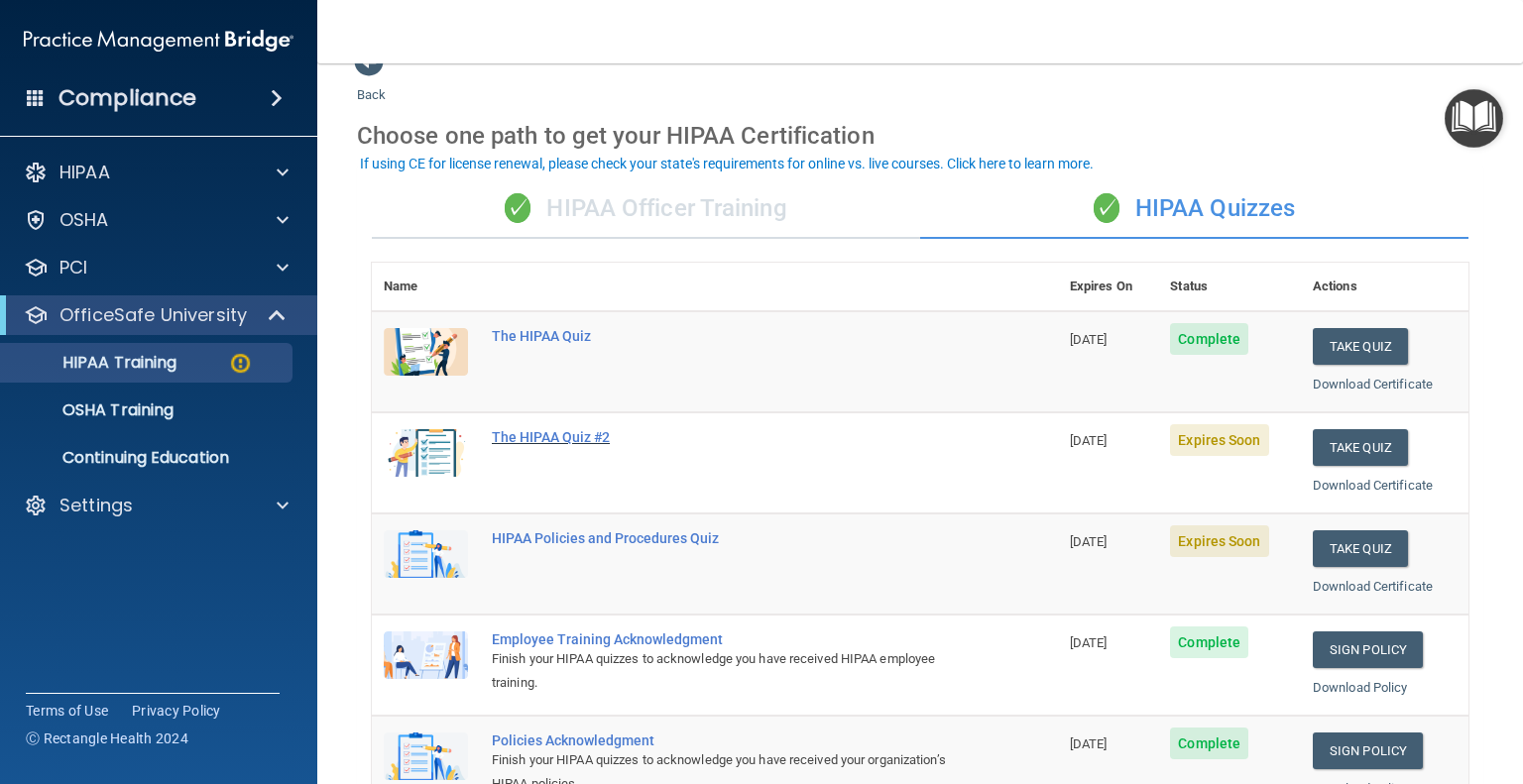 click on "The HIPAA Quiz #2" at bounding box center (725, 437) 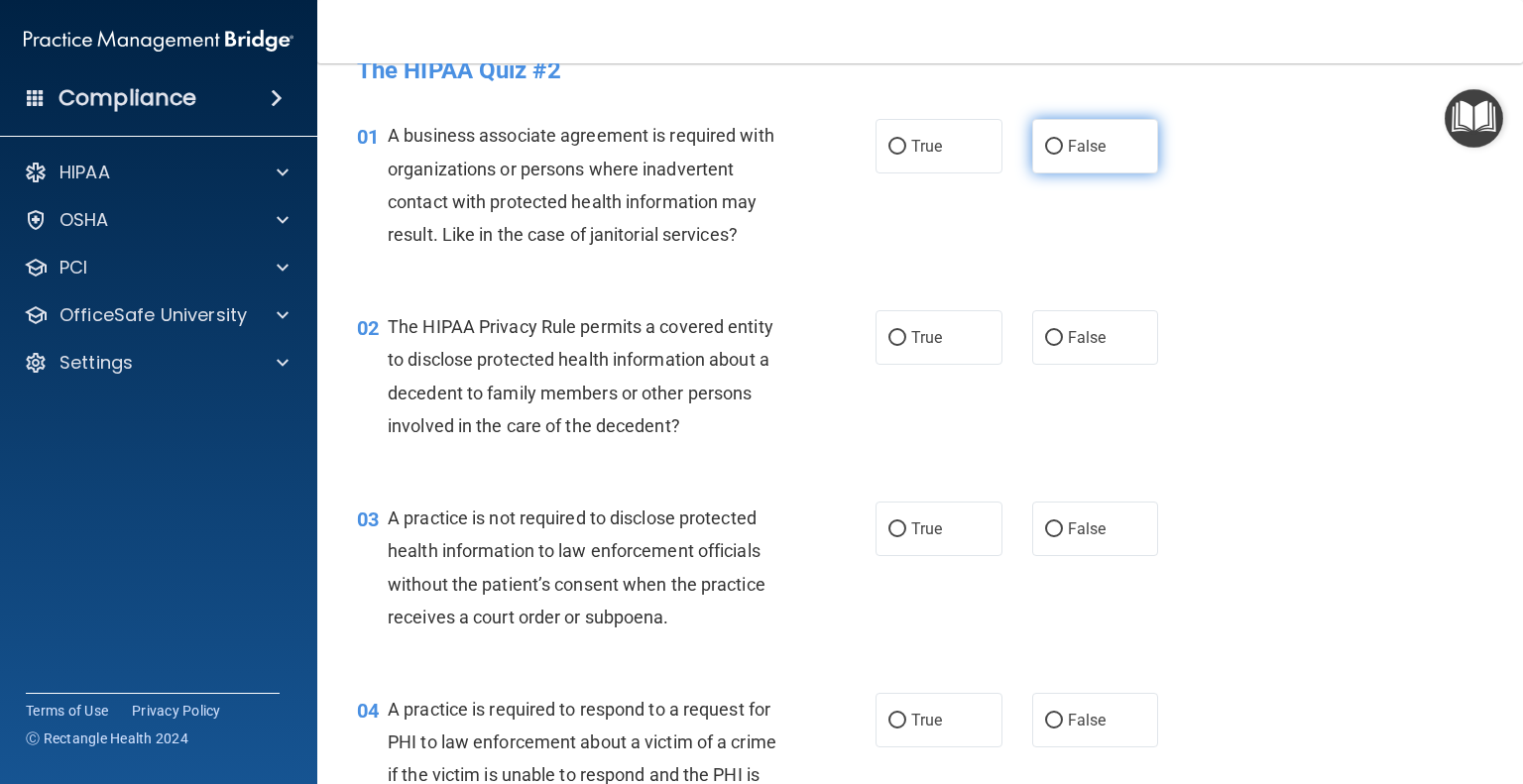 click on "False" at bounding box center (1054, 147) 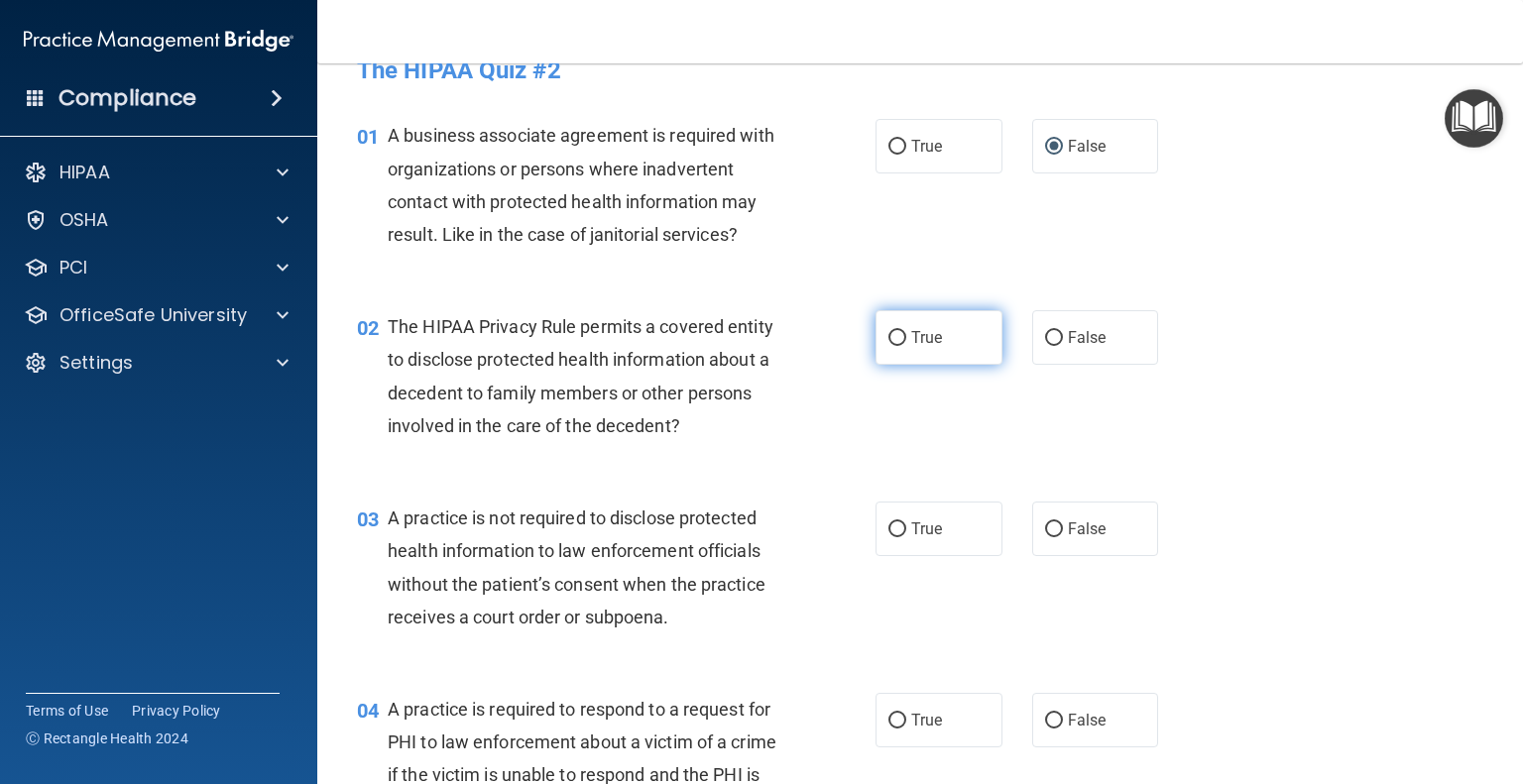 click on "True" at bounding box center (897, 338) 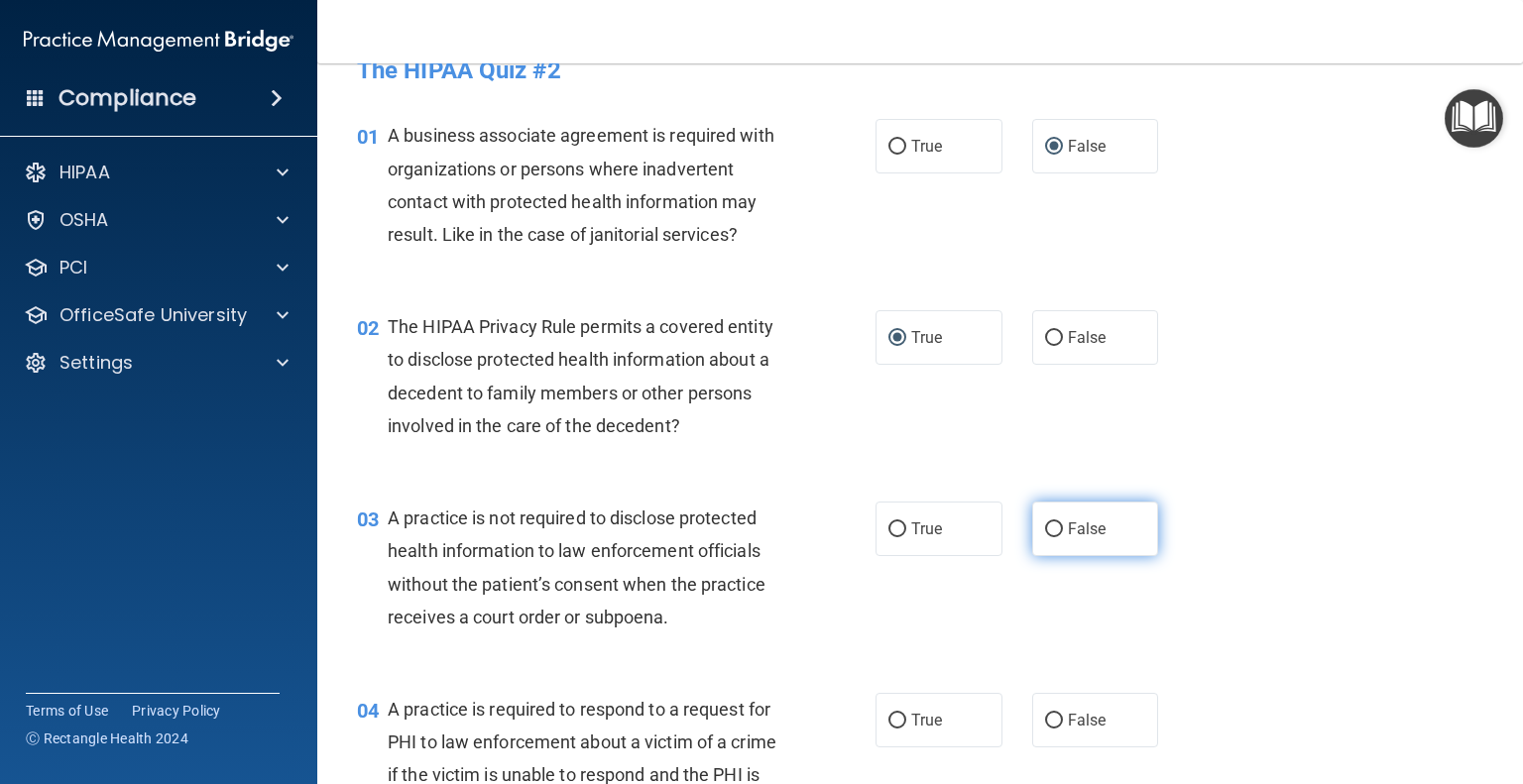 click on "False" at bounding box center (1054, 529) 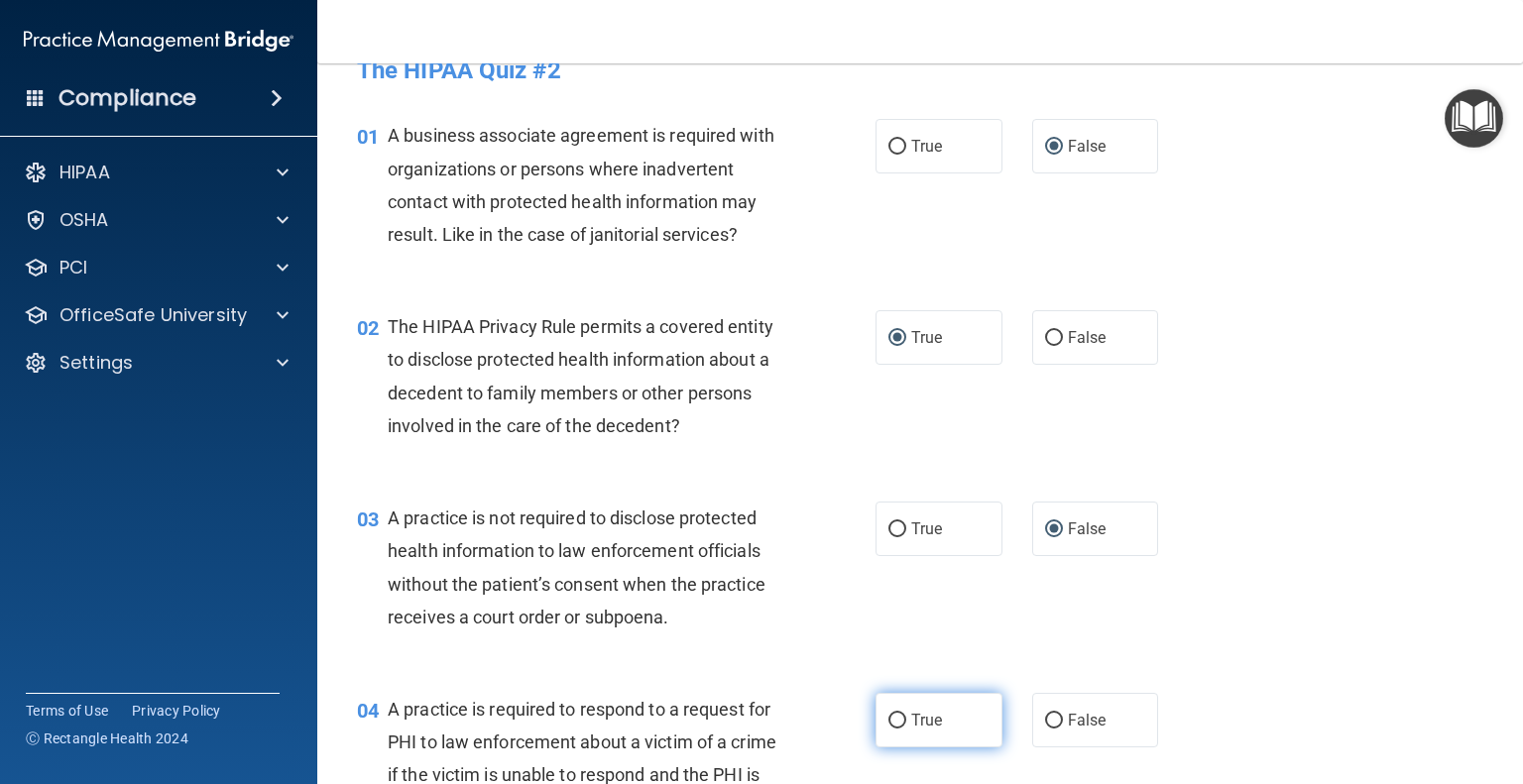 click on "True" at bounding box center [897, 721] 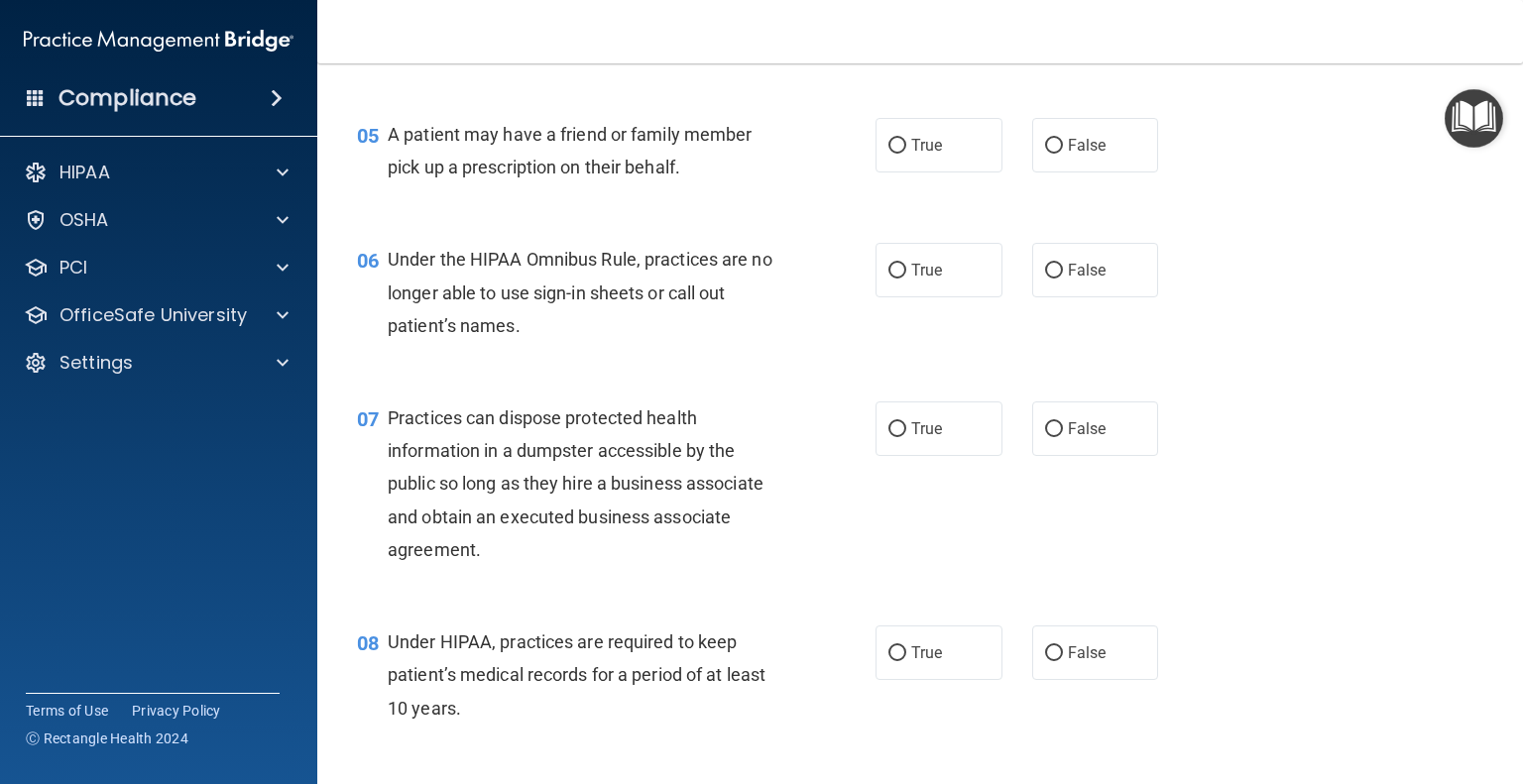 scroll, scrollTop: 936, scrollLeft: 0, axis: vertical 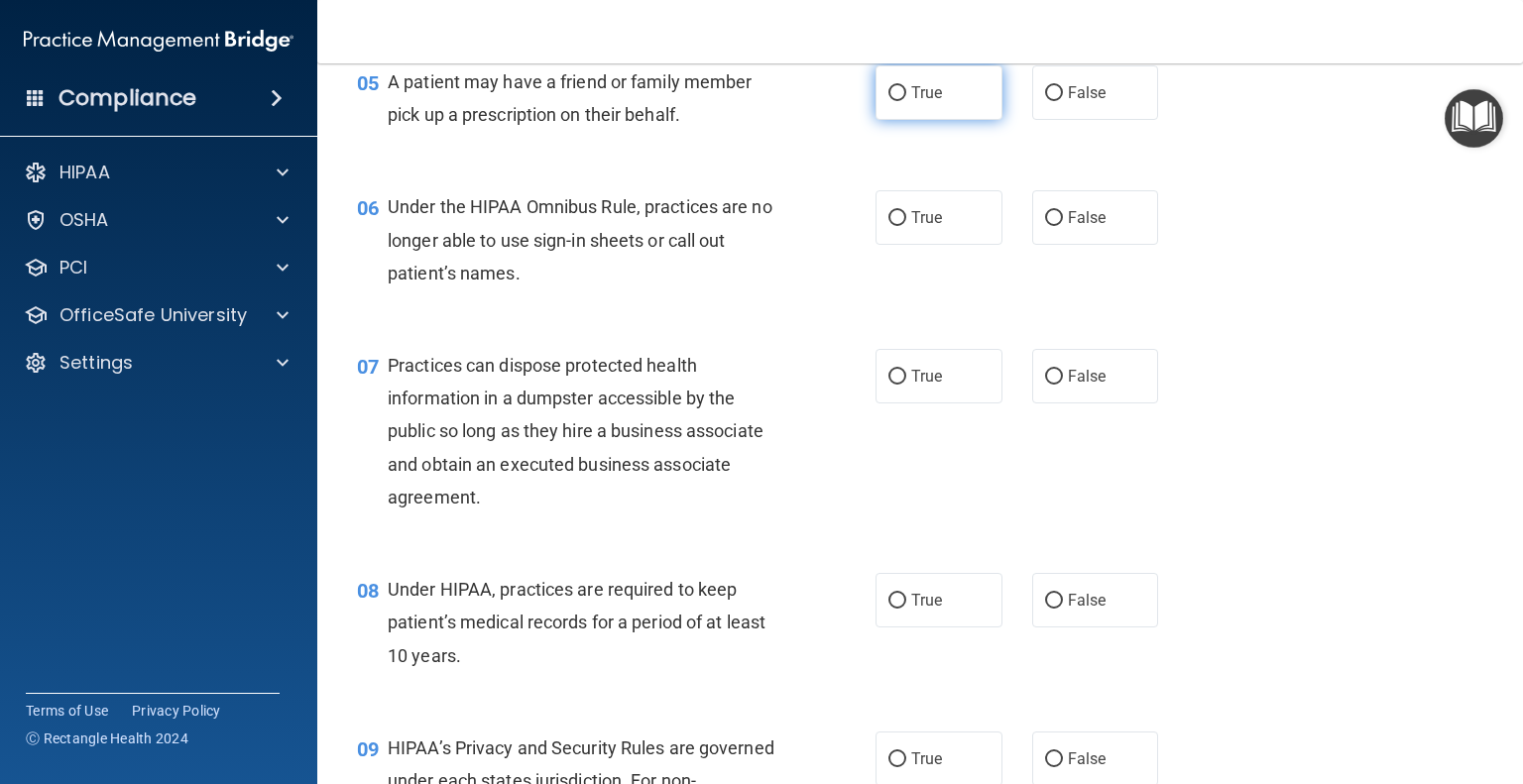 click on "True" at bounding box center (897, 93) 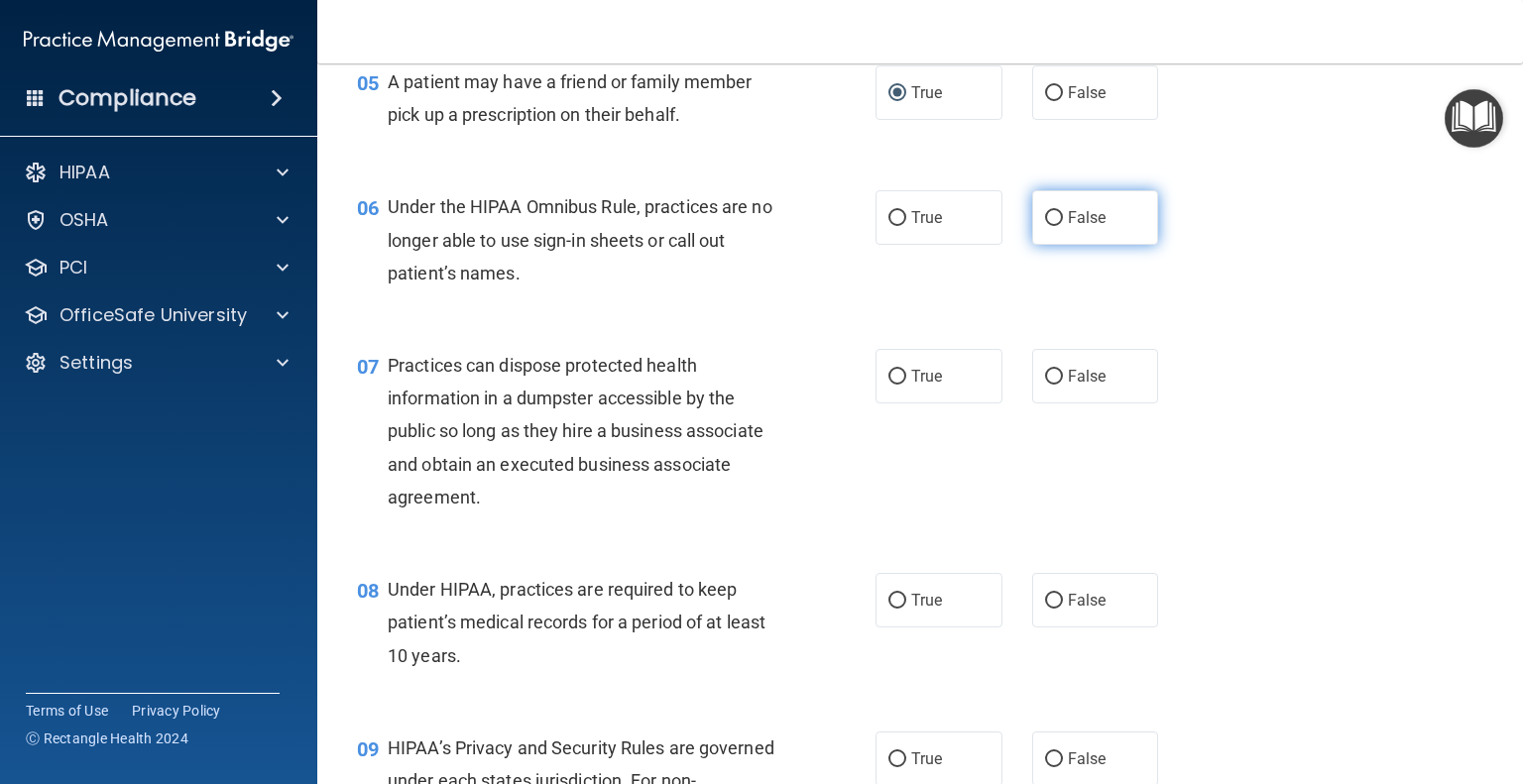 click on "False" at bounding box center [1054, 218] 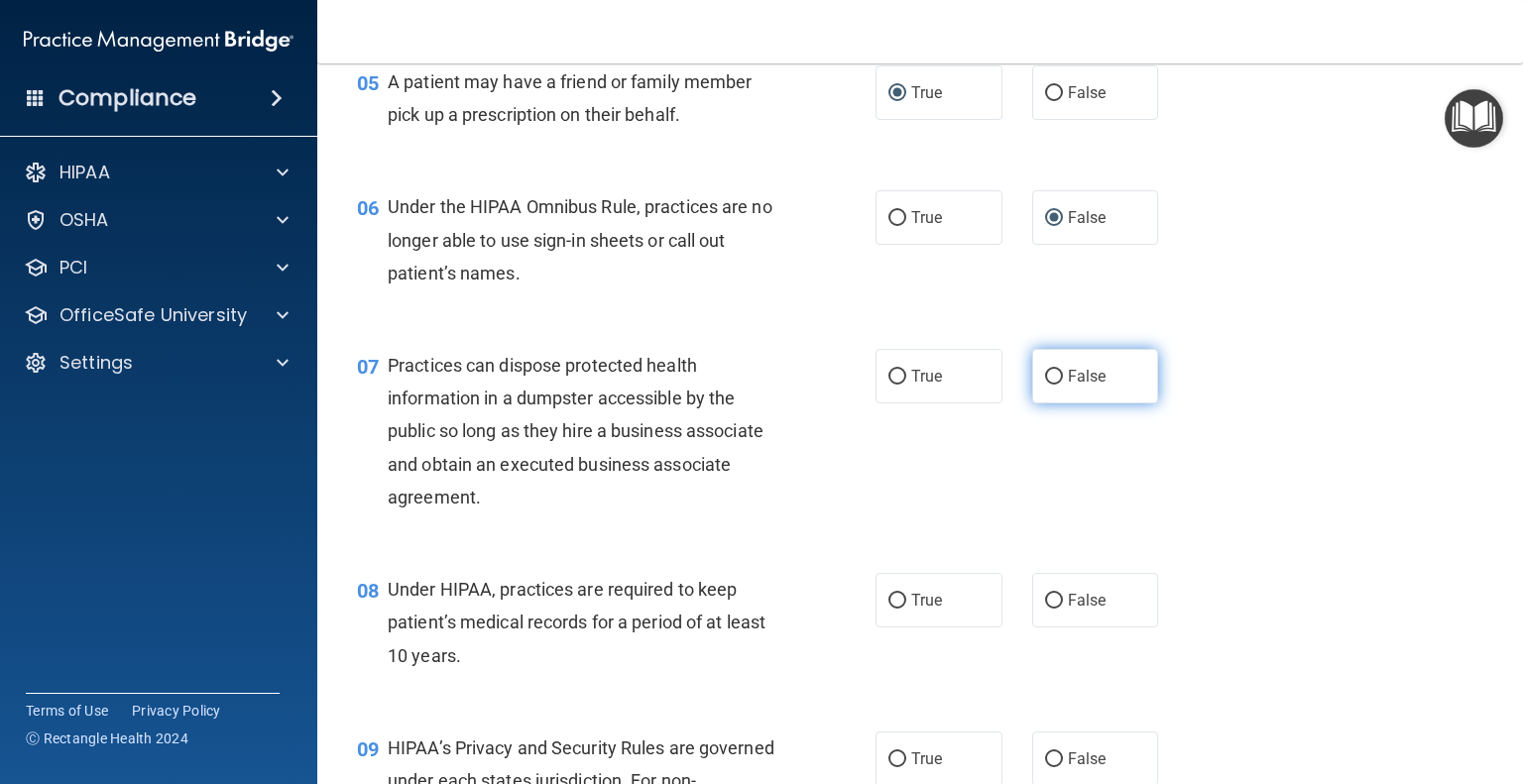 click on "False" at bounding box center [1054, 377] 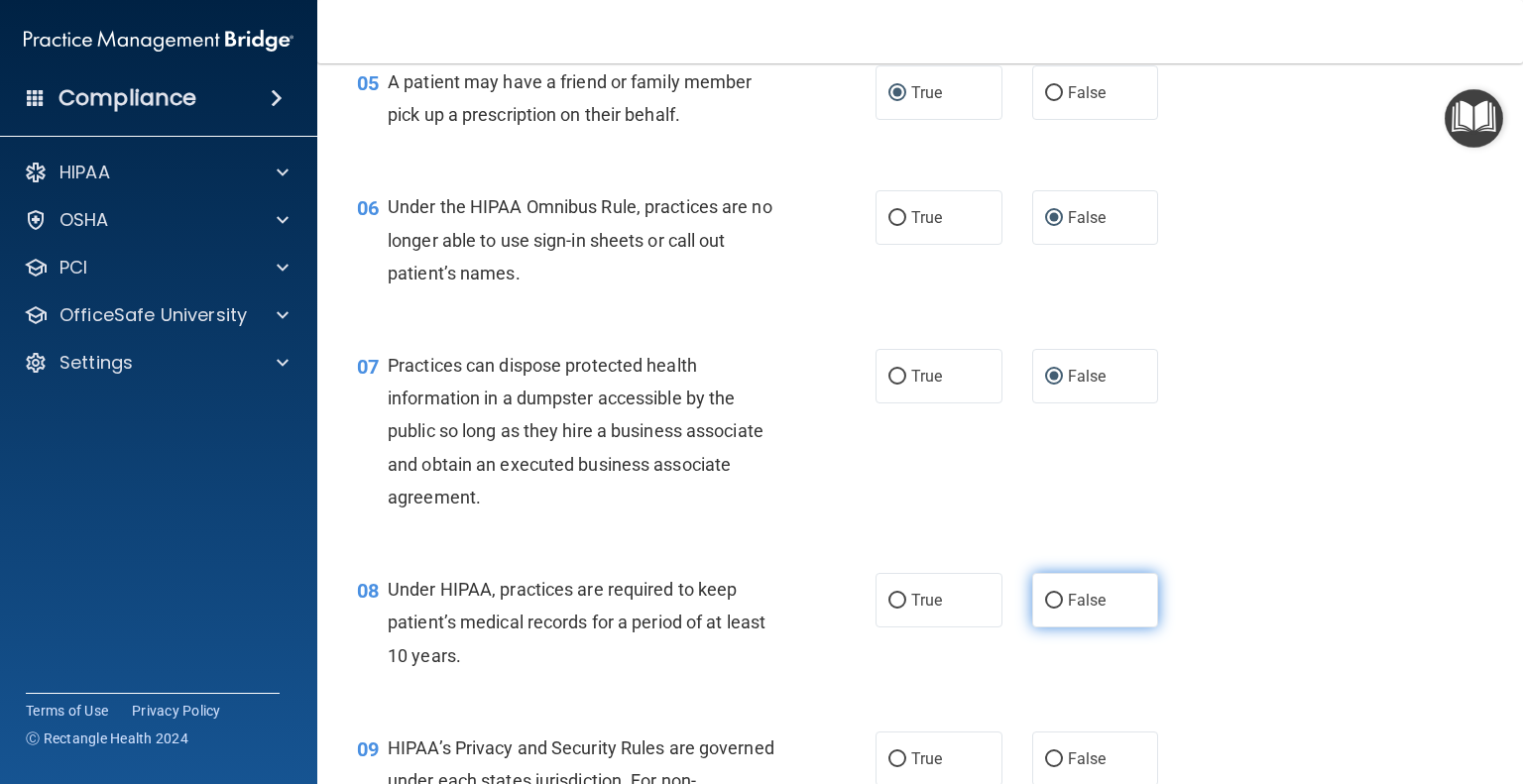 click on "False" at bounding box center [1054, 601] 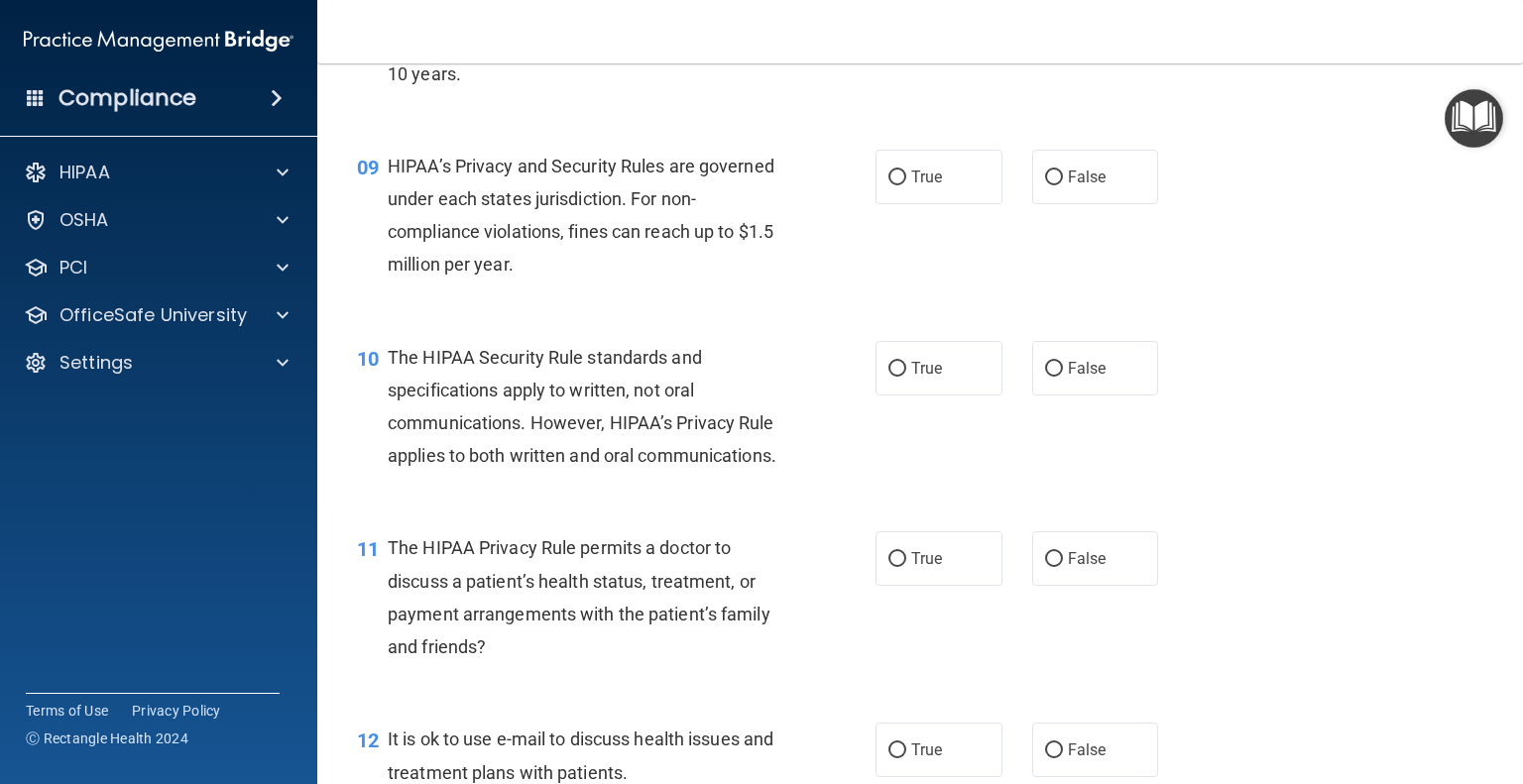 scroll, scrollTop: 1517, scrollLeft: 0, axis: vertical 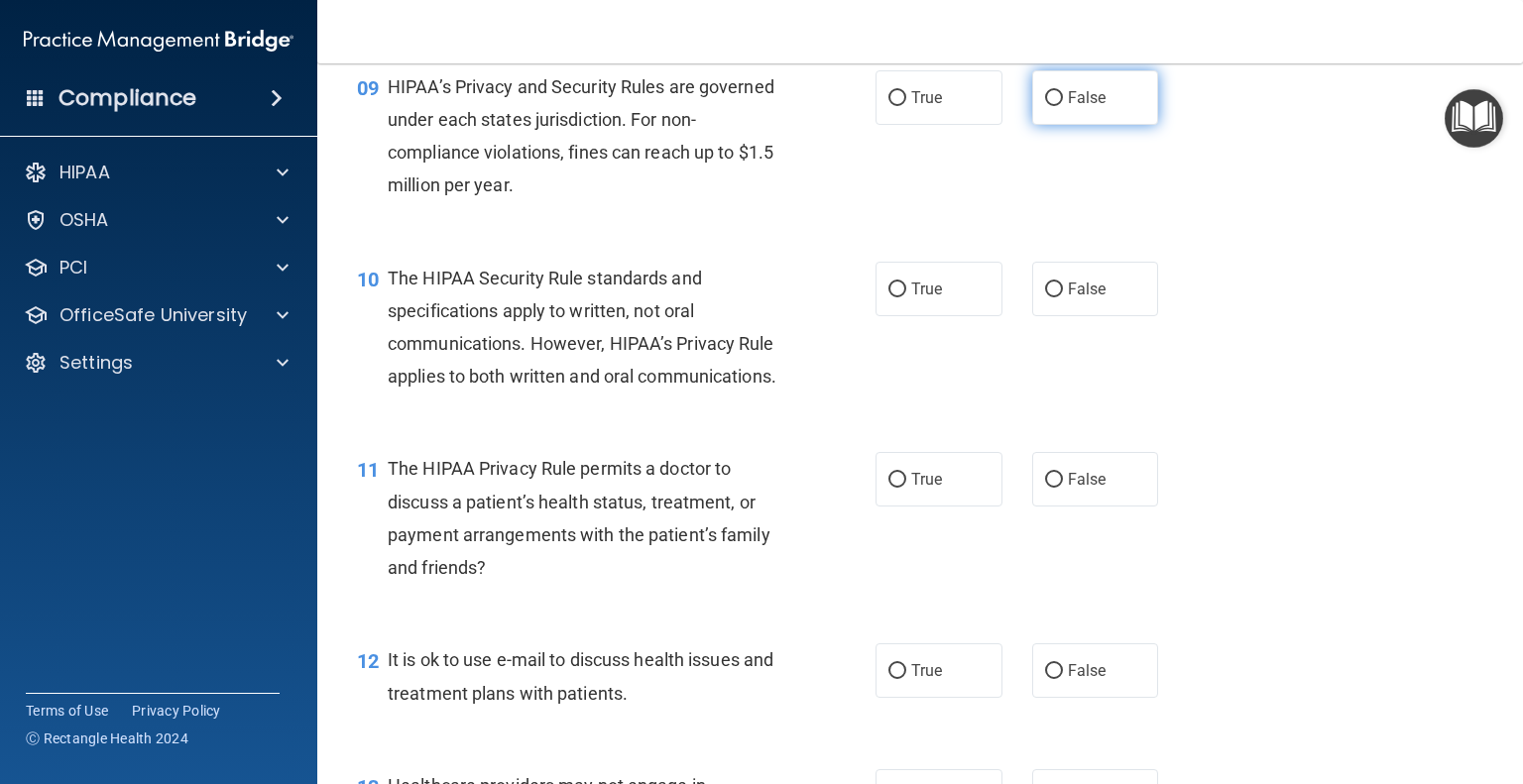 click on "False" at bounding box center [1054, 98] 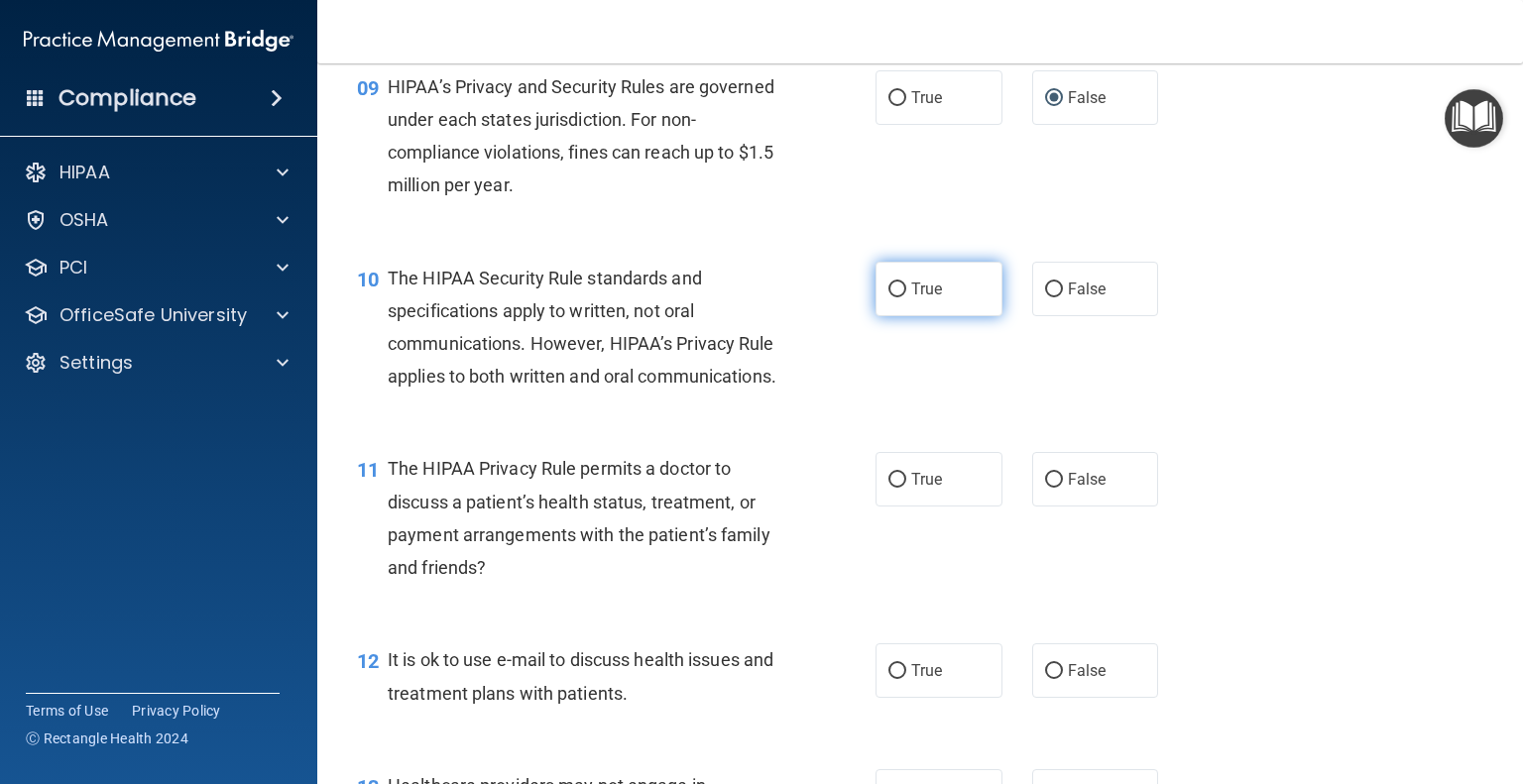 click on "True" at bounding box center [897, 289] 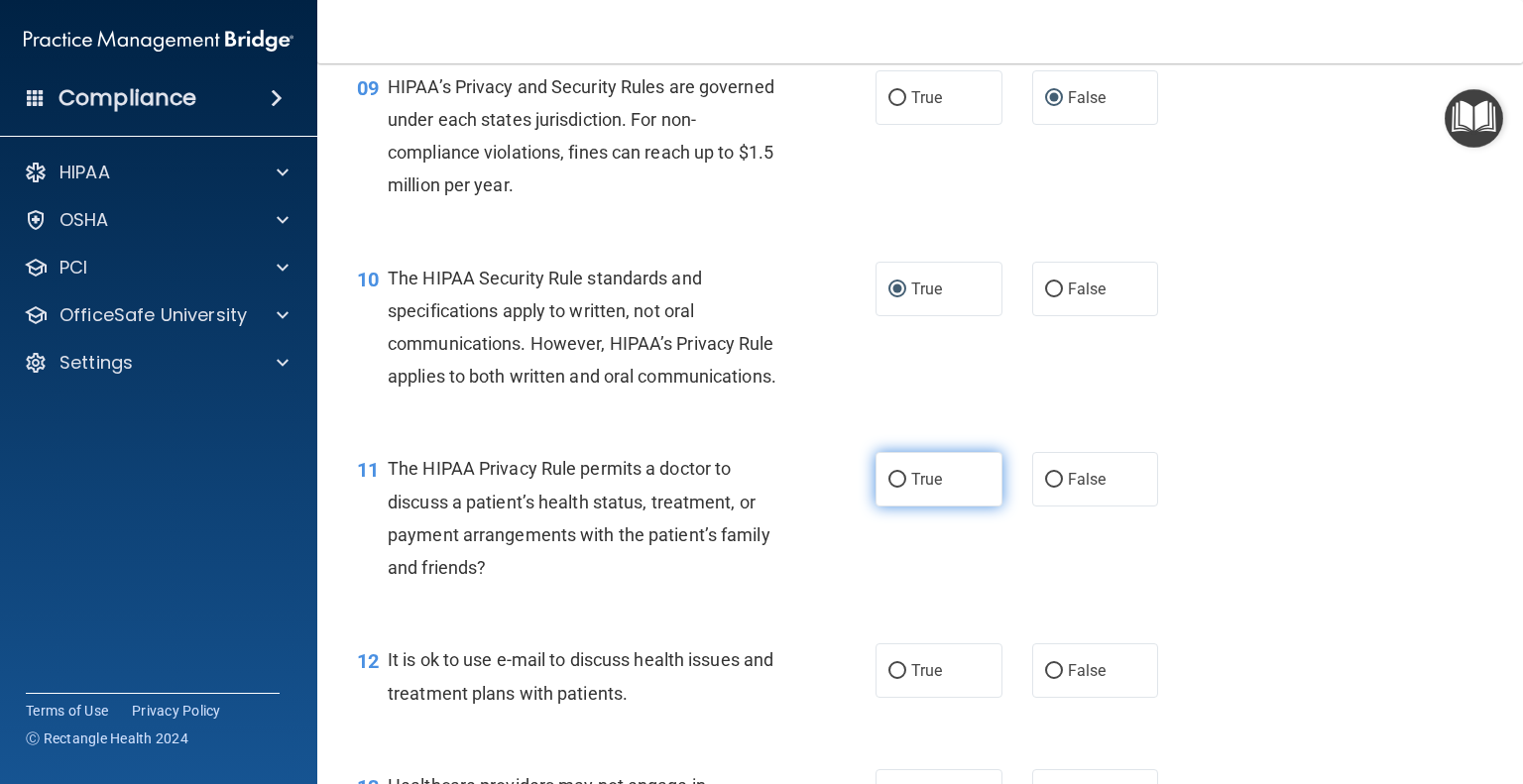 click on "True" at bounding box center [897, 480] 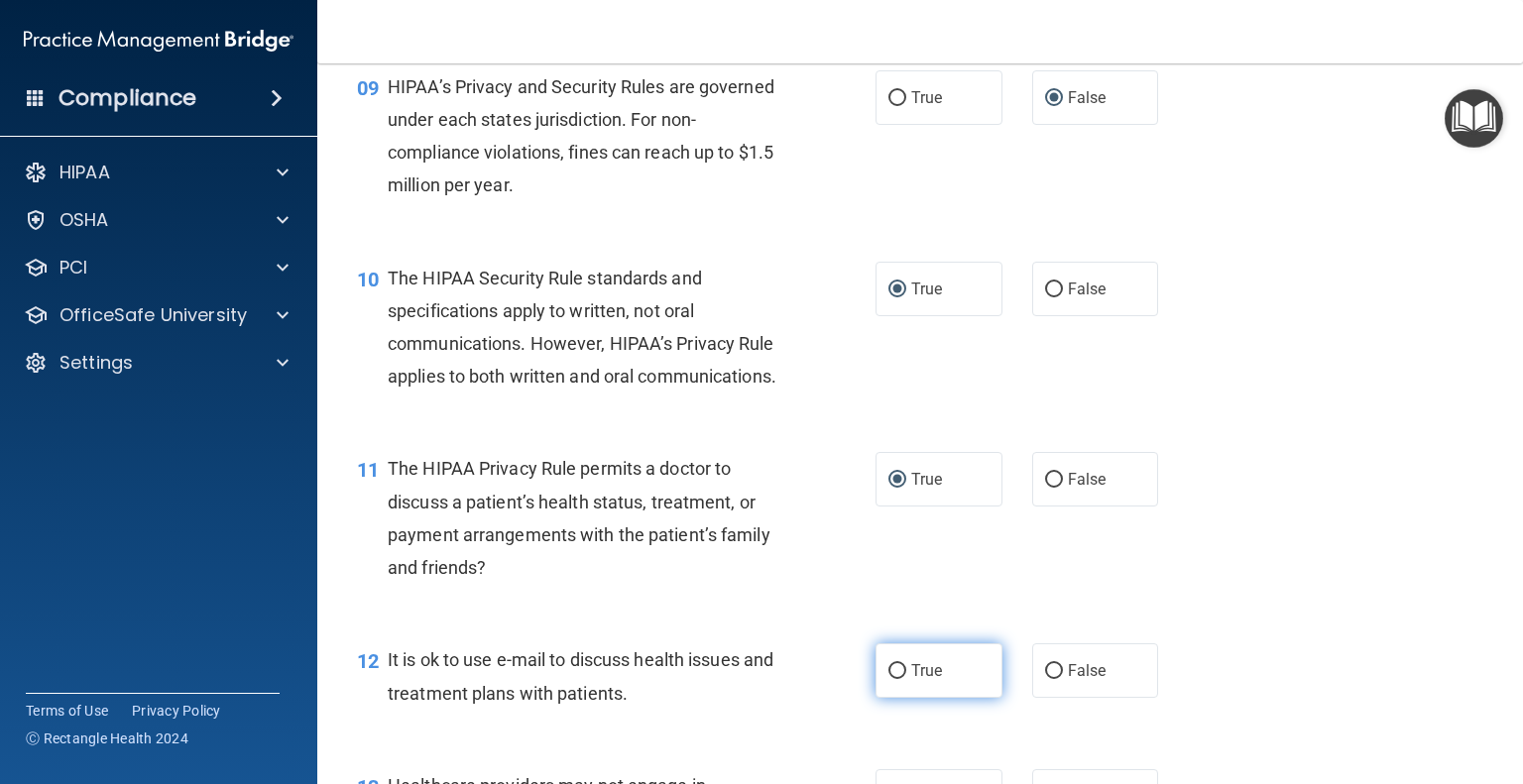 click on "True" at bounding box center (897, 671) 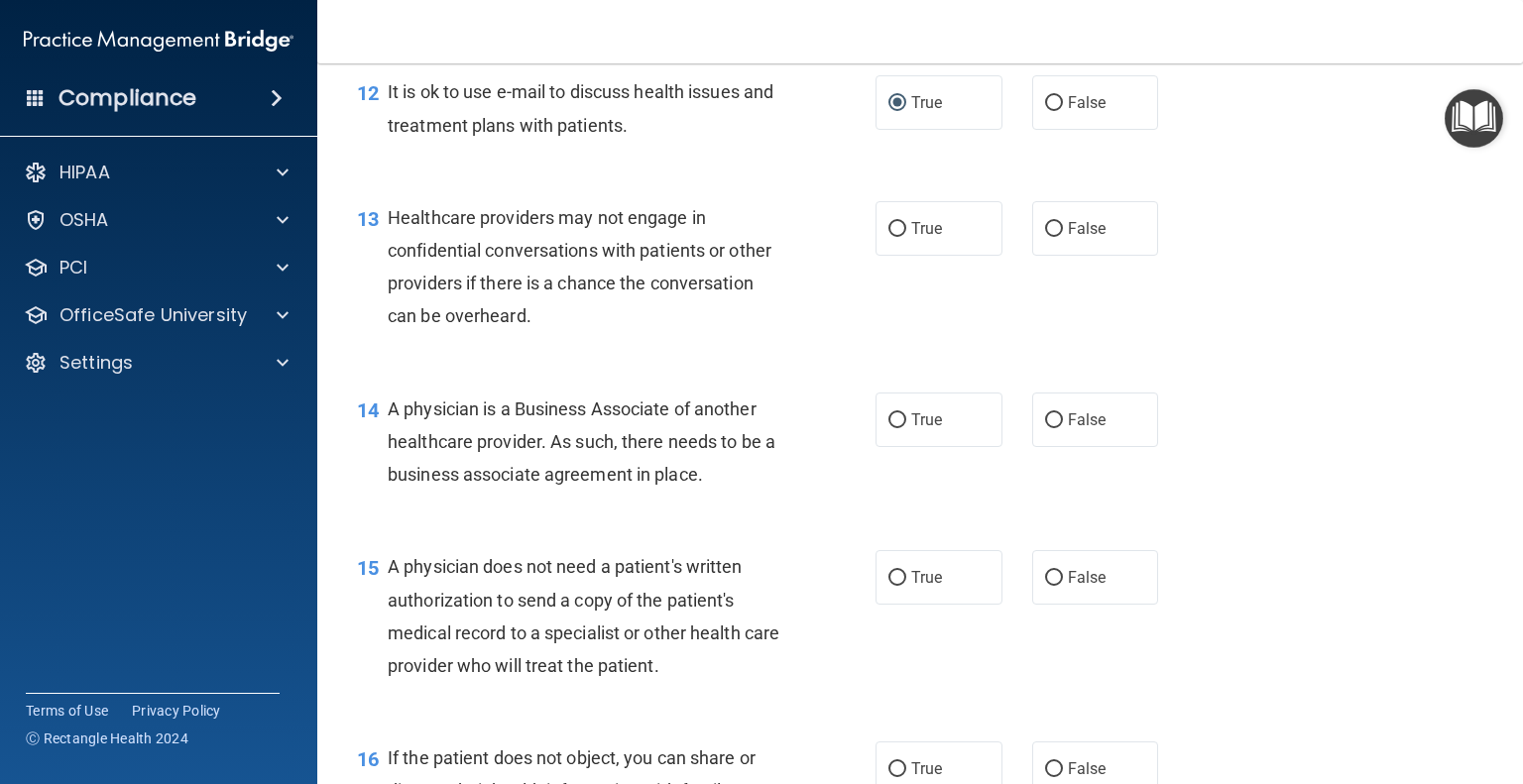 scroll, scrollTop: 2191, scrollLeft: 0, axis: vertical 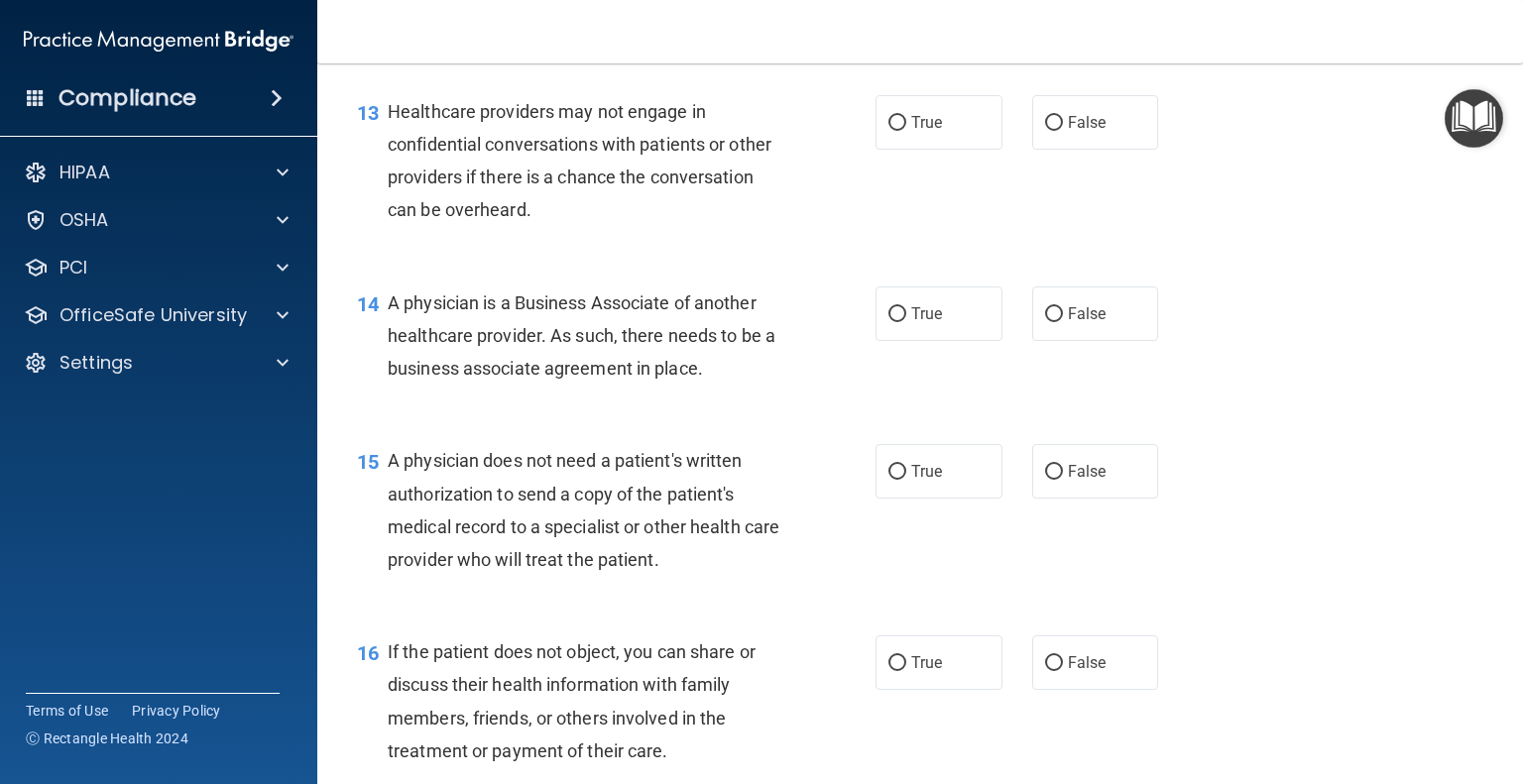 click on "False" at bounding box center [1054, 123] 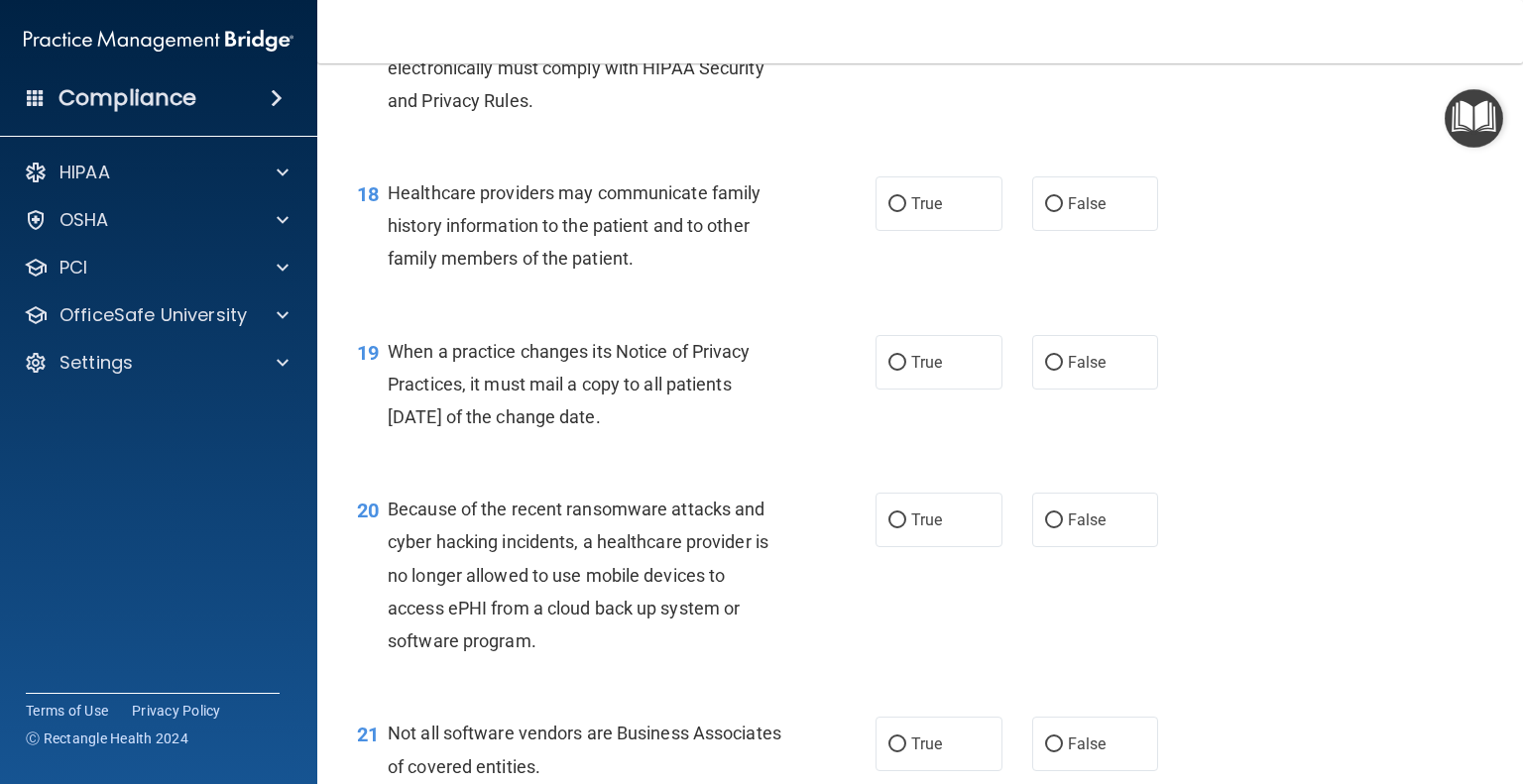scroll, scrollTop: 3007, scrollLeft: 0, axis: vertical 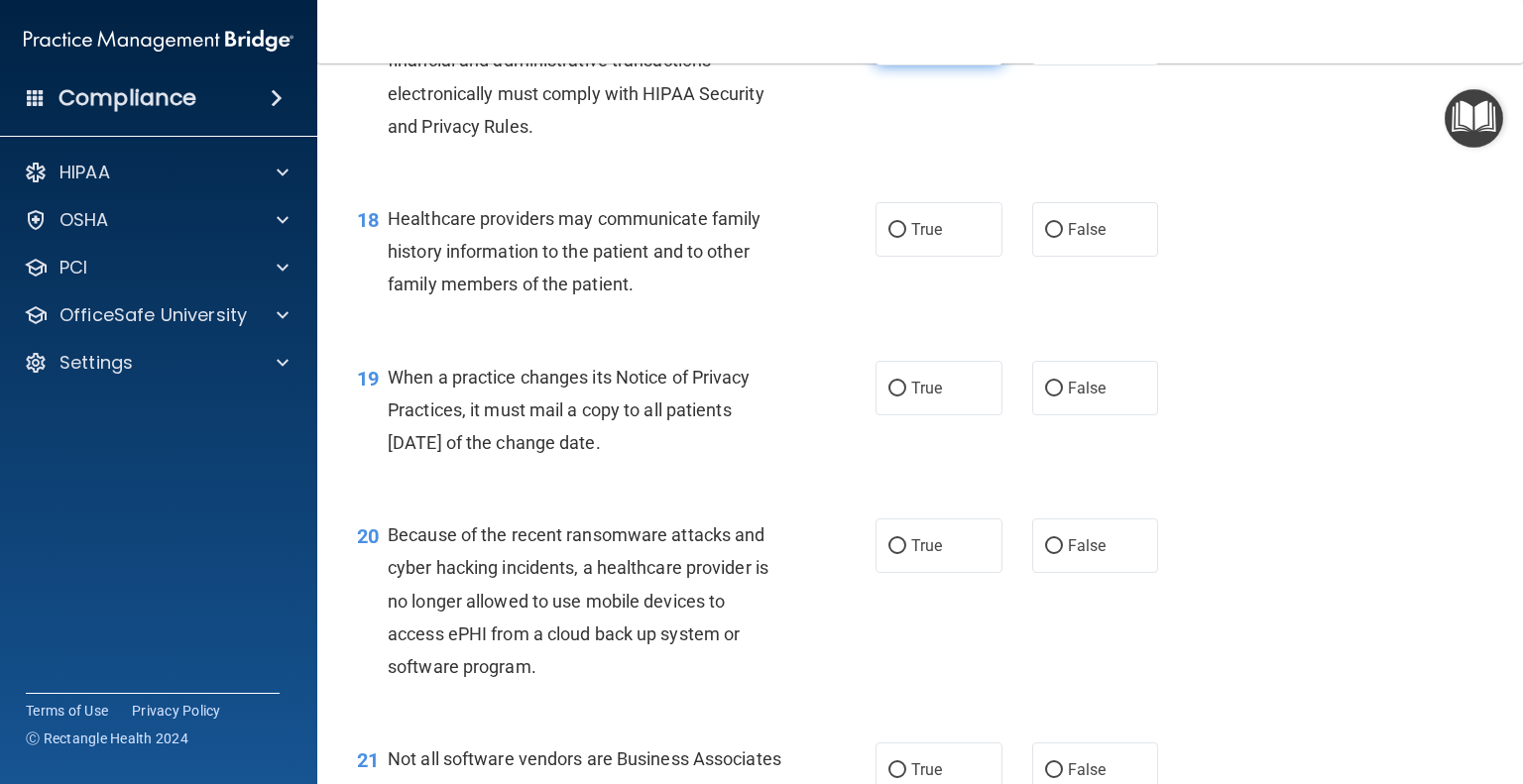 click on "True" at bounding box center [897, 39] 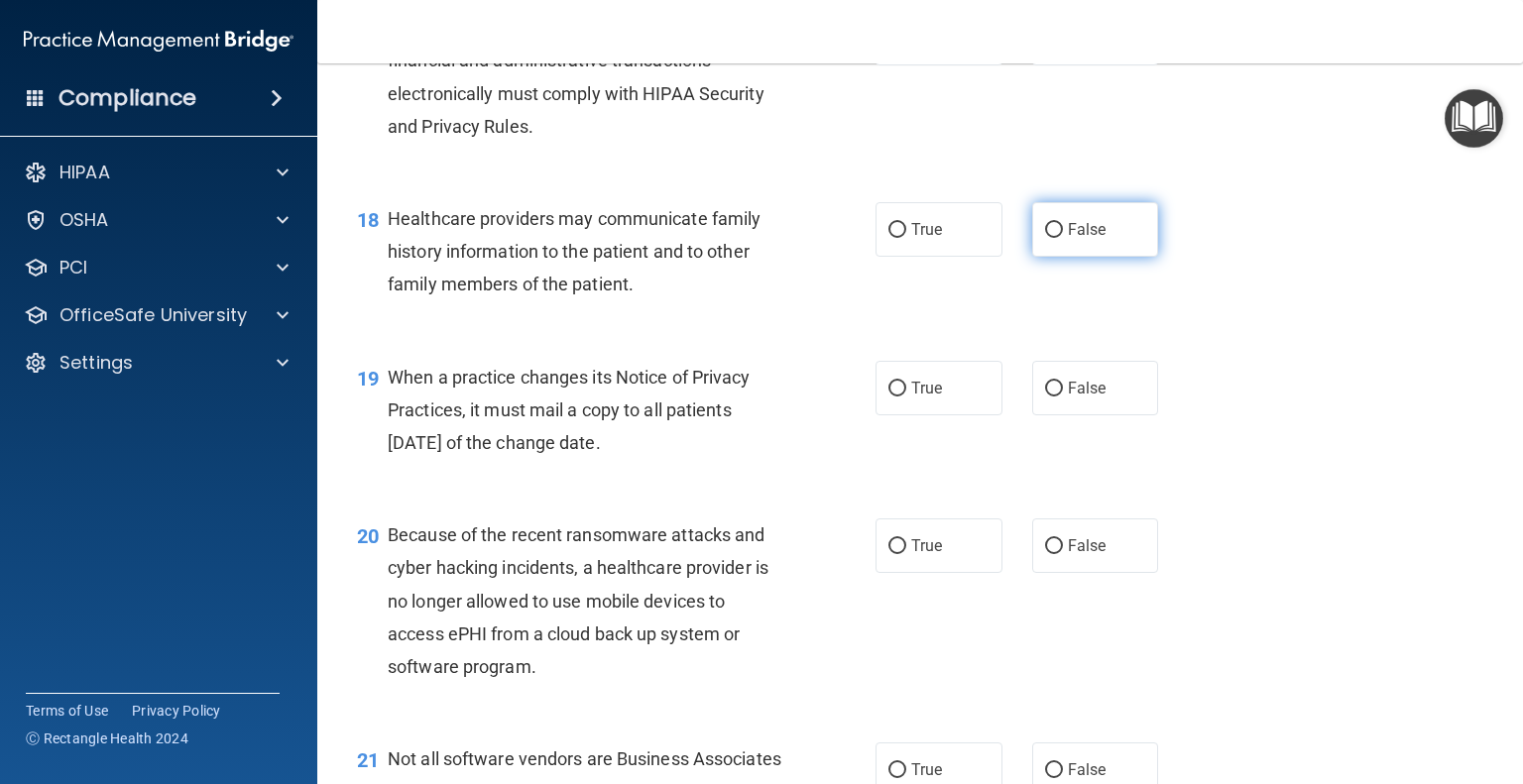 click on "False" at bounding box center (1096, 229) 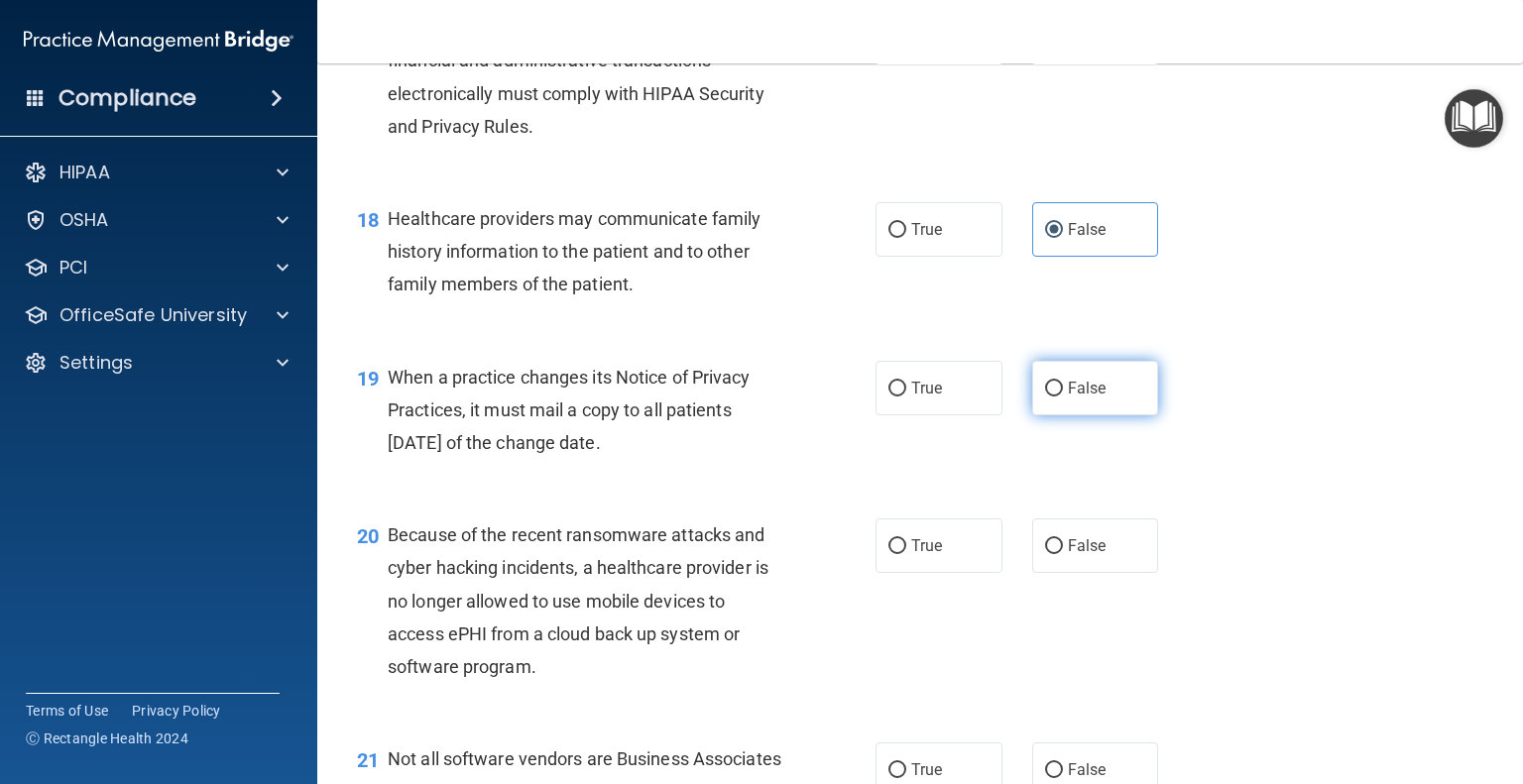 click on "False" at bounding box center (1054, 389) 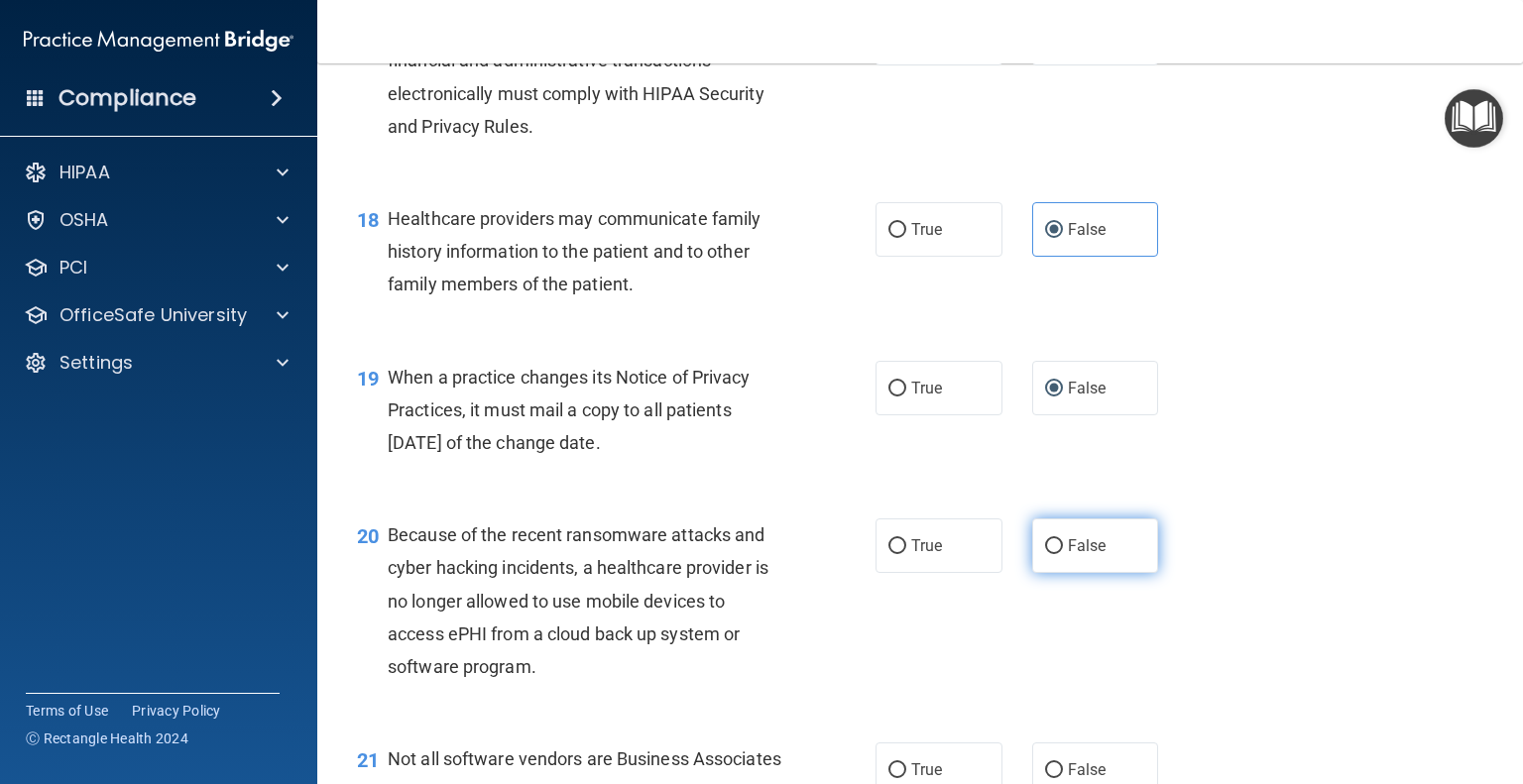 click on "False" at bounding box center (1054, 546) 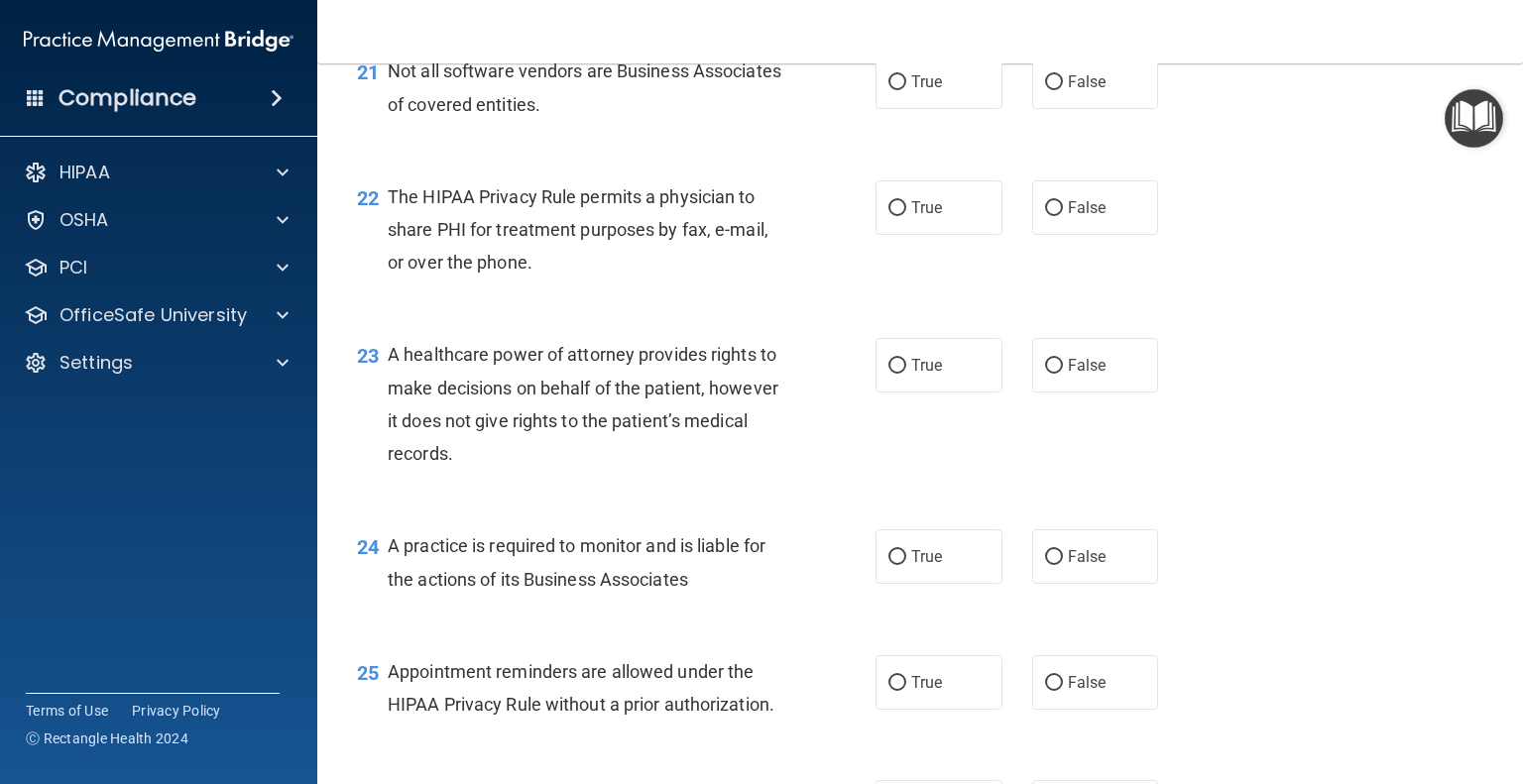 scroll, scrollTop: 3707, scrollLeft: 0, axis: vertical 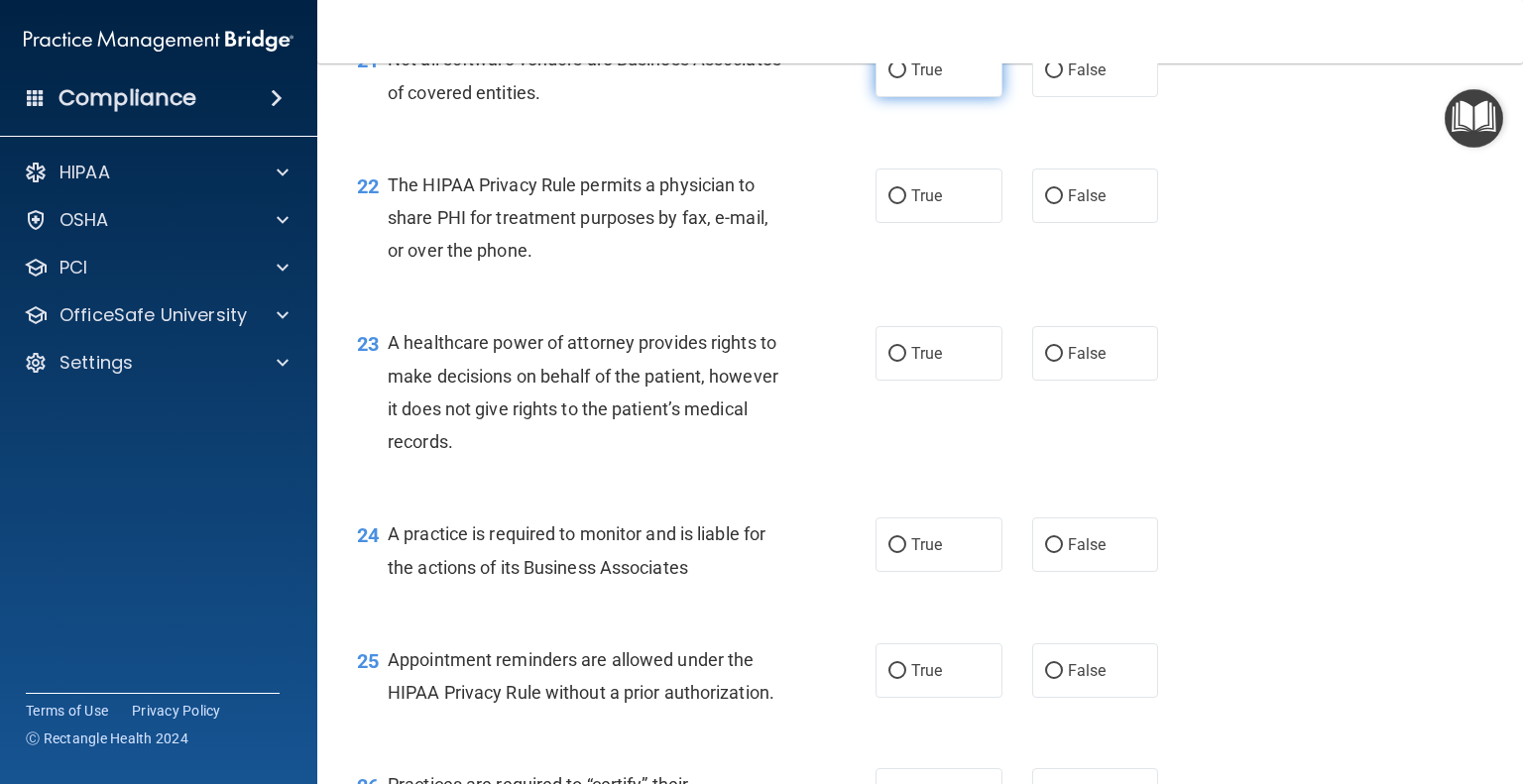 click on "True" at bounding box center (897, 70) 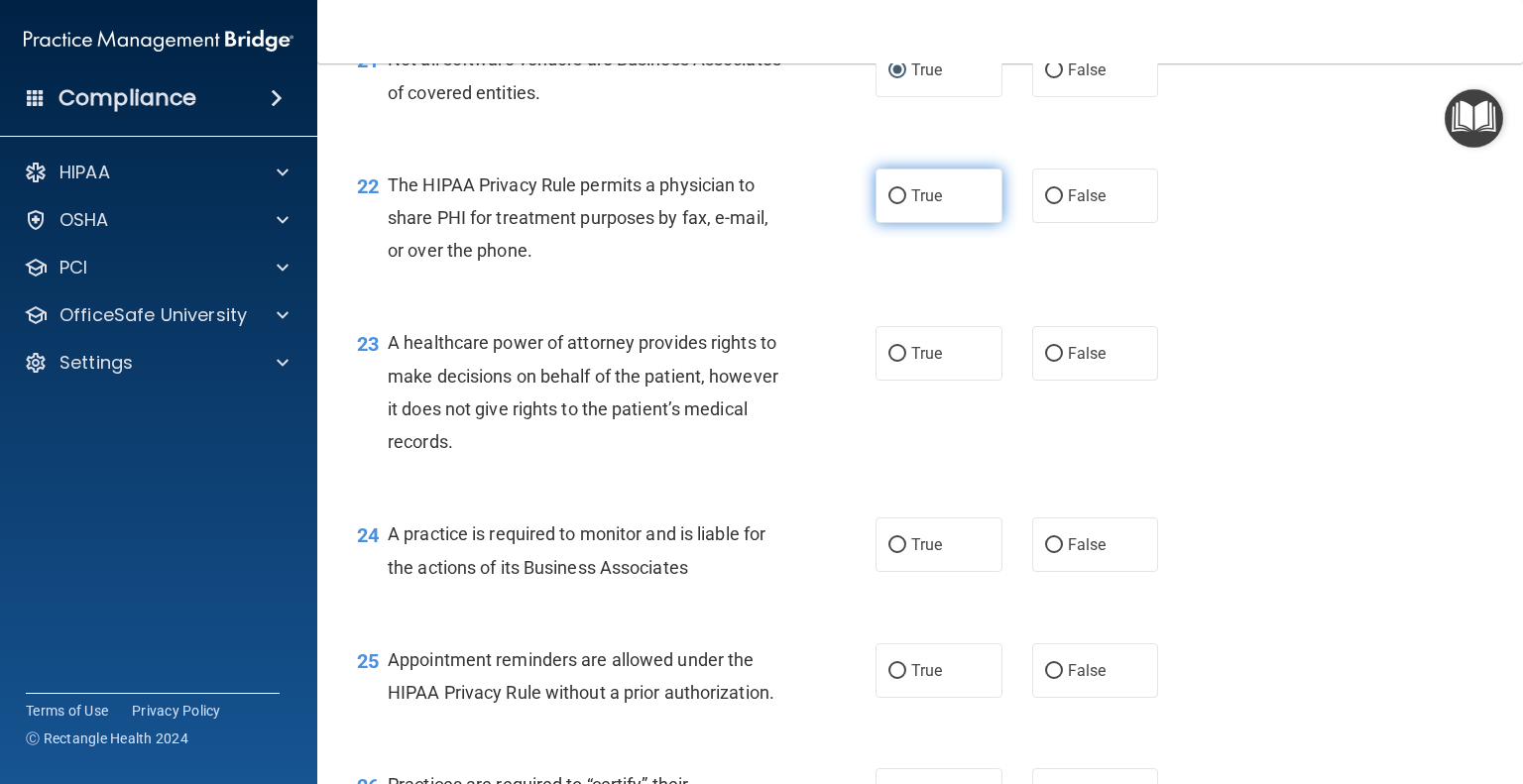 click on "True" at bounding box center (897, 196) 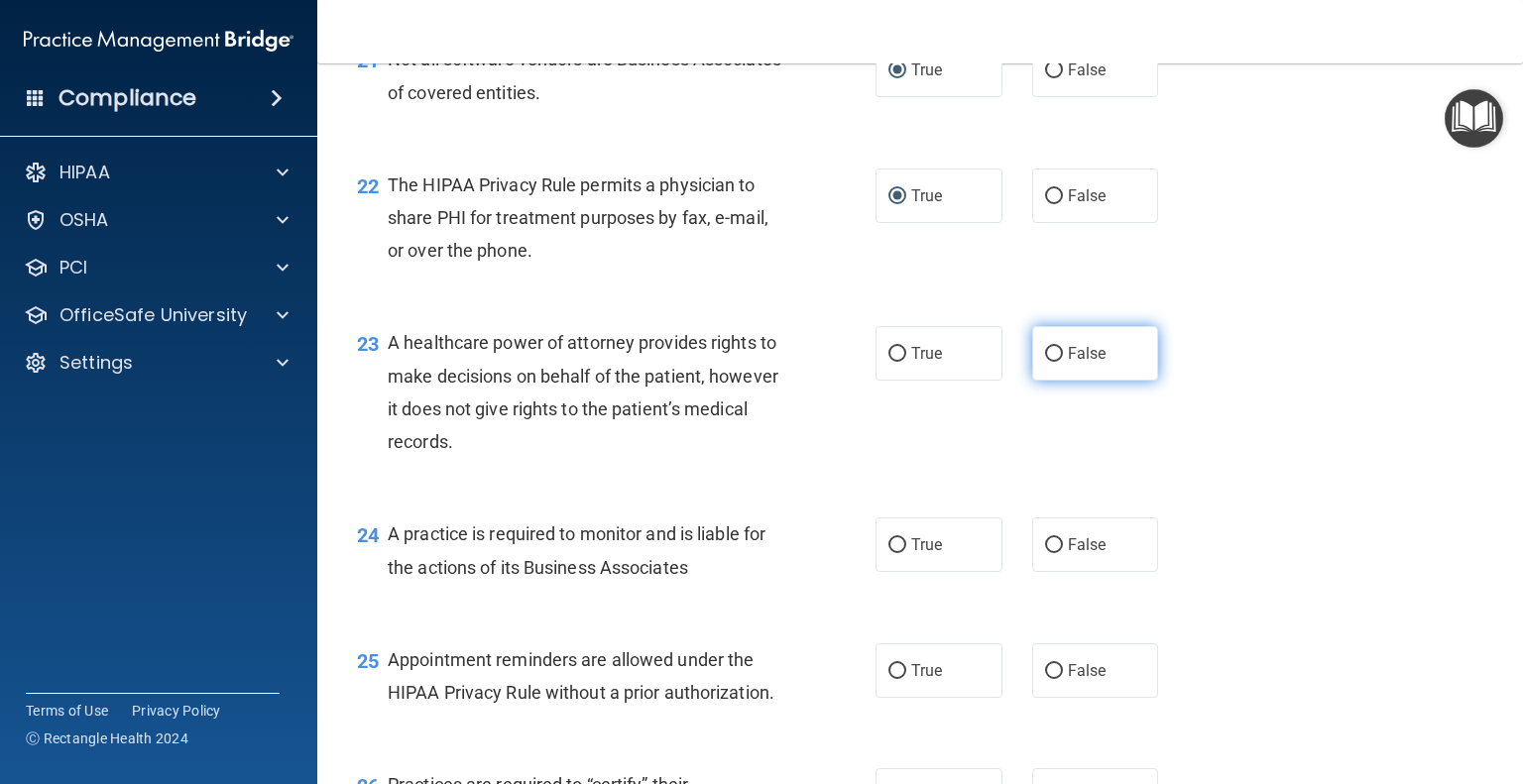 click on "False" at bounding box center [1054, 354] 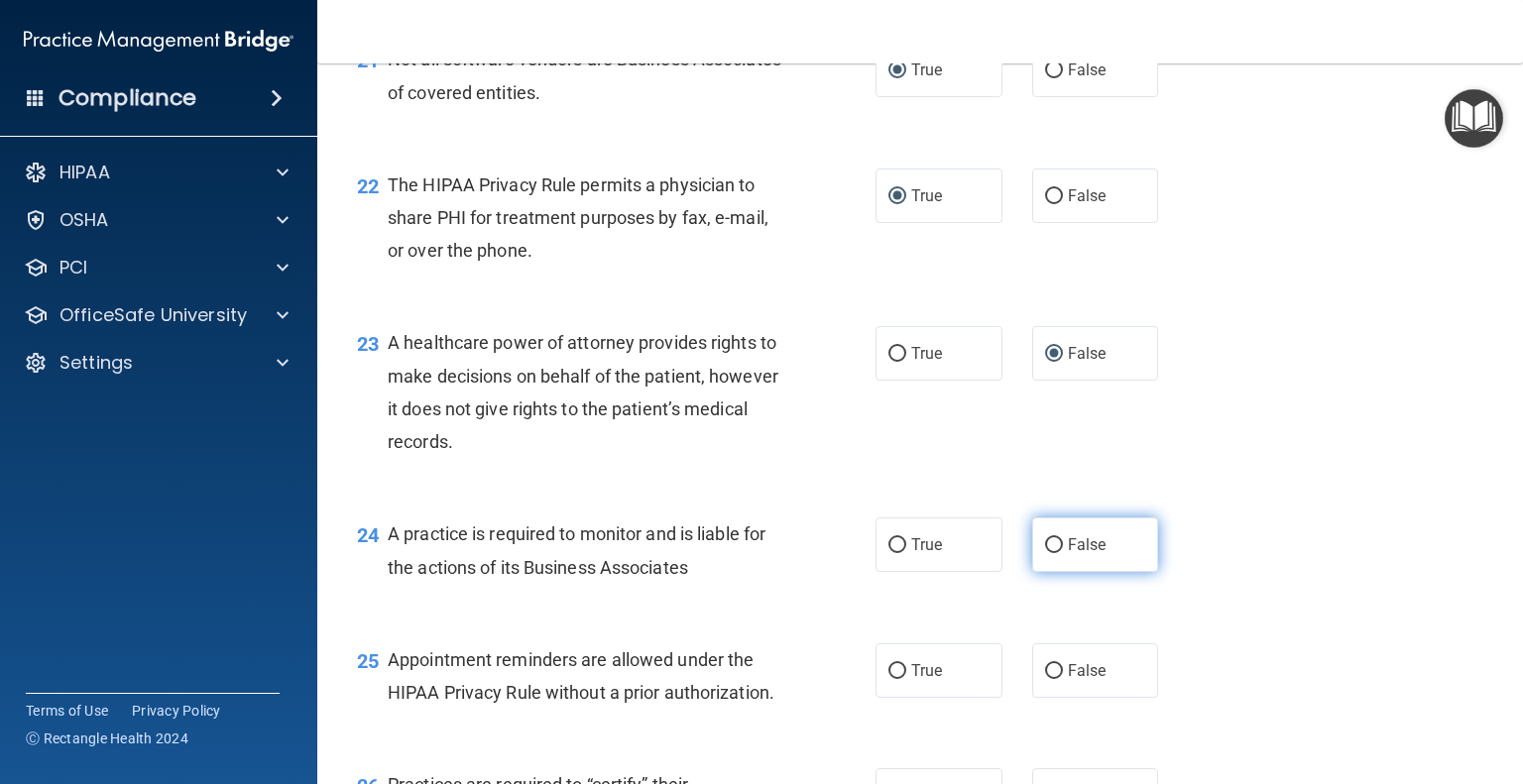 click on "False" at bounding box center (1054, 545) 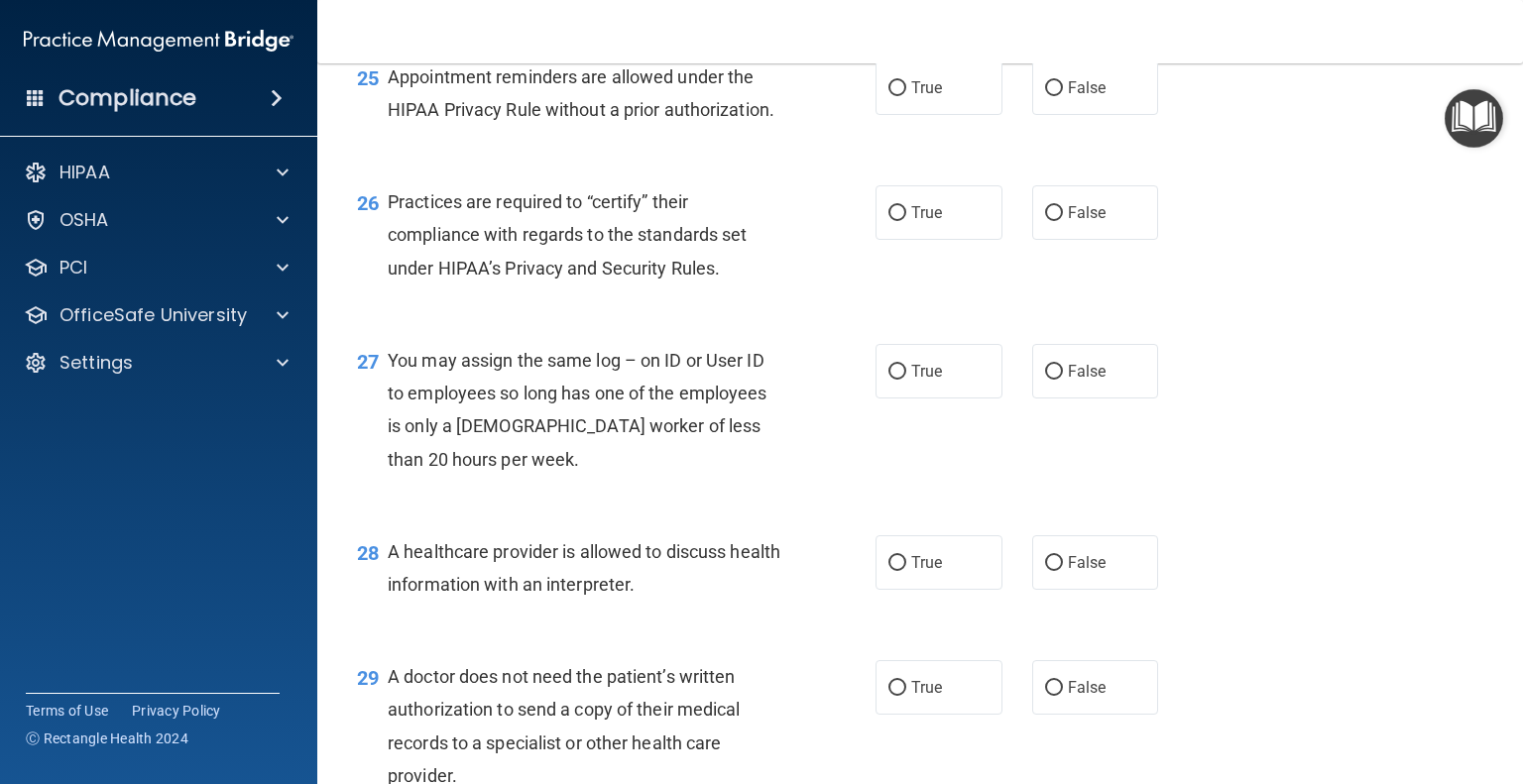 scroll, scrollTop: 4303, scrollLeft: 0, axis: vertical 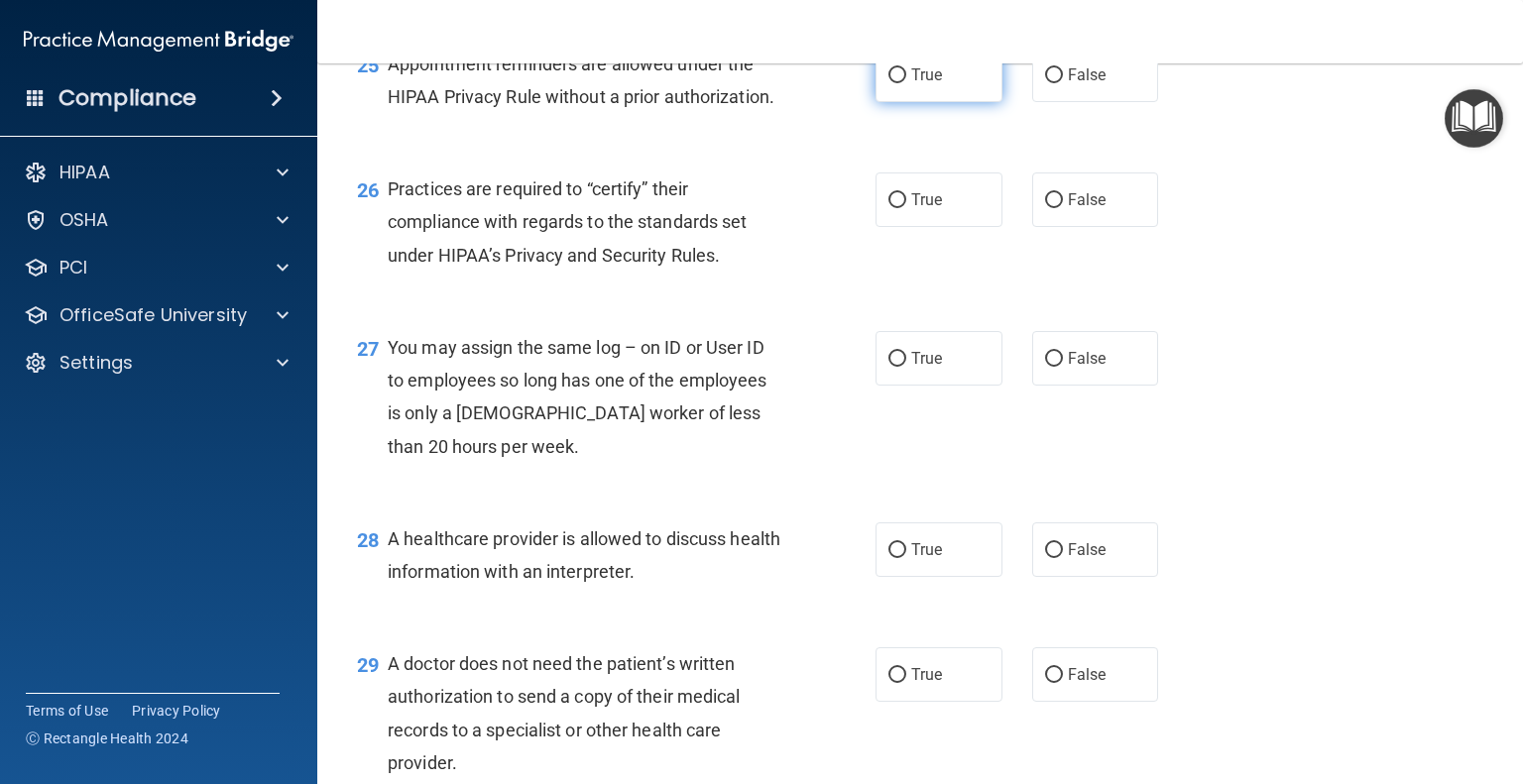 click on "True" at bounding box center (939, 74) 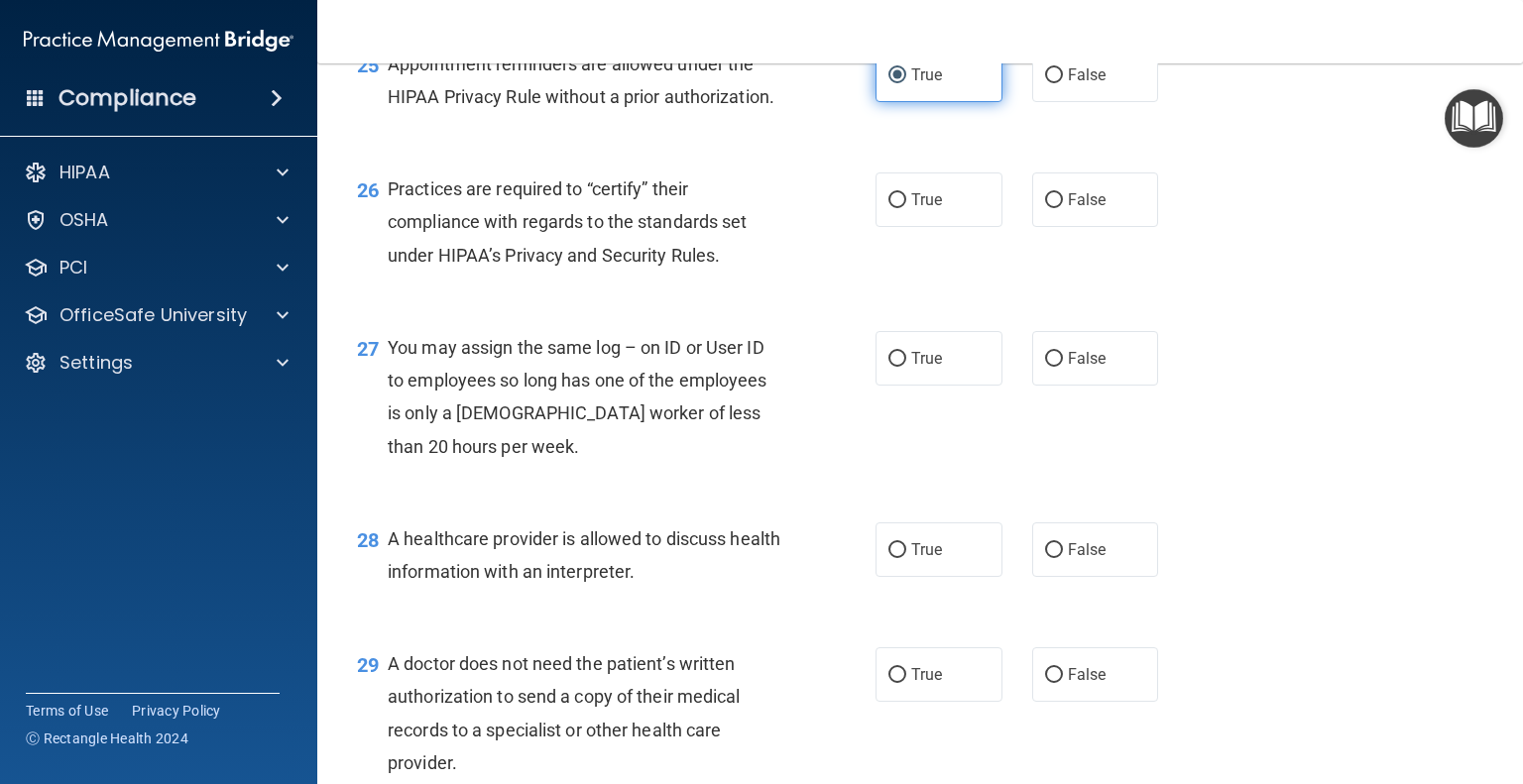 click on "True" at bounding box center (939, 74) 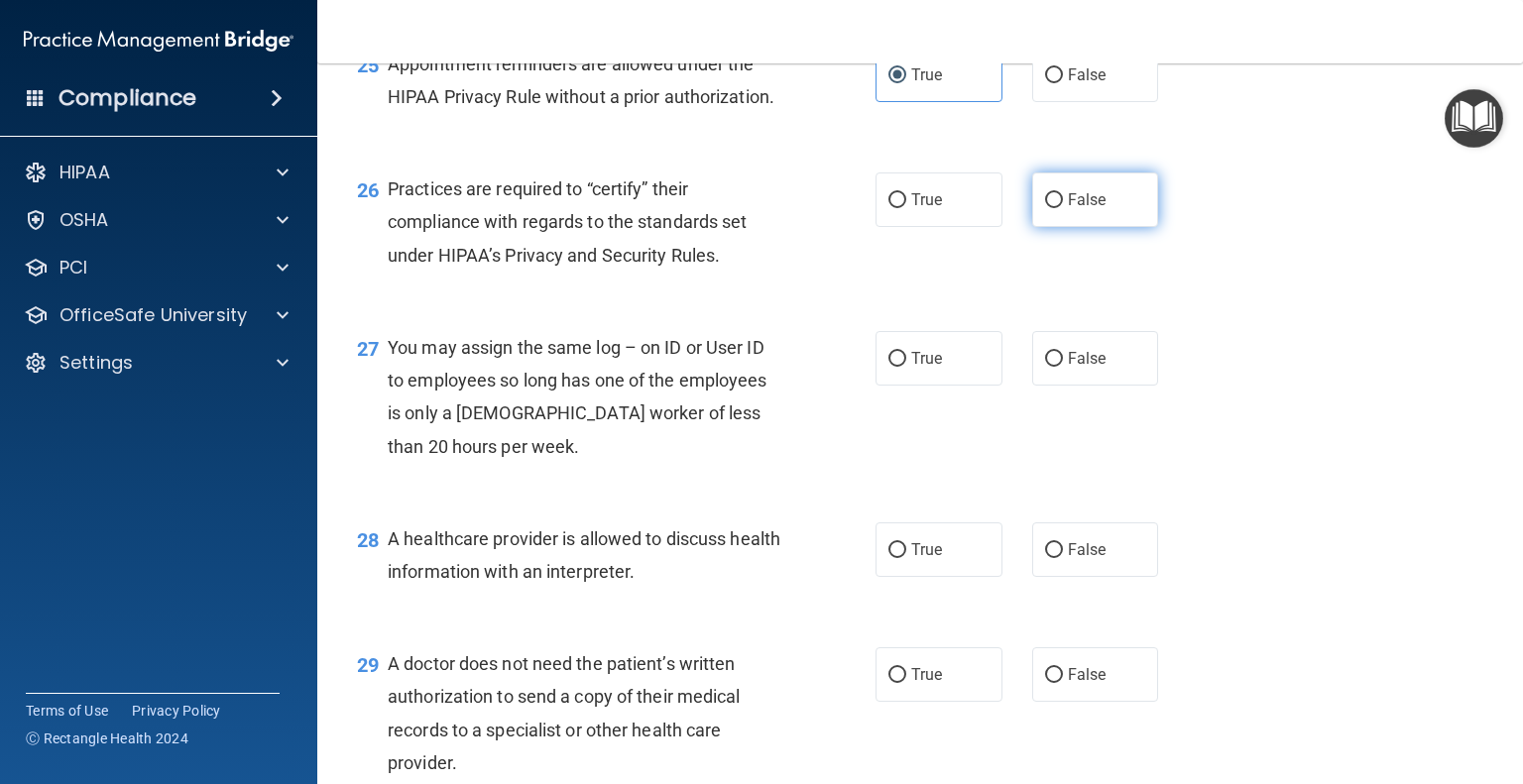 click on "False" at bounding box center (1054, 200) 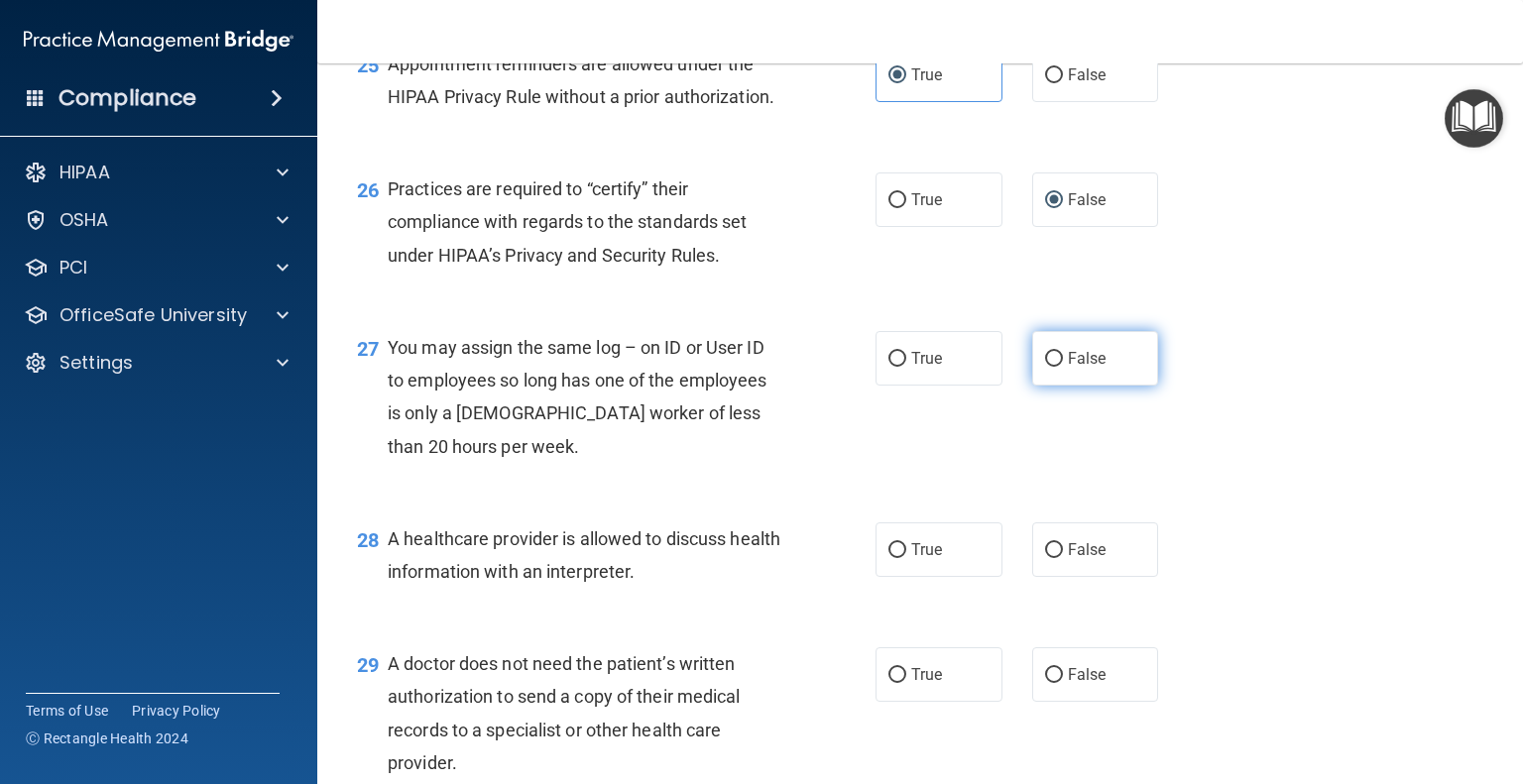 click on "False" at bounding box center [1054, 359] 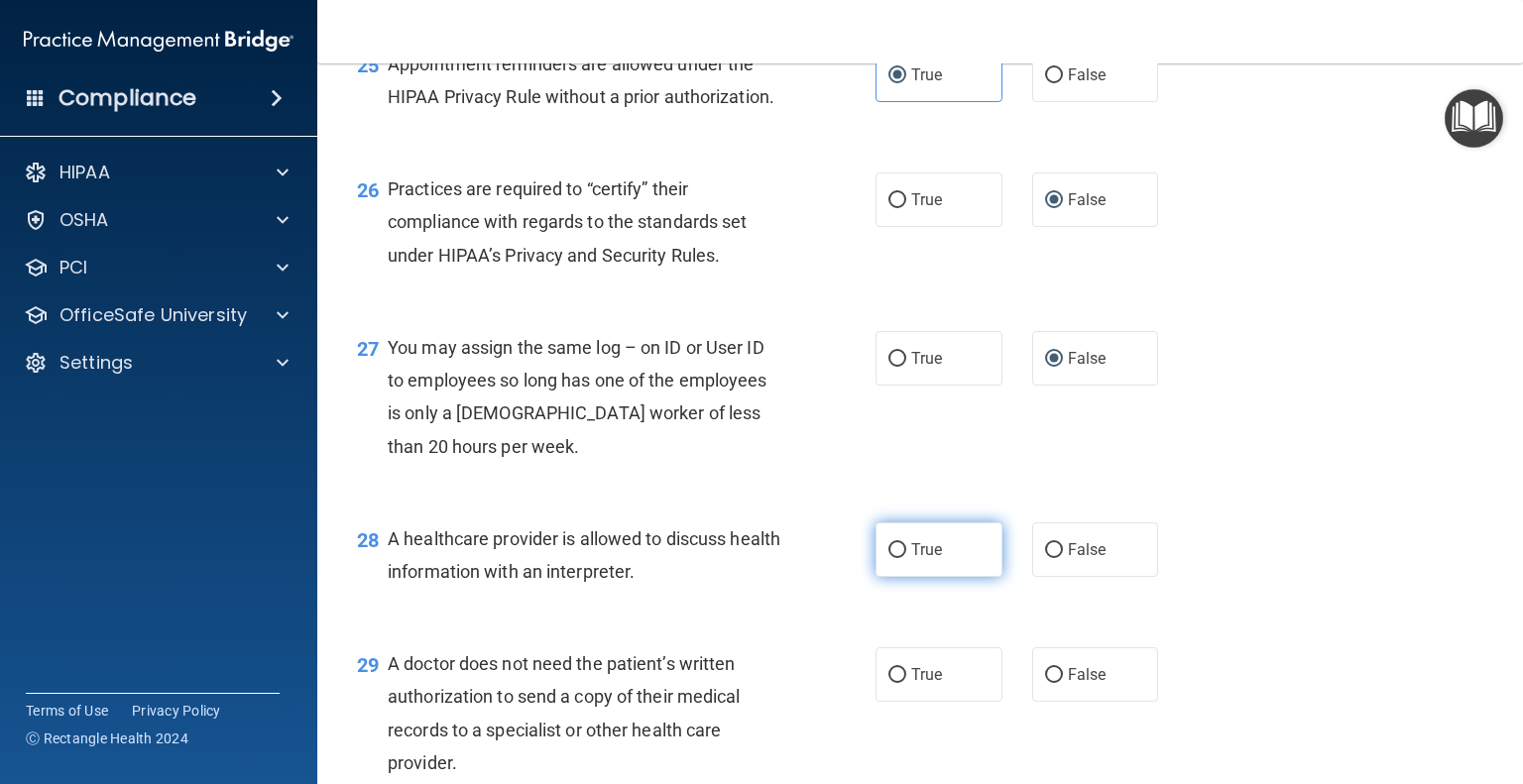click on "True" at bounding box center [897, 550] 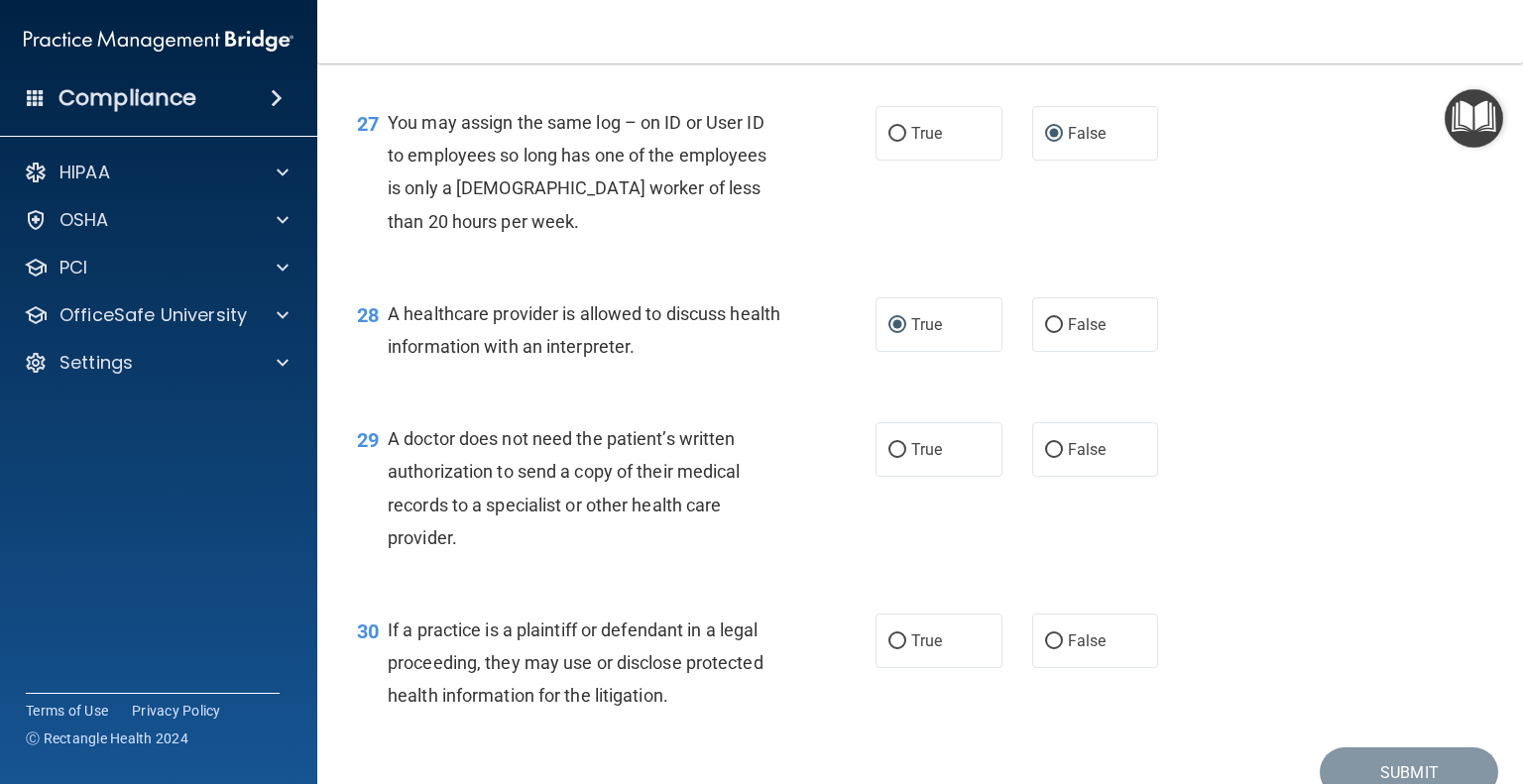 scroll, scrollTop: 4686, scrollLeft: 0, axis: vertical 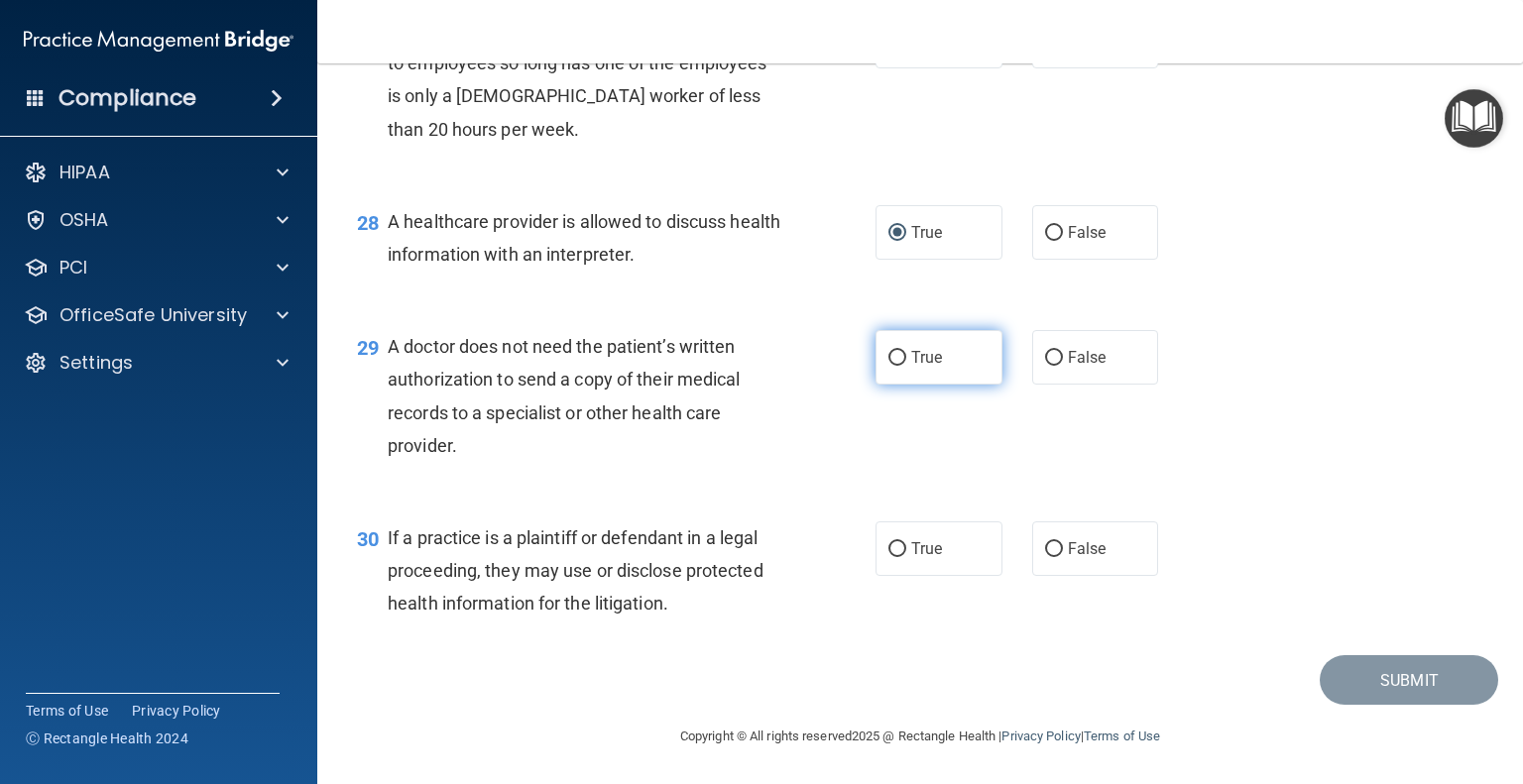 click on "True" at bounding box center (897, 358) 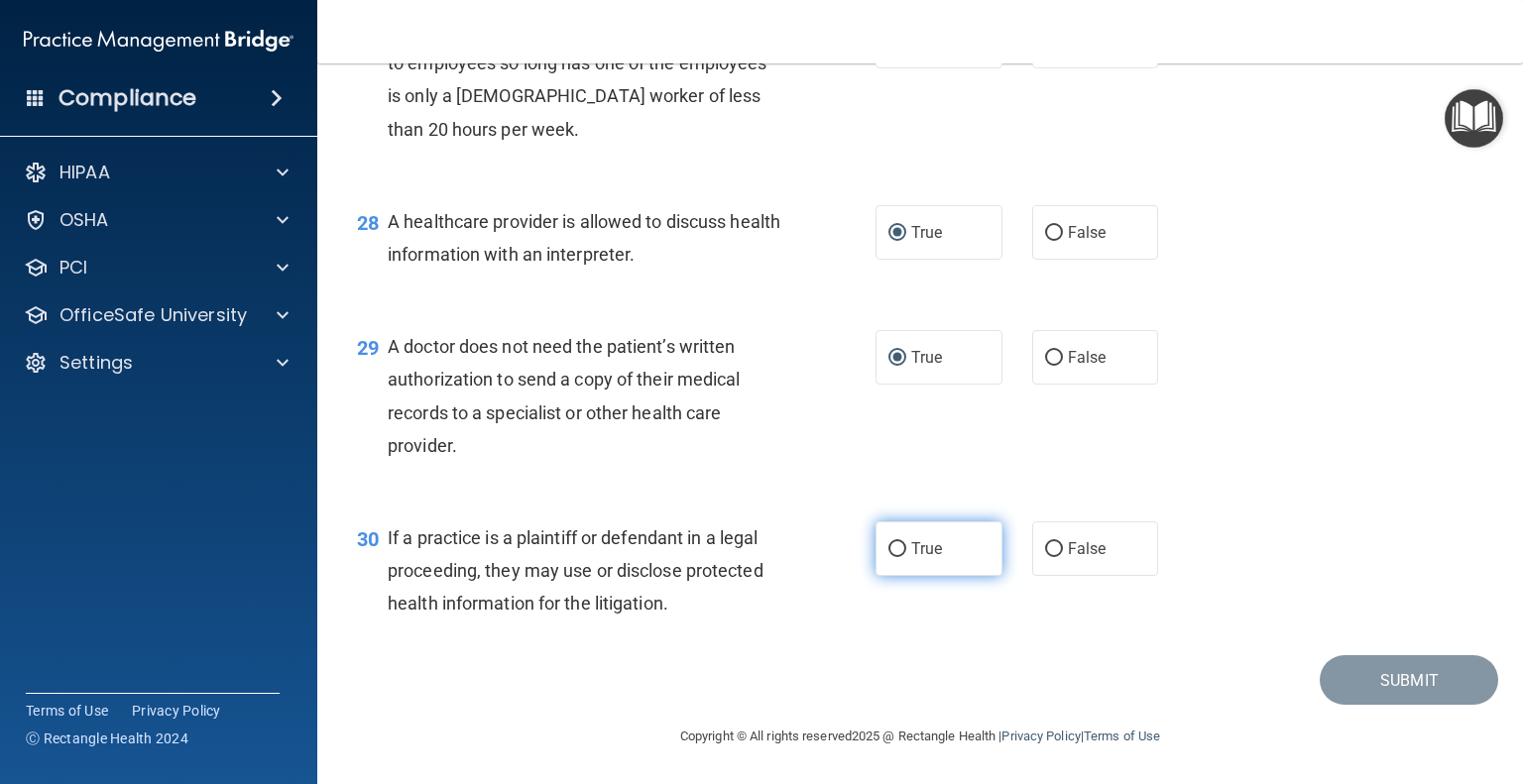 click on "True" at bounding box center [897, 549] 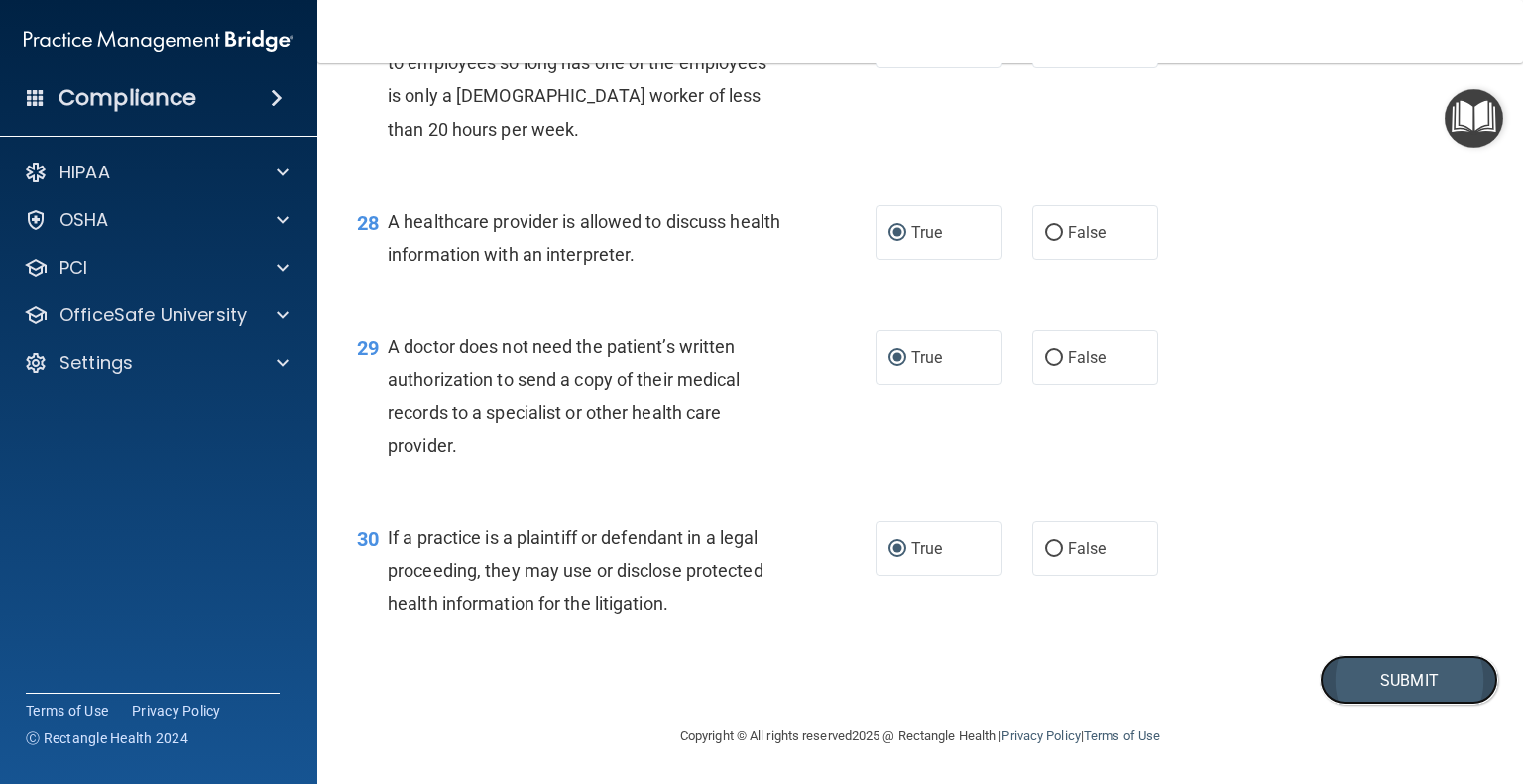 click on "Submit" at bounding box center [1409, 680] 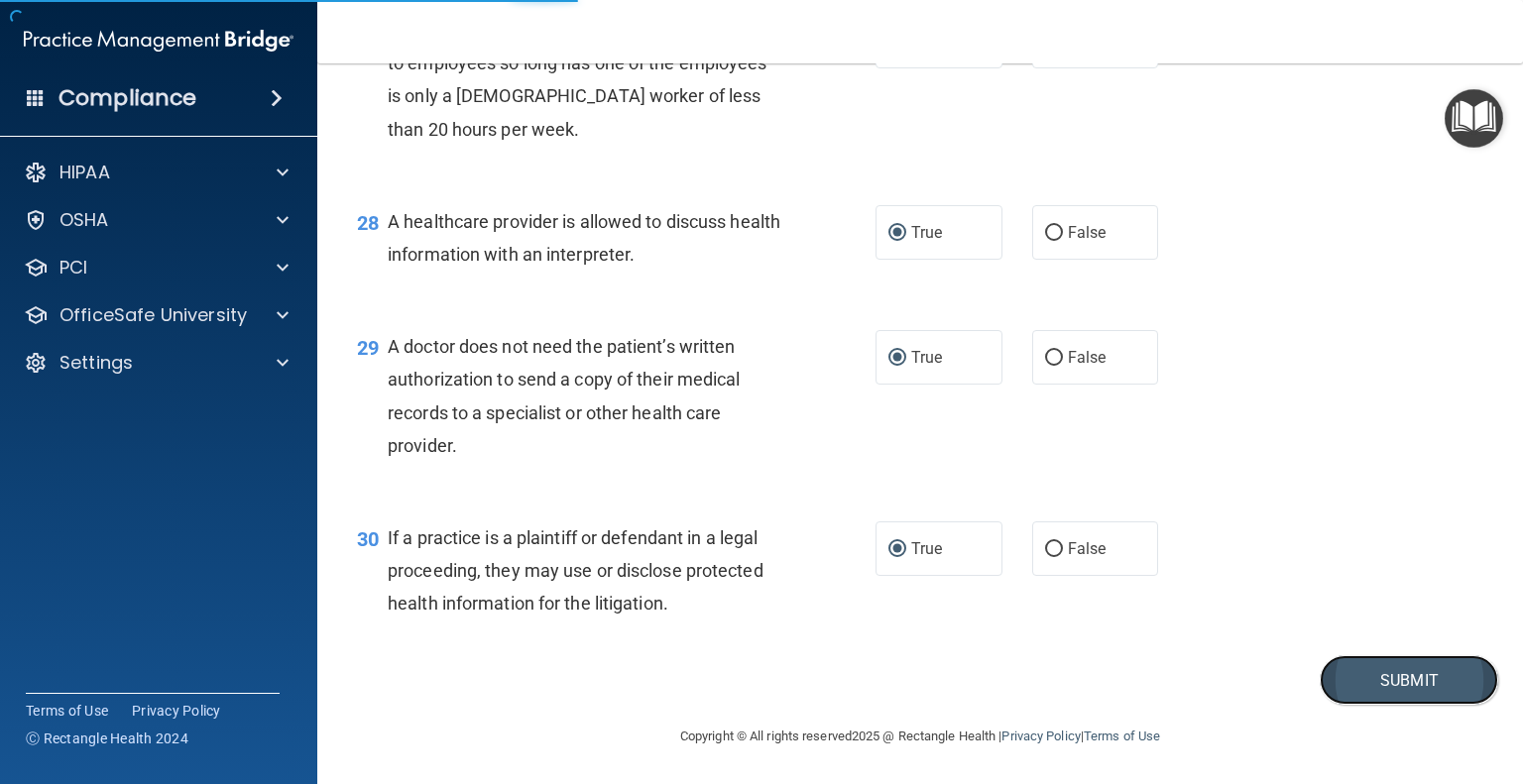 click on "Submit" at bounding box center (1409, 680) 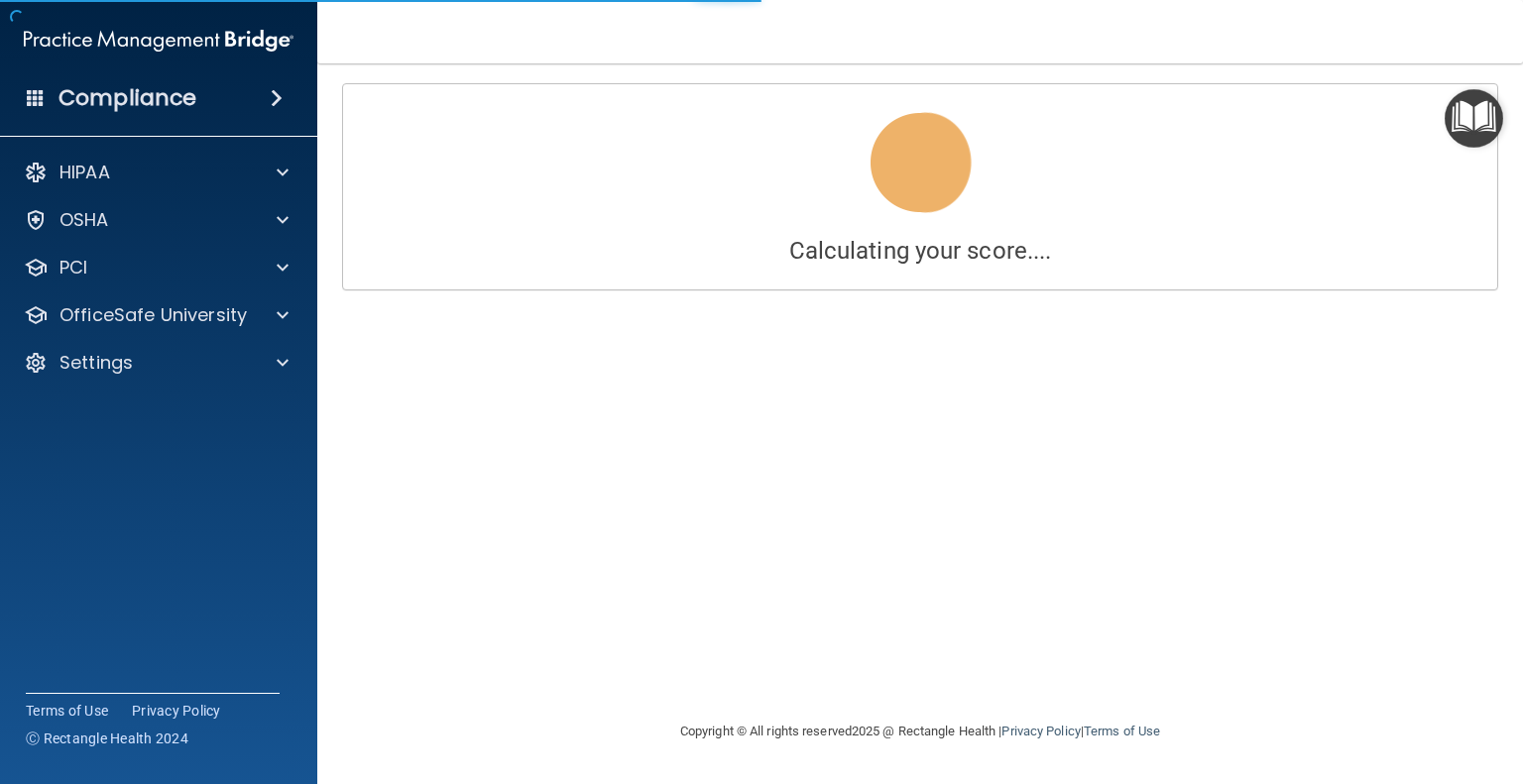 scroll, scrollTop: 0, scrollLeft: 0, axis: both 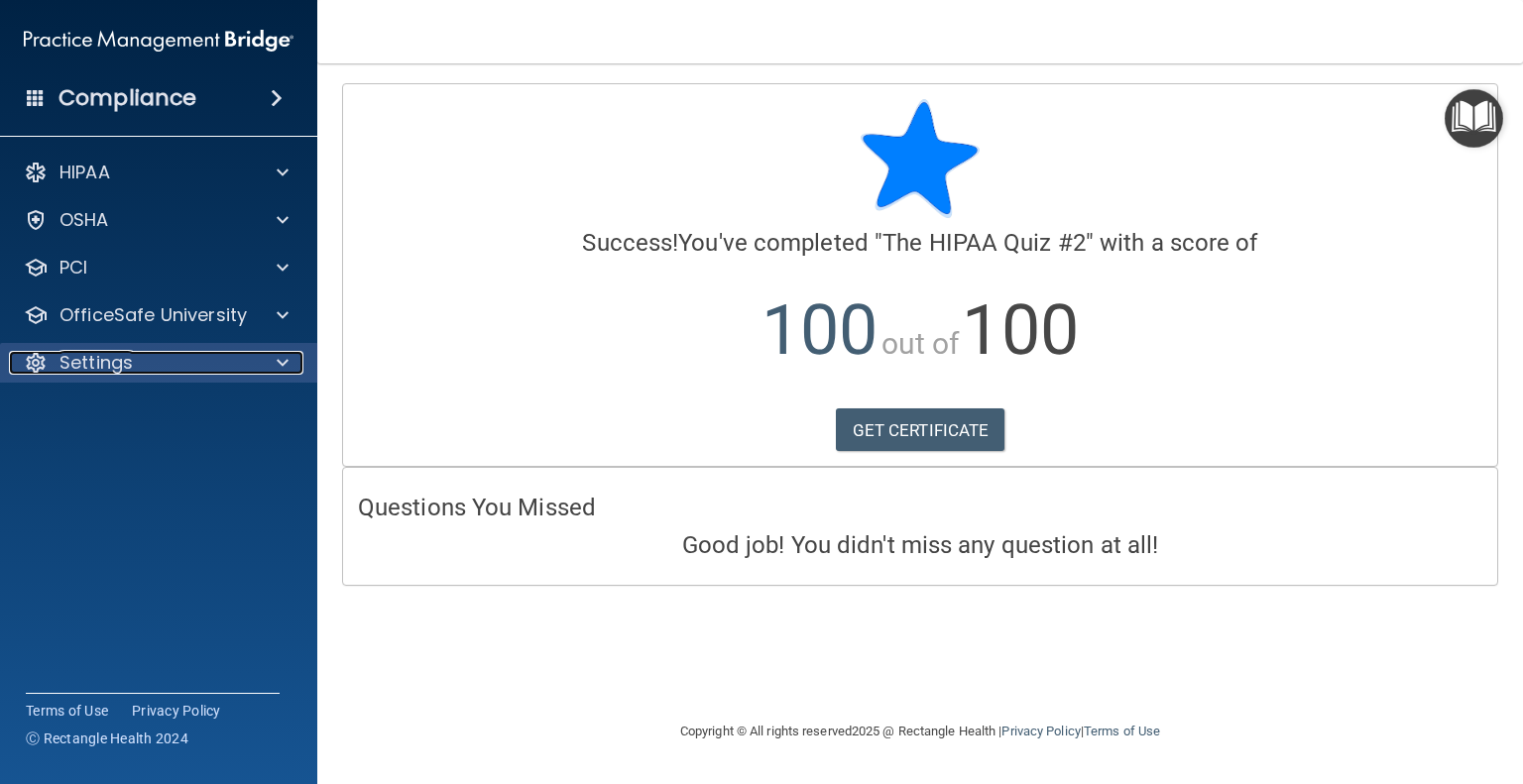 click at bounding box center (283, 363) 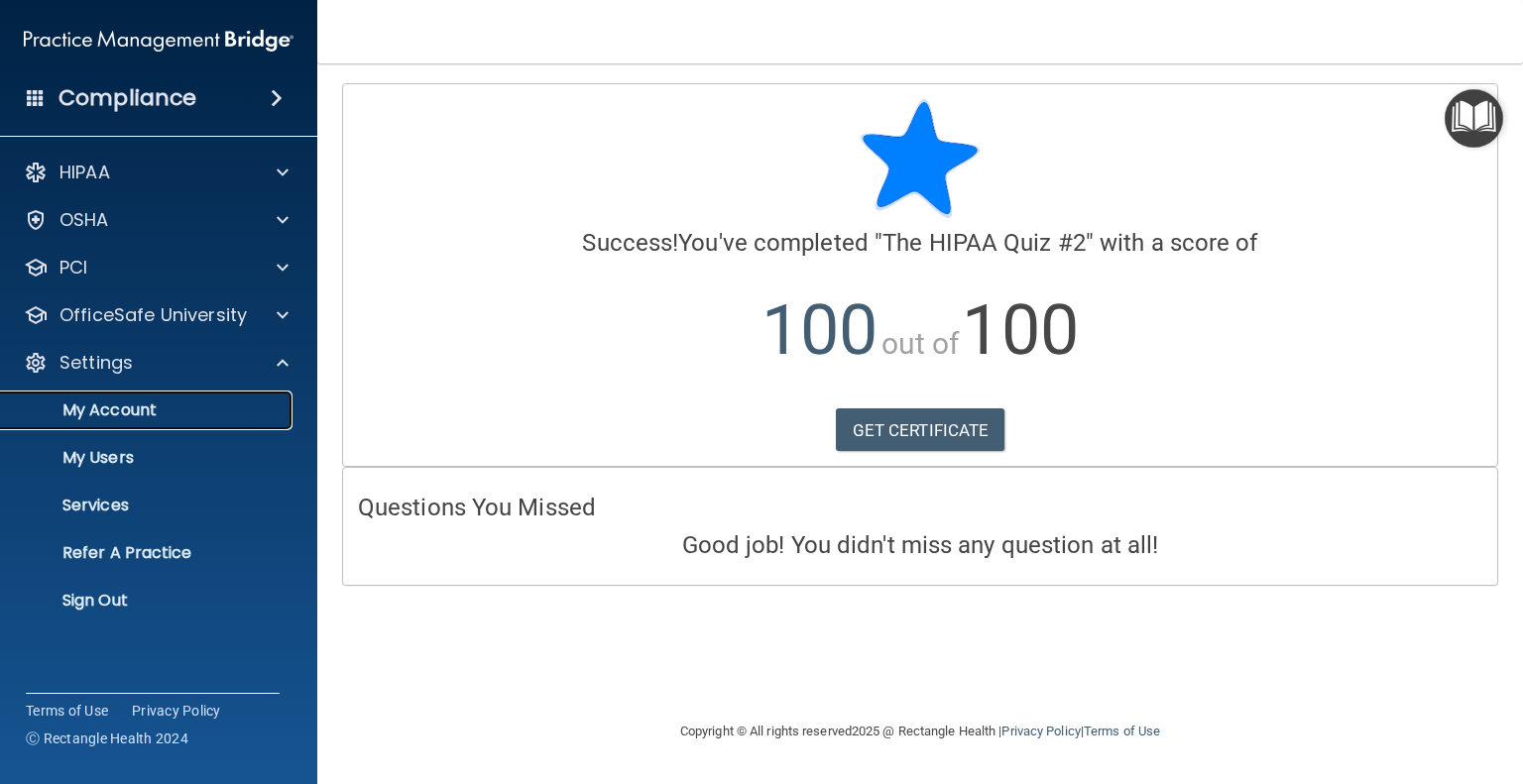 click on "My Account" at bounding box center [148, 410] 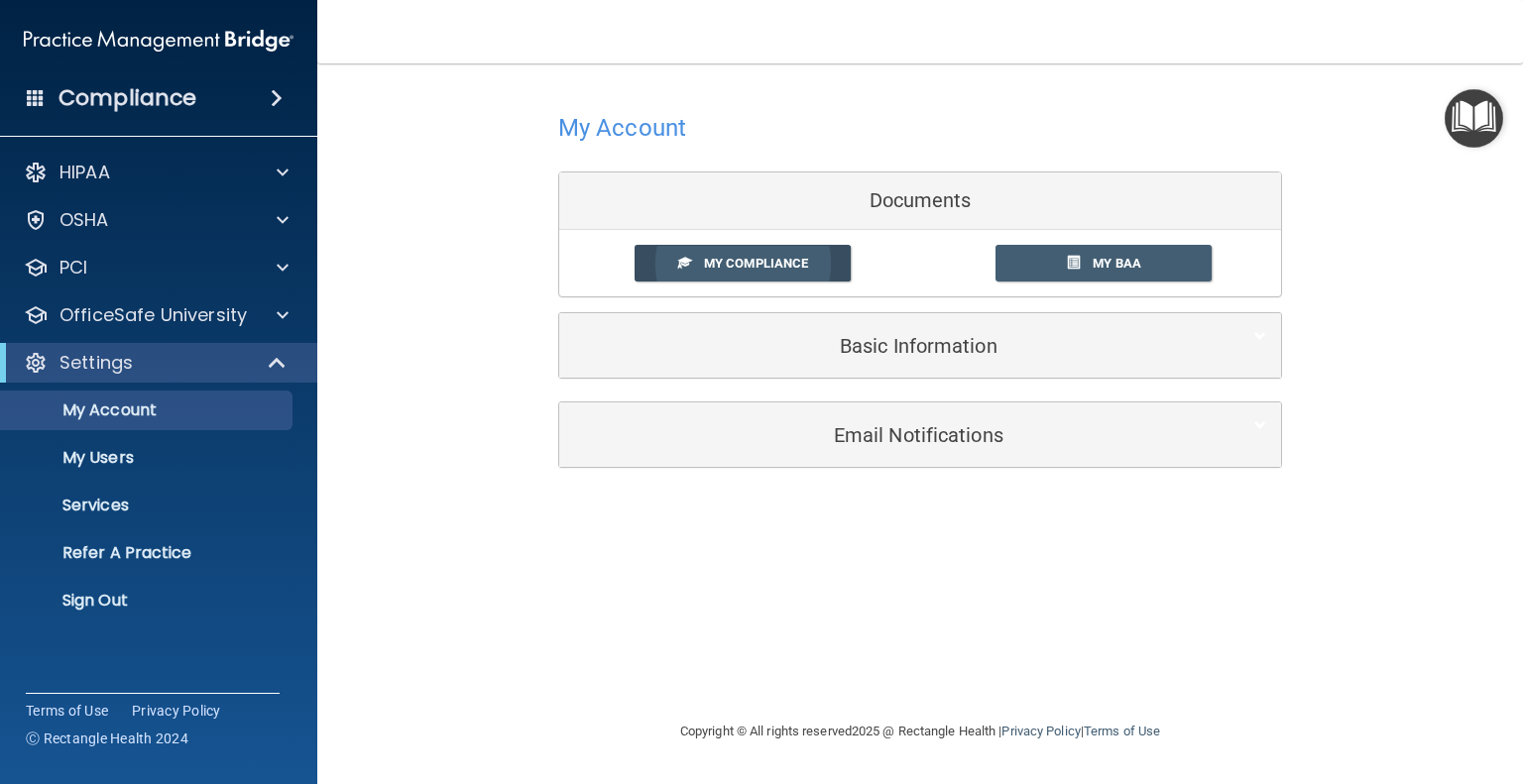 click on "My Compliance" at bounding box center (756, 263) 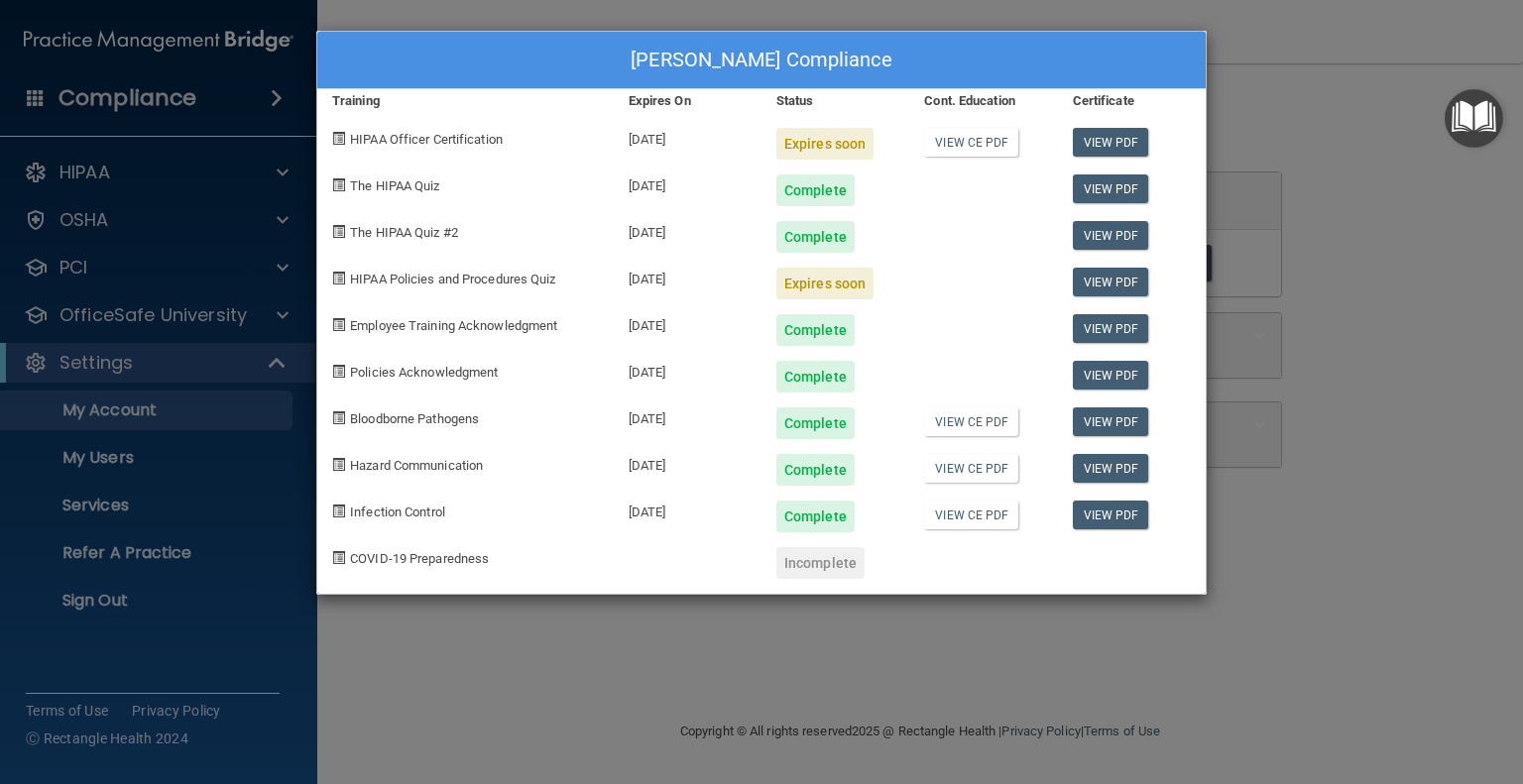 click on "Nancy McClellan's Compliance      Training   Expires On   Status   Cont. Education   Certificate         HIPAA Officer Certification      08/02/2025       Expires soon        View CE PDF       View PDF         The HIPAA Quiz      07/22/2026       Complete              View PDF         The HIPAA Quiz #2      07/22/2026       Complete              View PDF         HIPAA Policies and Procedures Quiz      08/04/2025       Expires soon              View PDF         Employee Training Acknowledgment      07/22/2026       Complete              View PDF         Policies Acknowledgment      07/22/2026       Complete              View PDF         Bloodborne Pathogens      04/14/2026       Complete        View CE PDF       View PDF         Hazard Communication      04/14/2026       Complete        View CE PDF       View PDF         Infection Control      04/14/2026       Complete        View CE PDF       View PDF         COVID-19 Preparedness             Incomplete" at bounding box center [762, 392] 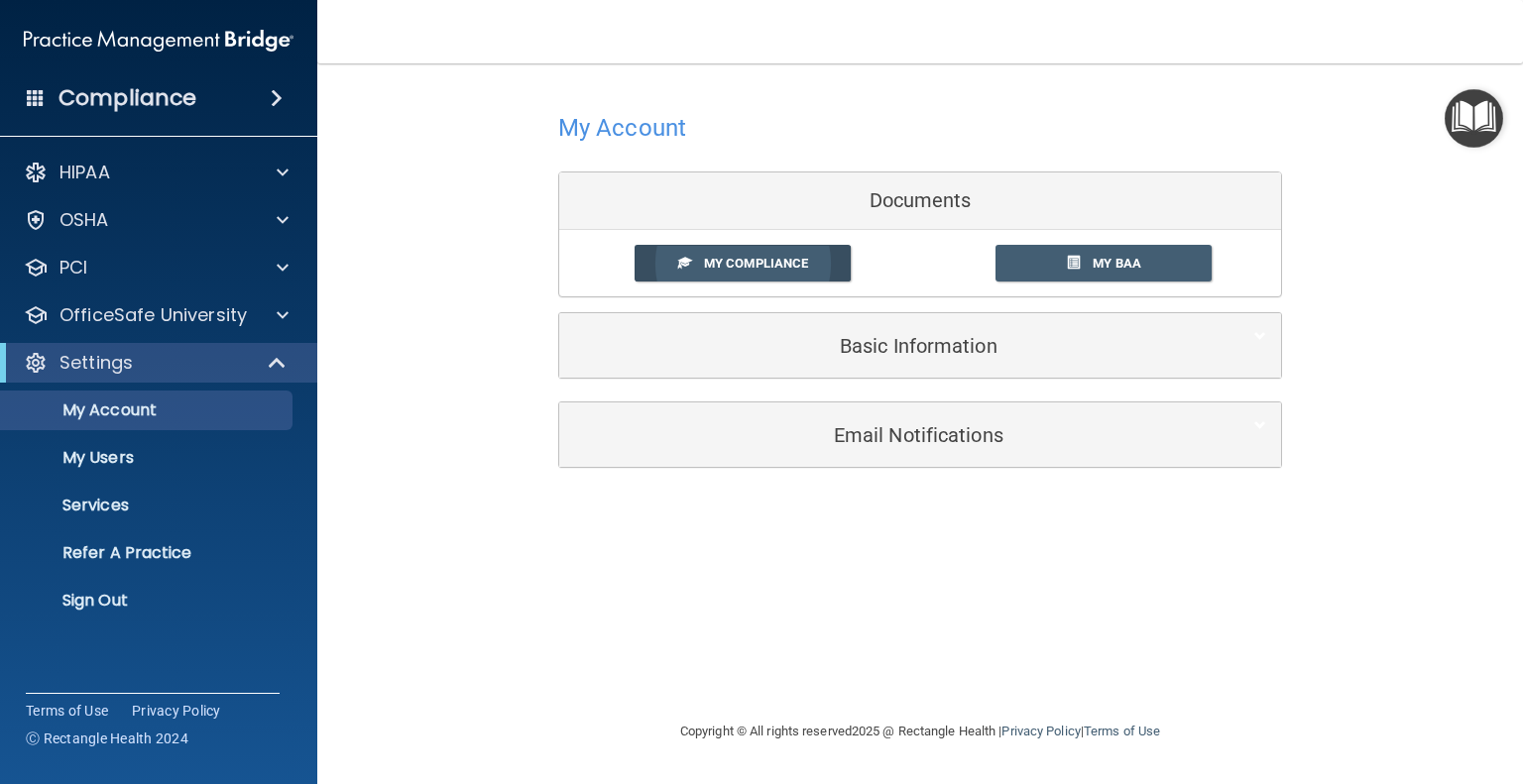 click on "My Compliance" at bounding box center [756, 263] 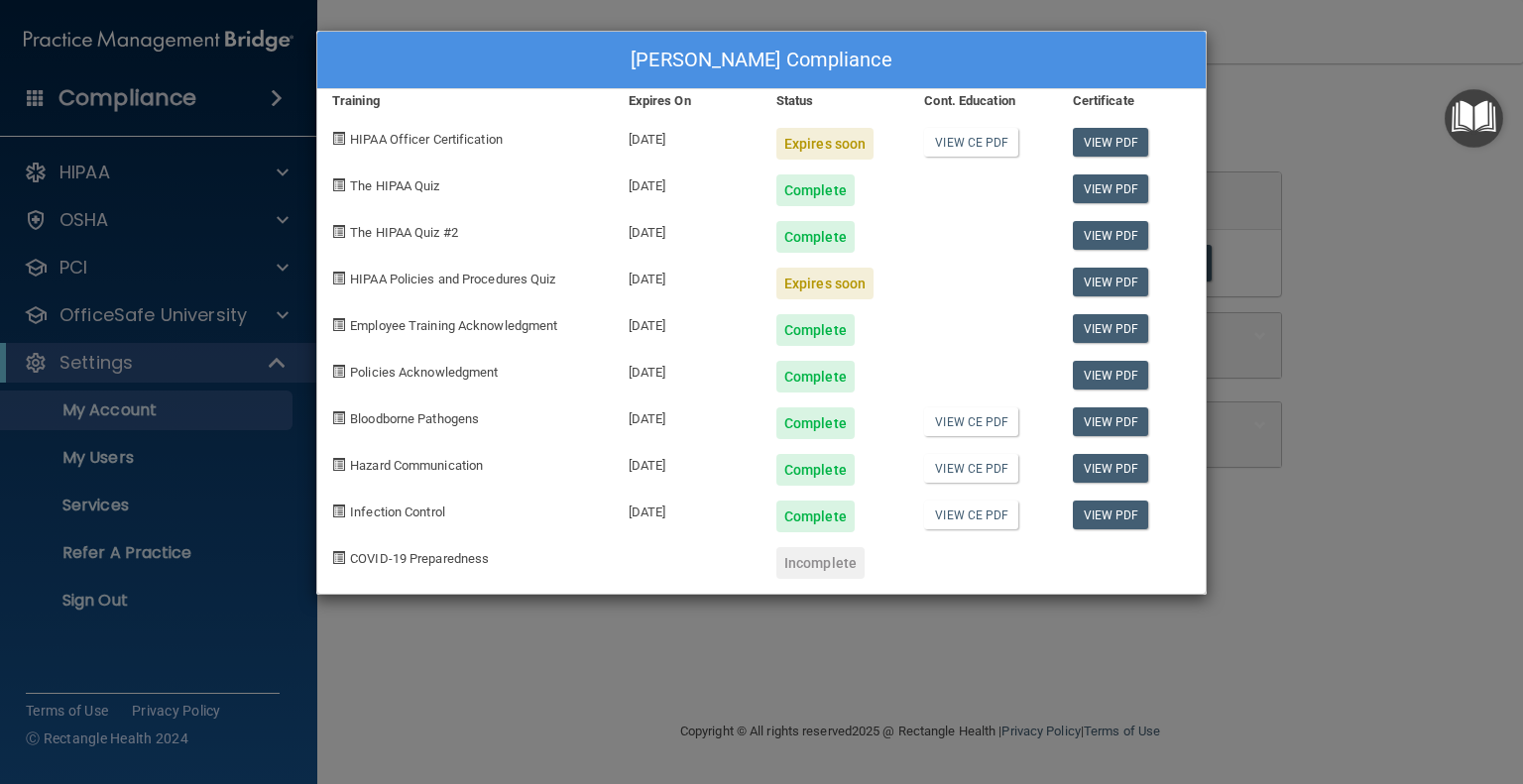 click on "Expires soon" at bounding box center [825, 283] 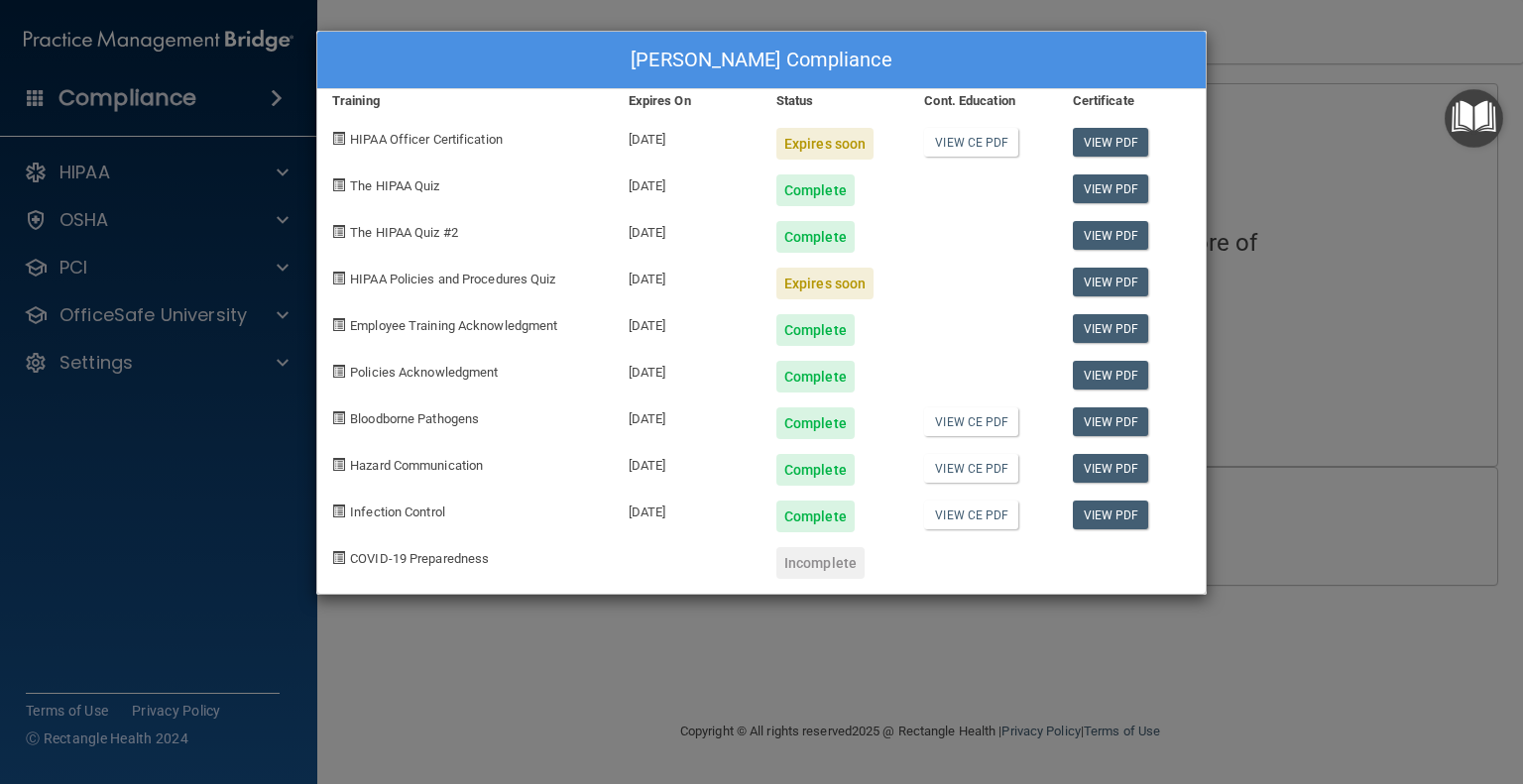 click at bounding box center [338, 278] 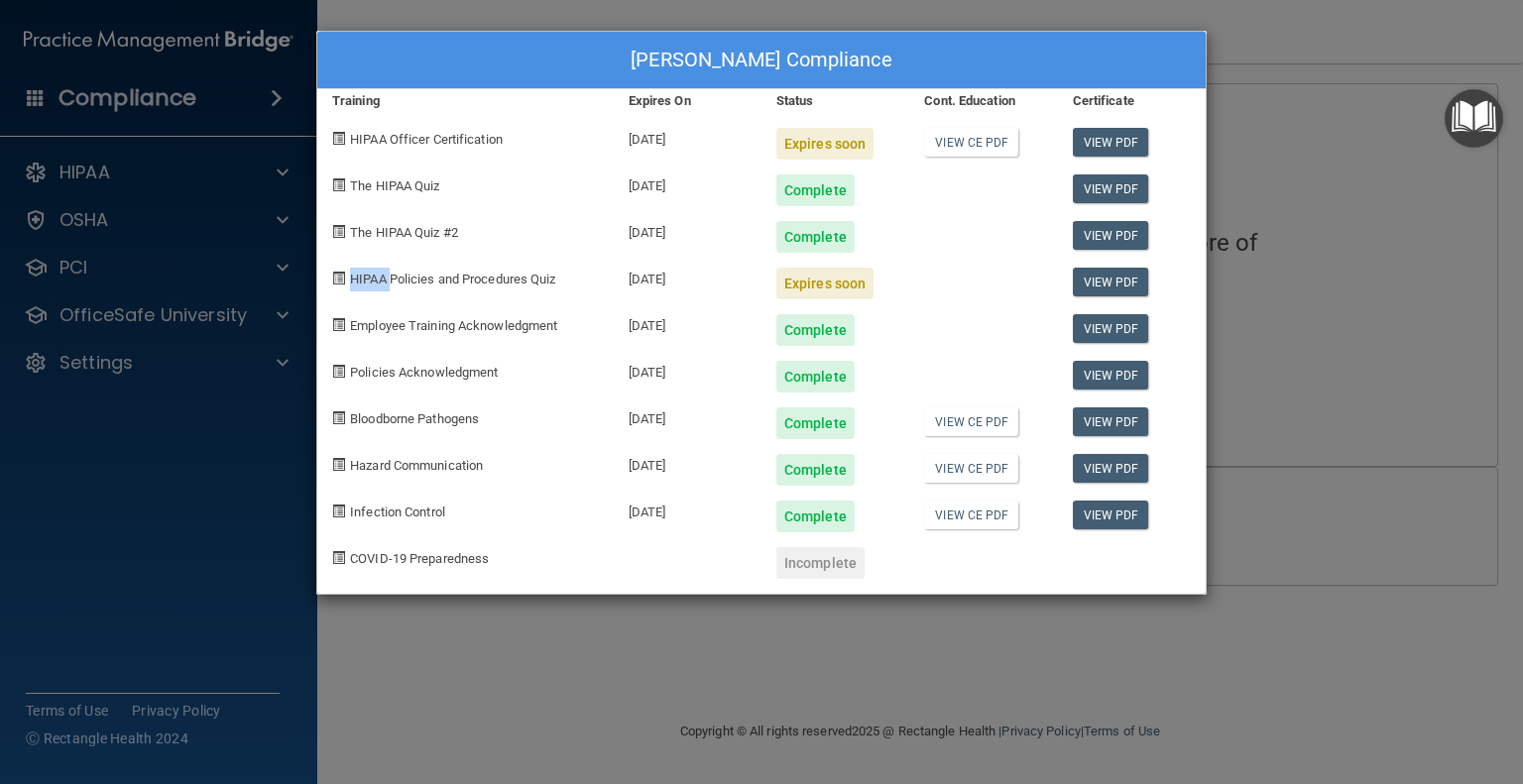 click at bounding box center [338, 278] 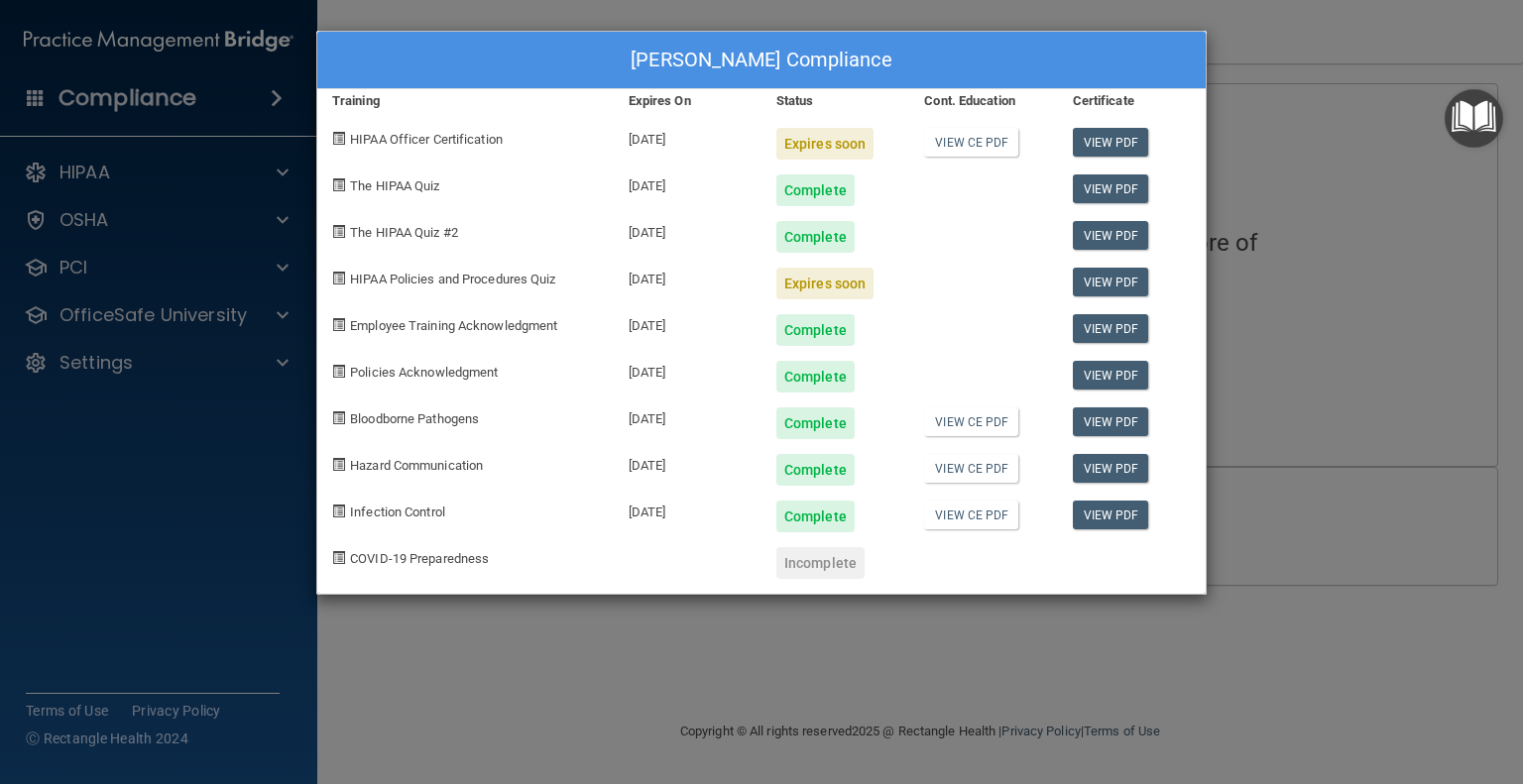 click at bounding box center (338, 278) 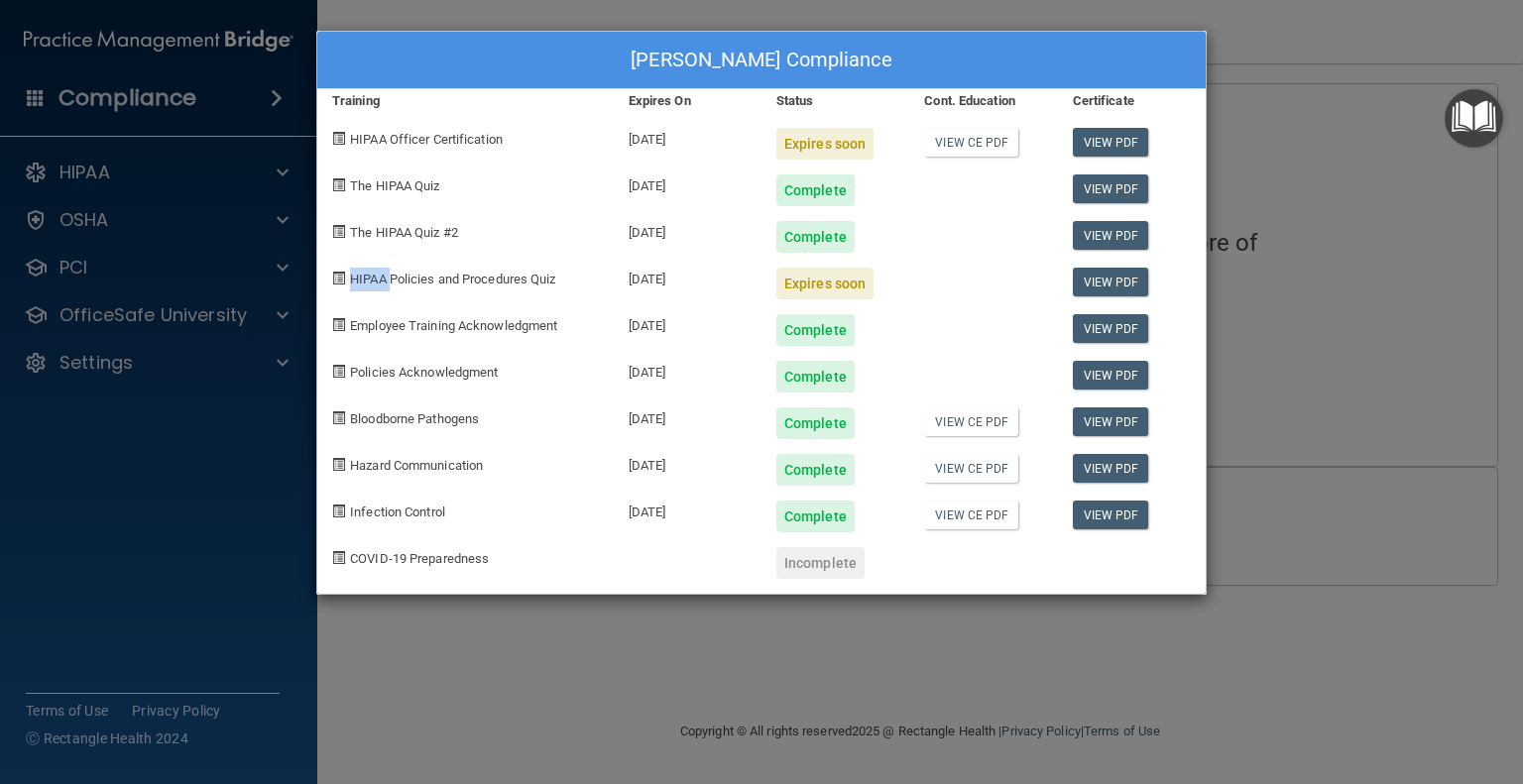 click at bounding box center (338, 278) 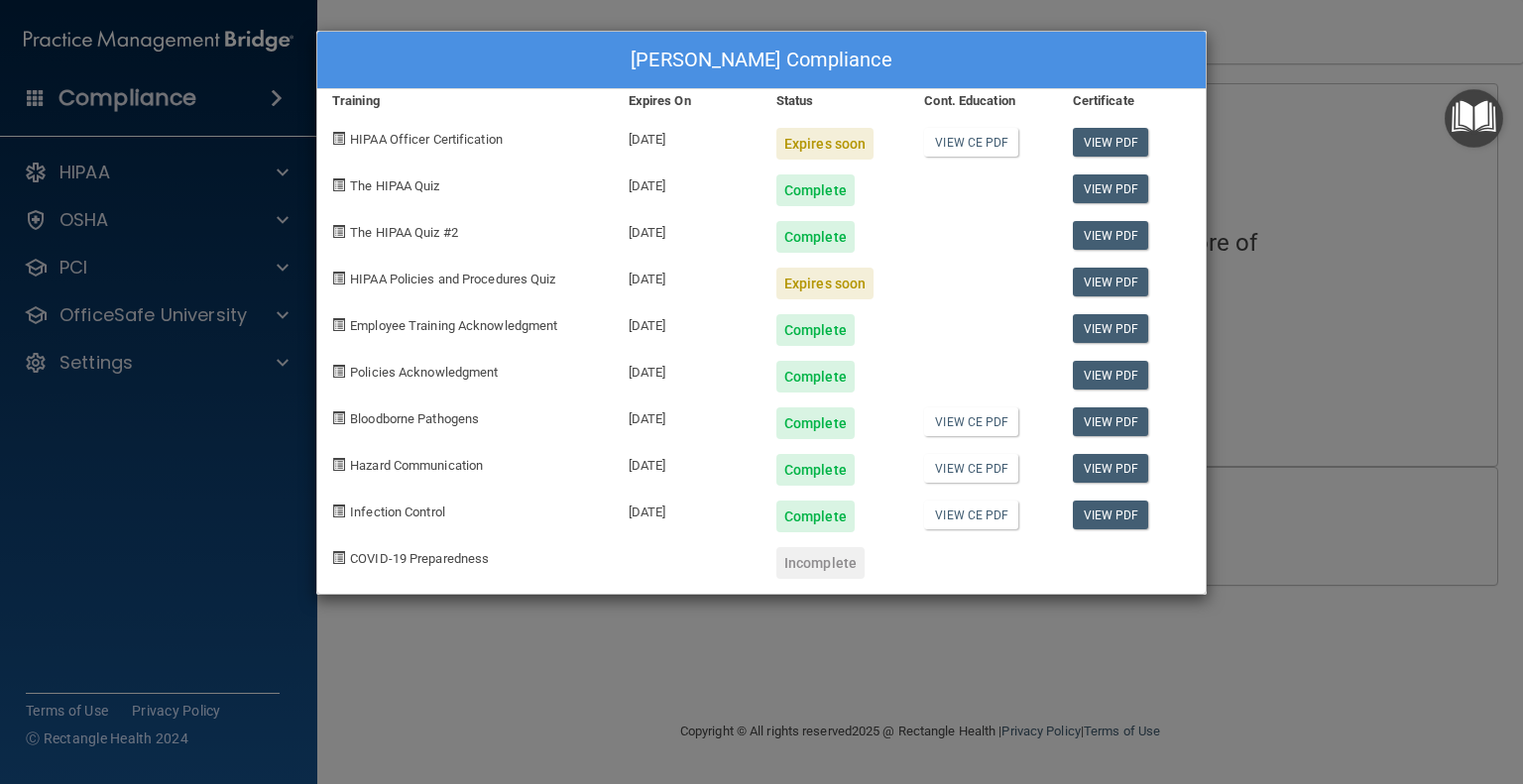 click on "Nancy McClellan's Compliance      Training   Expires On   Status   Cont. Education   Certificate         HIPAA Officer Certification      08/02/2025       Expires soon        View CE PDF       View PDF         The HIPAA Quiz      07/22/2026       Complete              View PDF         The HIPAA Quiz #2      07/22/2026       Complete              View PDF         HIPAA Policies and Procedures Quiz      08/04/2025       Expires soon              View PDF         Employee Training Acknowledgment      07/22/2026       Complete              View PDF         Policies Acknowledgment      07/22/2026       Complete              View PDF         Bloodborne Pathogens      04/14/2026       Complete        View CE PDF       View PDF         Hazard Communication      04/14/2026       Complete        View CE PDF       View PDF         Infection Control      04/14/2026       Complete        View CE PDF       View PDF         COVID-19 Preparedness             Incomplete" at bounding box center [762, 392] 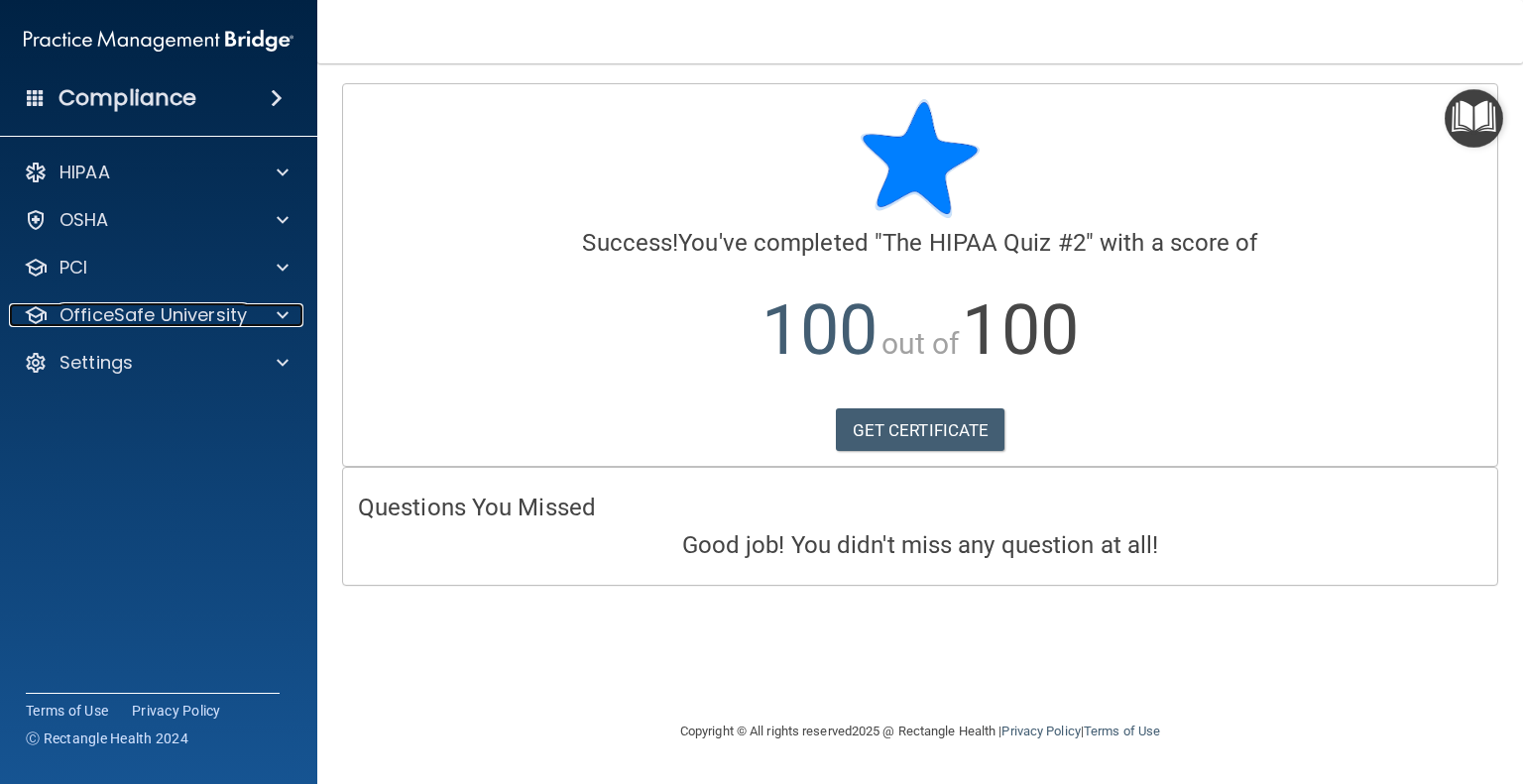 click on "OfficeSafe University" at bounding box center [153, 315] 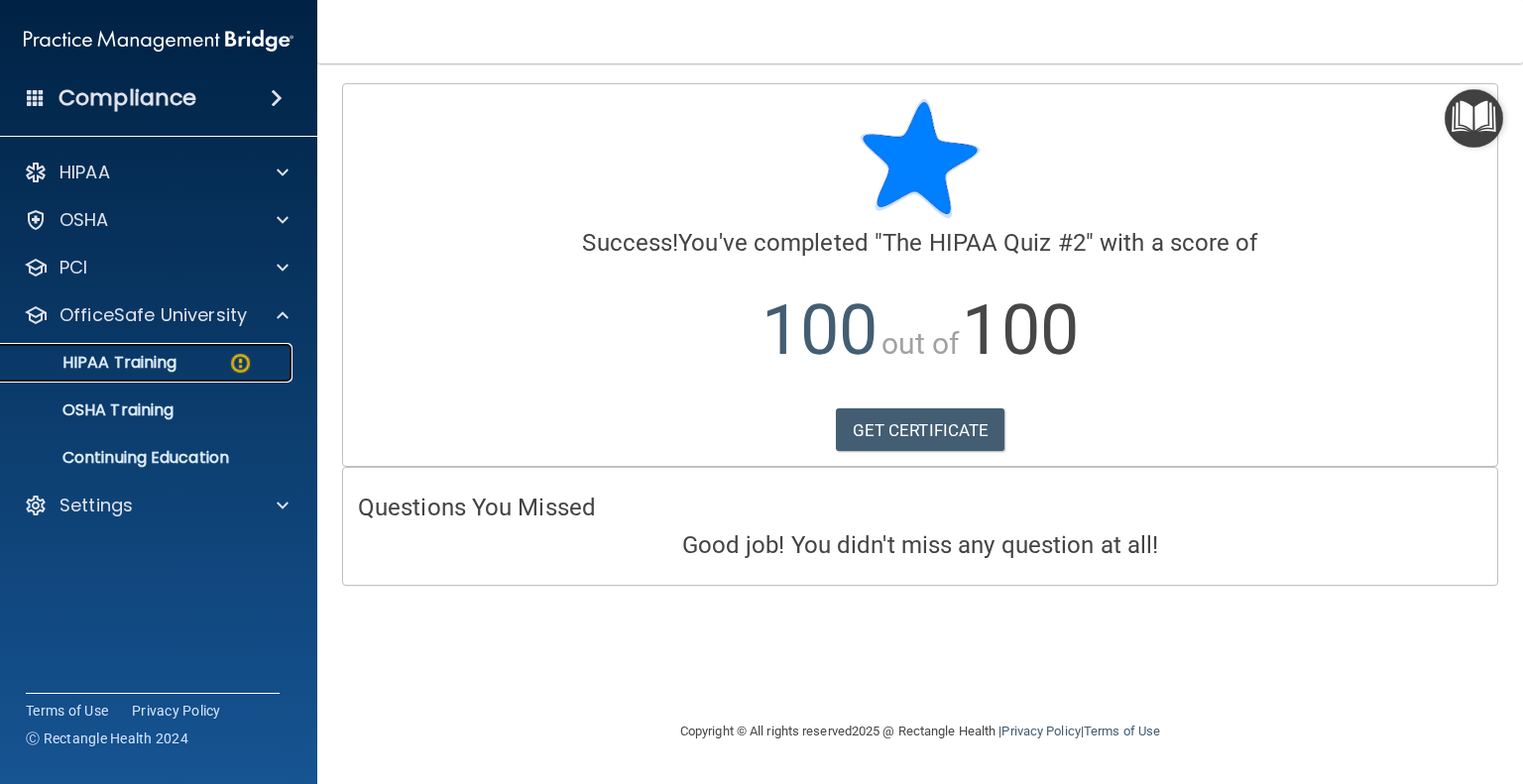 click on "HIPAA Training" at bounding box center (94, 363) 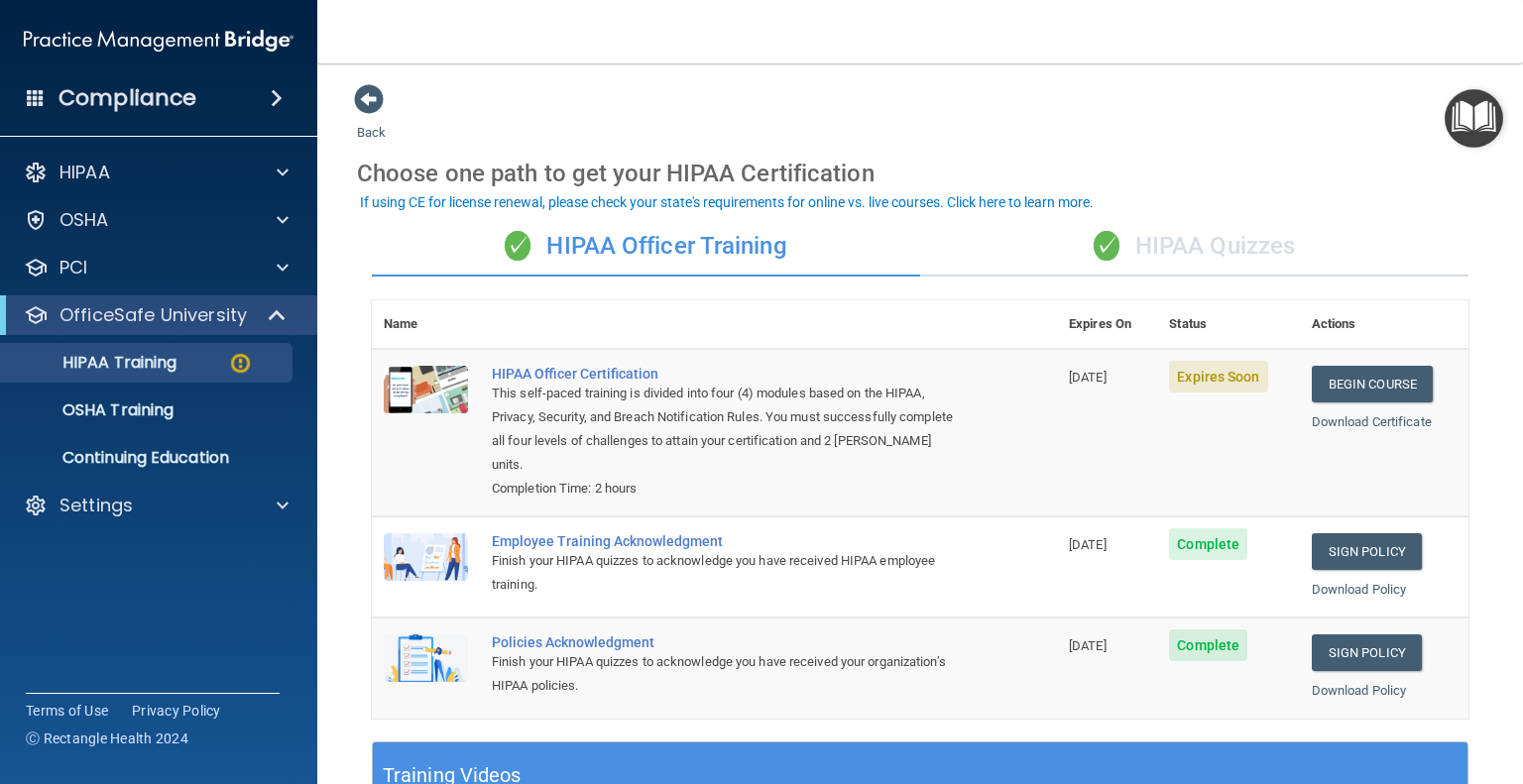 click on "✓   HIPAA Quizzes" at bounding box center (1194, 247) 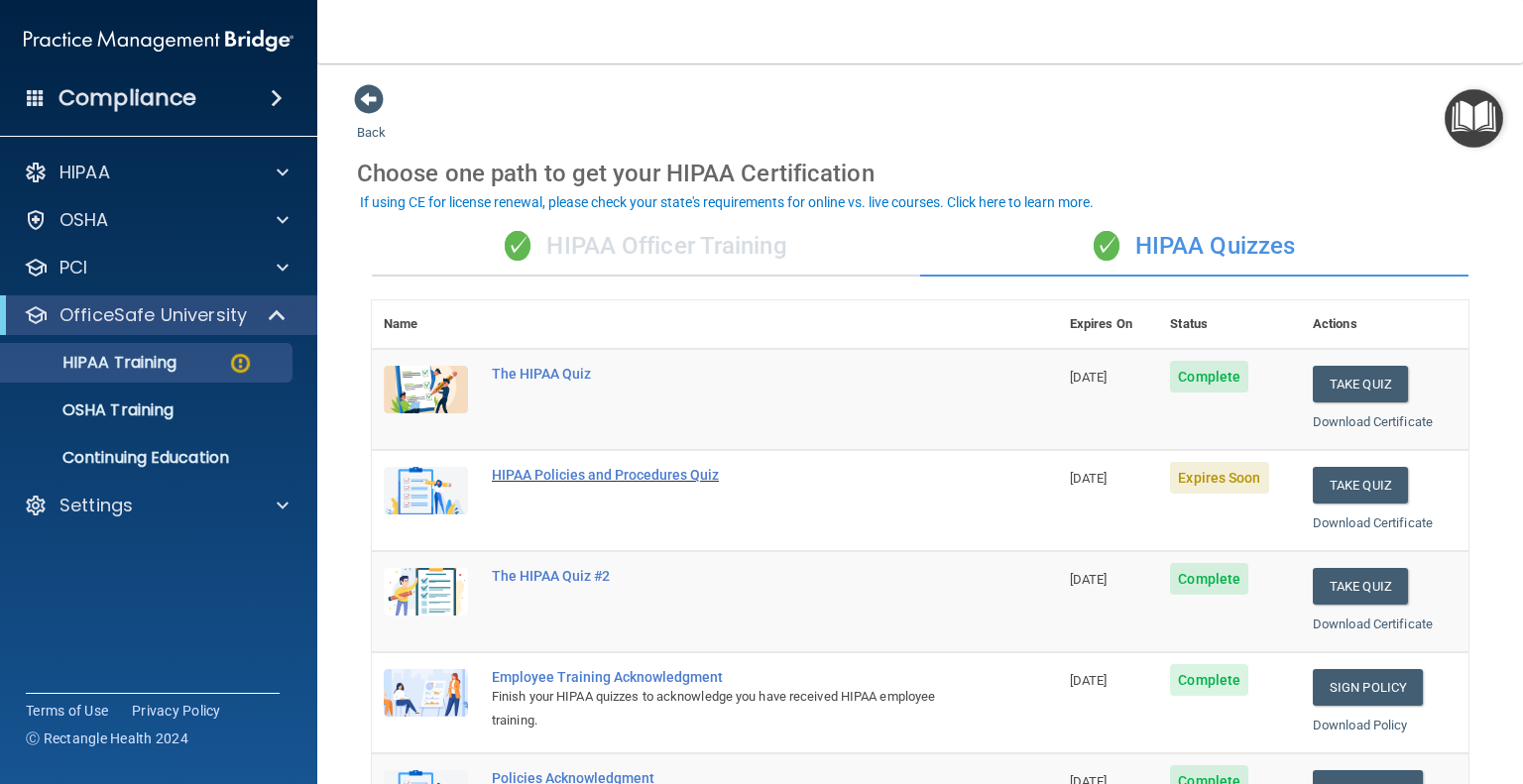 click on "HIPAA Policies and Procedures Quiz" at bounding box center [725, 475] 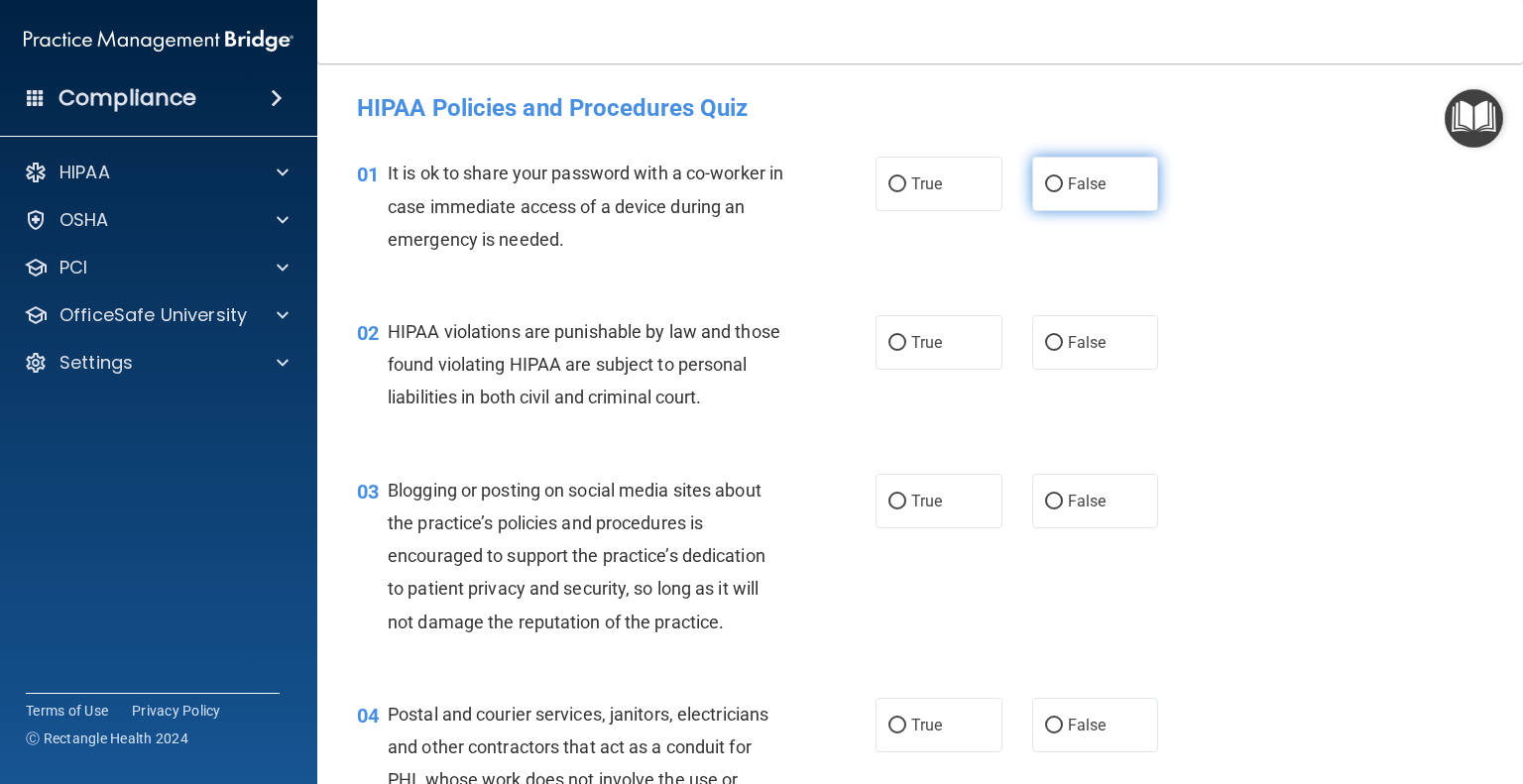 click on "False" at bounding box center (1054, 184) 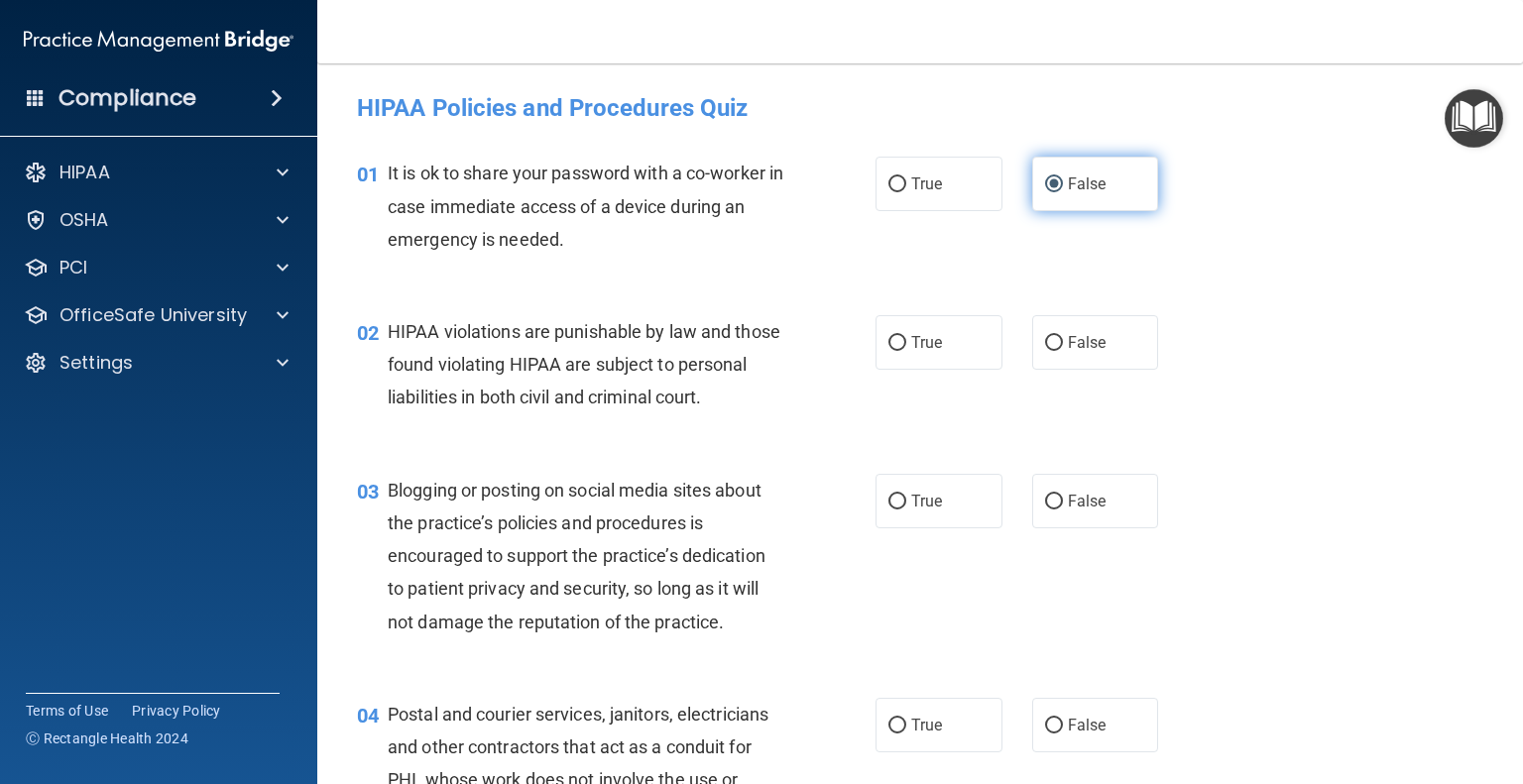 click on "False" at bounding box center (1096, 183) 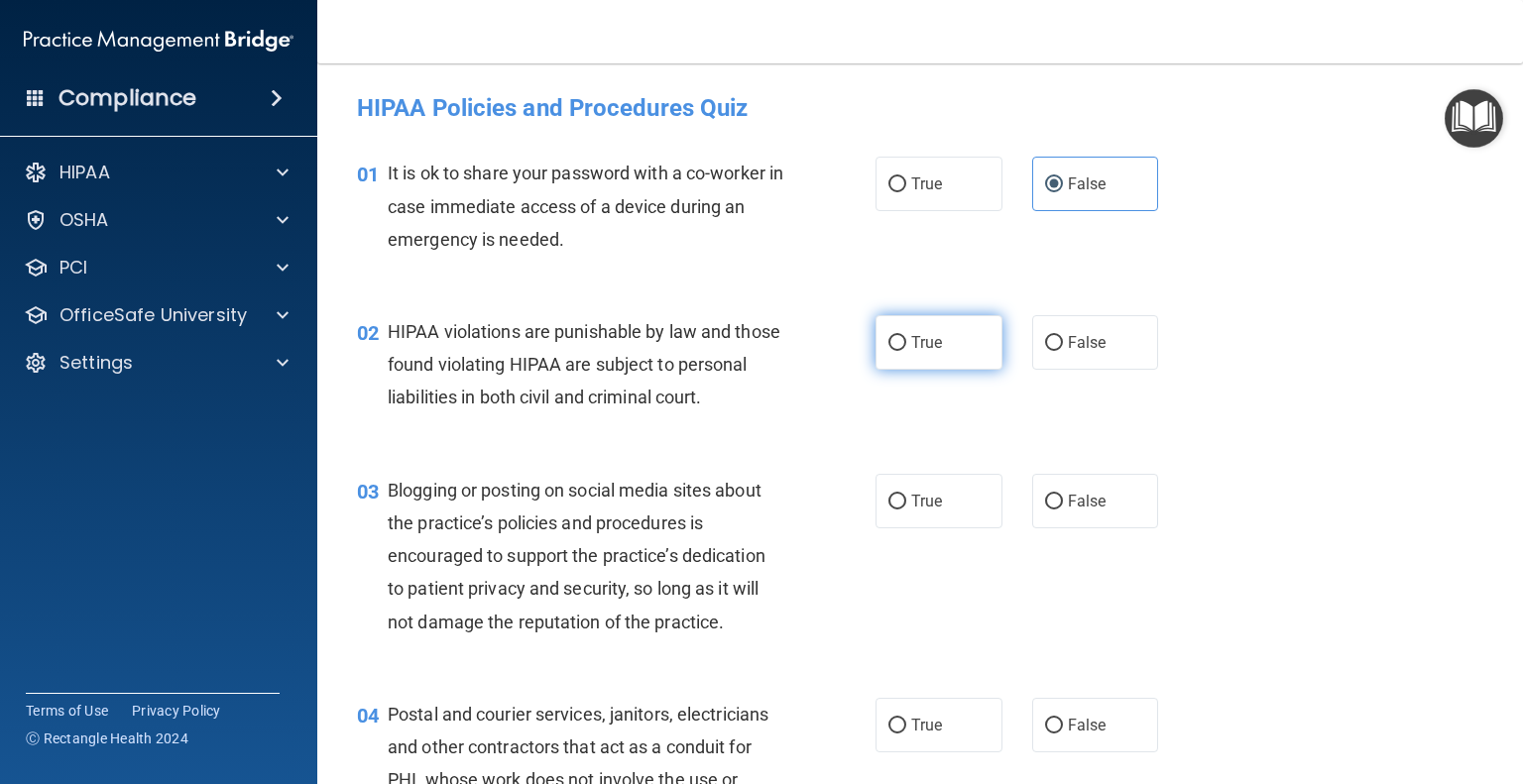 click on "True" at bounding box center (897, 343) 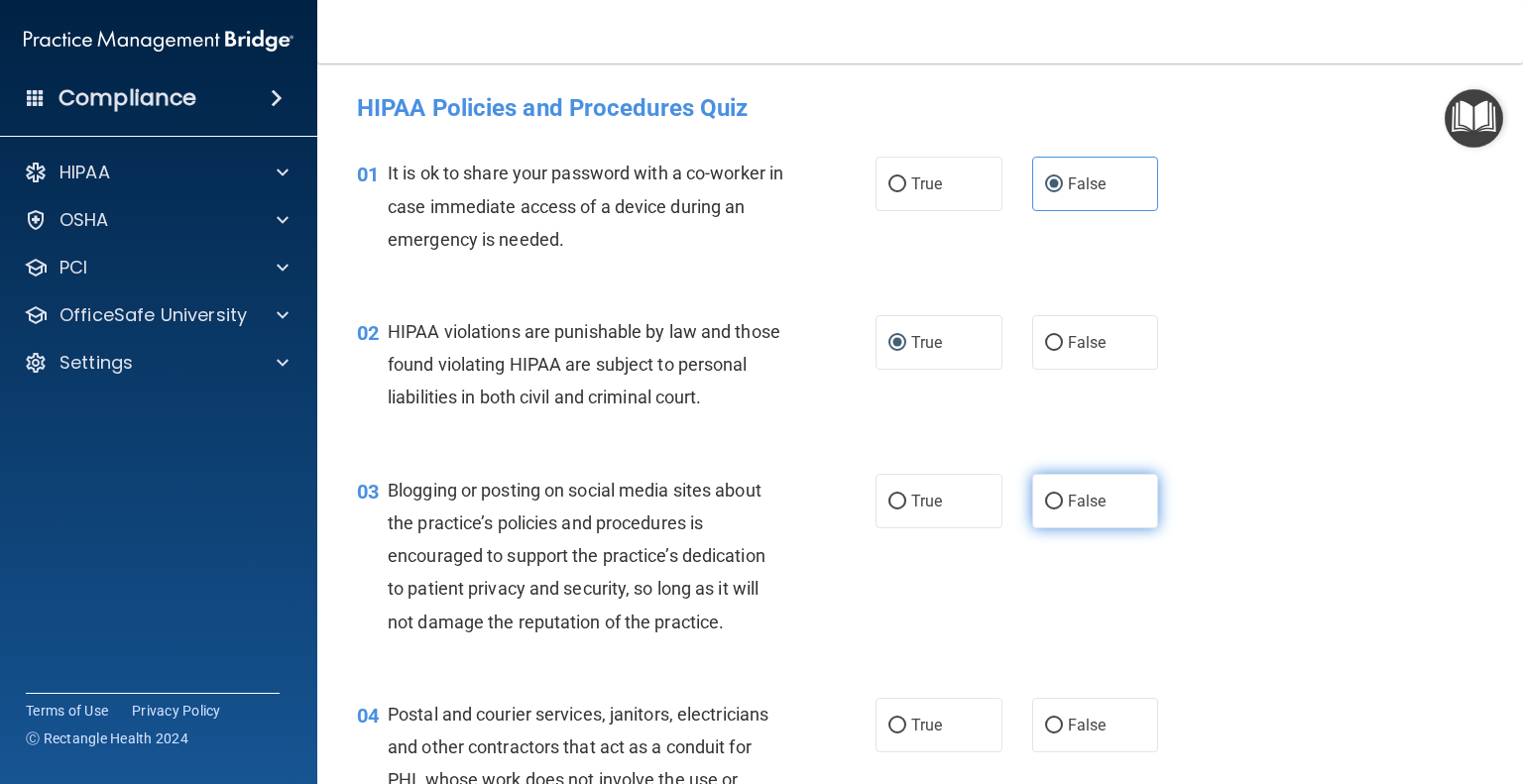 click on "False" at bounding box center [1054, 502] 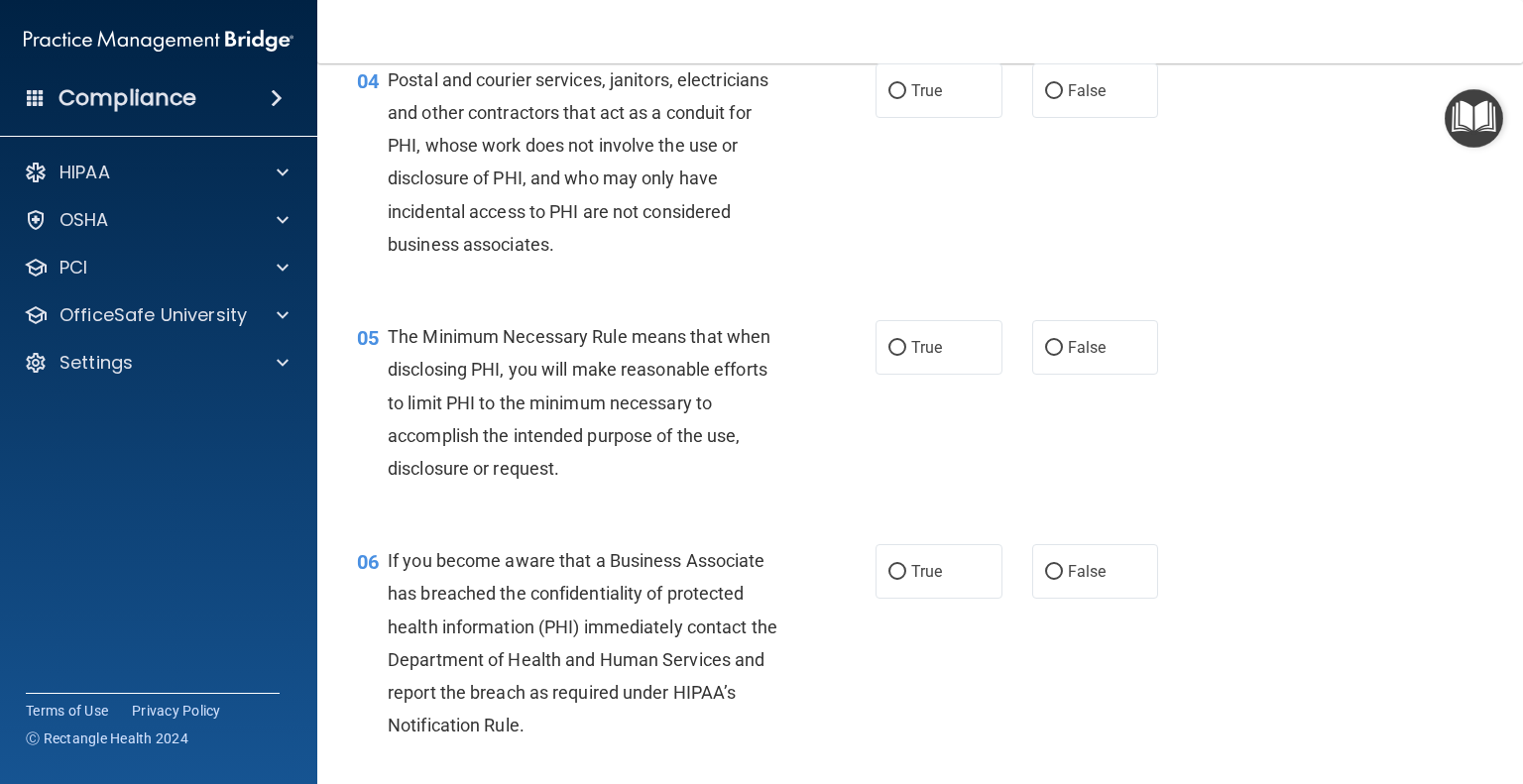 scroll, scrollTop: 646, scrollLeft: 0, axis: vertical 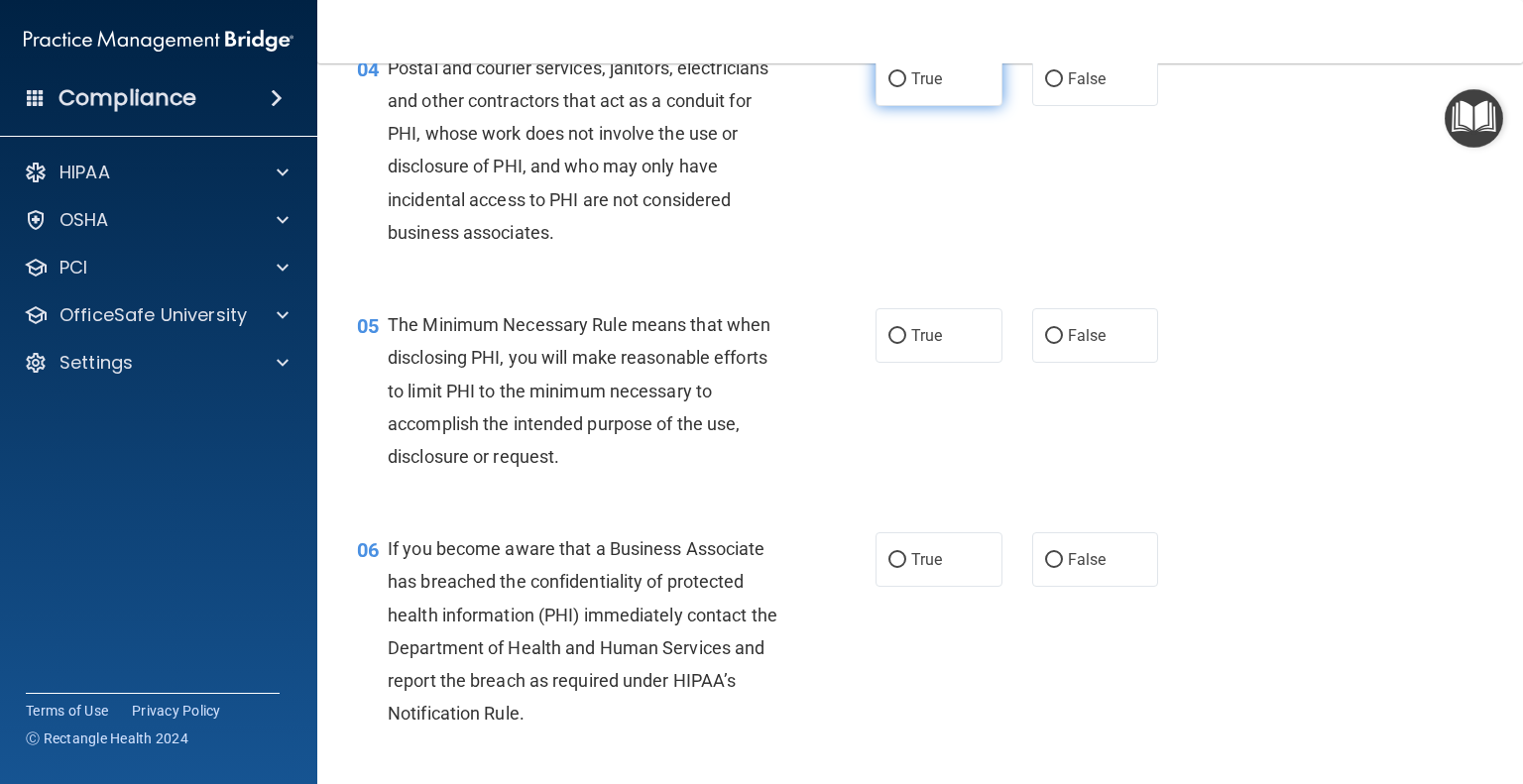 click on "True" at bounding box center (897, 79) 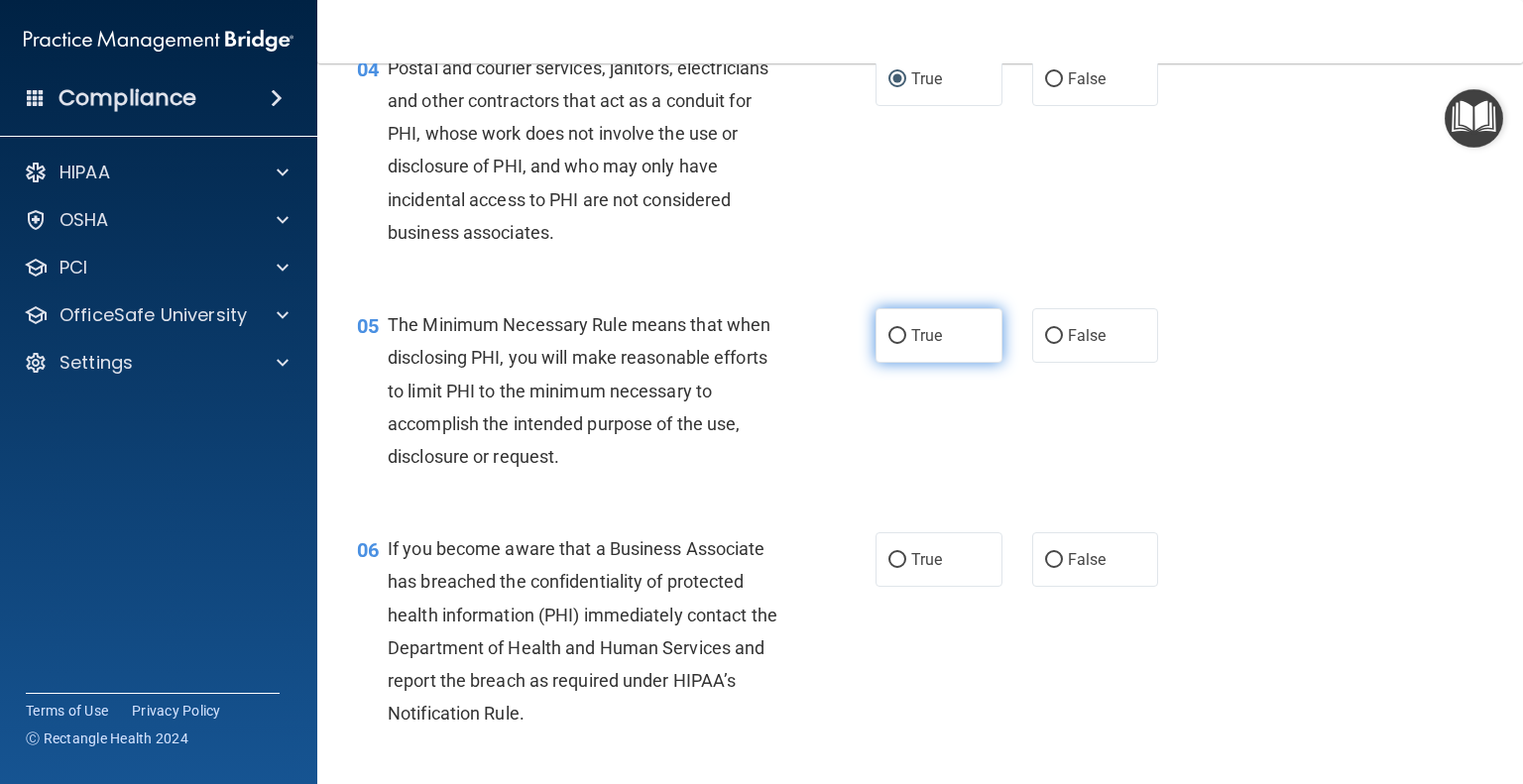 click on "True" at bounding box center [897, 336] 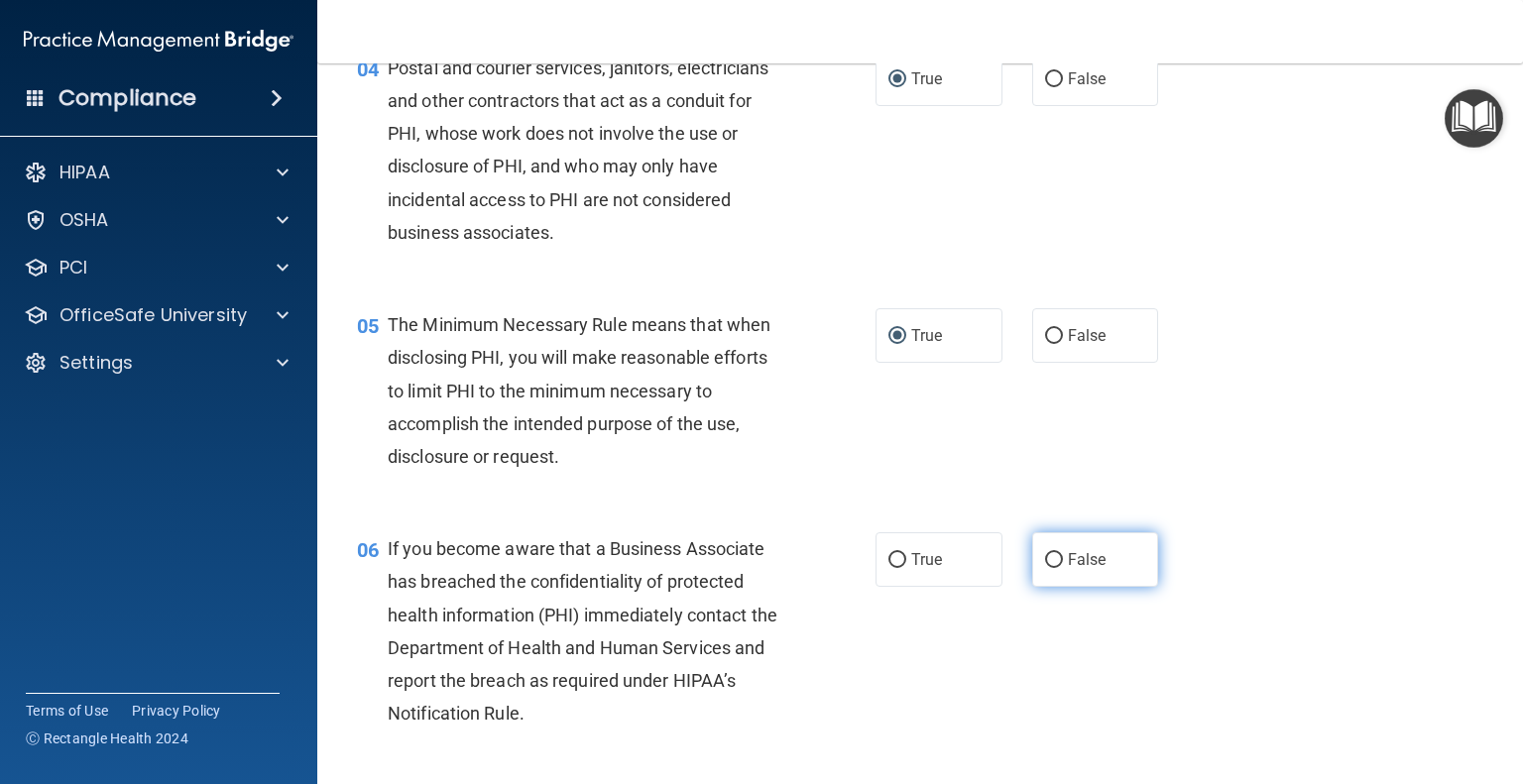 click on "False" at bounding box center (1054, 560) 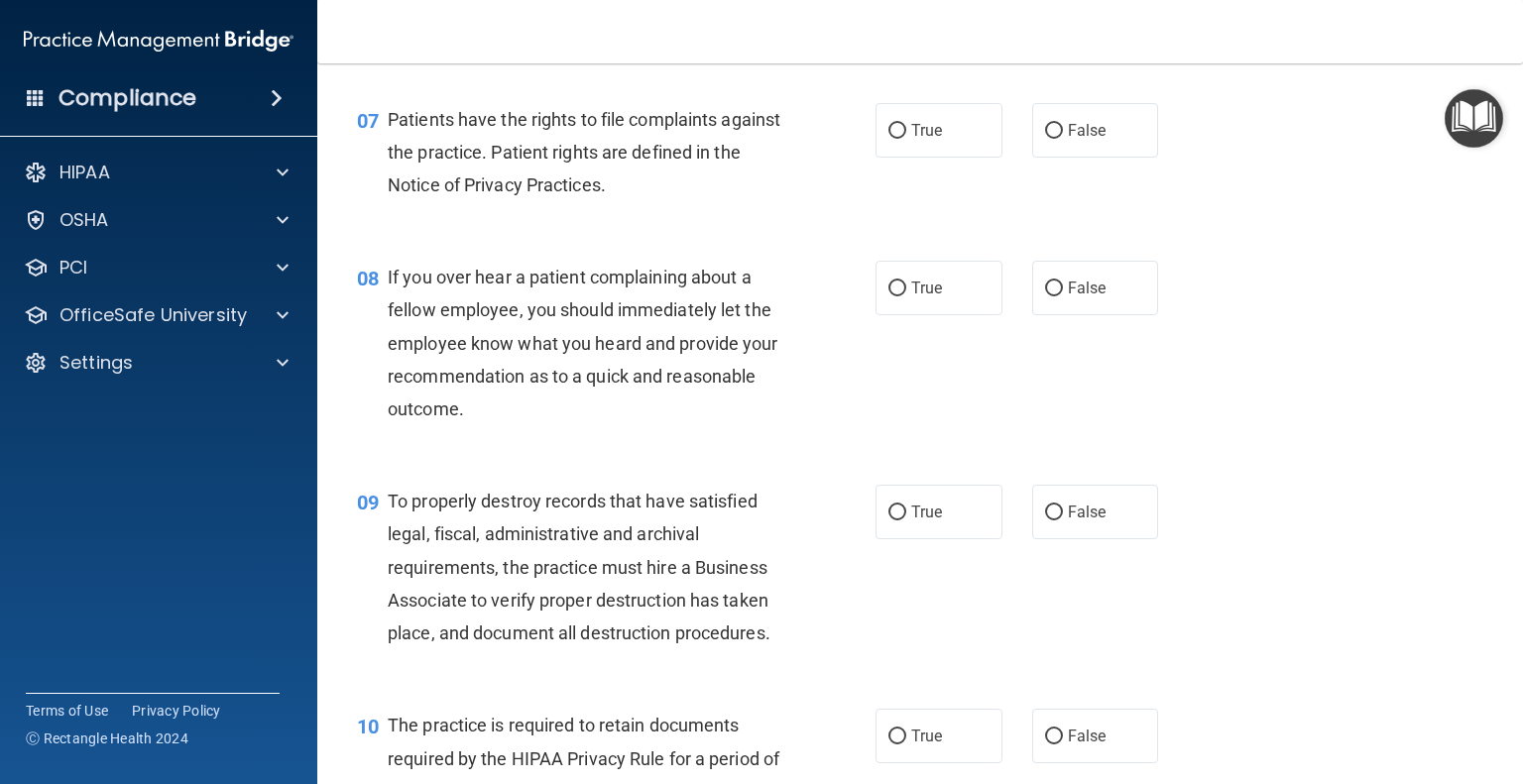 scroll, scrollTop: 1373, scrollLeft: 0, axis: vertical 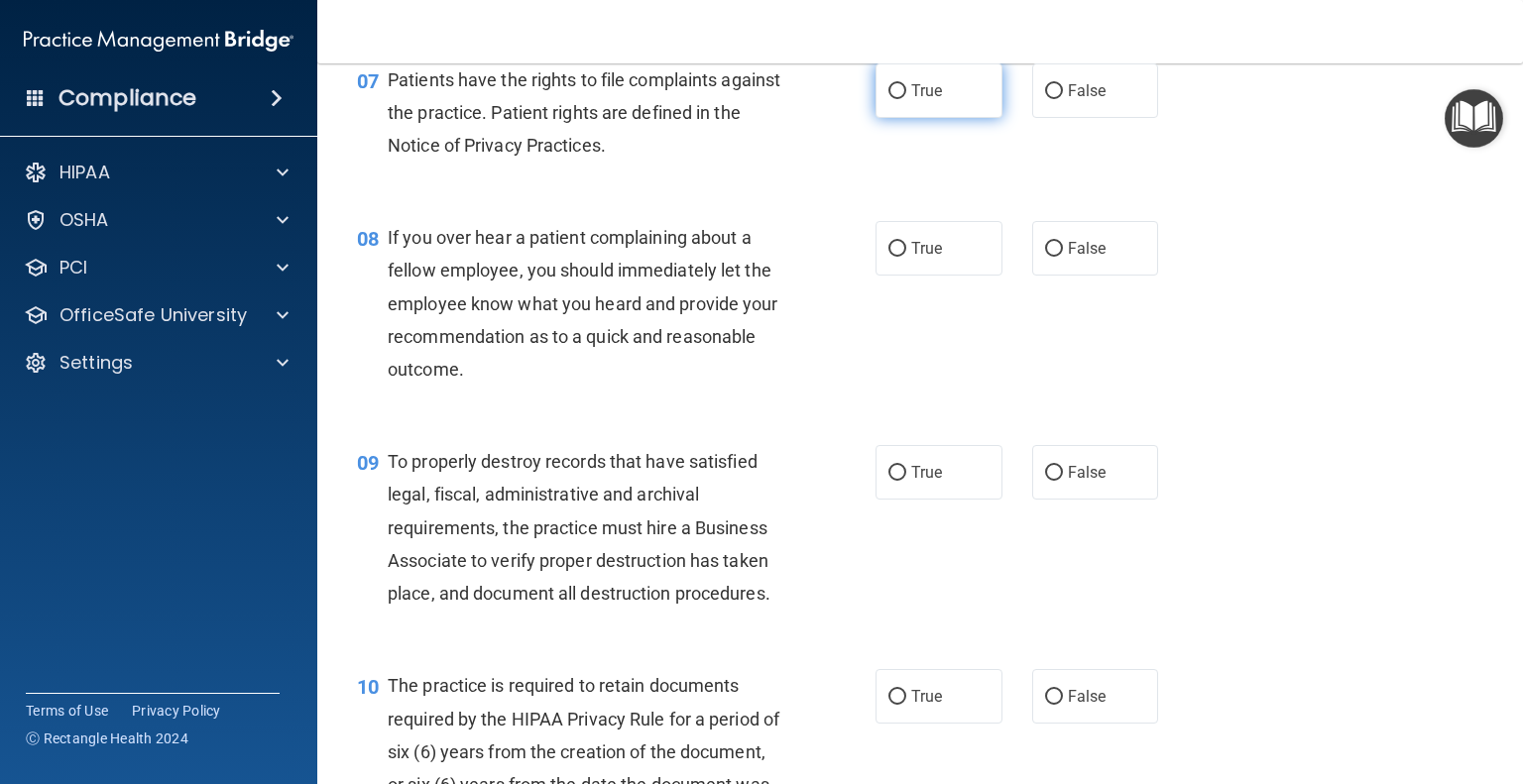click on "True" at bounding box center (897, 91) 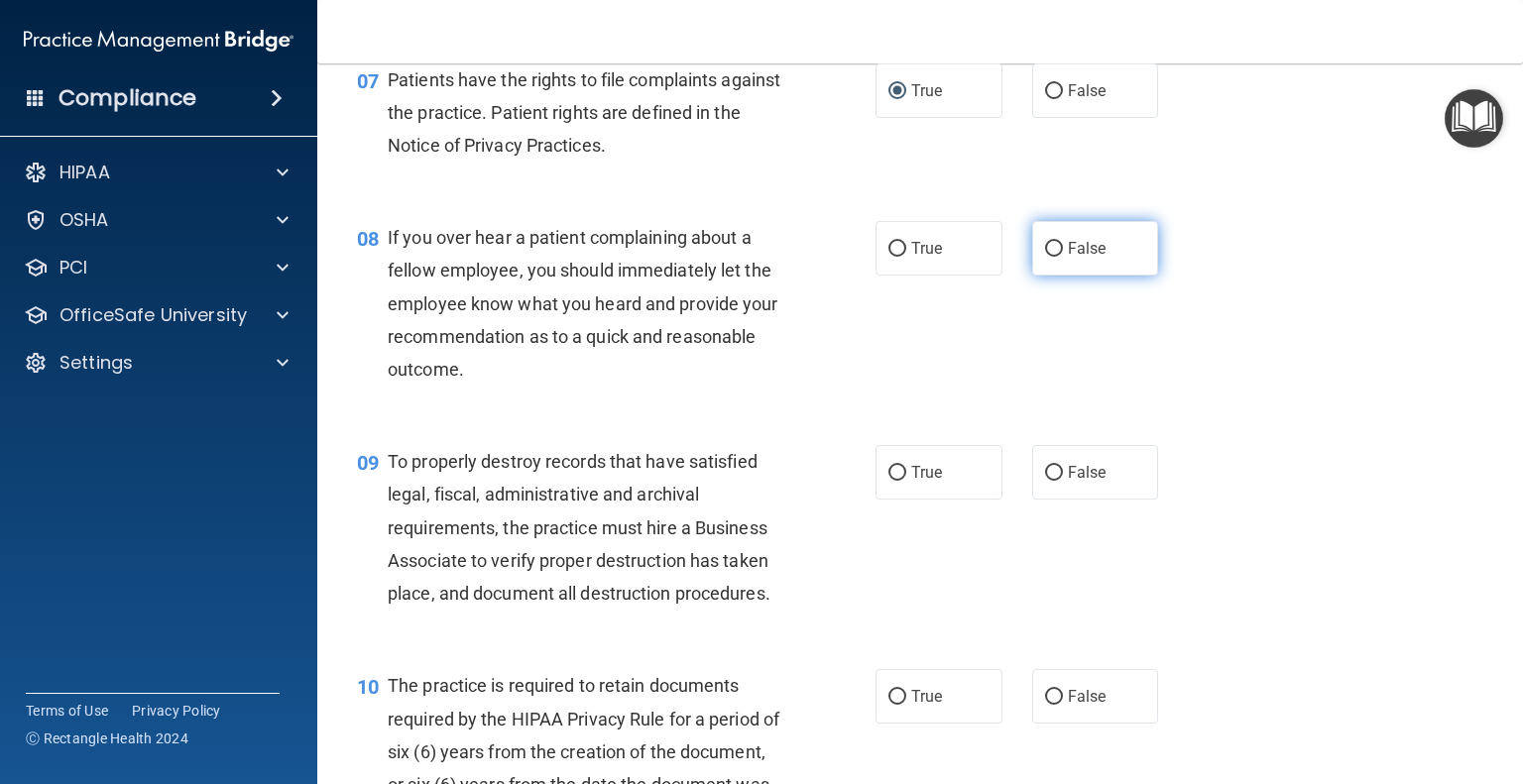 click on "False" at bounding box center [1054, 249] 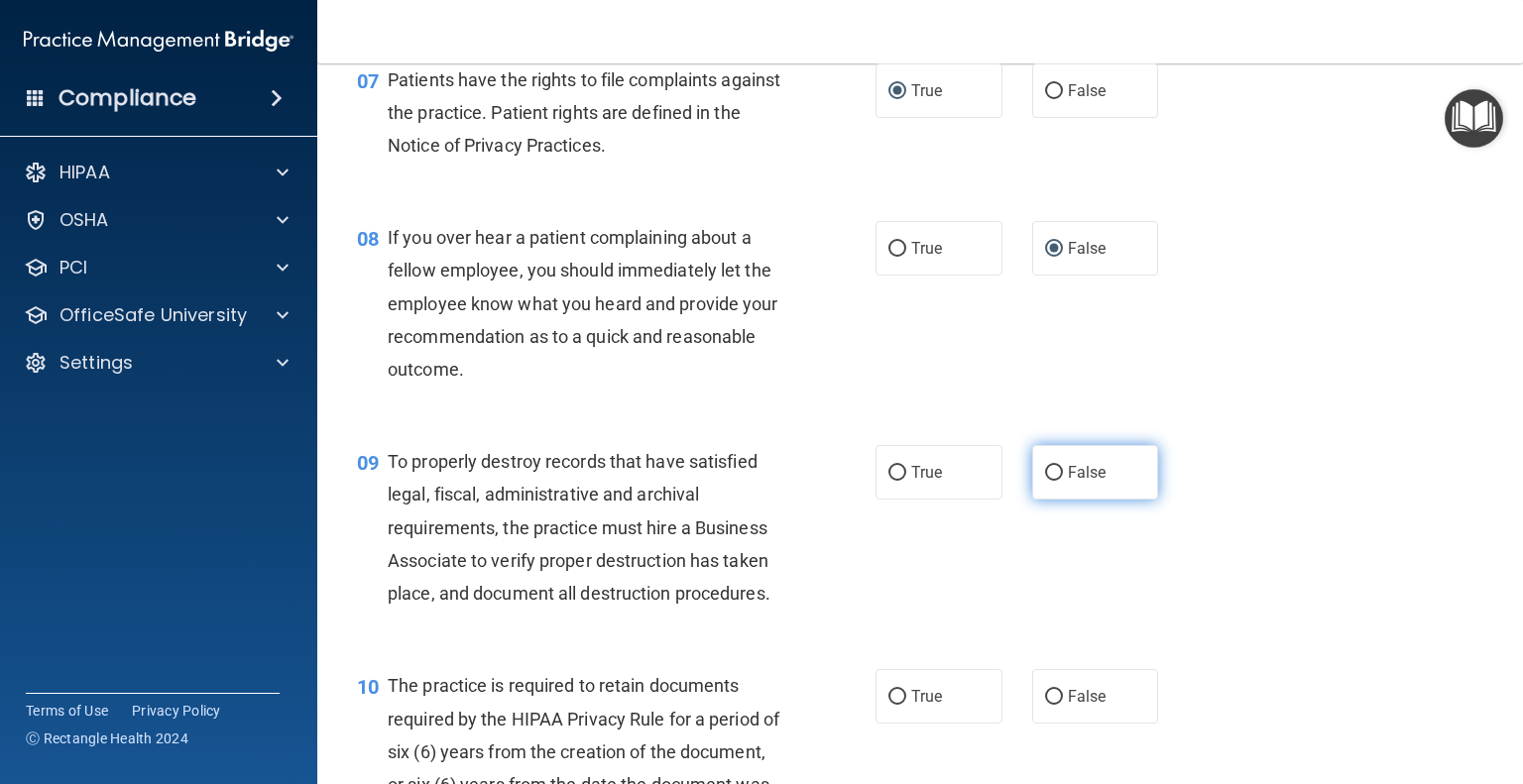 click on "False" at bounding box center [1054, 473] 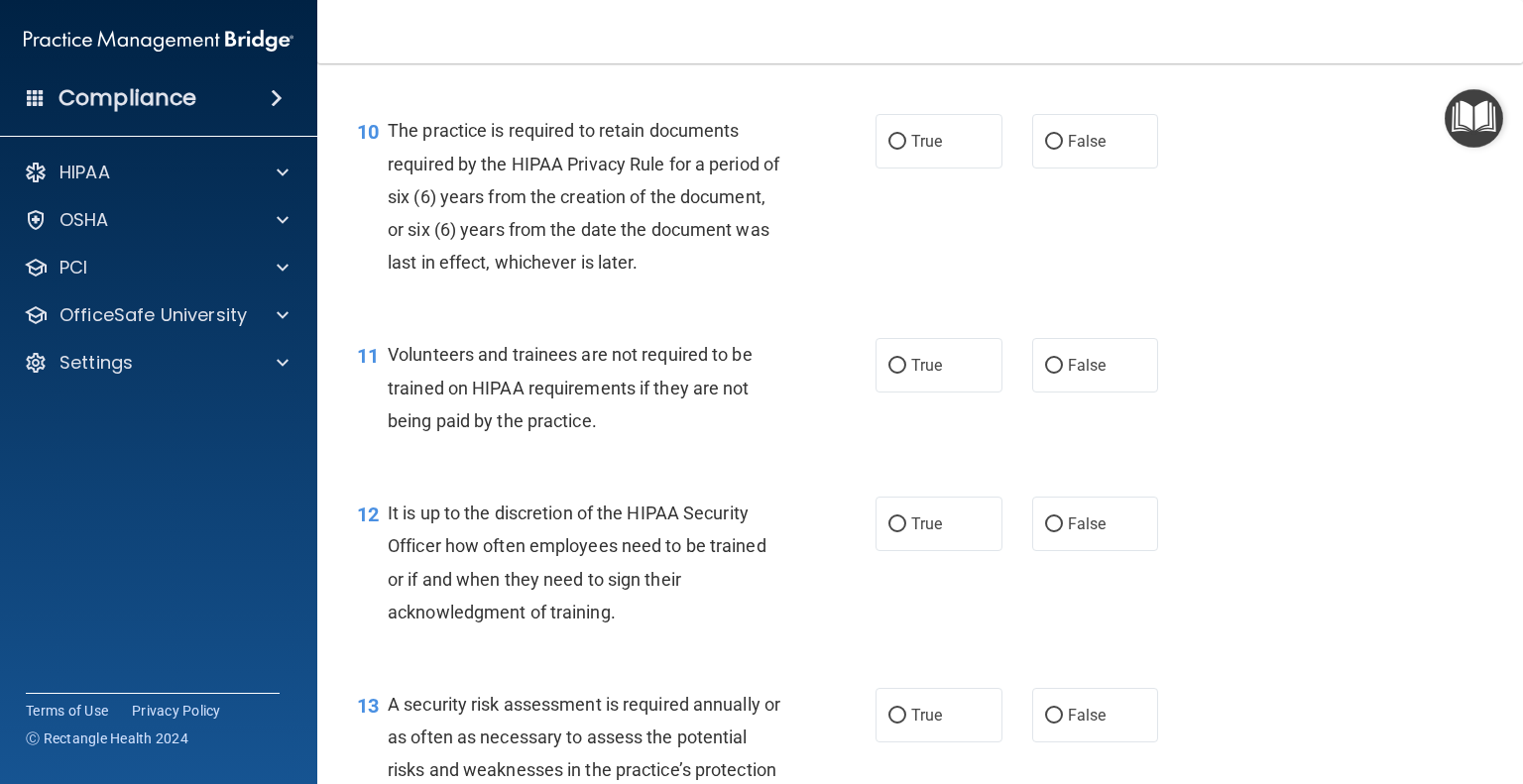 scroll, scrollTop: 1967, scrollLeft: 0, axis: vertical 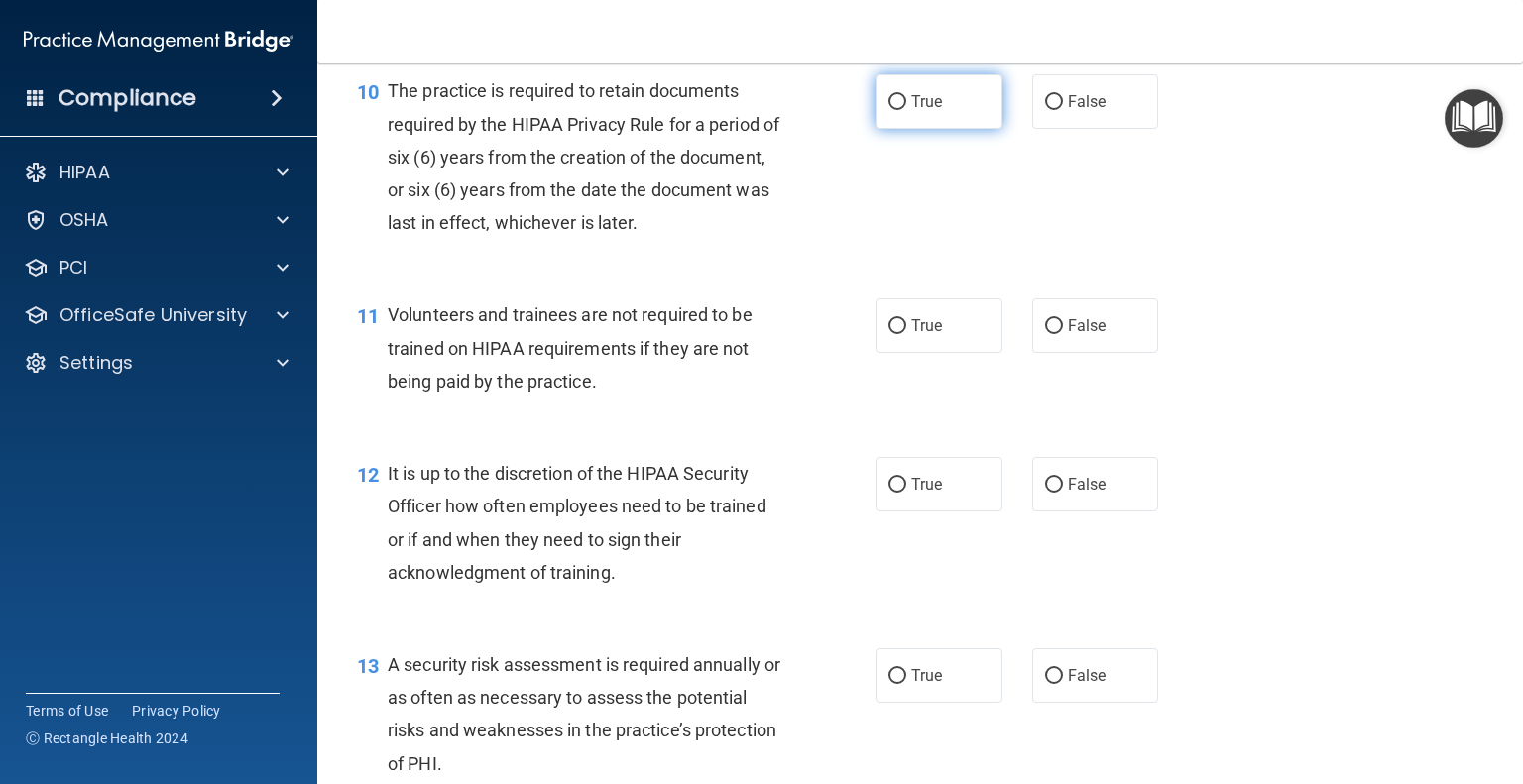 click on "True" at bounding box center [897, 102] 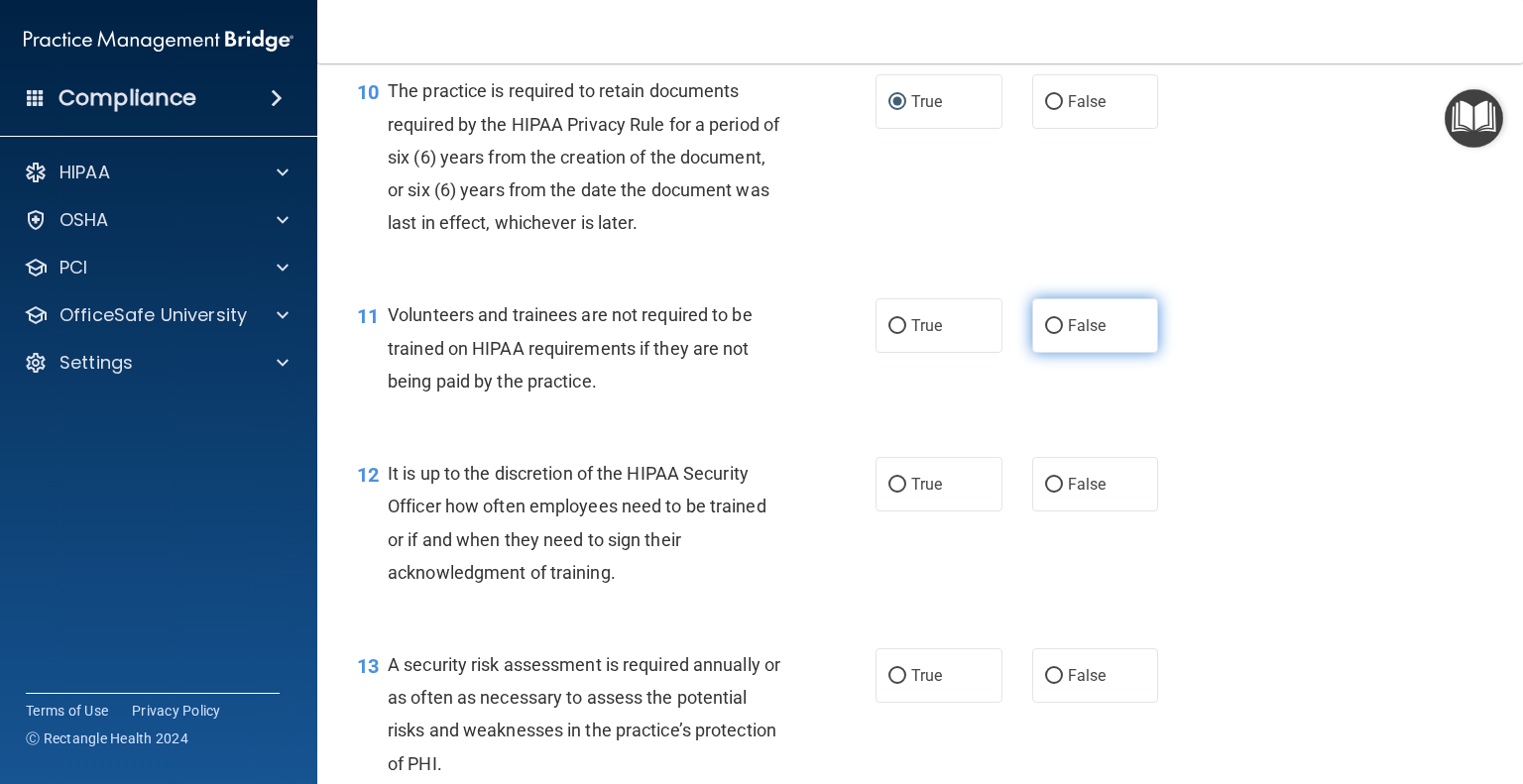click on "False" at bounding box center [1054, 326] 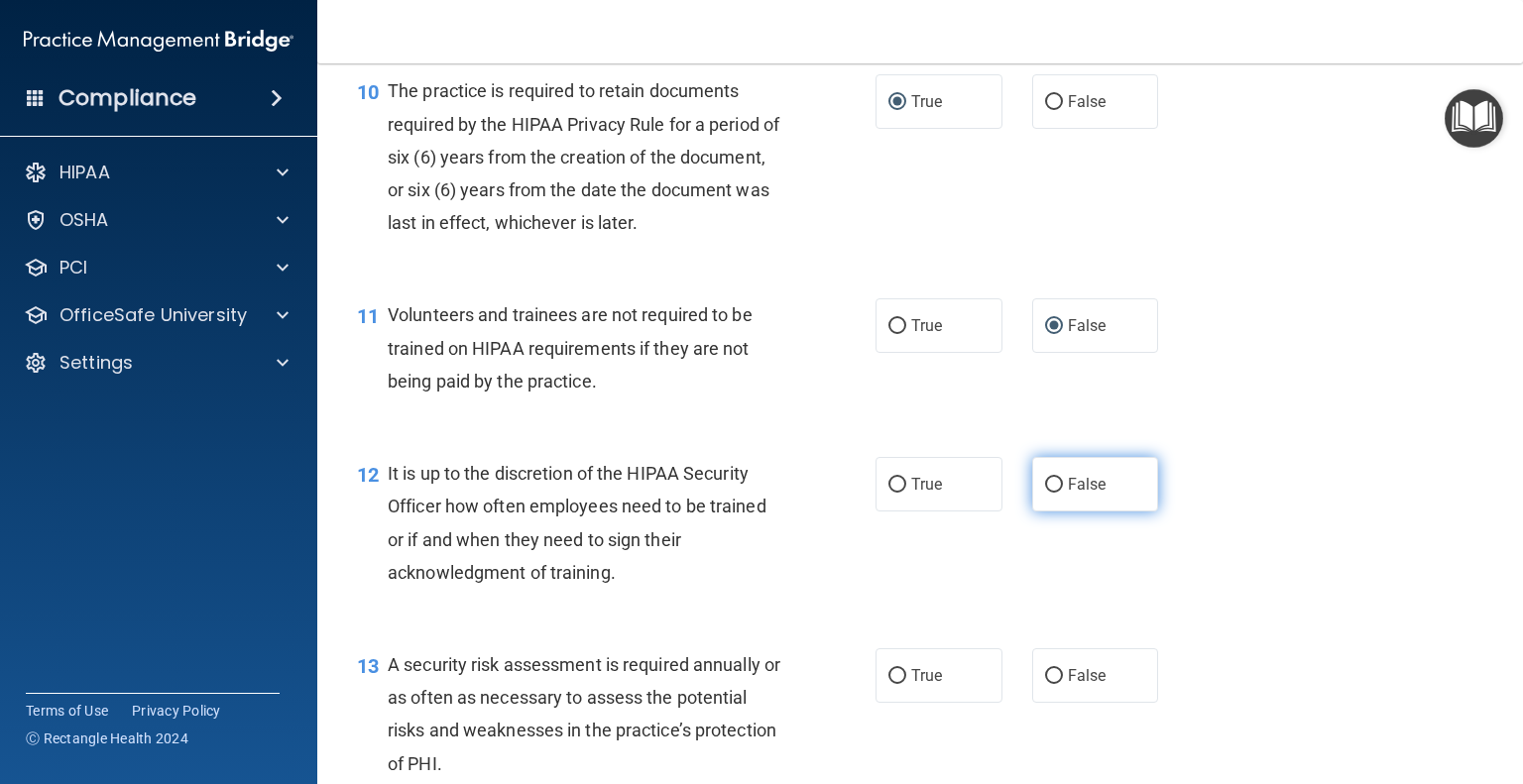 click on "False" at bounding box center (1096, 484) 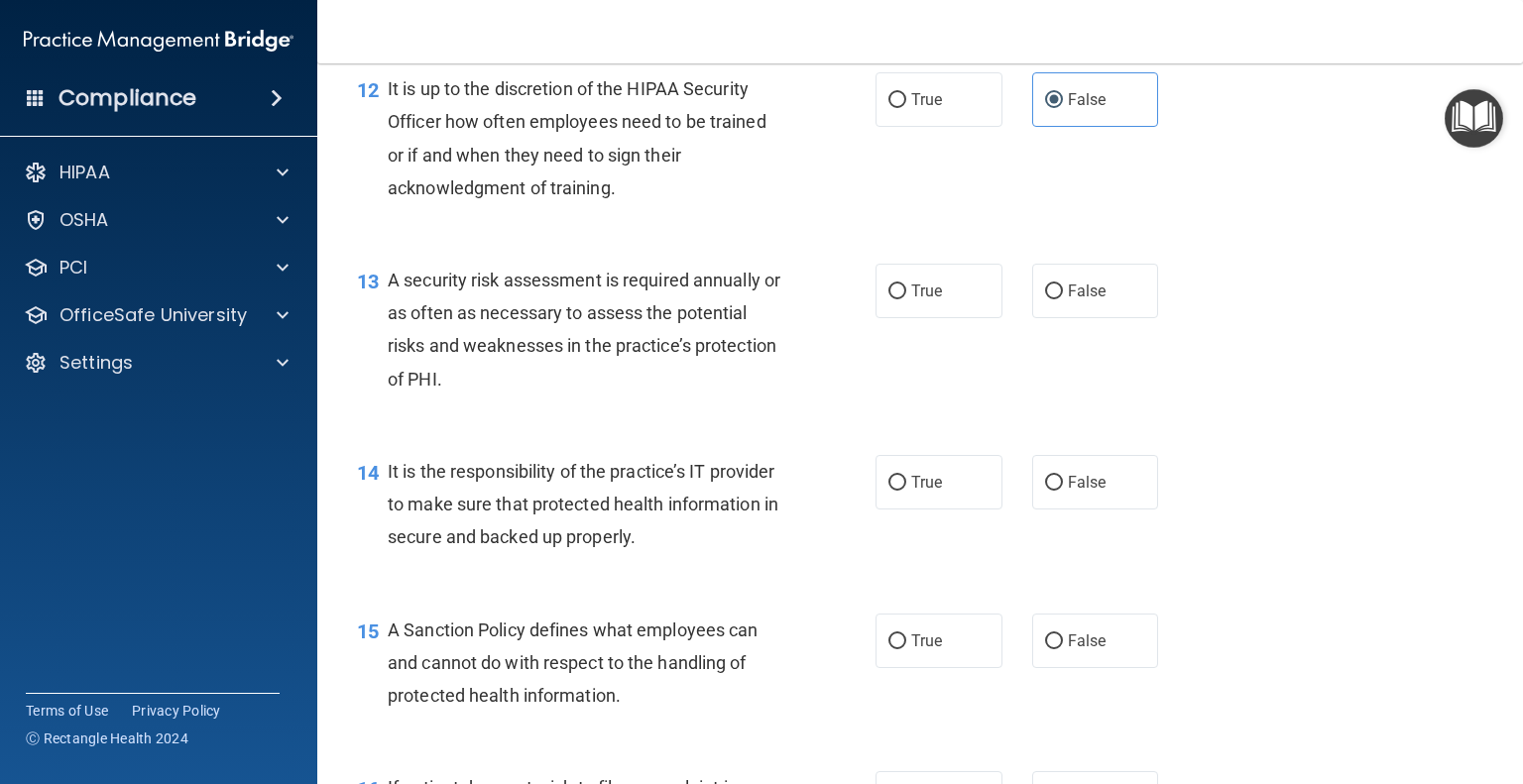 scroll, scrollTop: 2338, scrollLeft: 0, axis: vertical 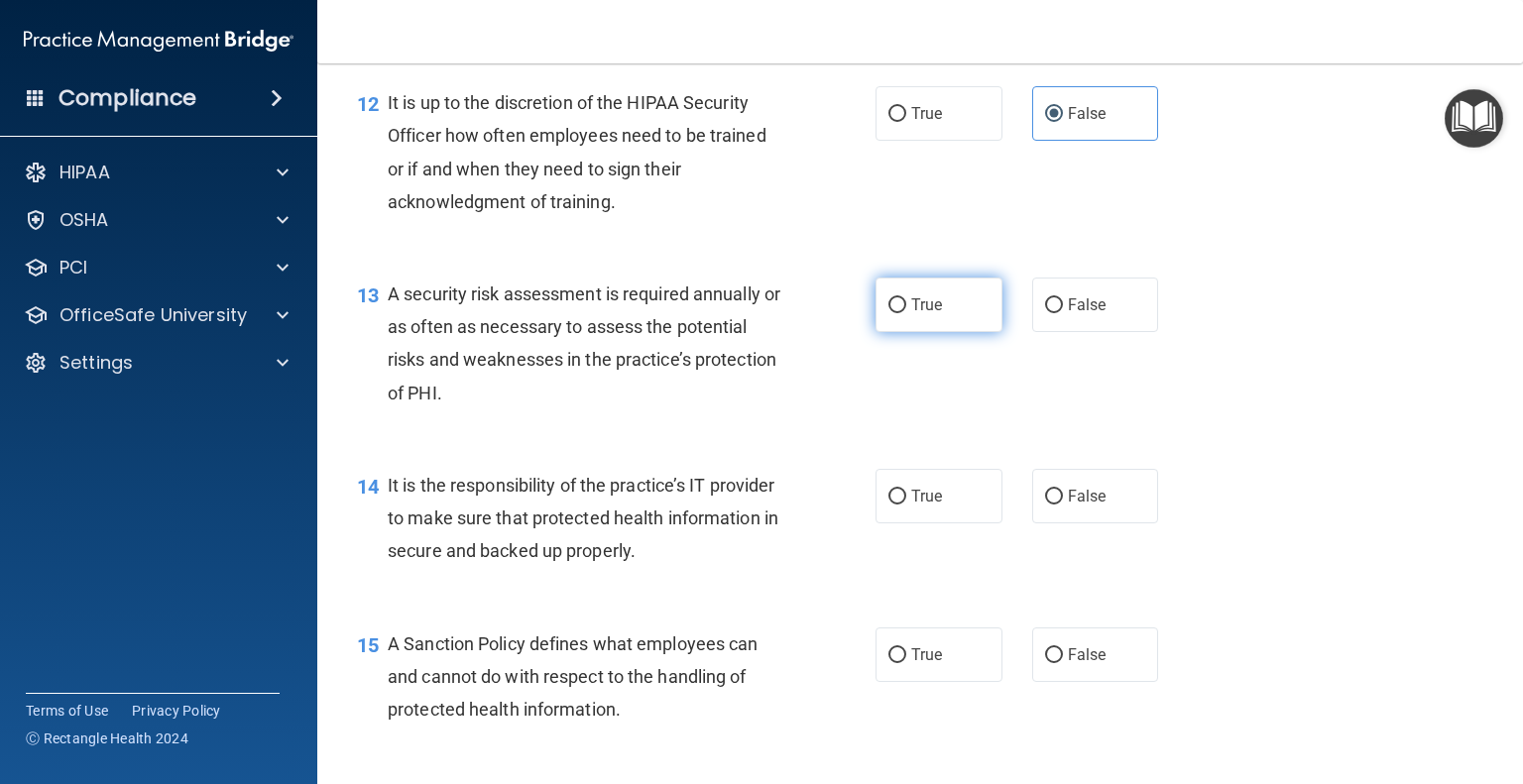 click on "True" at bounding box center (897, 305) 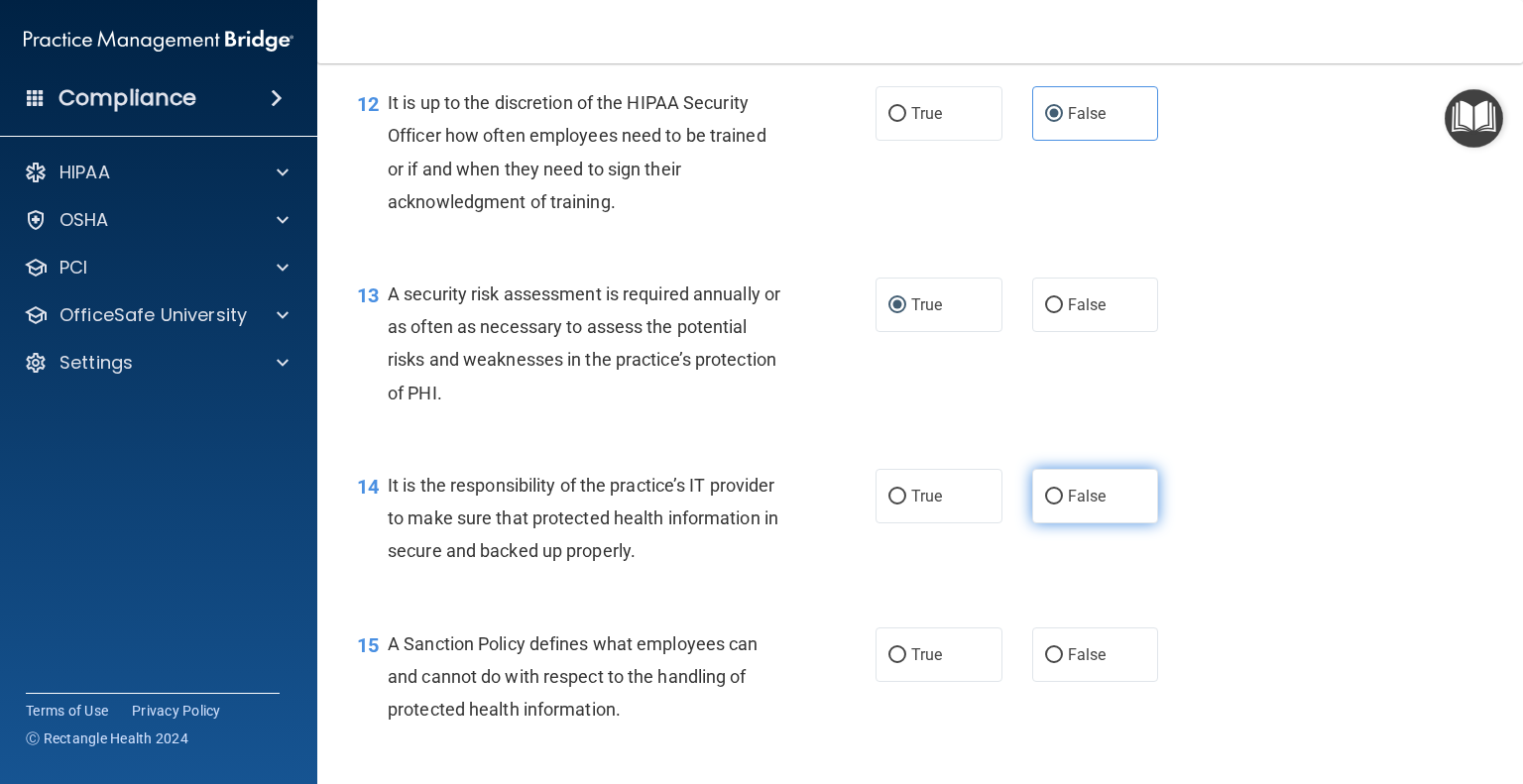 click on "False" at bounding box center (1054, 497) 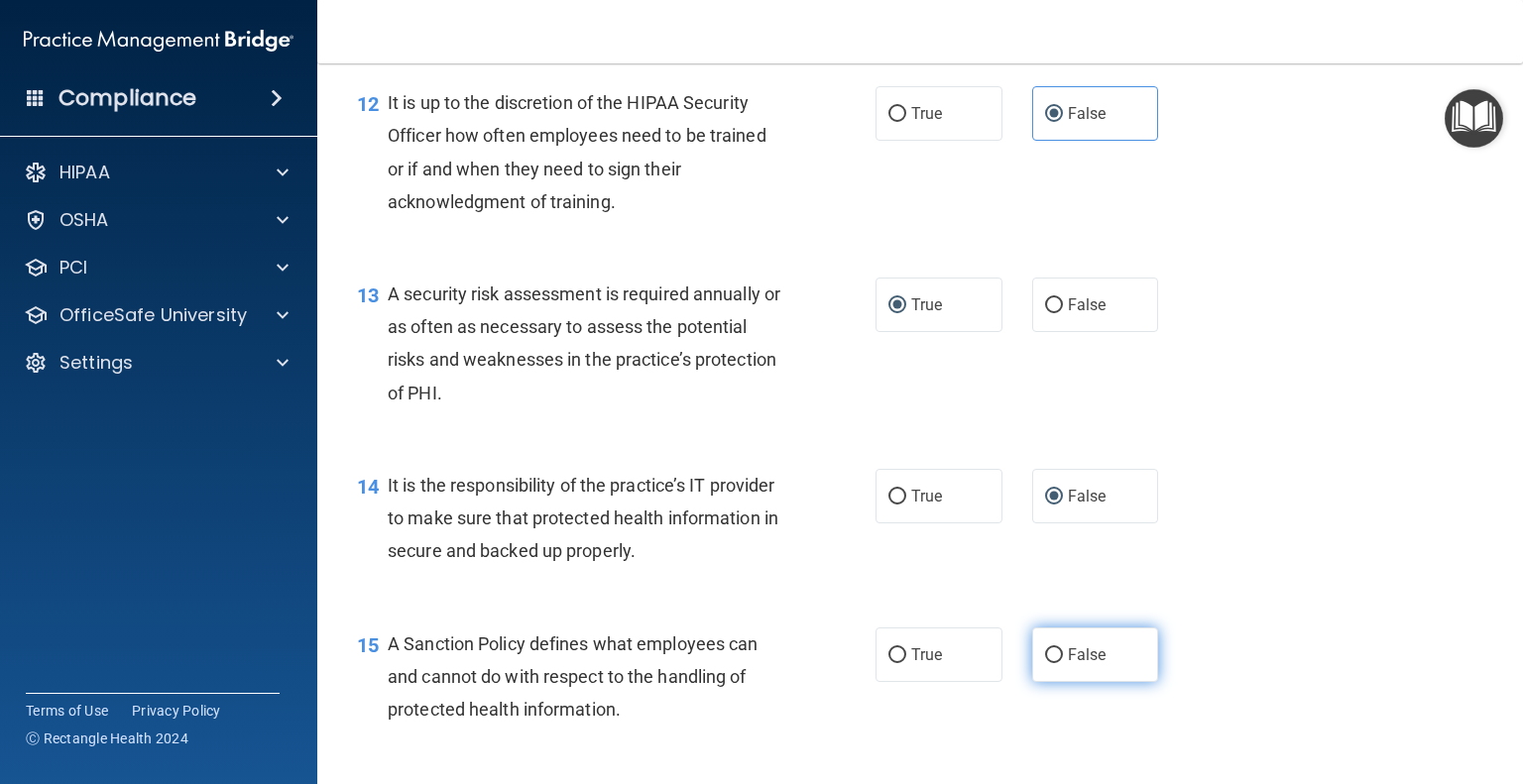 click on "False" at bounding box center [1054, 655] 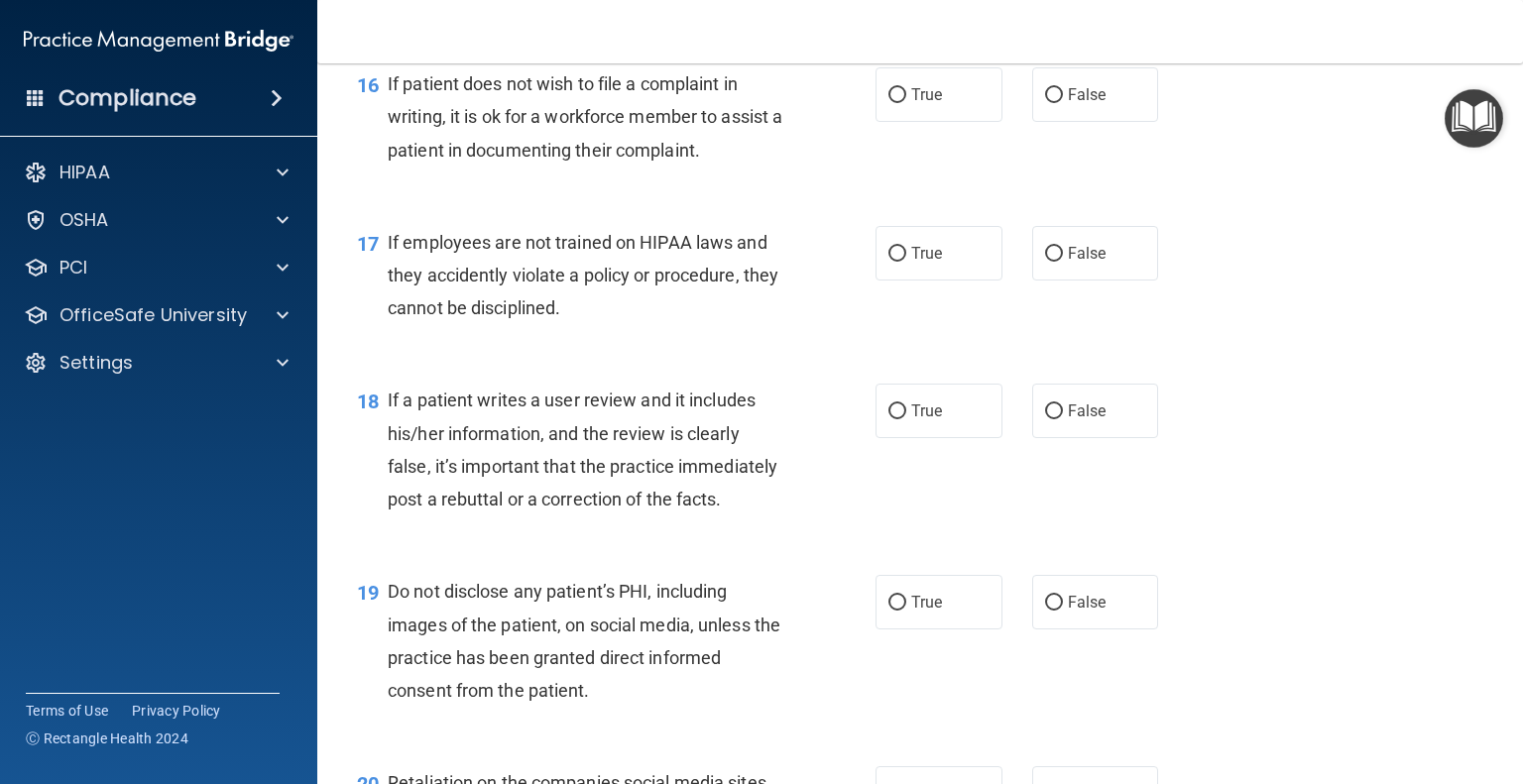 scroll, scrollTop: 3065, scrollLeft: 0, axis: vertical 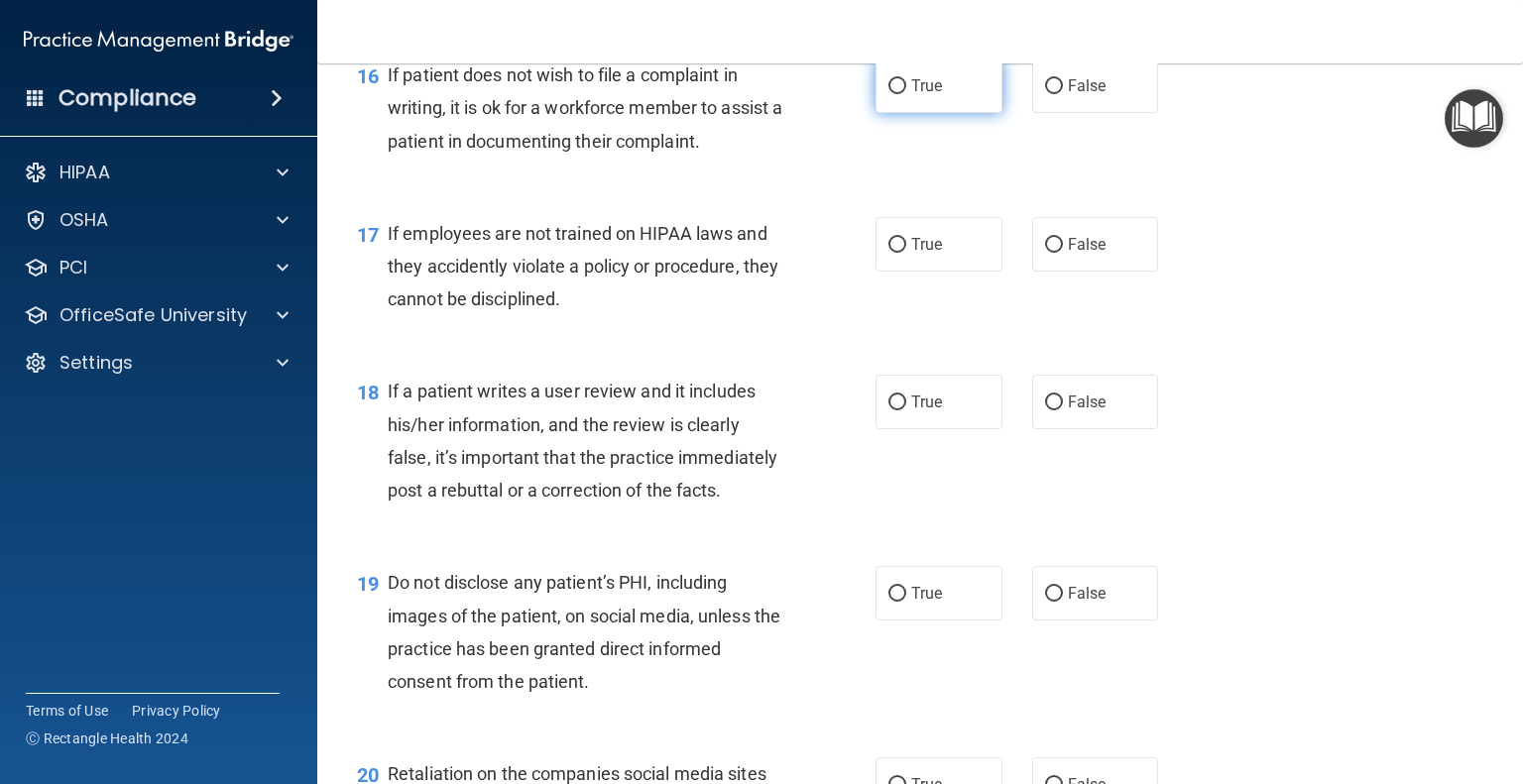 click on "True" at bounding box center (897, 86) 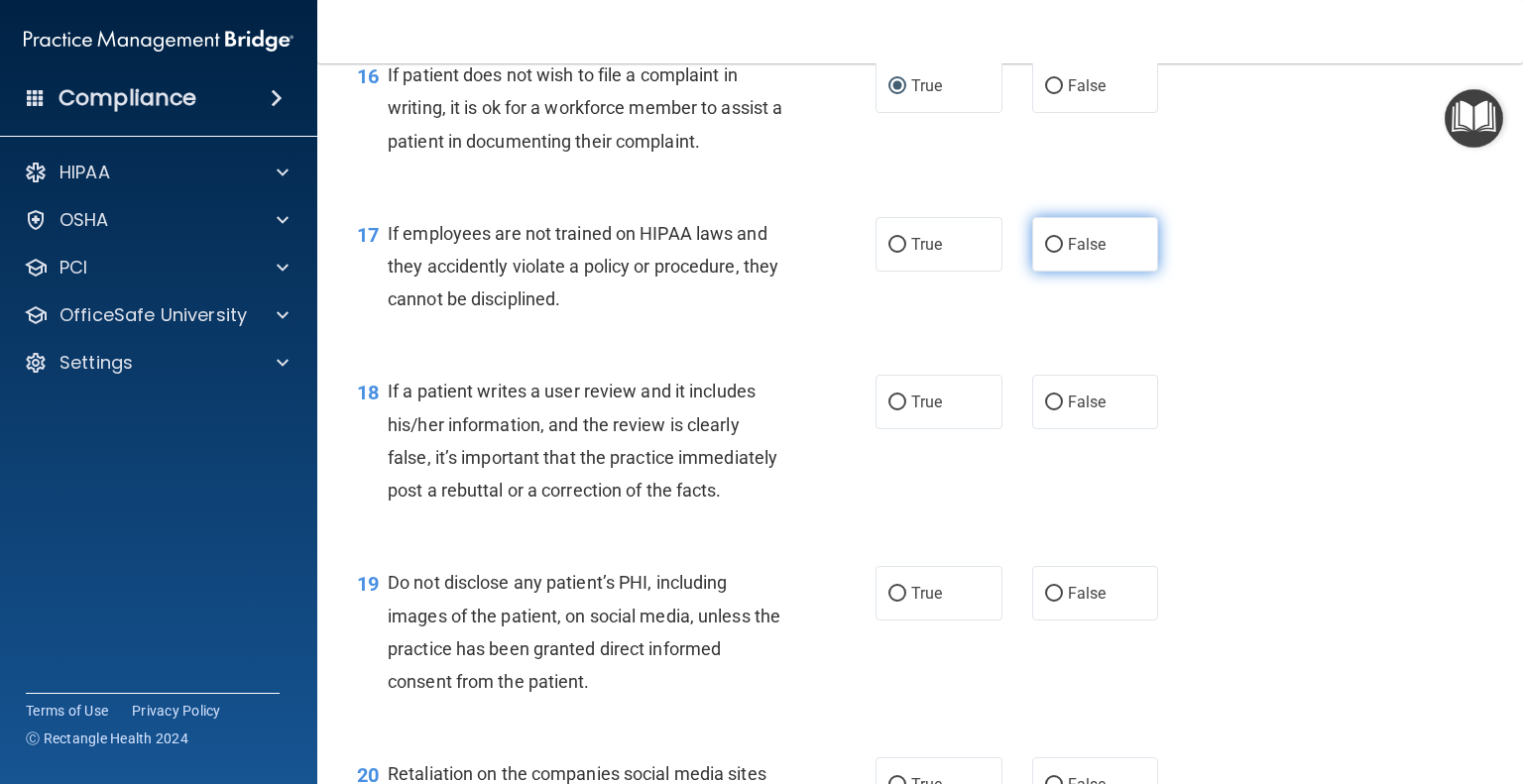 click on "False" at bounding box center (1054, 245) 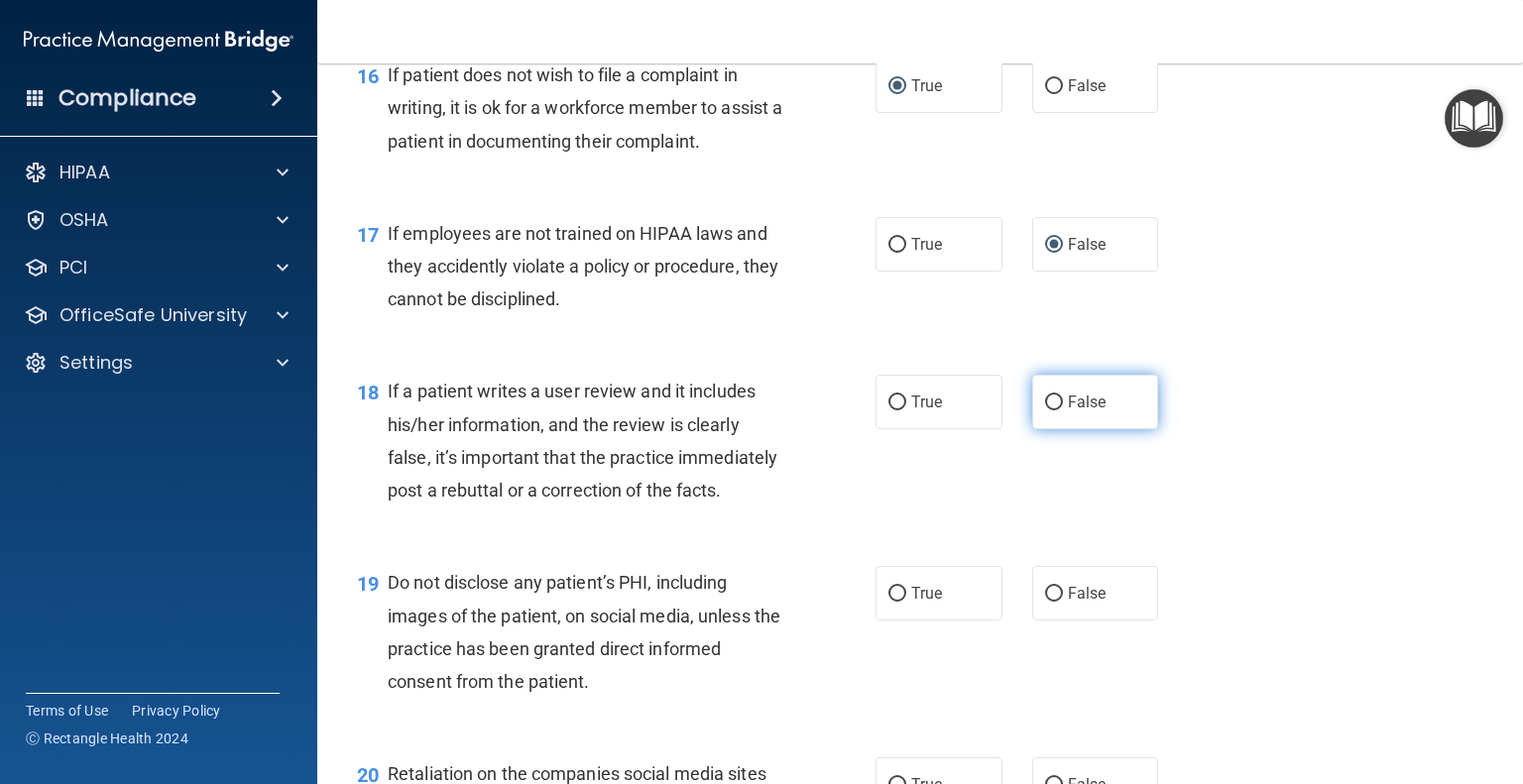 click on "False" at bounding box center (1054, 402) 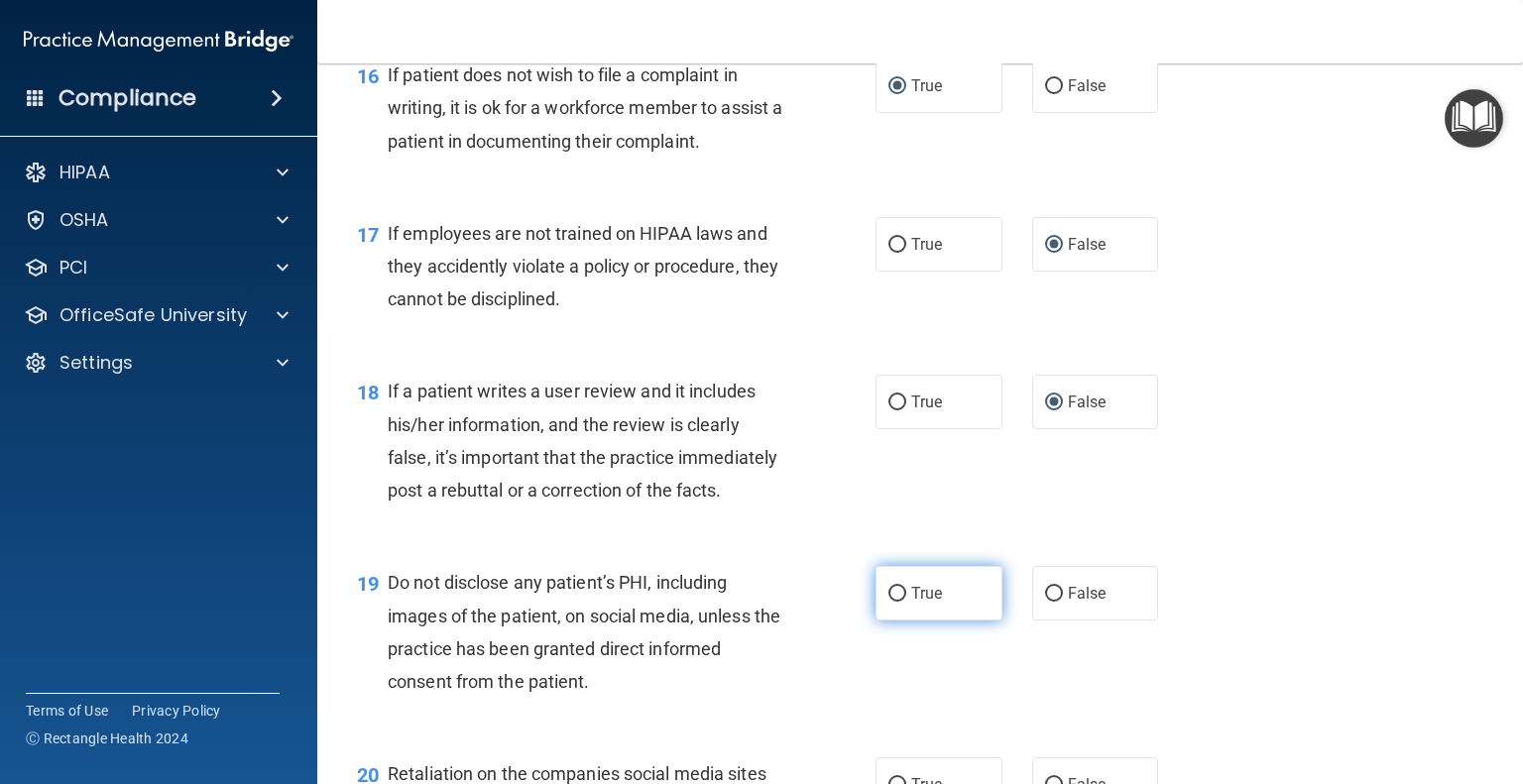 click on "True" at bounding box center (897, 594) 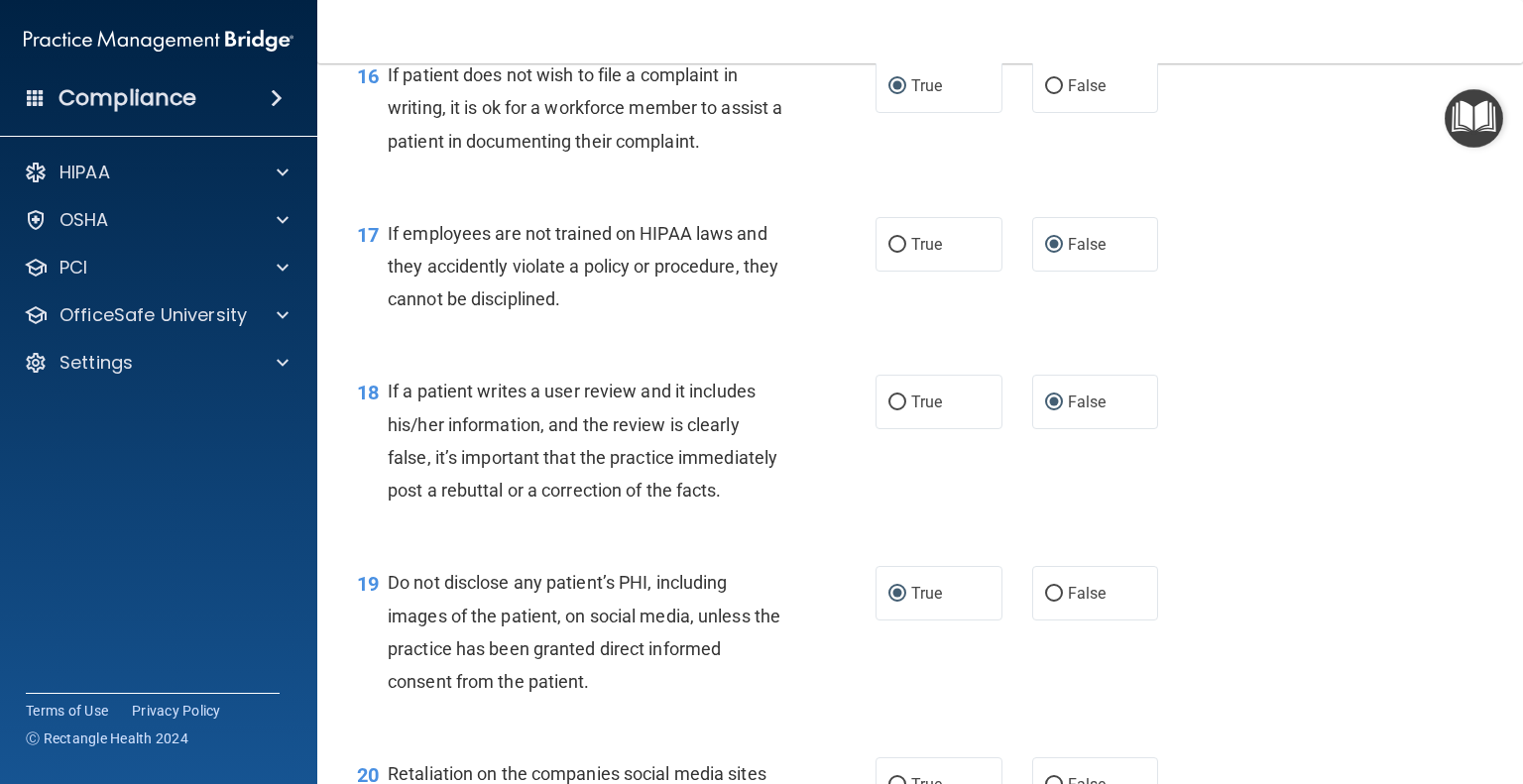 click on "-                HIPAA Policies and Procedures Quiz         This quiz doesn’t expire until 08/04/2025. Are you sure you want to take this quiz now?   Take the quiz anyway!                       01       It is ok to share your password with a co-worker in case immediate access of a device during an emergency is needed.                 True           False                       02       HIPAA violations are punishable by law and those found violating HIPAA are subject to personal liabilities in both civil and criminal court.                  True           False                       03       Blogging or posting on social media sites about the practice’s policies and procedures is encouraged to support the practice’s dedication to patient privacy and security, so long as it will not damage the reputation of the practice.                  True           False                       04                       True           False                       05                       True           False" at bounding box center (920, 423) 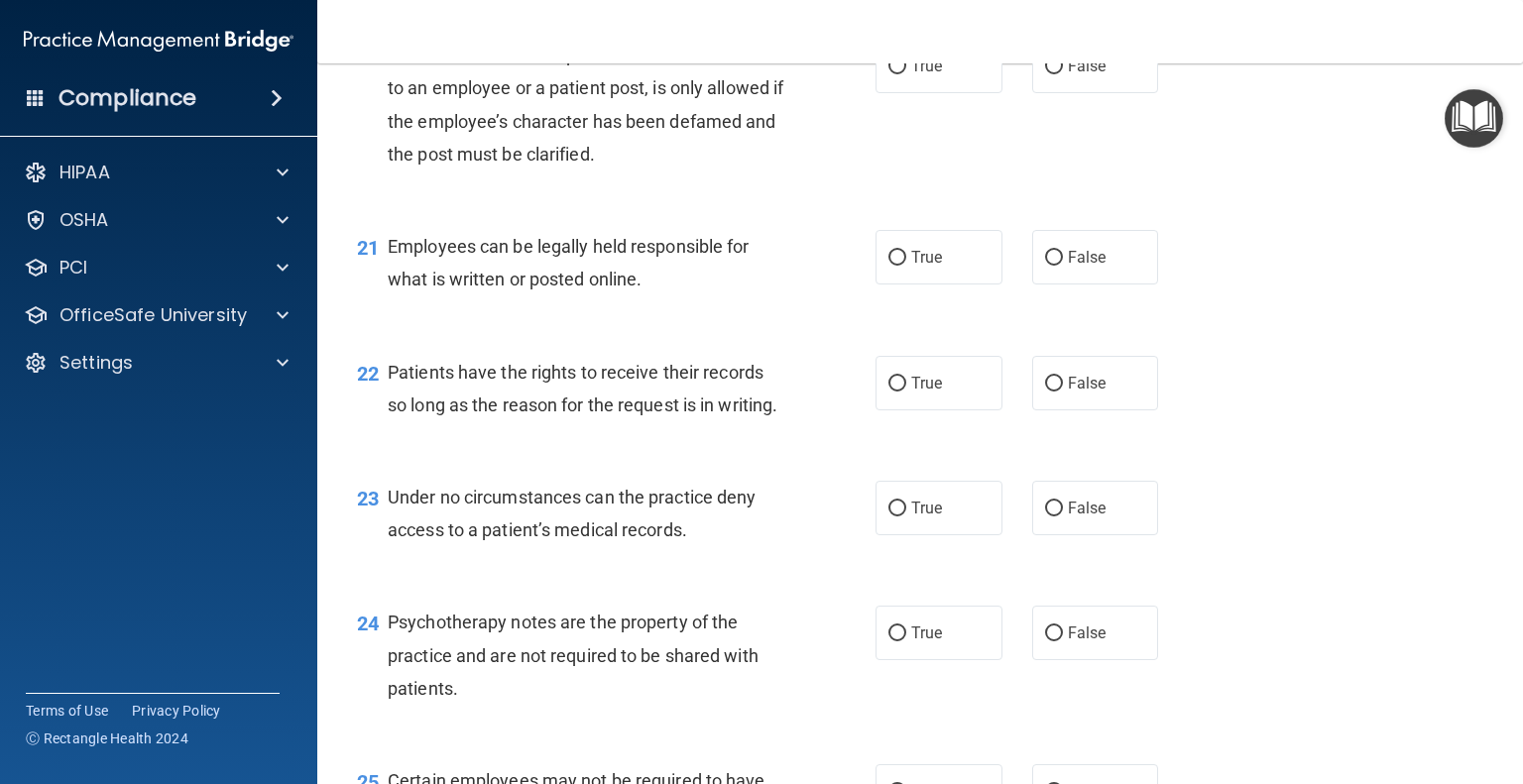 scroll, scrollTop: 3743, scrollLeft: 0, axis: vertical 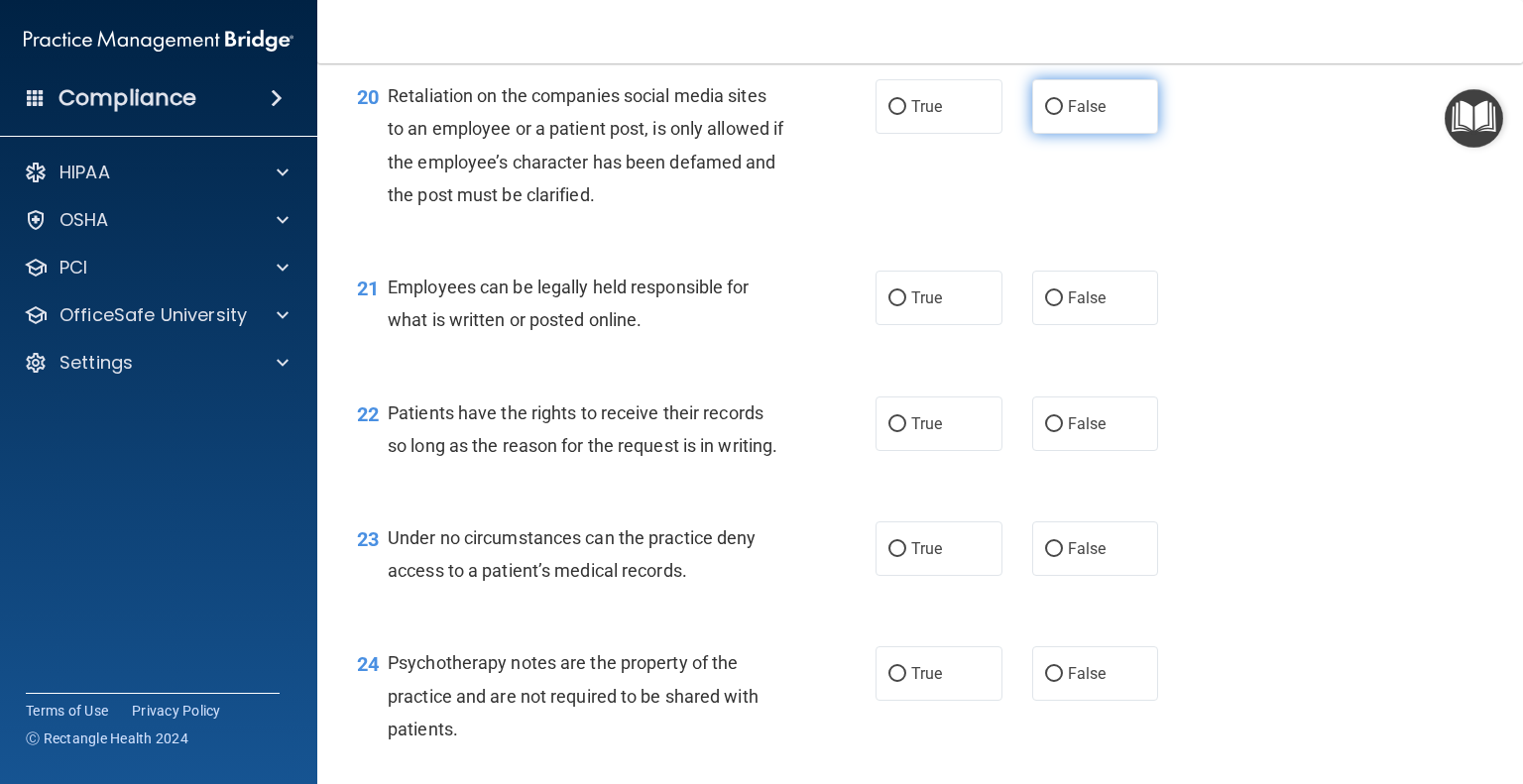 click on "False" at bounding box center (1054, 107) 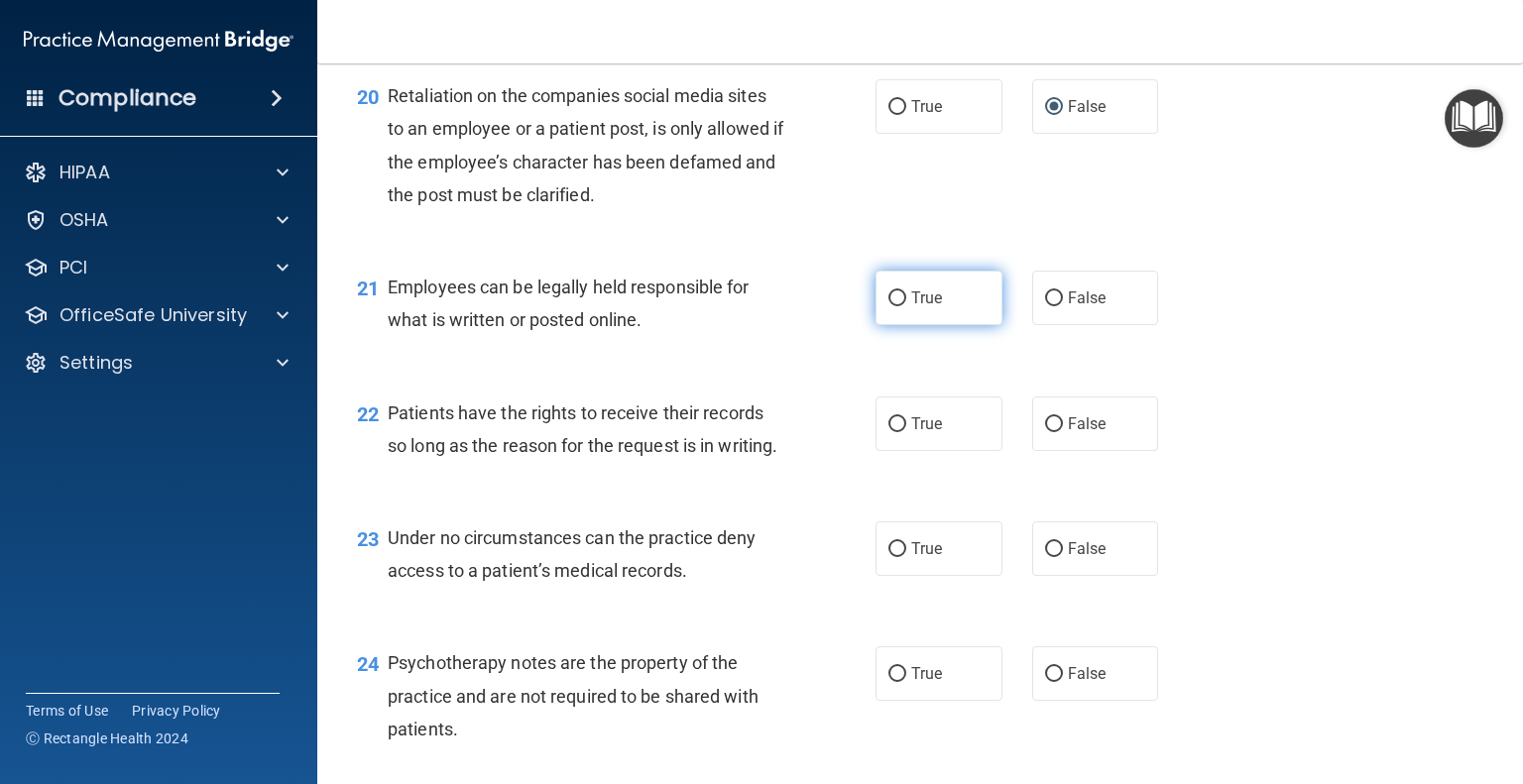 click on "True" at bounding box center (897, 298) 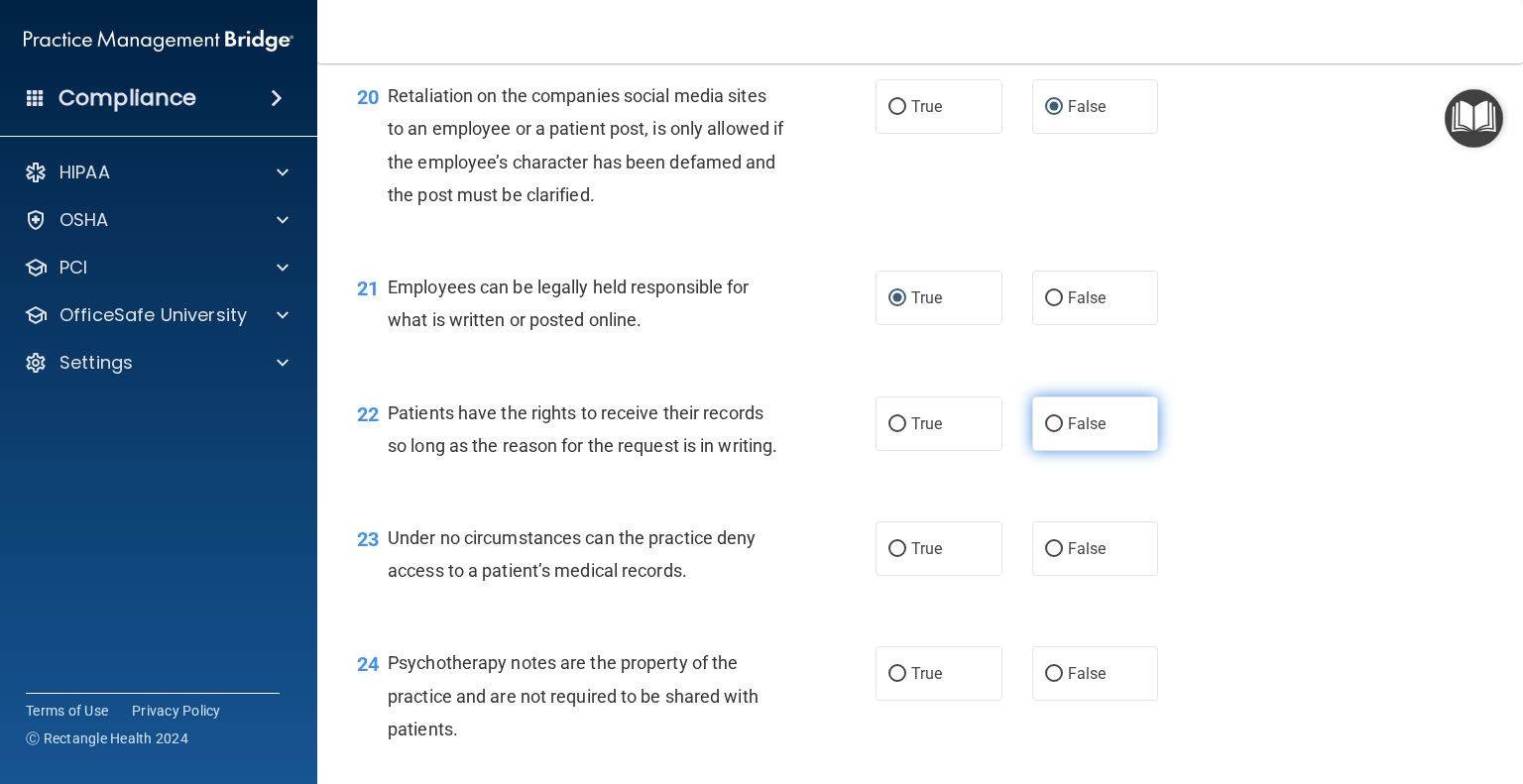 click on "False" at bounding box center [1054, 424] 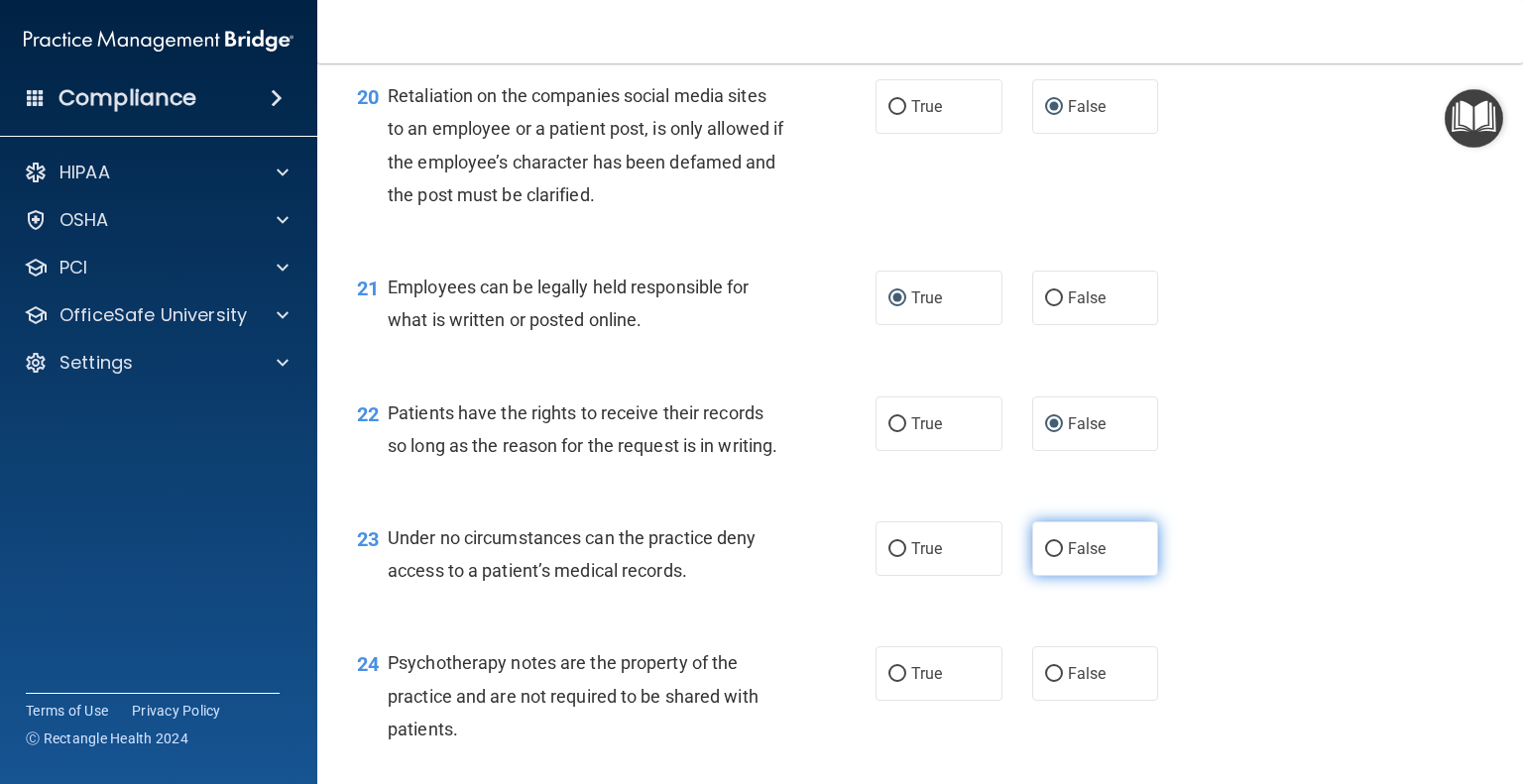 click on "False" at bounding box center (1054, 549) 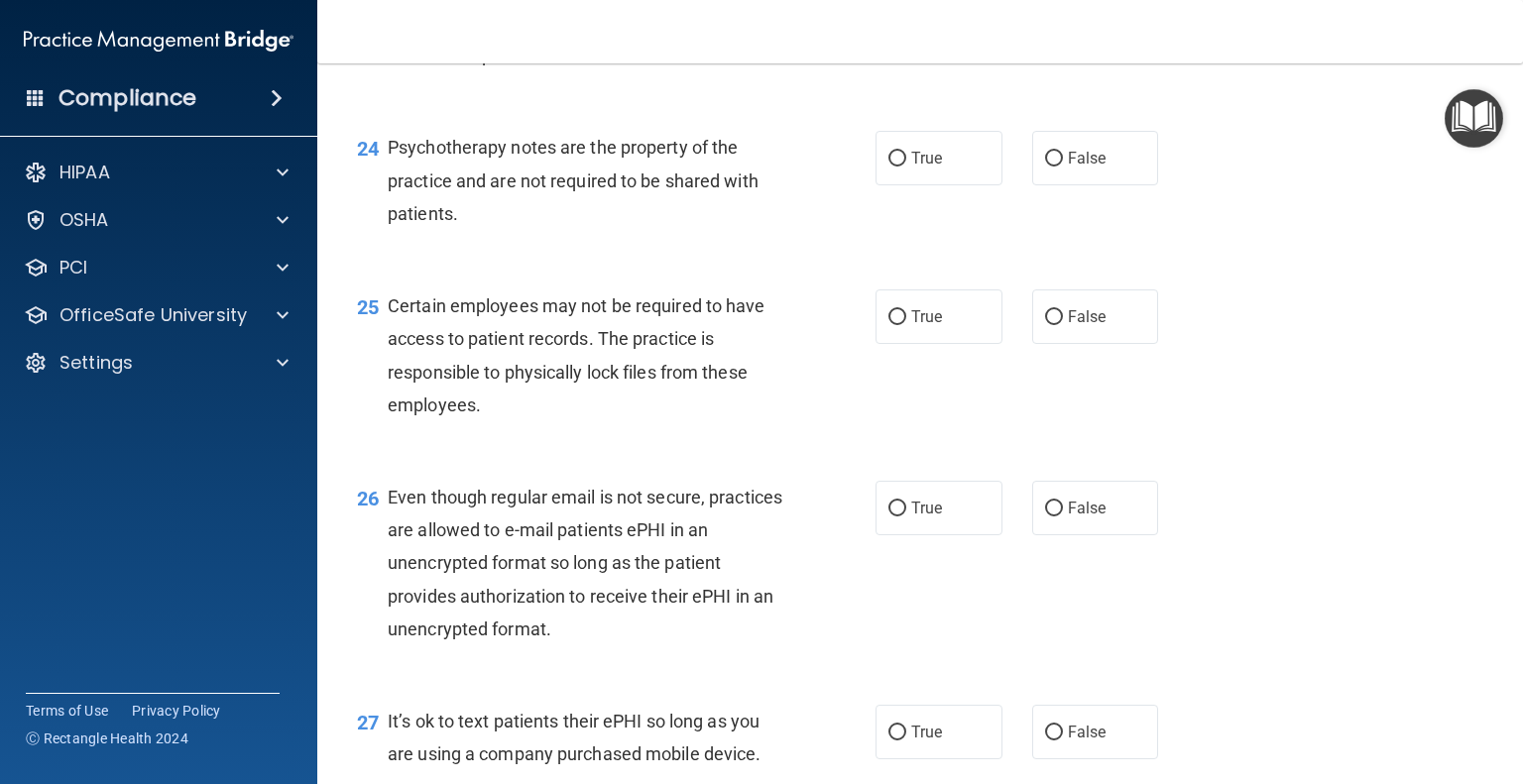 scroll, scrollTop: 4279, scrollLeft: 0, axis: vertical 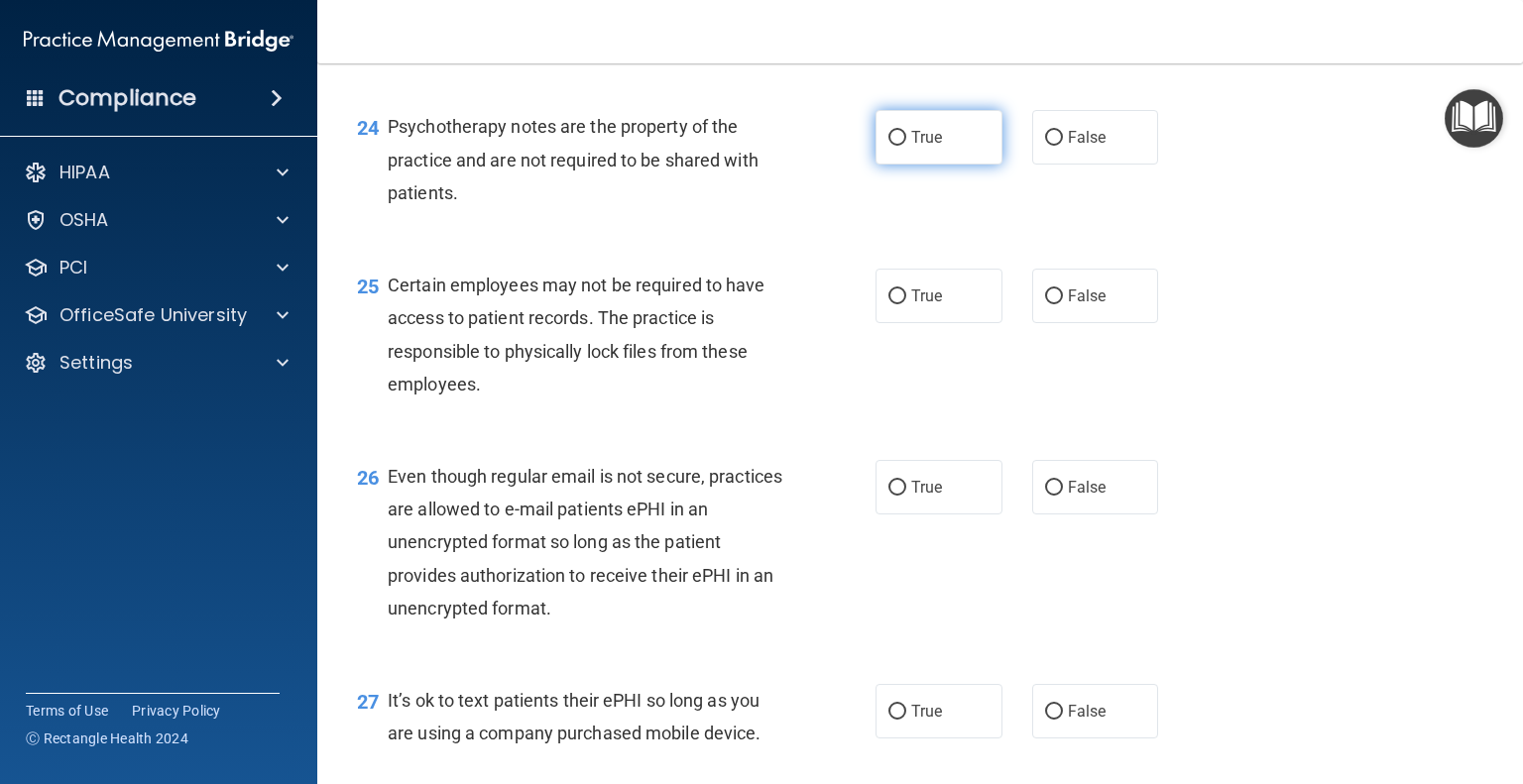 click on "True" at bounding box center (897, 138) 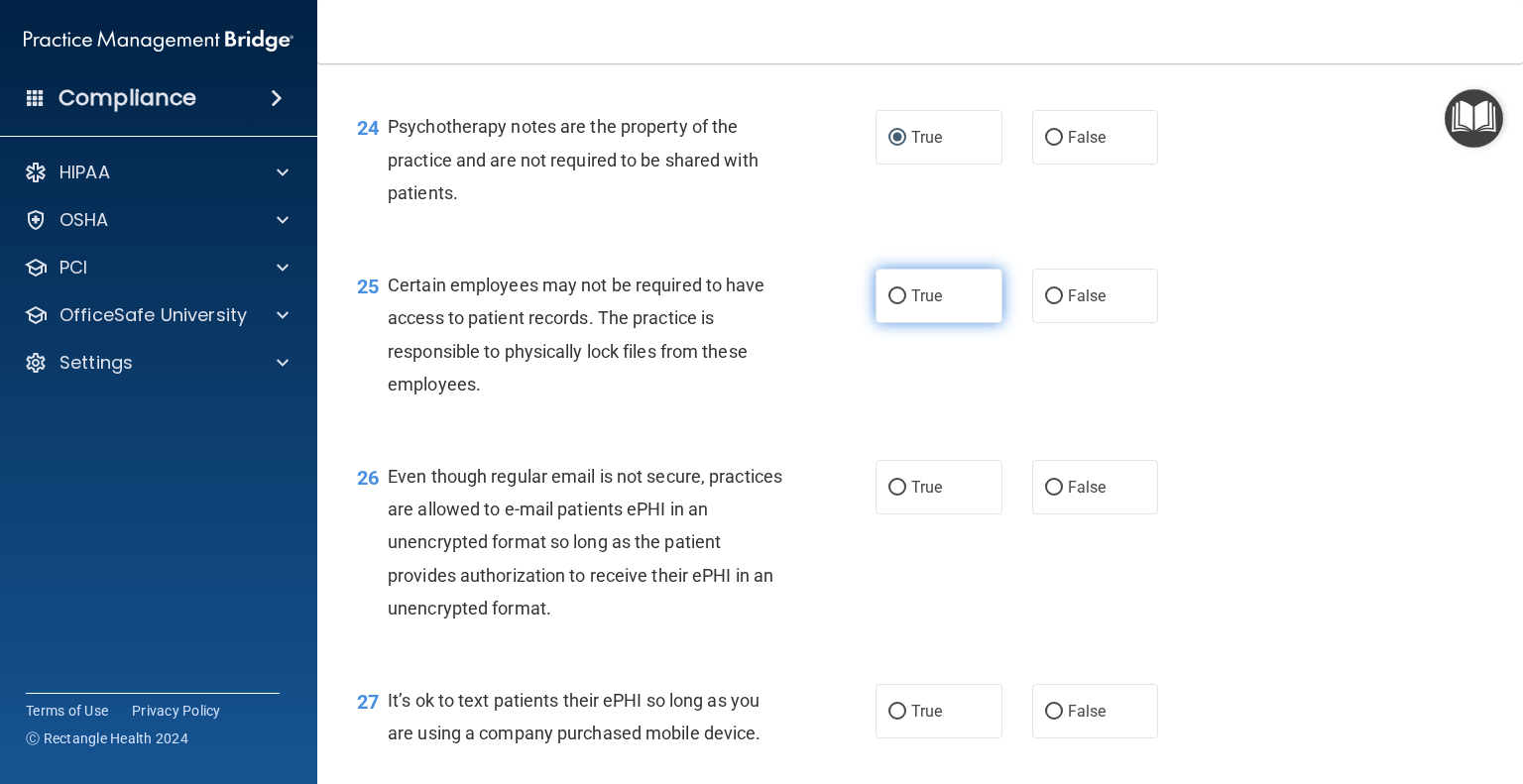 click on "True" at bounding box center (897, 296) 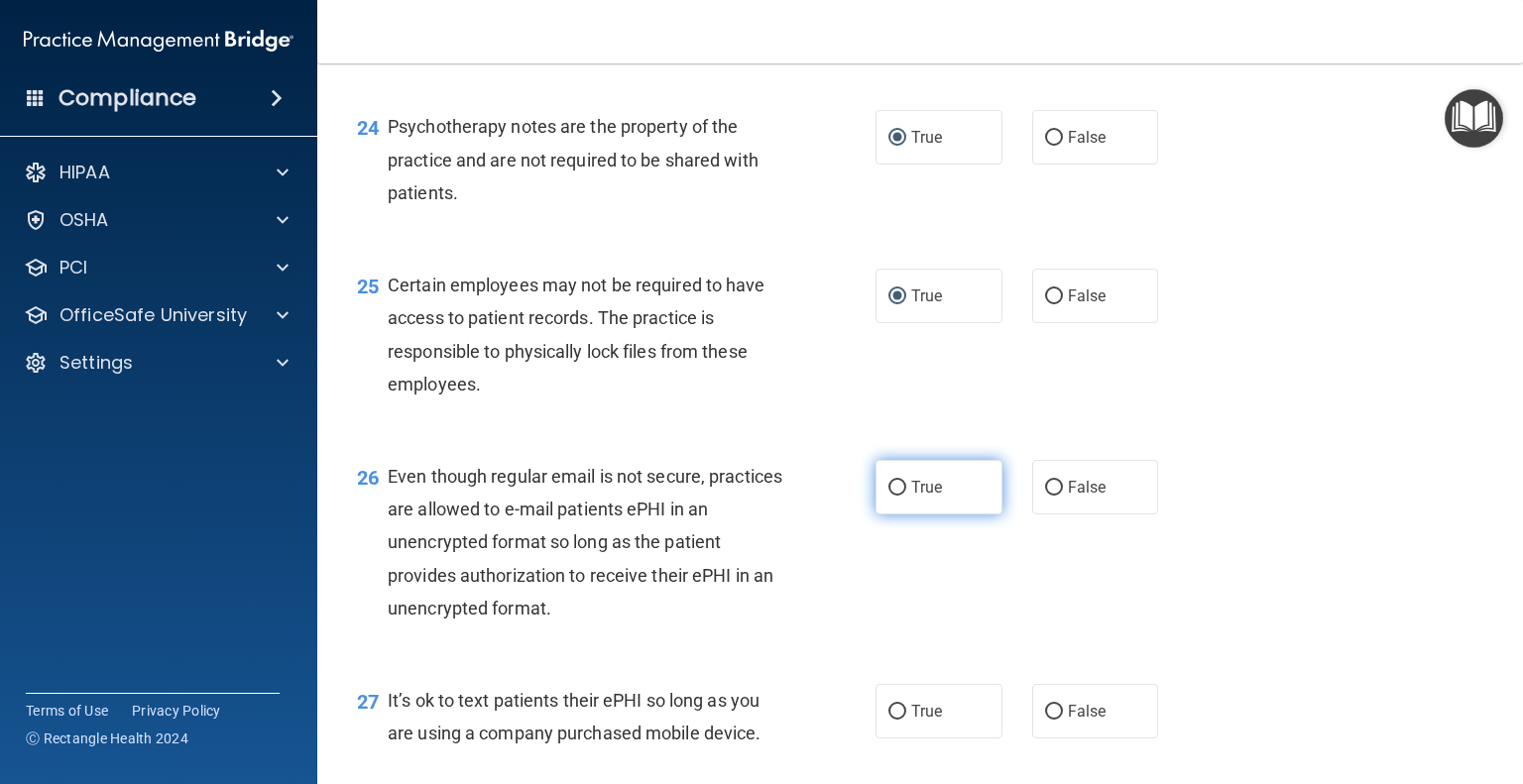 click on "True" at bounding box center (897, 488) 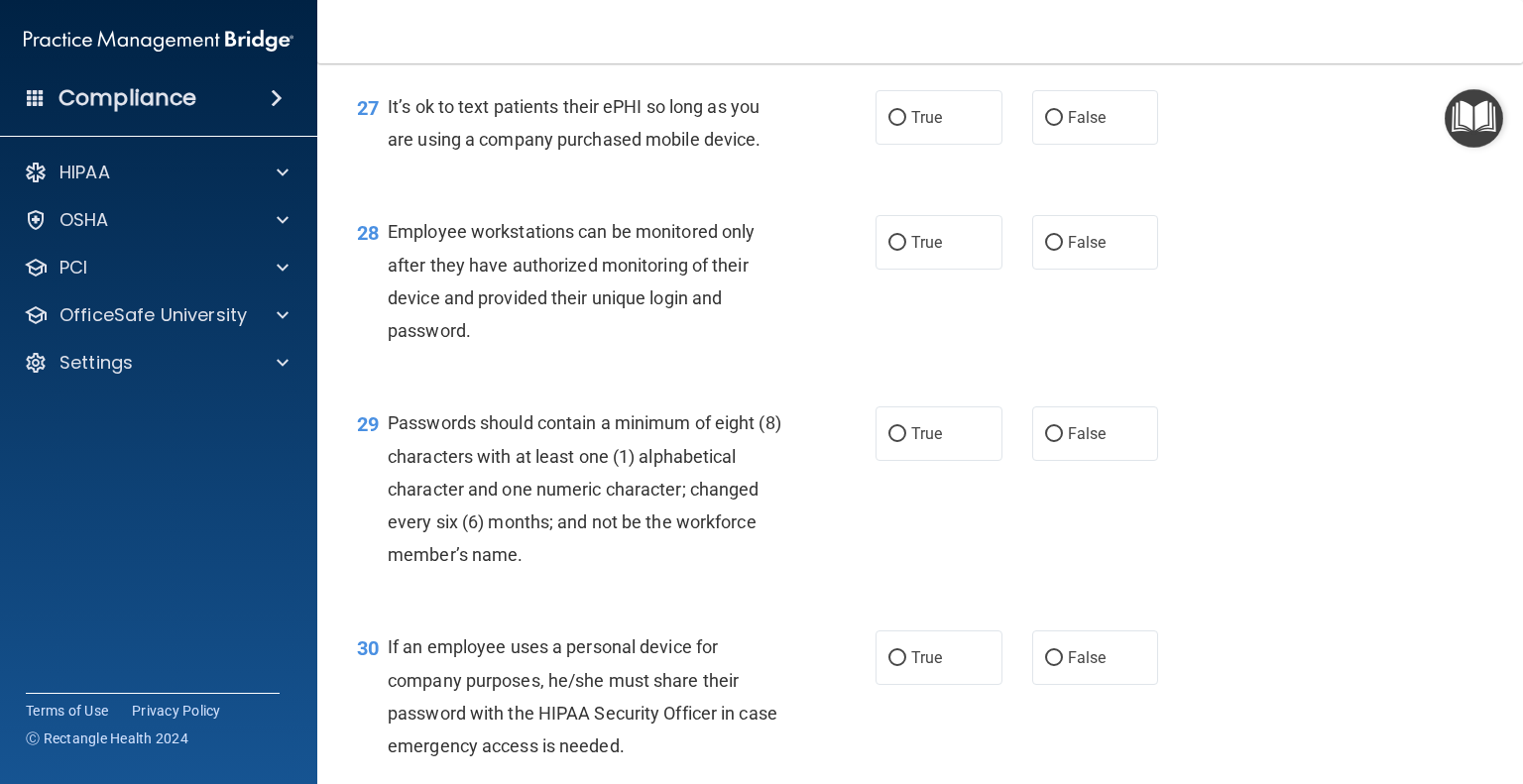 scroll, scrollTop: 4966, scrollLeft: 0, axis: vertical 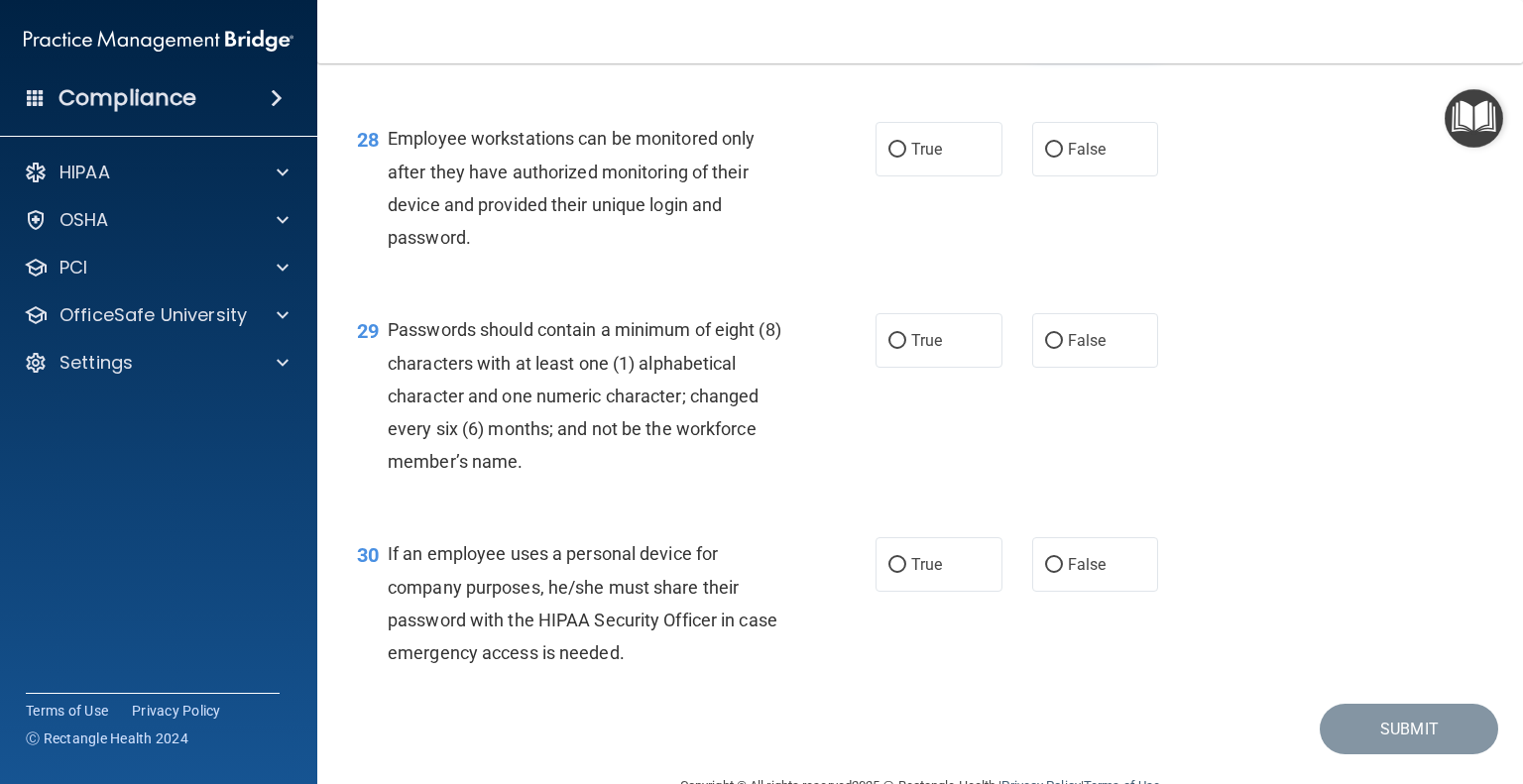 click on "False" at bounding box center [1054, 25] 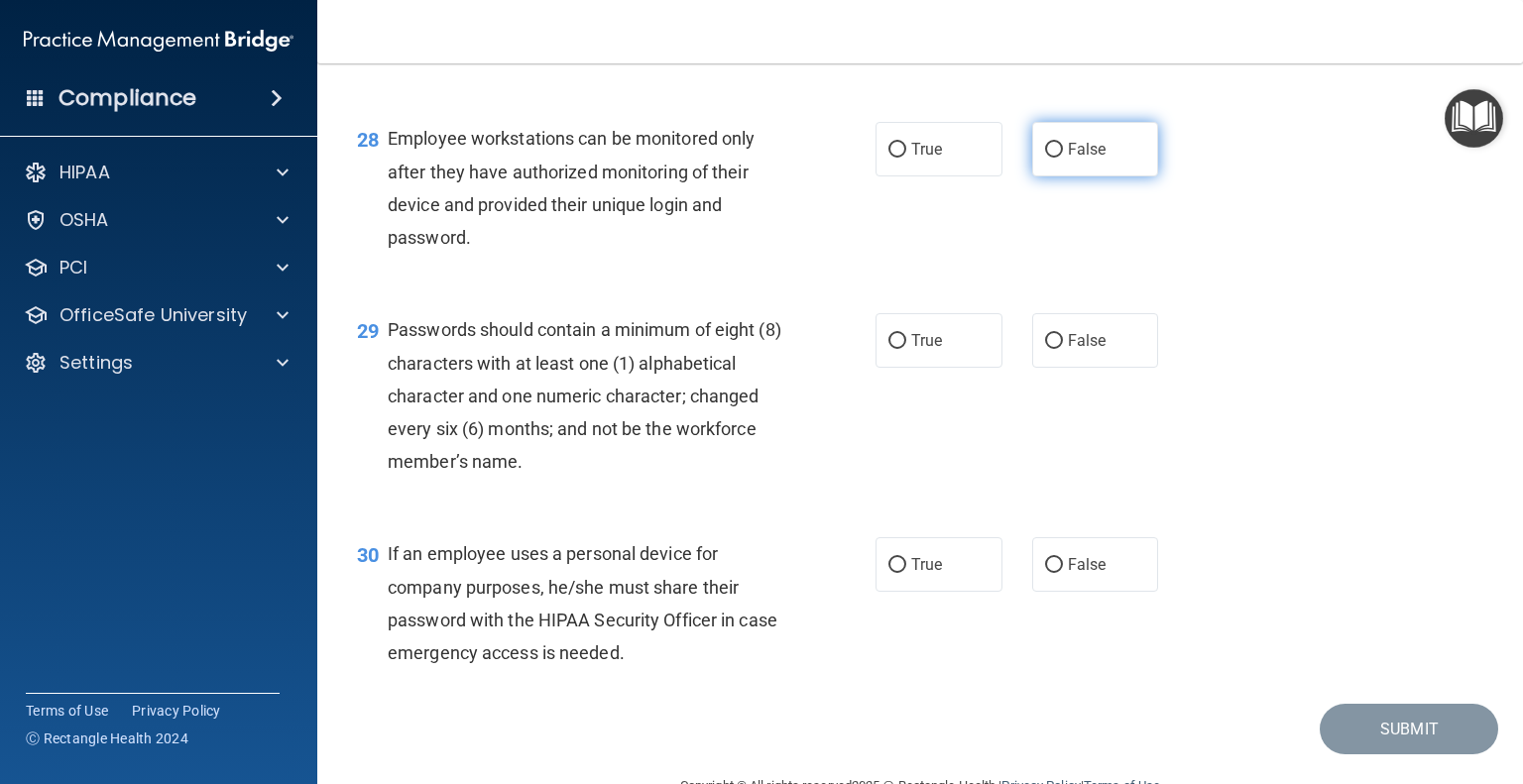 click on "False" at bounding box center [1054, 150] 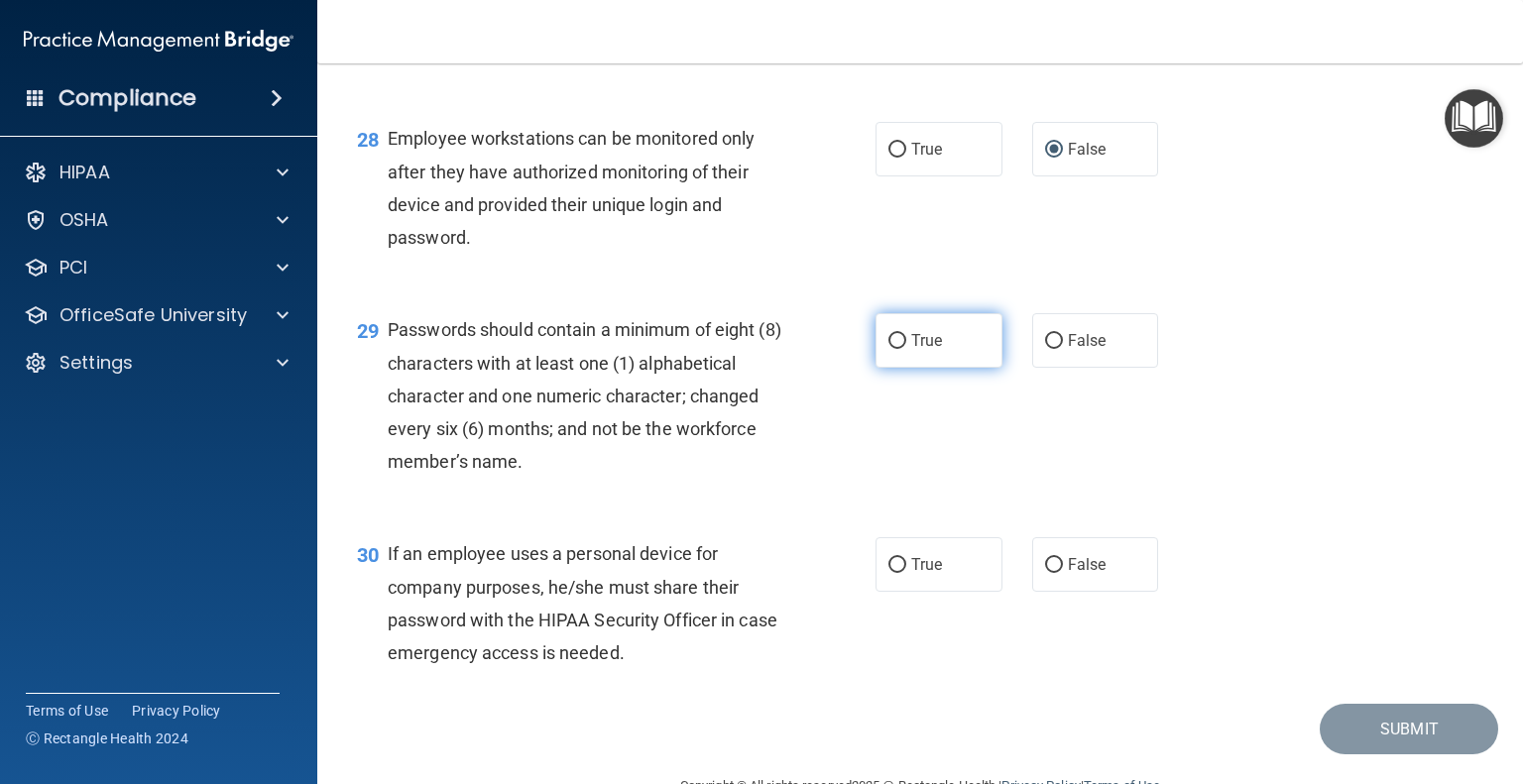 click on "True" at bounding box center (897, 341) 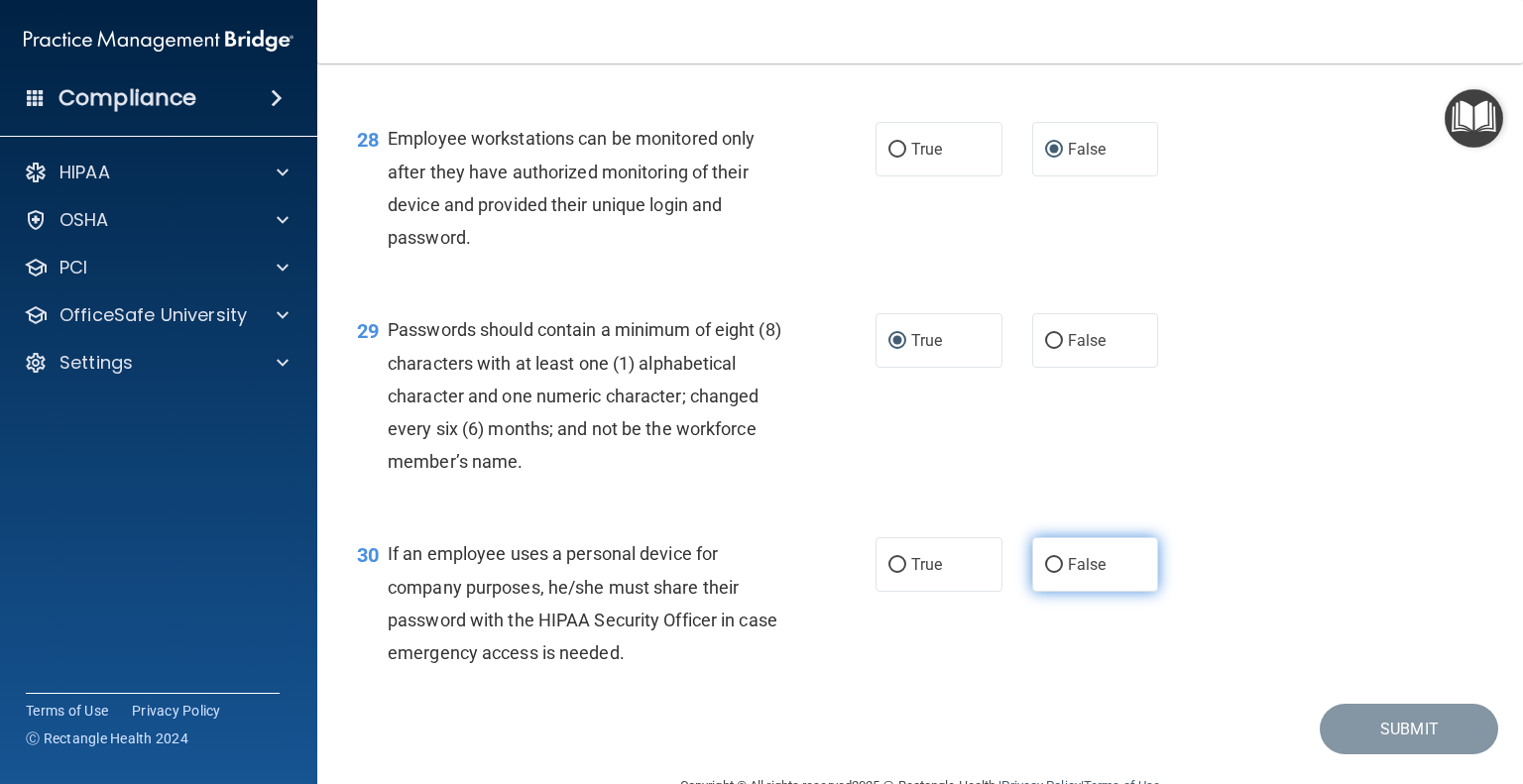click on "False" at bounding box center (1054, 565) 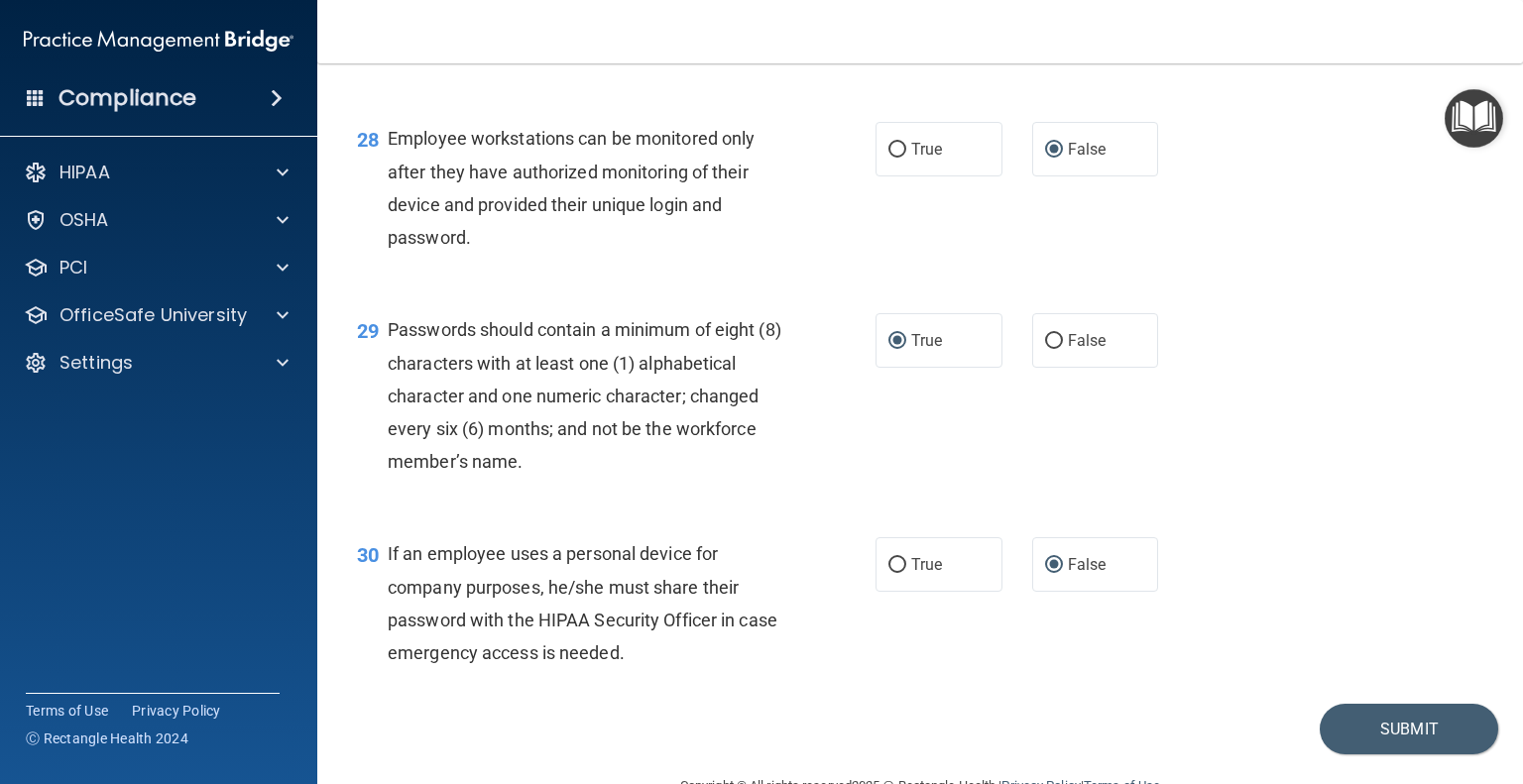 scroll, scrollTop: 5114, scrollLeft: 0, axis: vertical 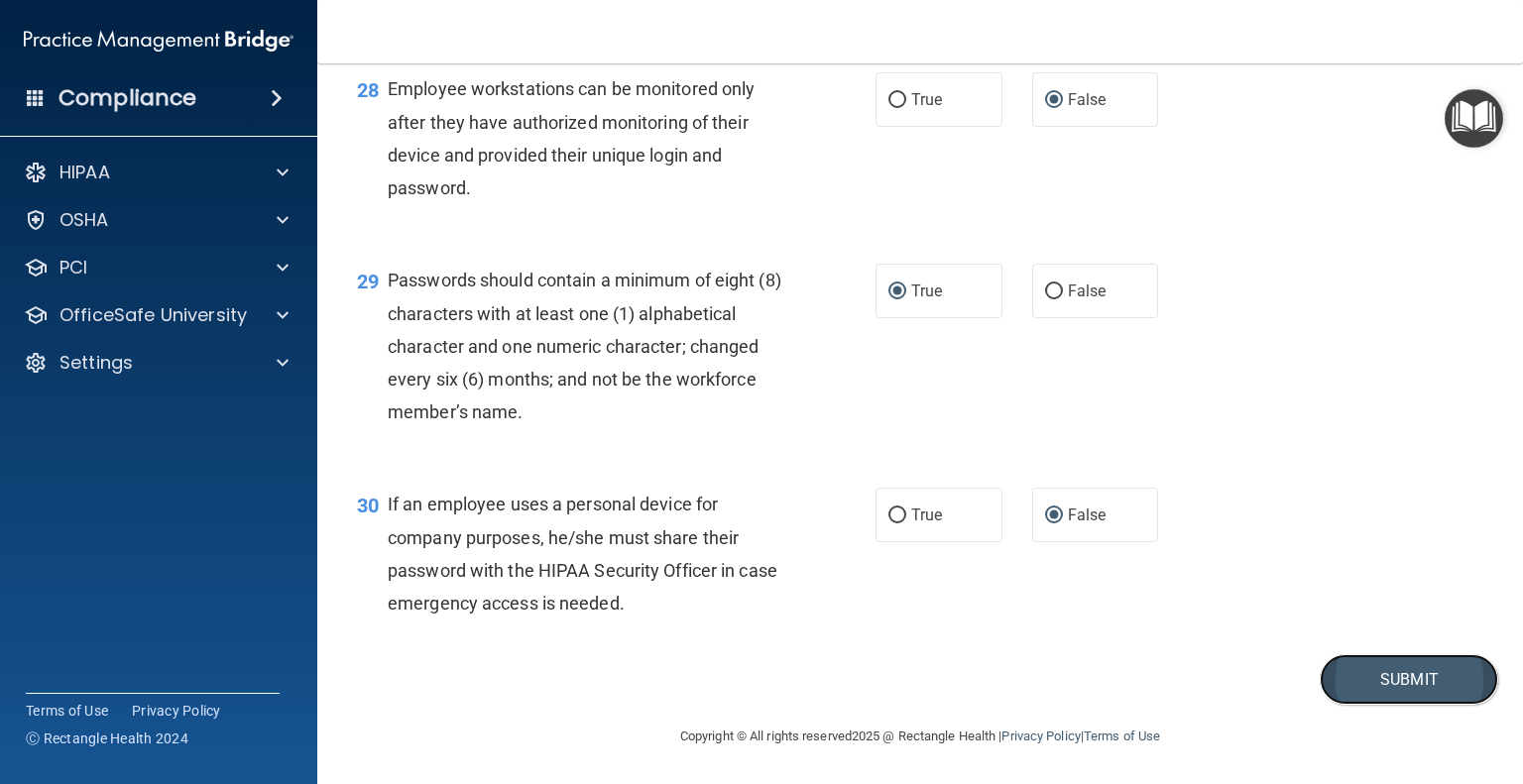 click on "Submit" at bounding box center (1409, 679) 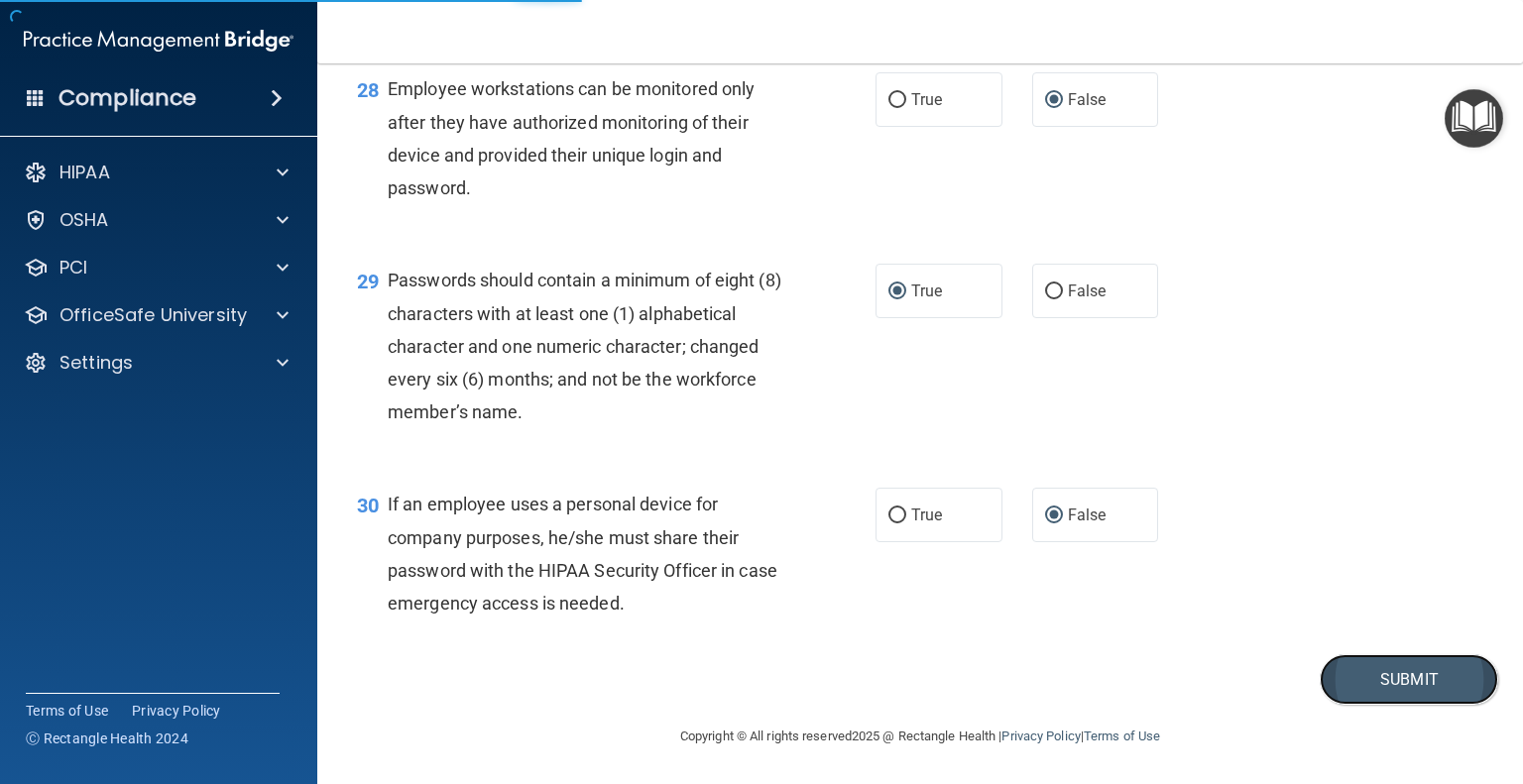click on "Submit" at bounding box center (1409, 679) 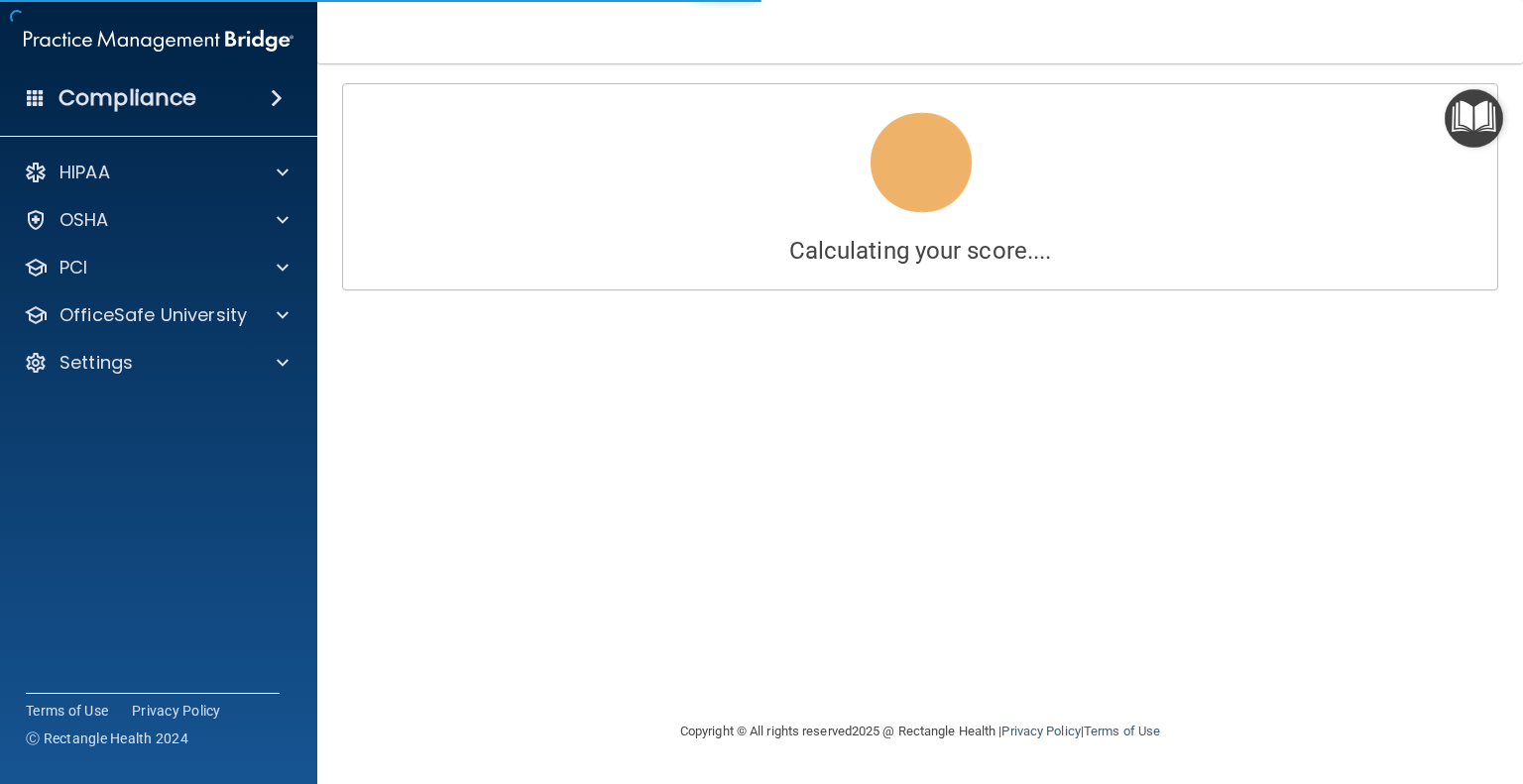 scroll, scrollTop: 0, scrollLeft: 0, axis: both 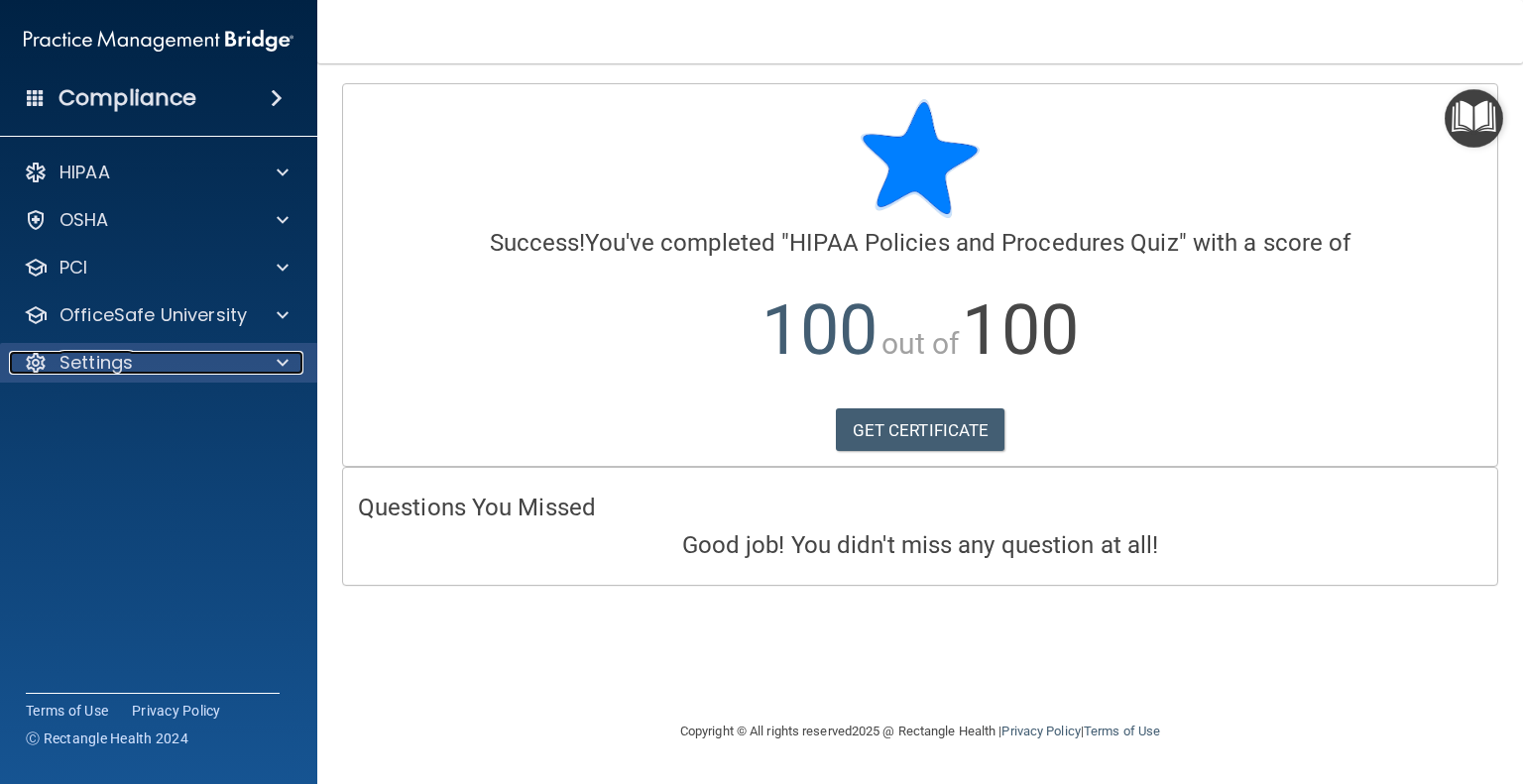 click at bounding box center [280, 363] 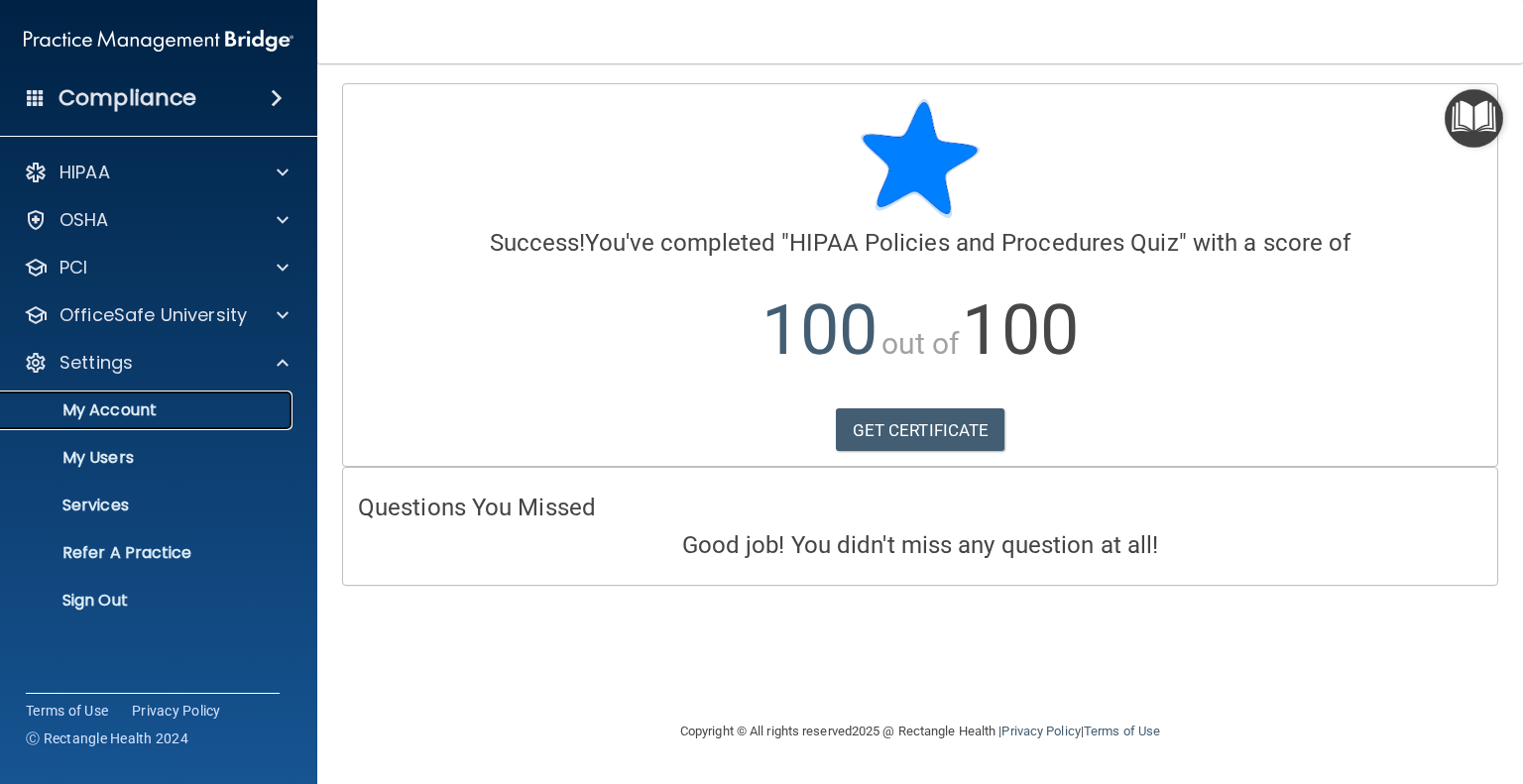click on "My Account" at bounding box center (148, 410) 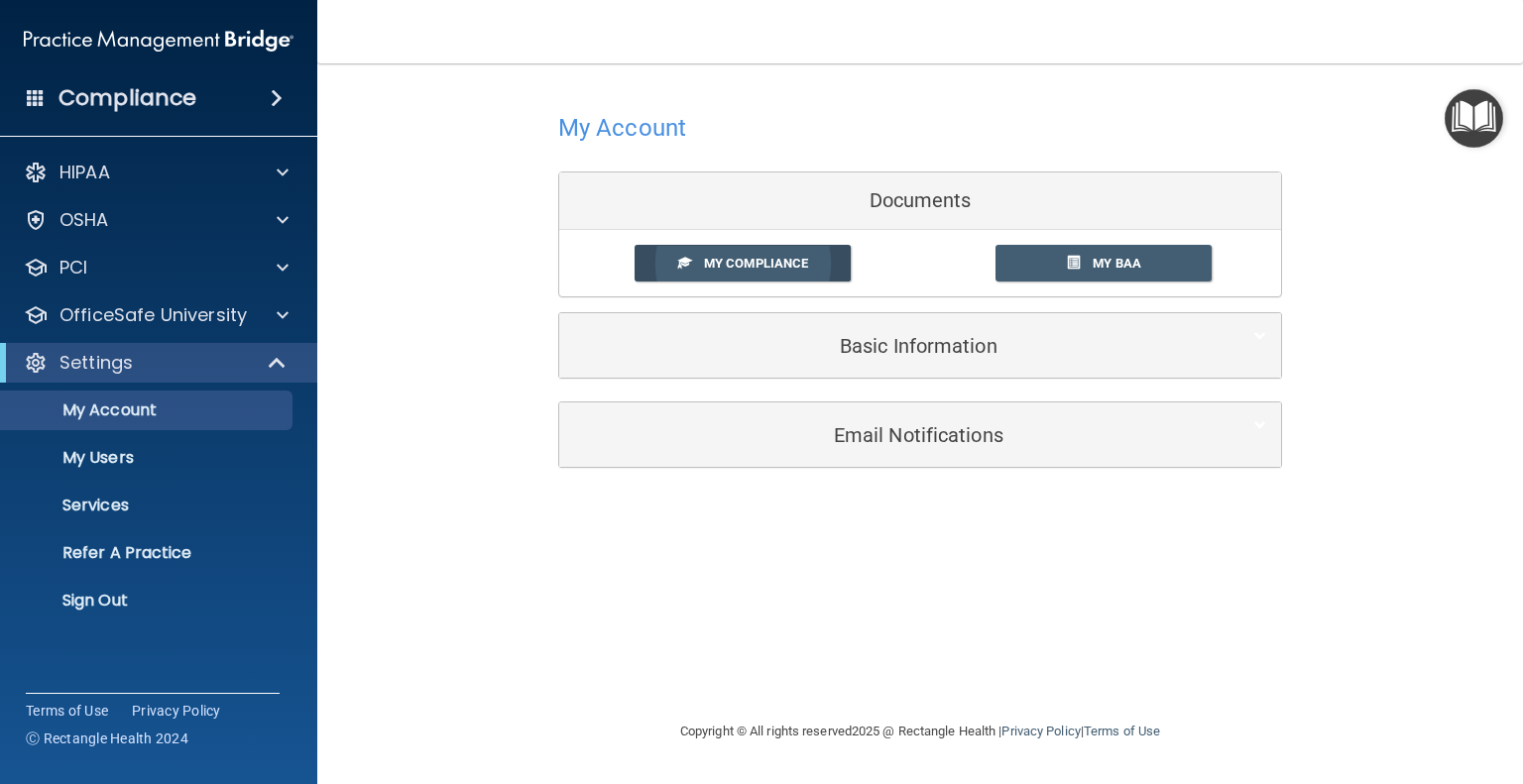 click on "My Compliance" at bounding box center (743, 263) 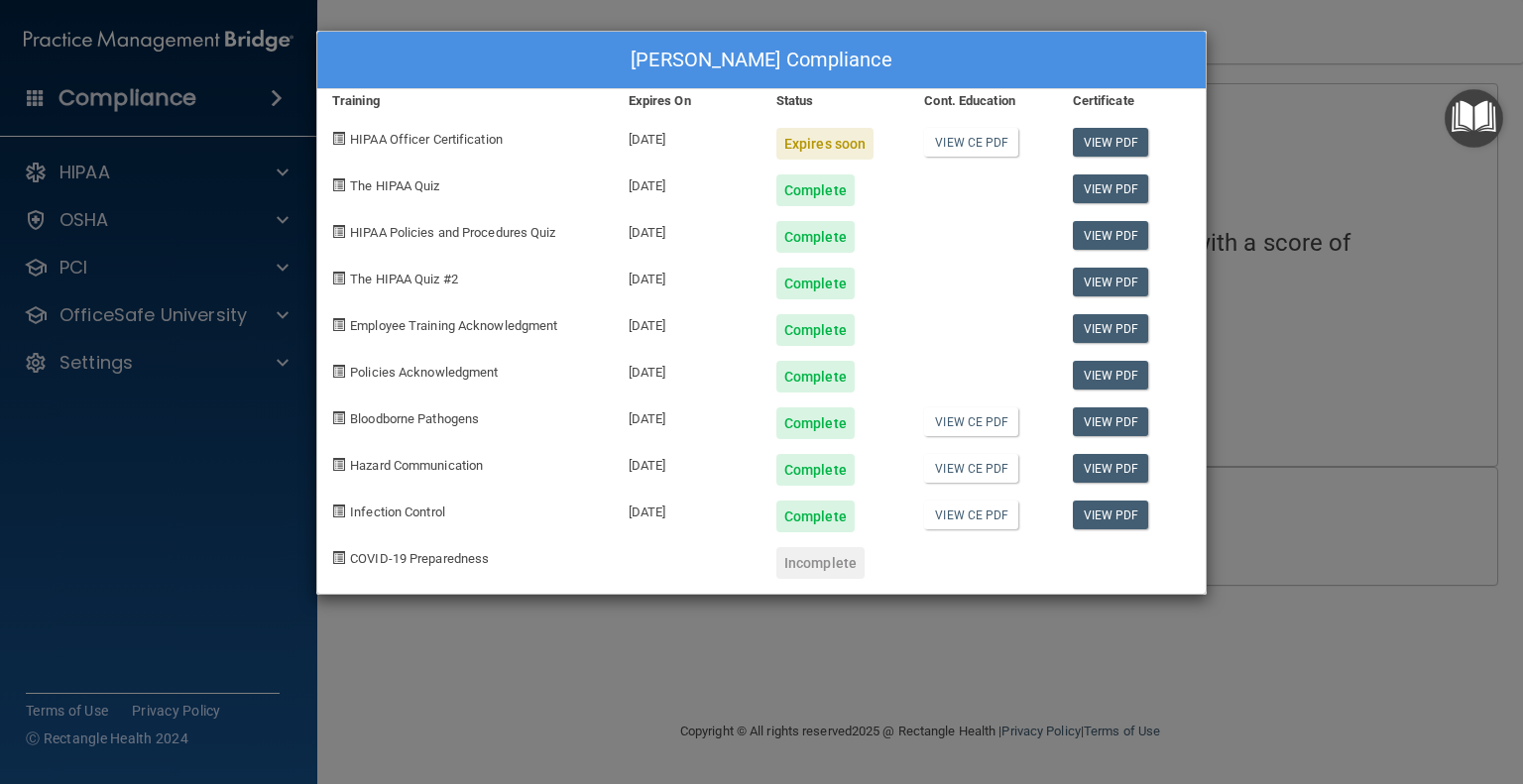click on "Nancy McClellan's Compliance      Training   Expires On   Status   Cont. Education   Certificate         HIPAA Officer Certification      08/02/2025       Expires soon        View CE PDF       View PDF         The HIPAA Quiz      07/22/2026       Complete              View PDF         HIPAA Policies and Procedures Quiz      07/22/2026       Complete              View PDF         The HIPAA Quiz #2      07/22/2026       Complete              View PDF         Employee Training Acknowledgment      07/22/2026       Complete              View PDF         Policies Acknowledgment      07/22/2026       Complete              View PDF         Bloodborne Pathogens      04/14/2026       Complete        View CE PDF       View PDF         Hazard Communication      04/14/2026       Complete        View CE PDF       View PDF         Infection Control      04/14/2026       Complete        View CE PDF       View PDF         COVID-19 Preparedness             Incomplete" at bounding box center [762, 392] 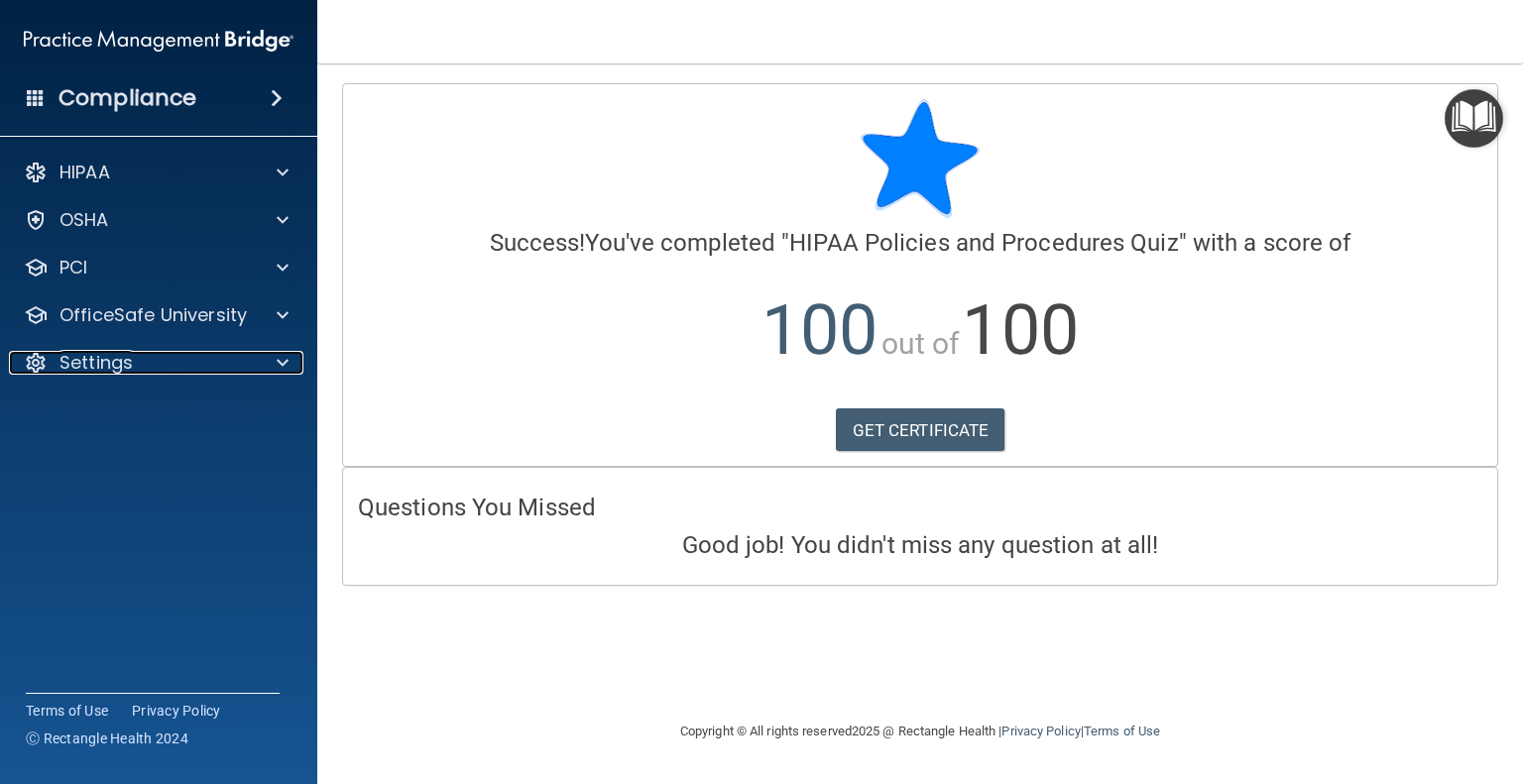 click at bounding box center [283, 363] 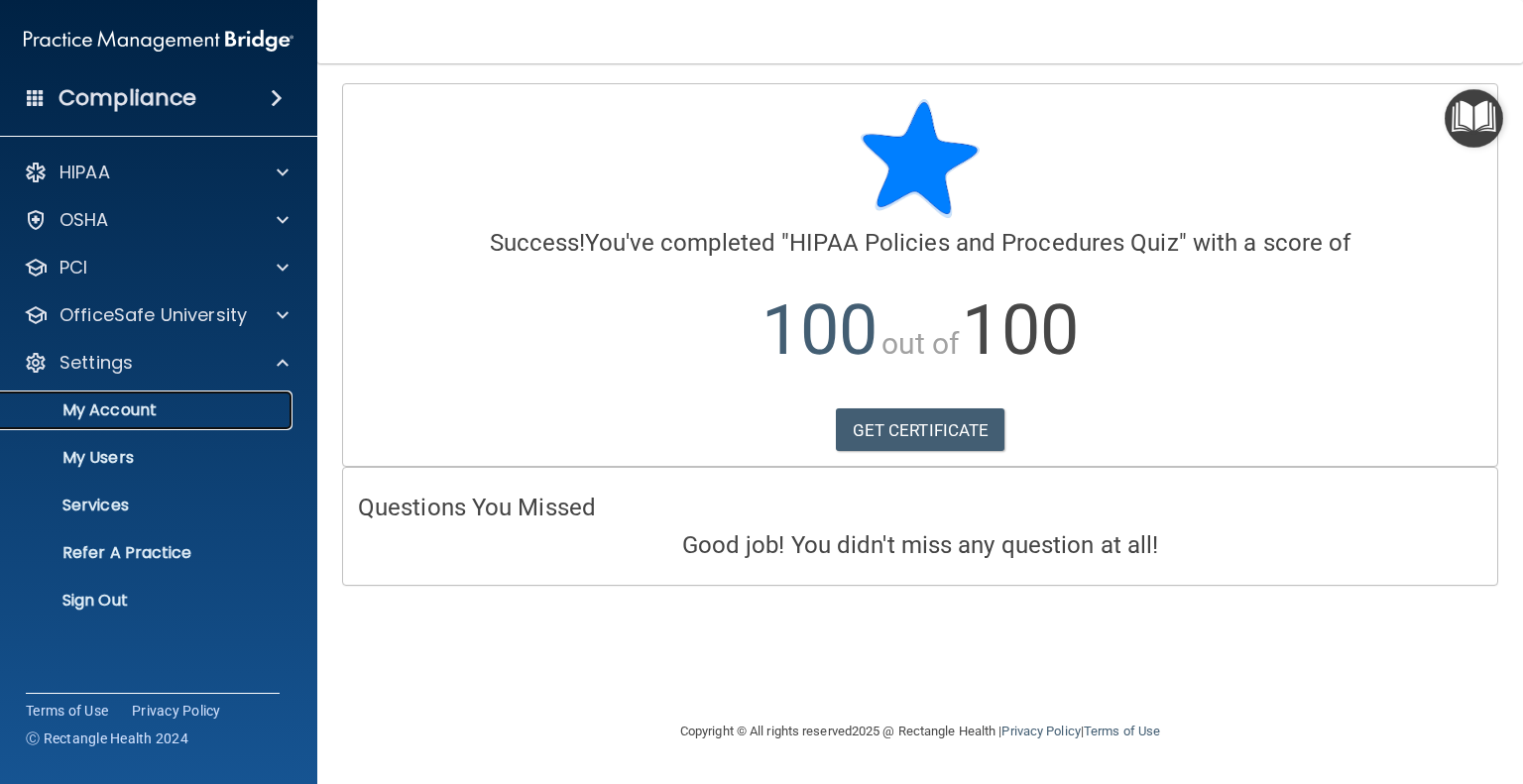 click on "My Account" at bounding box center (148, 410) 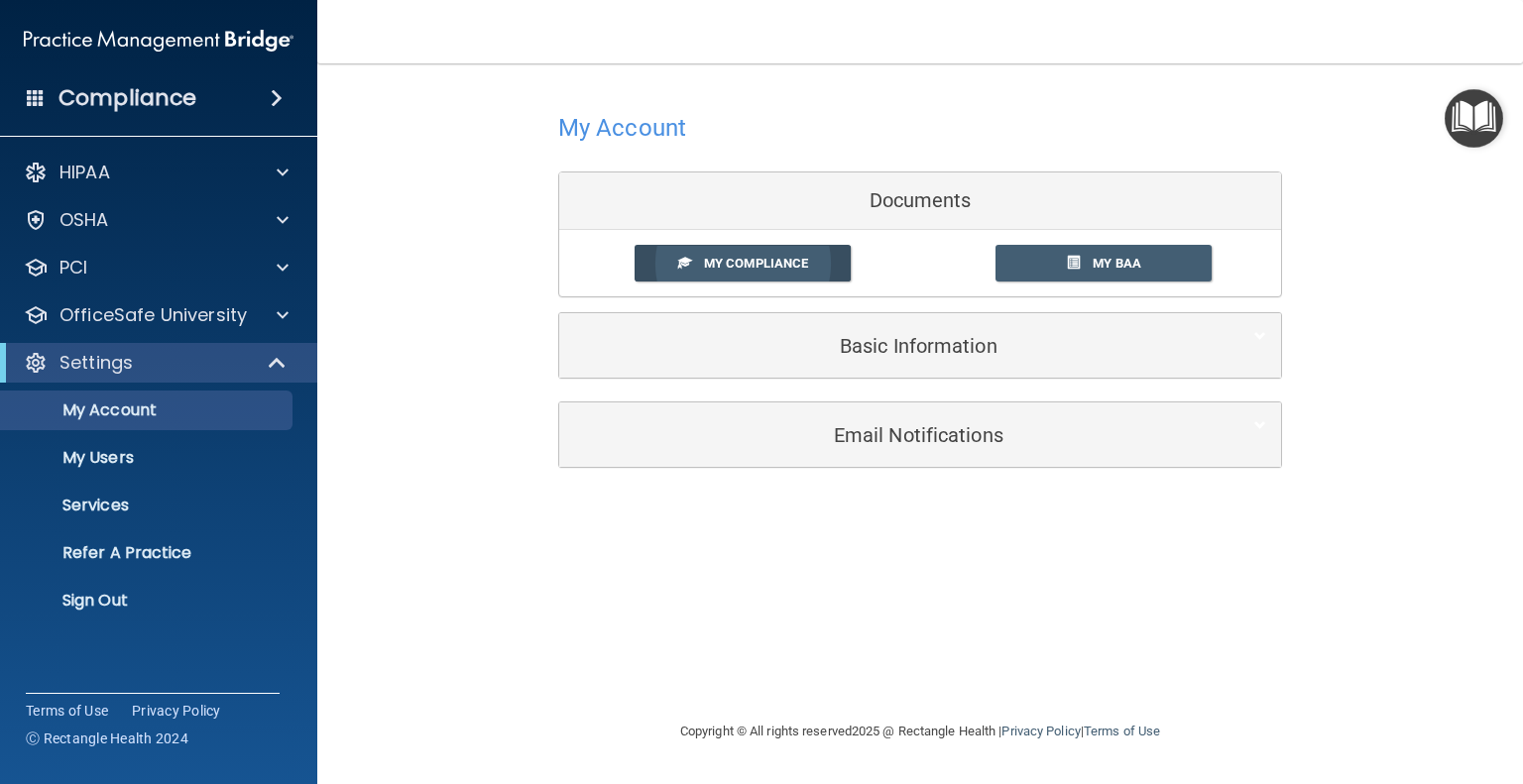 click on "My Compliance" at bounding box center [756, 263] 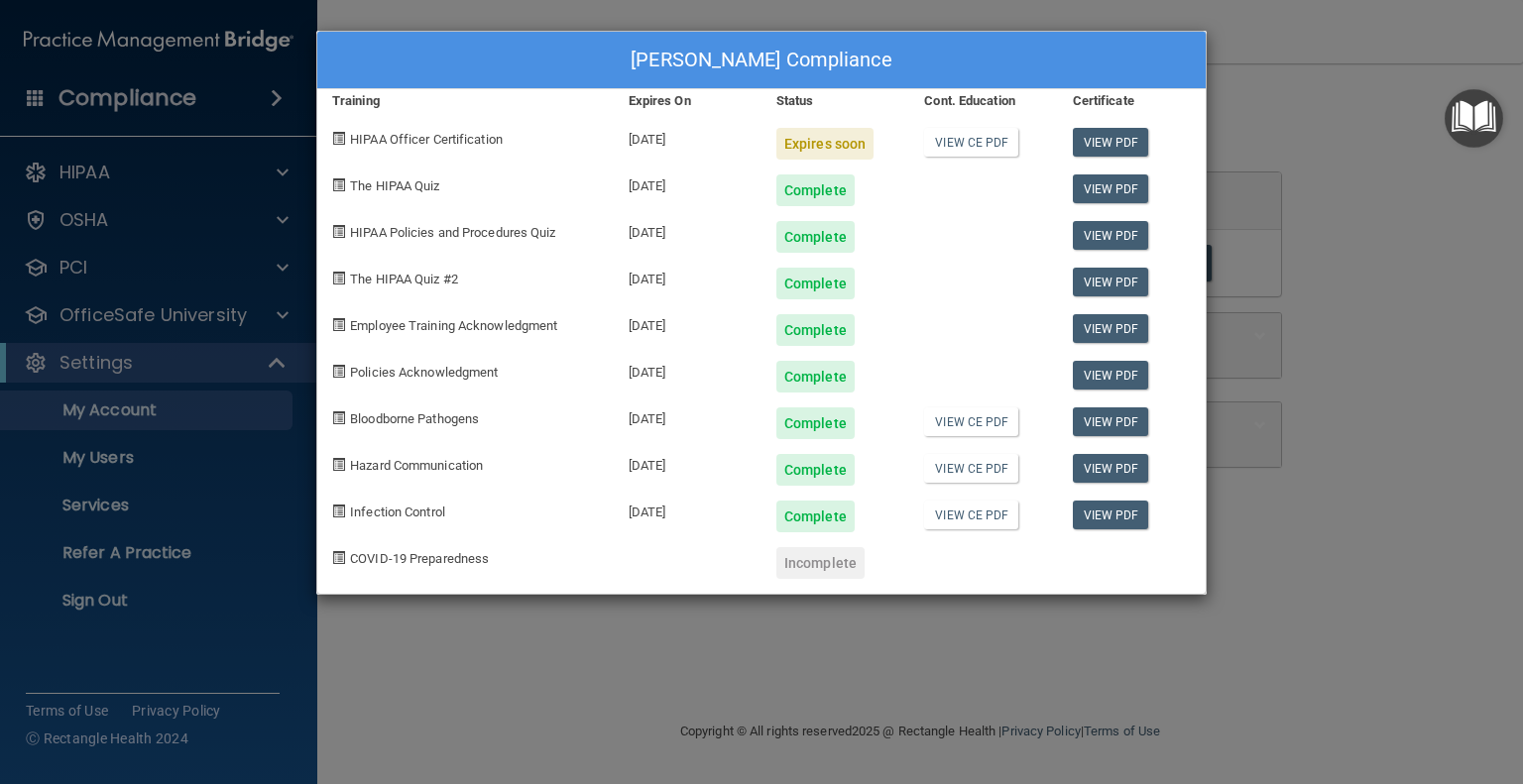 click on "Nancy McClellan's Compliance      Training   Expires On   Status   Cont. Education   Certificate         HIPAA Officer Certification      08/02/2025       Expires soon        View CE PDF       View PDF         The HIPAA Quiz      07/22/2026       Complete              View PDF         HIPAA Policies and Procedures Quiz      07/22/2026       Complete              View PDF         The HIPAA Quiz #2      07/22/2026       Complete              View PDF         Employee Training Acknowledgment      07/22/2026       Complete              View PDF         Policies Acknowledgment      07/22/2026       Complete              View PDF         Bloodborne Pathogens      04/14/2026       Complete        View CE PDF       View PDF         Hazard Communication      04/14/2026       Complete        View CE PDF       View PDF         Infection Control      04/14/2026       Complete        View CE PDF       View PDF         COVID-19 Preparedness             Incomplete" at bounding box center (762, 392) 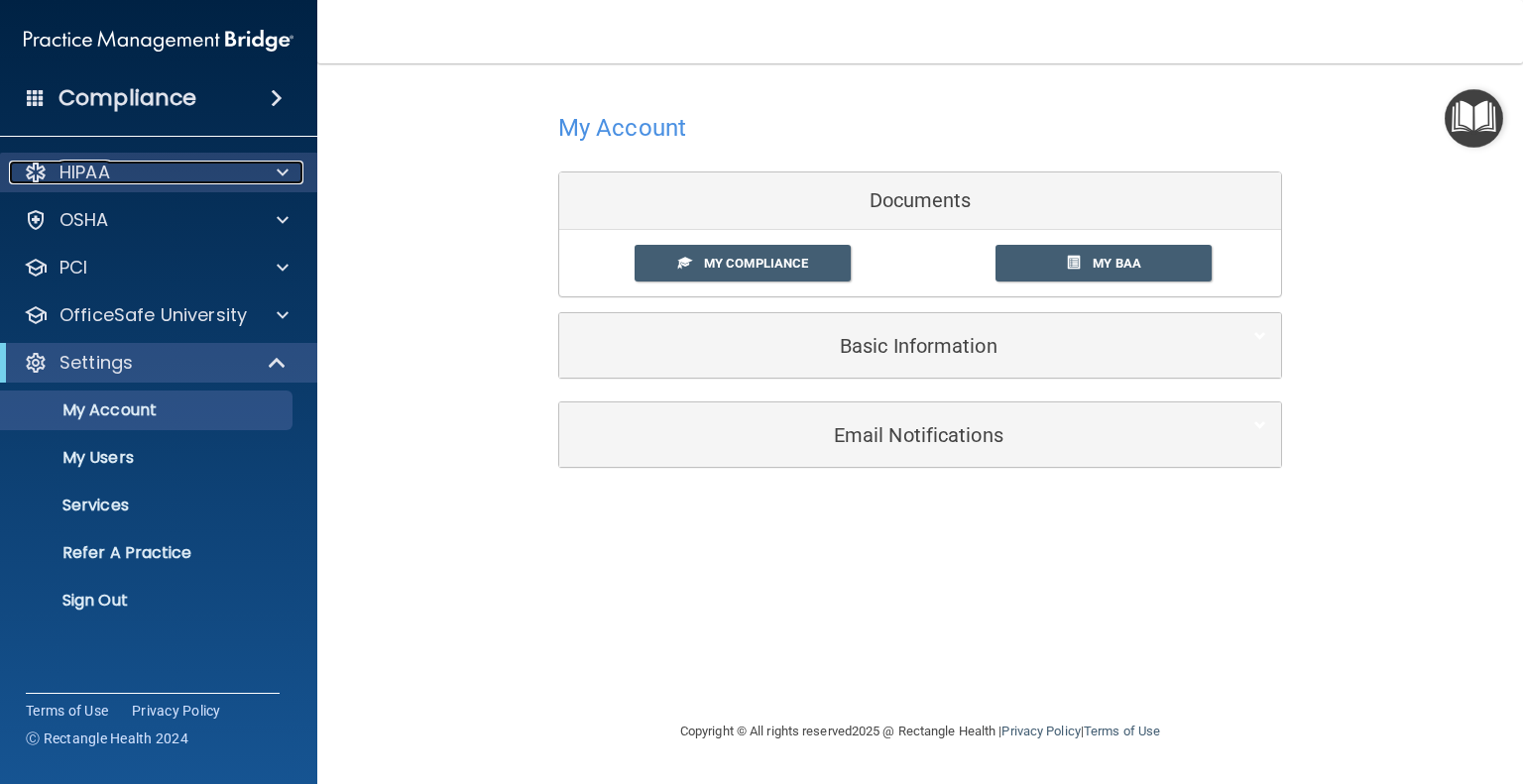 click at bounding box center [280, 172] 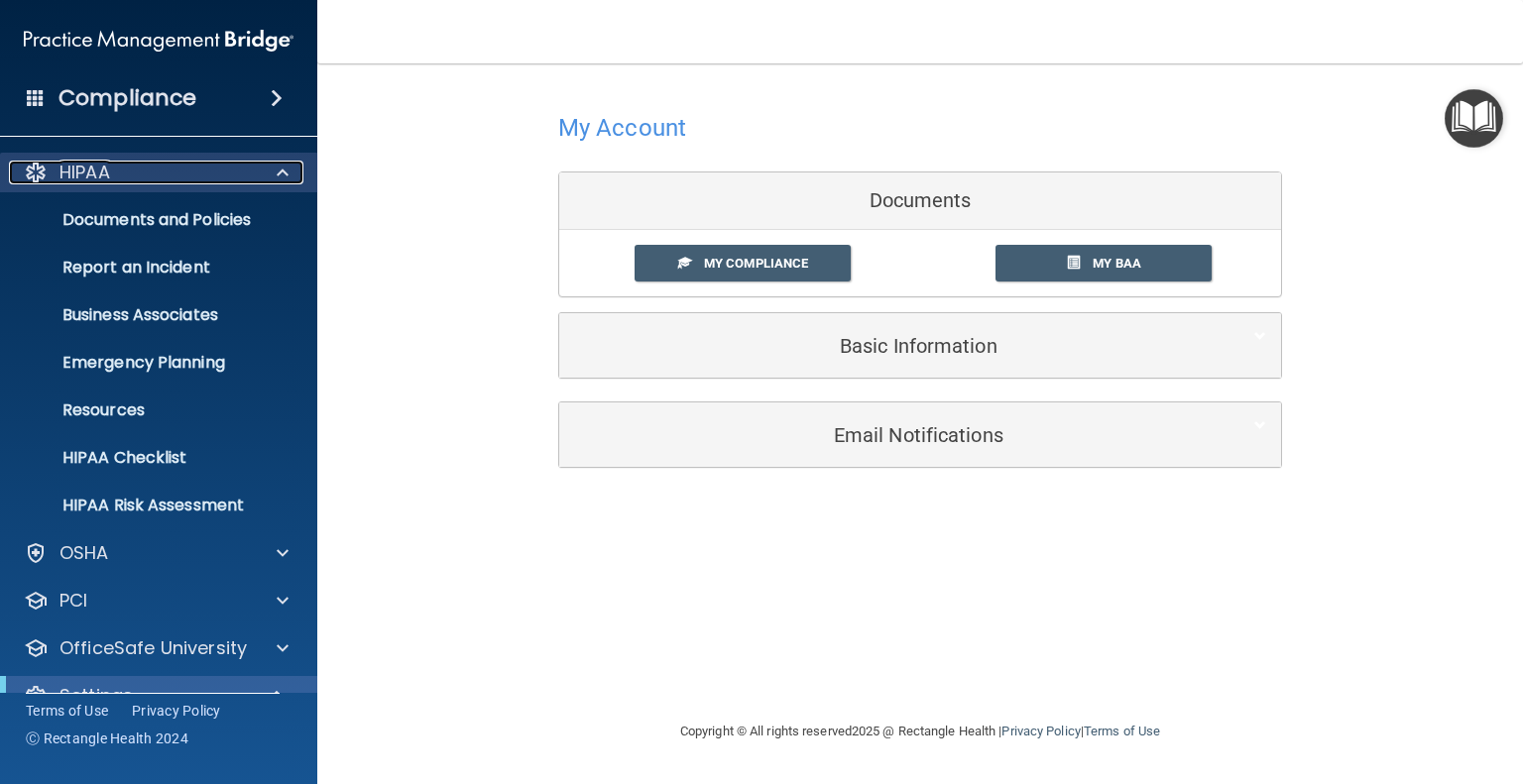 click at bounding box center [283, 172] 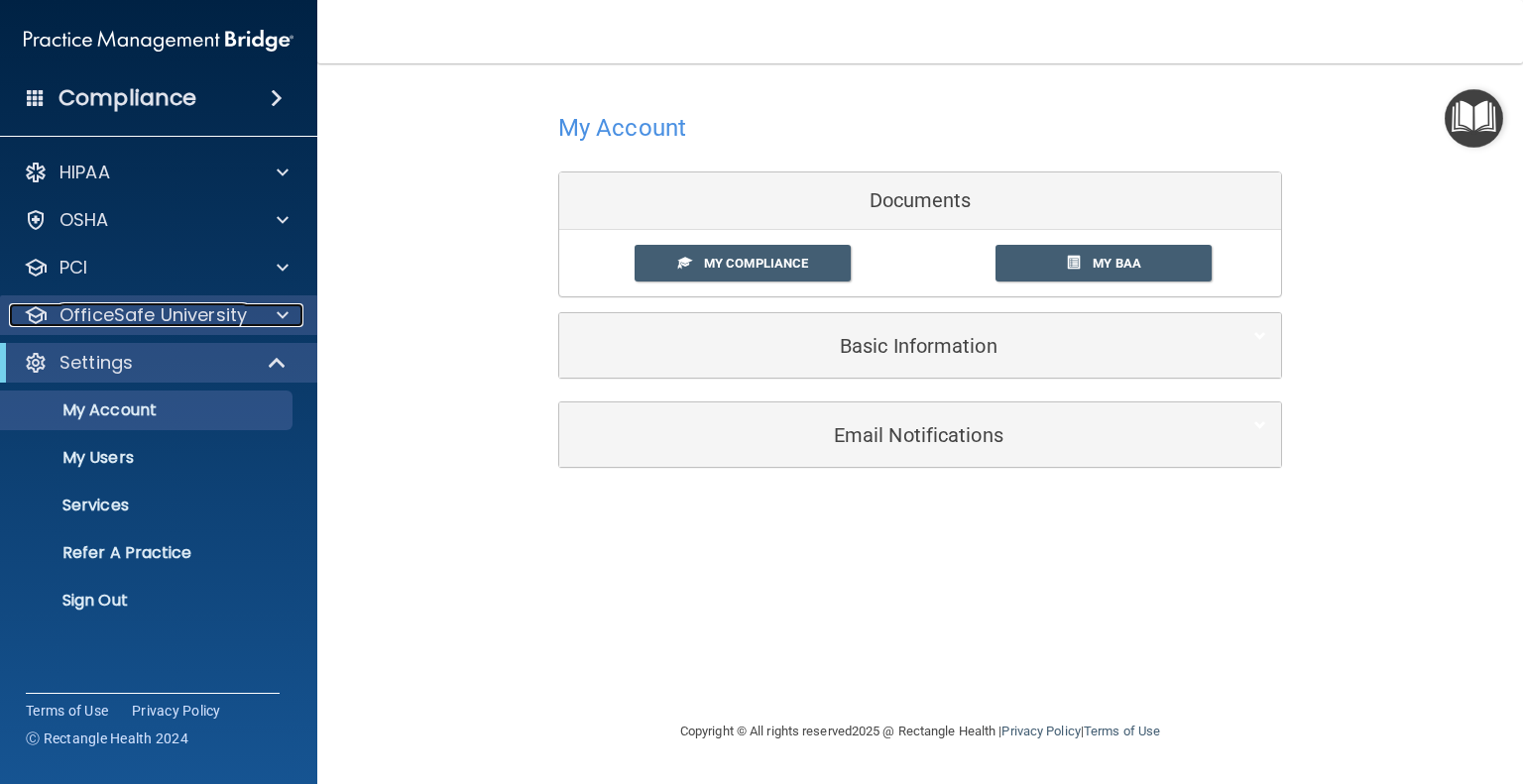 click at bounding box center (280, 315) 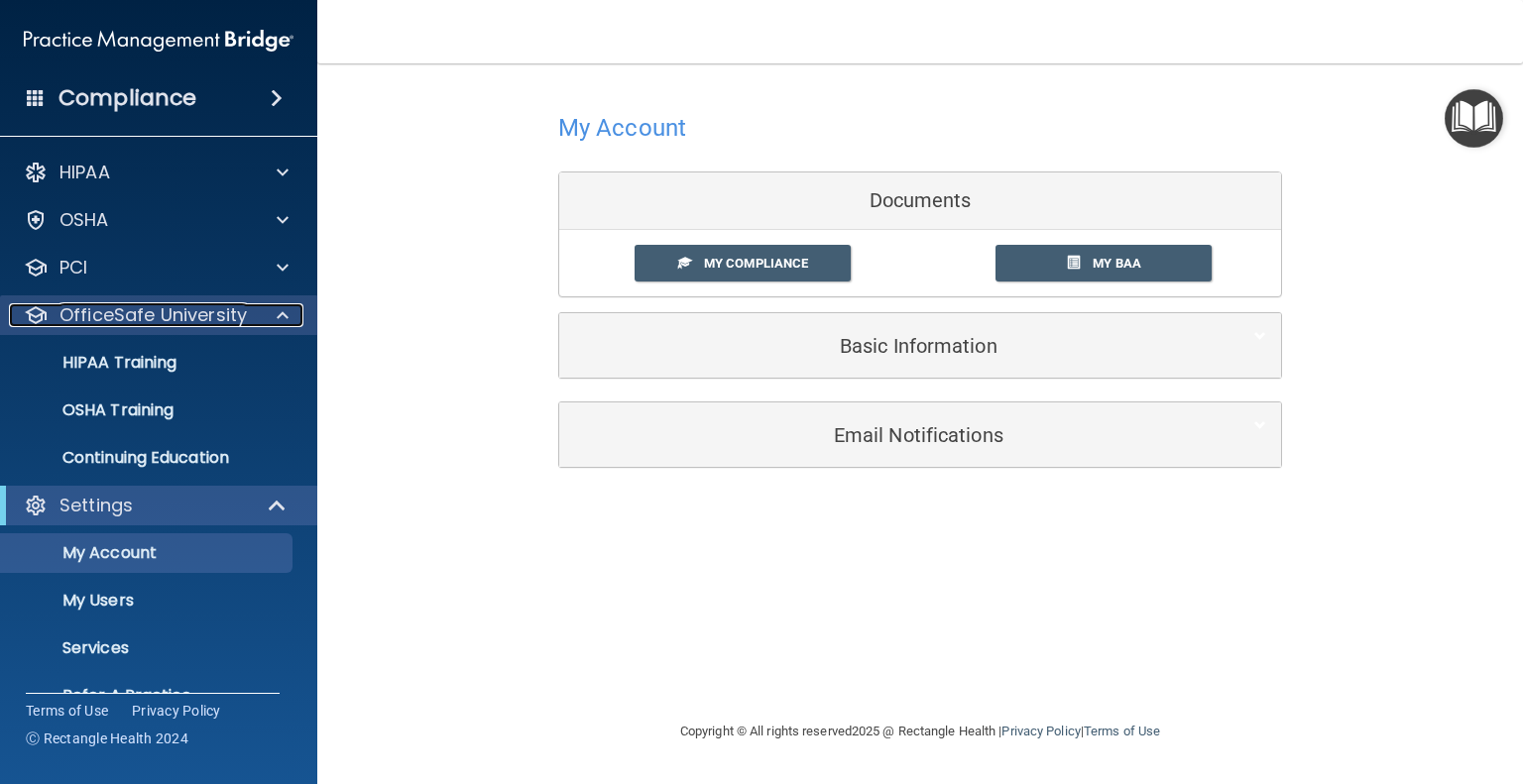 click at bounding box center [280, 315] 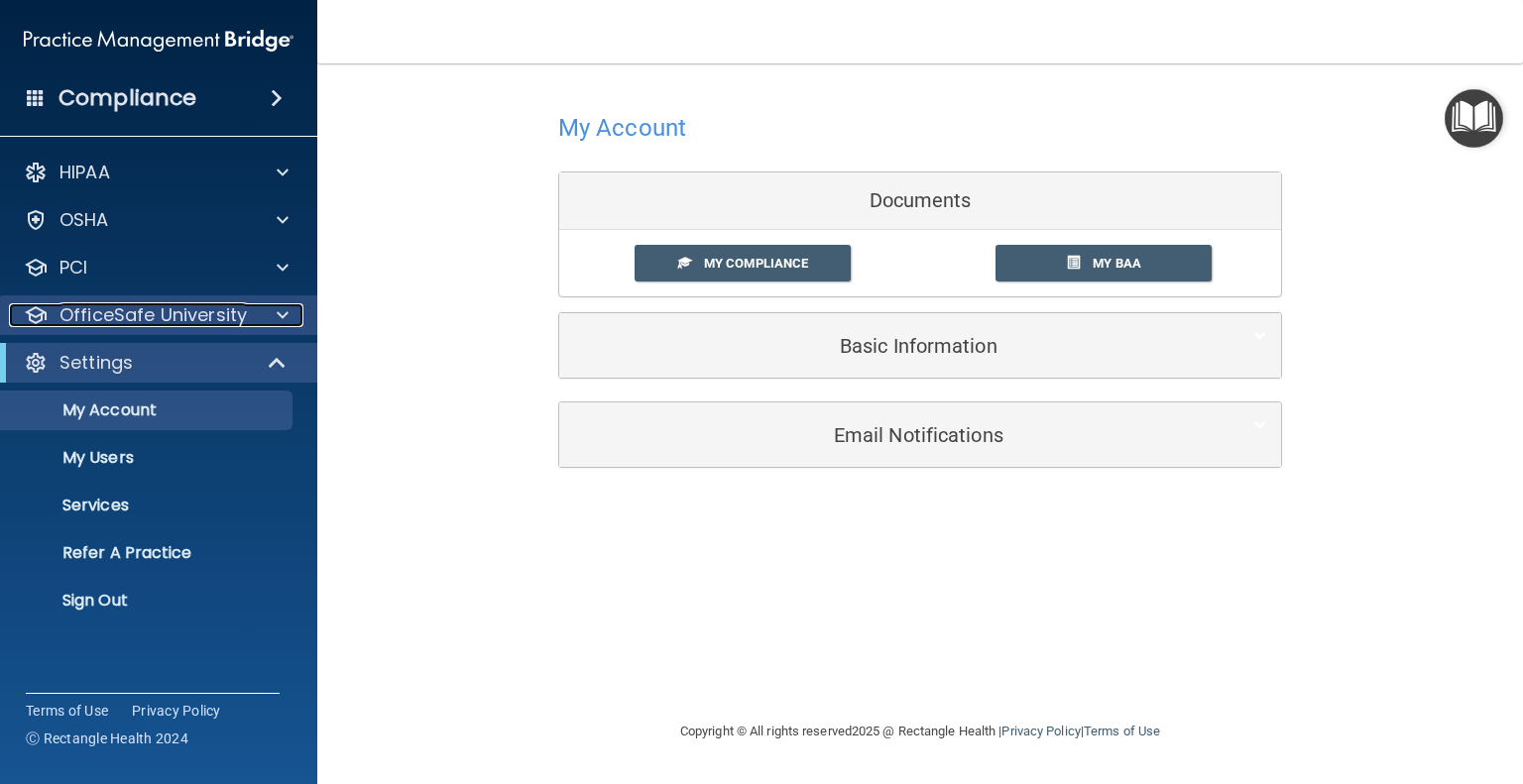 click at bounding box center (280, 315) 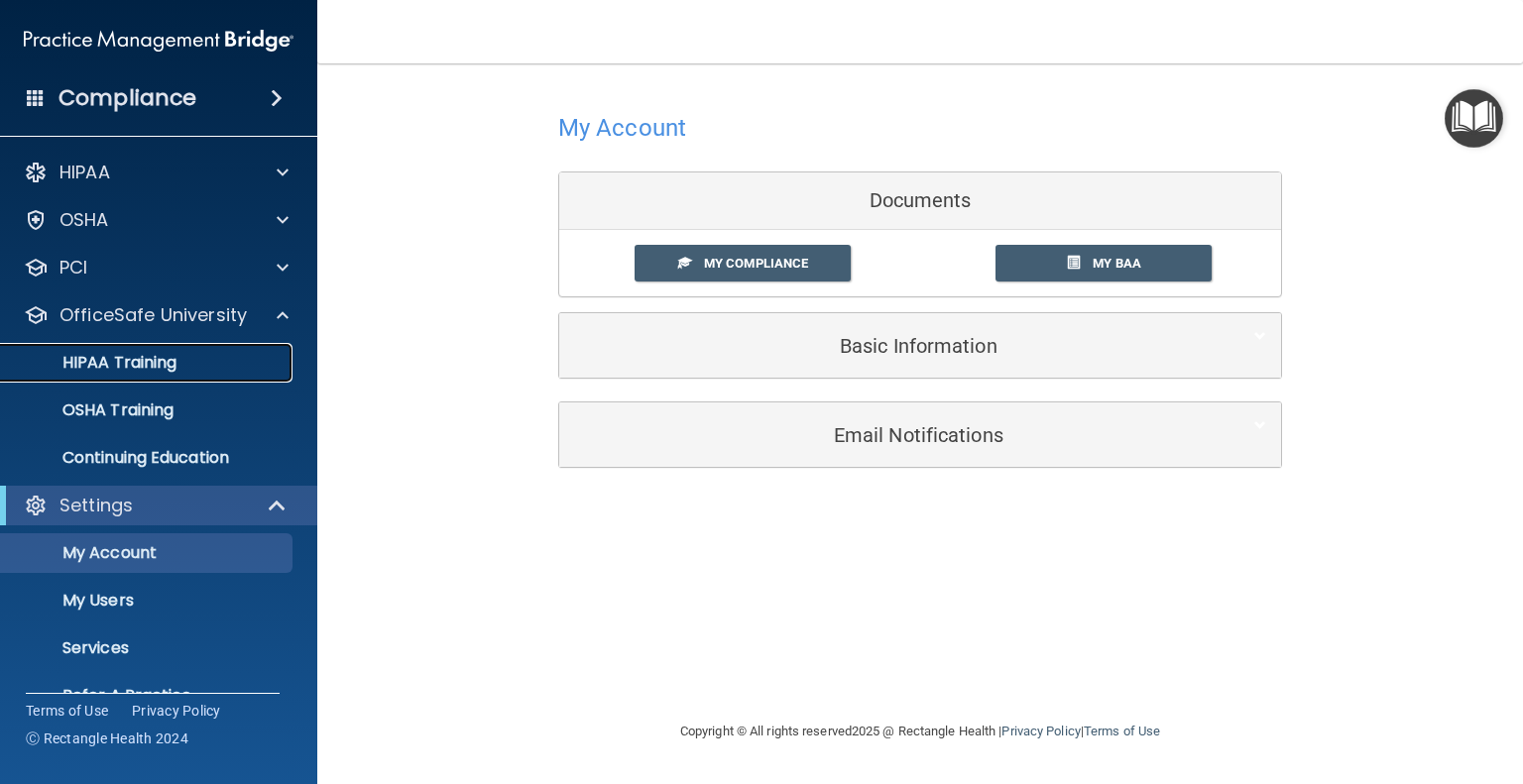 click on "HIPAA Training" at bounding box center [94, 363] 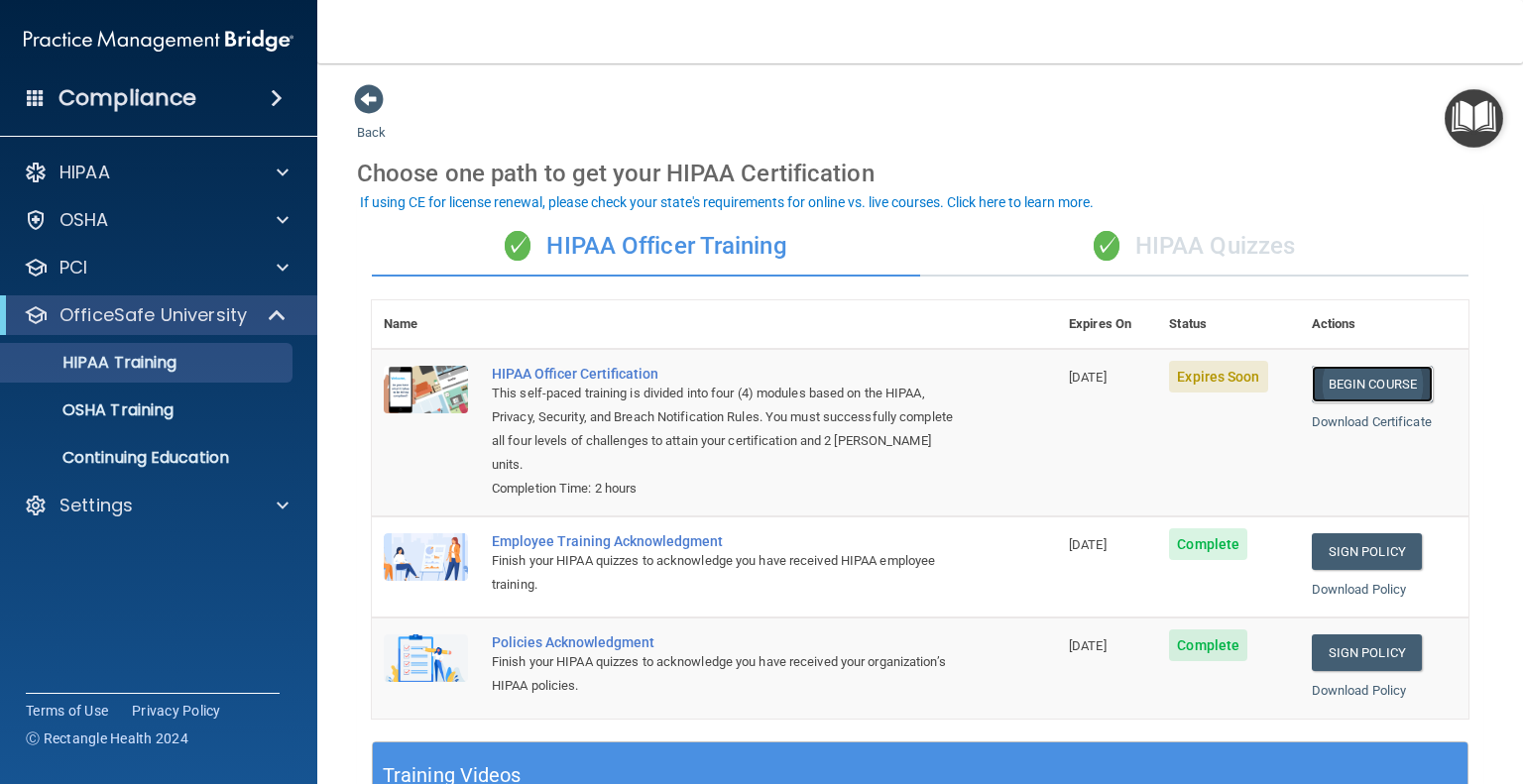 click on "Begin Course" at bounding box center (1372, 384) 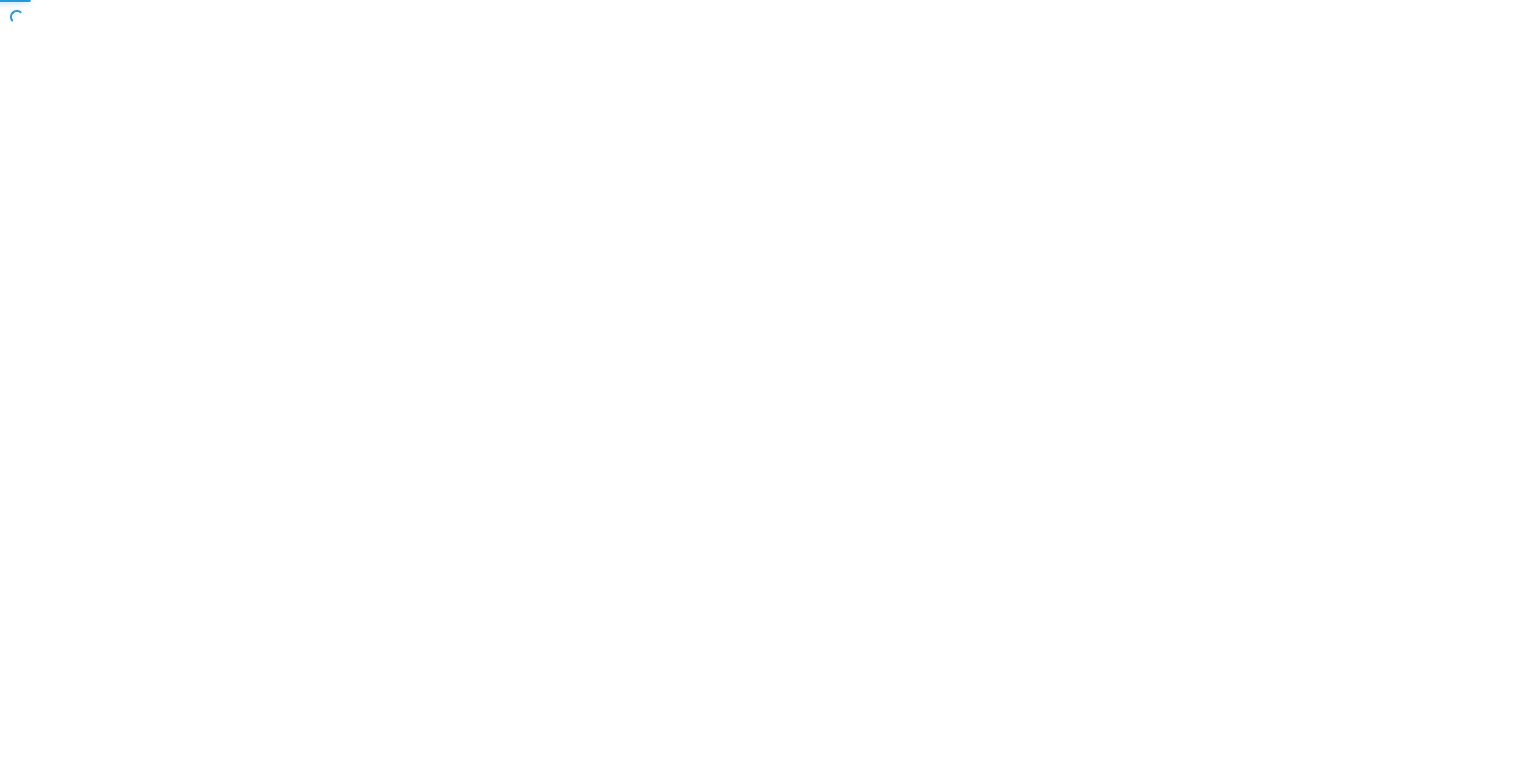 scroll, scrollTop: 0, scrollLeft: 0, axis: both 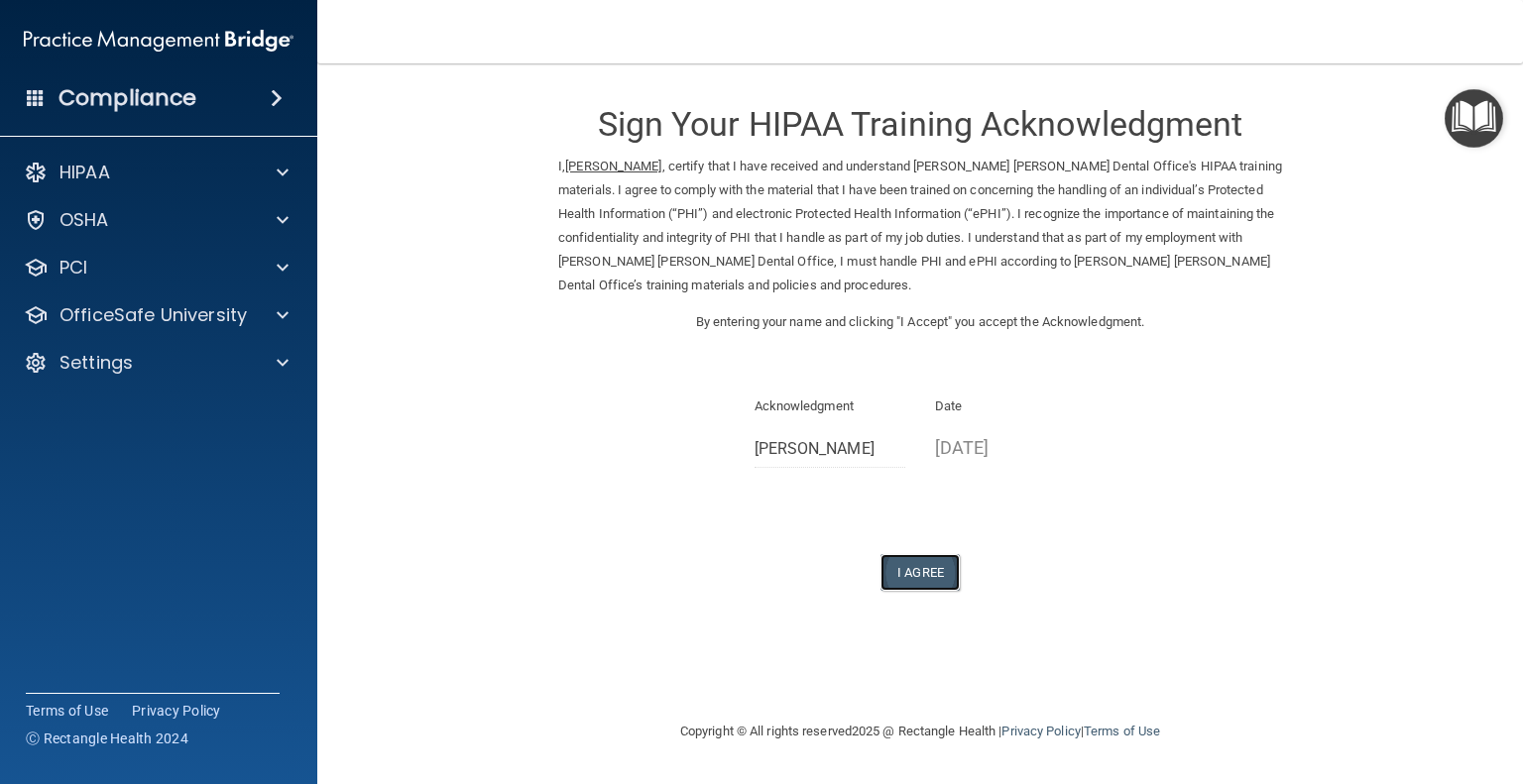 click on "I Agree" at bounding box center [920, 572] 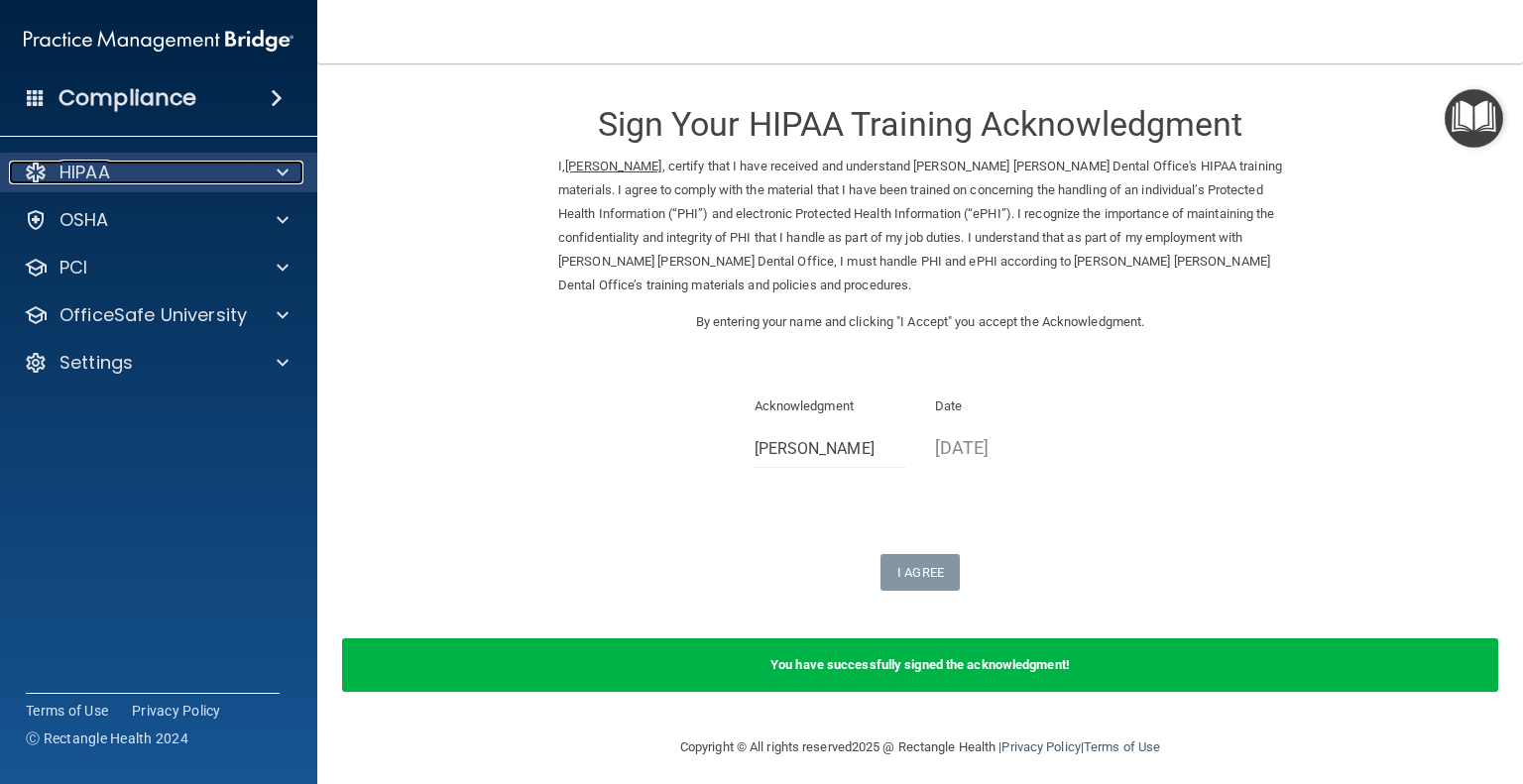 click at bounding box center (280, 172) 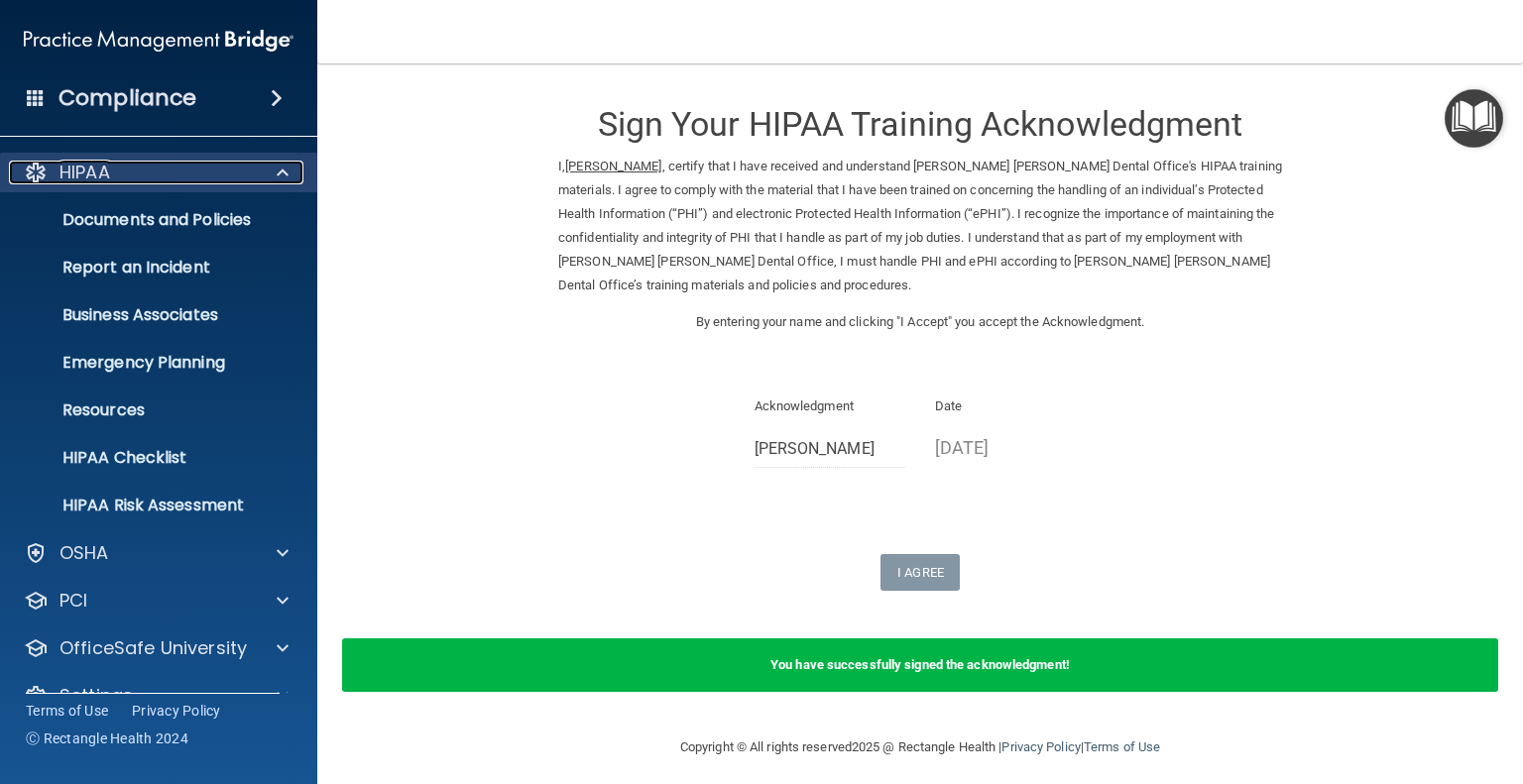 click at bounding box center [283, 172] 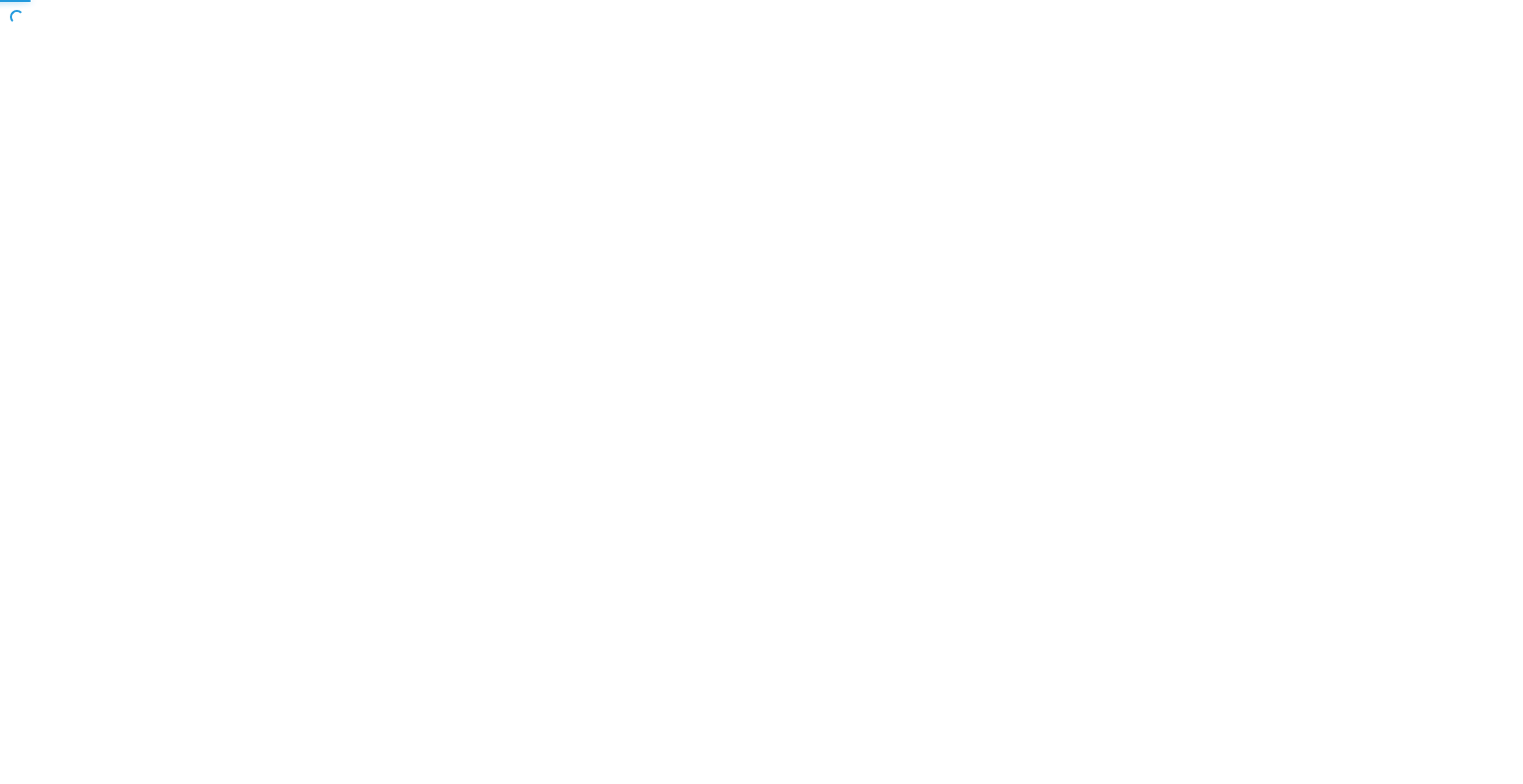scroll, scrollTop: 0, scrollLeft: 0, axis: both 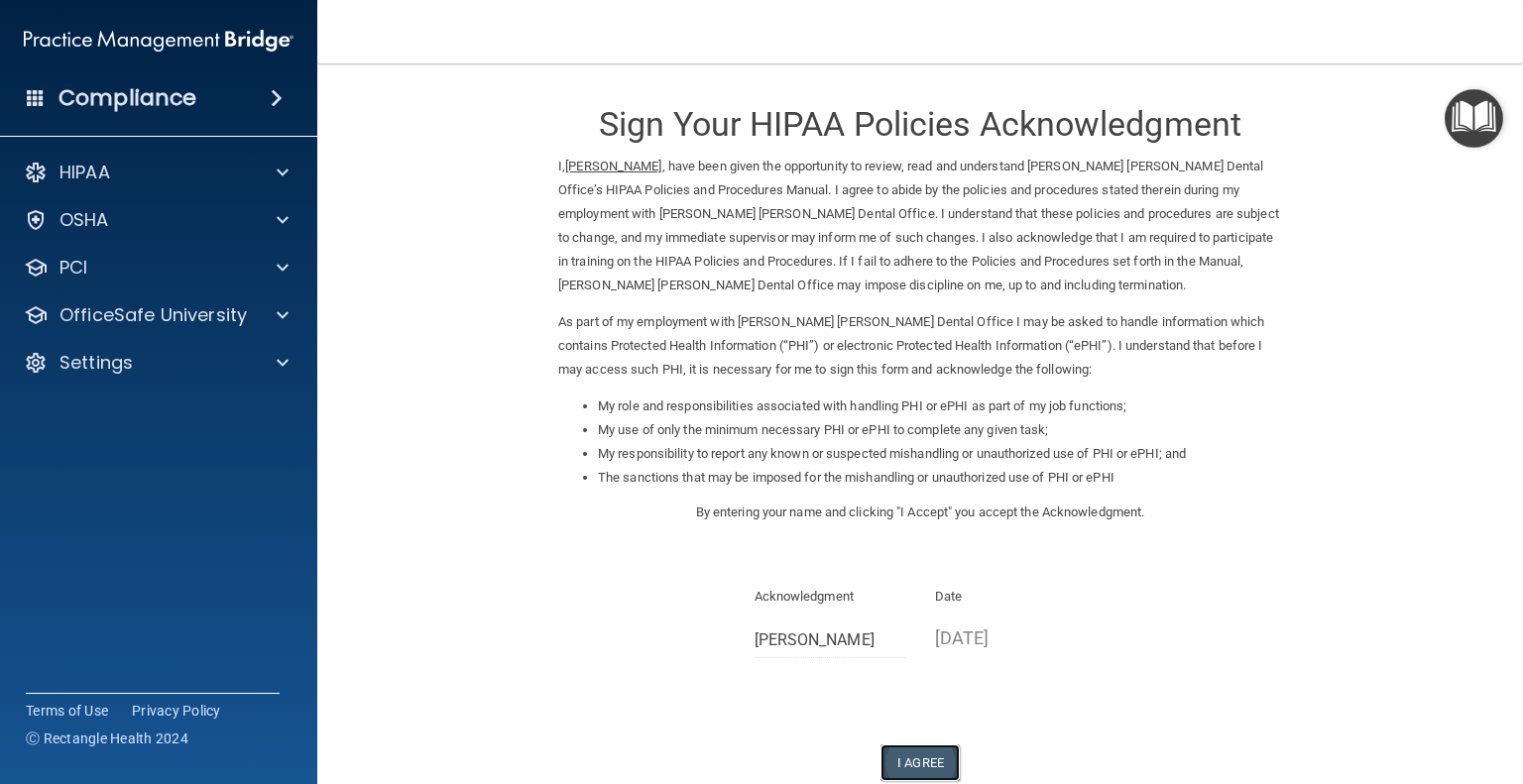 click on "I Agree" at bounding box center [920, 762] 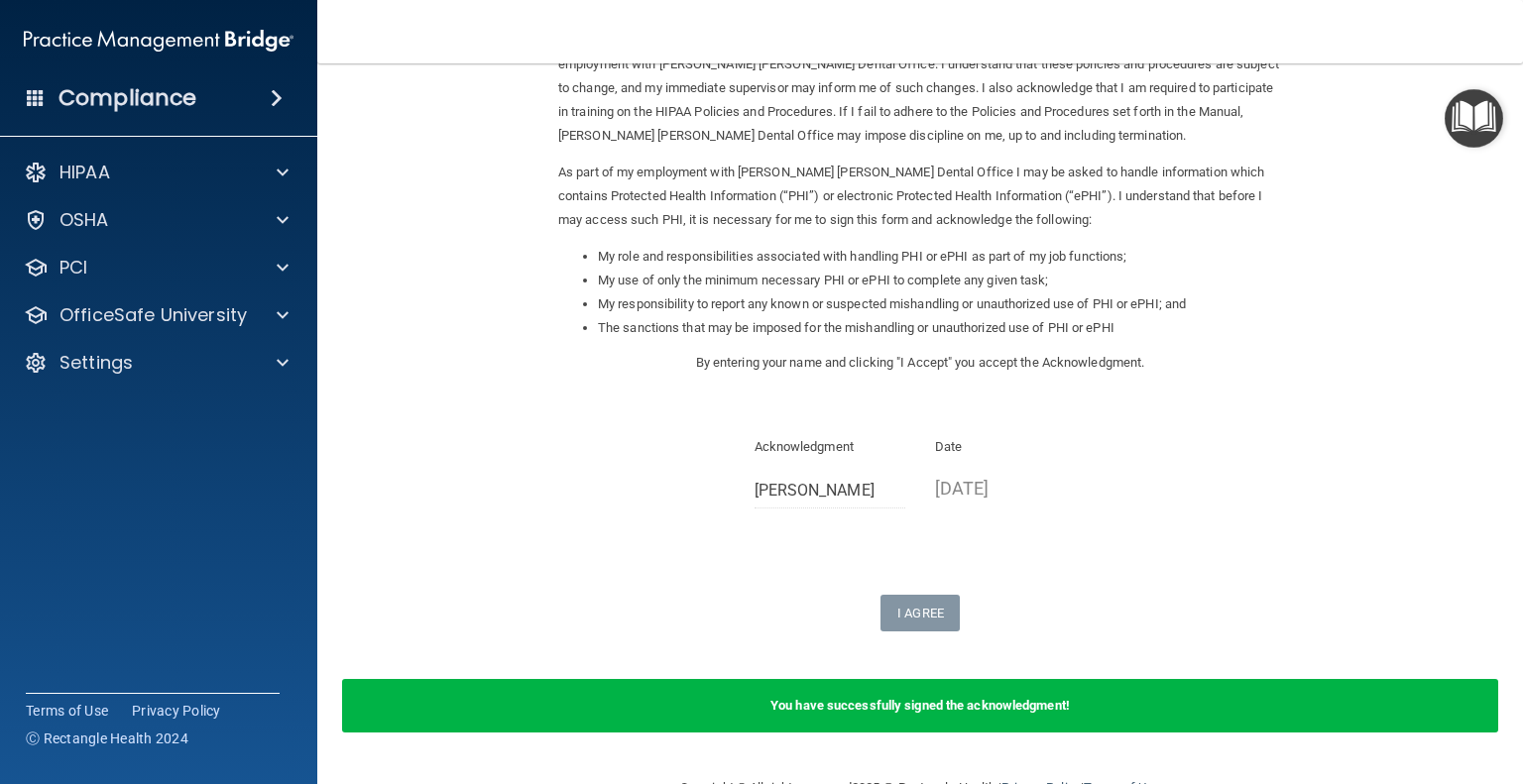 scroll, scrollTop: 126, scrollLeft: 0, axis: vertical 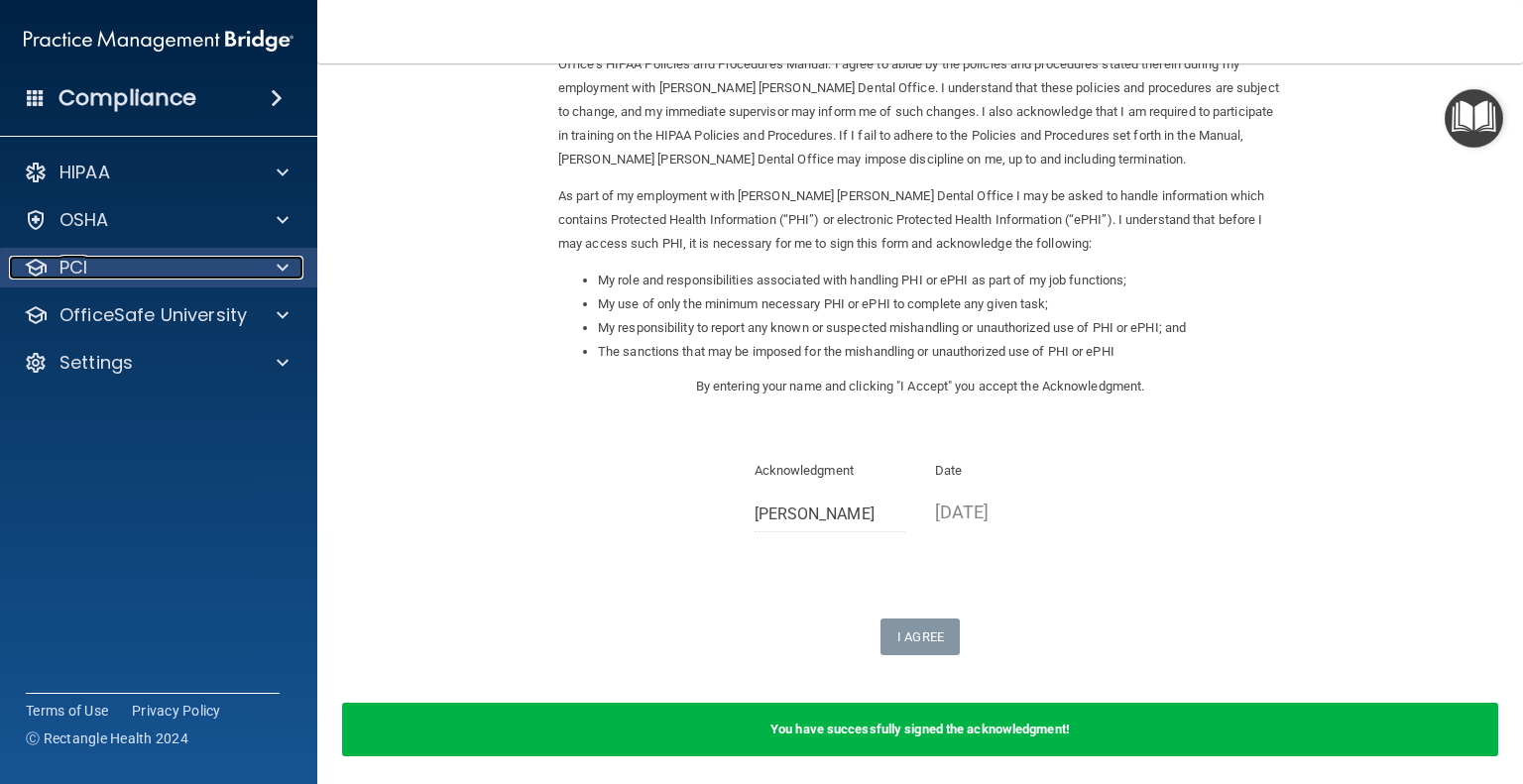 click on "PCI" at bounding box center [132, 268] 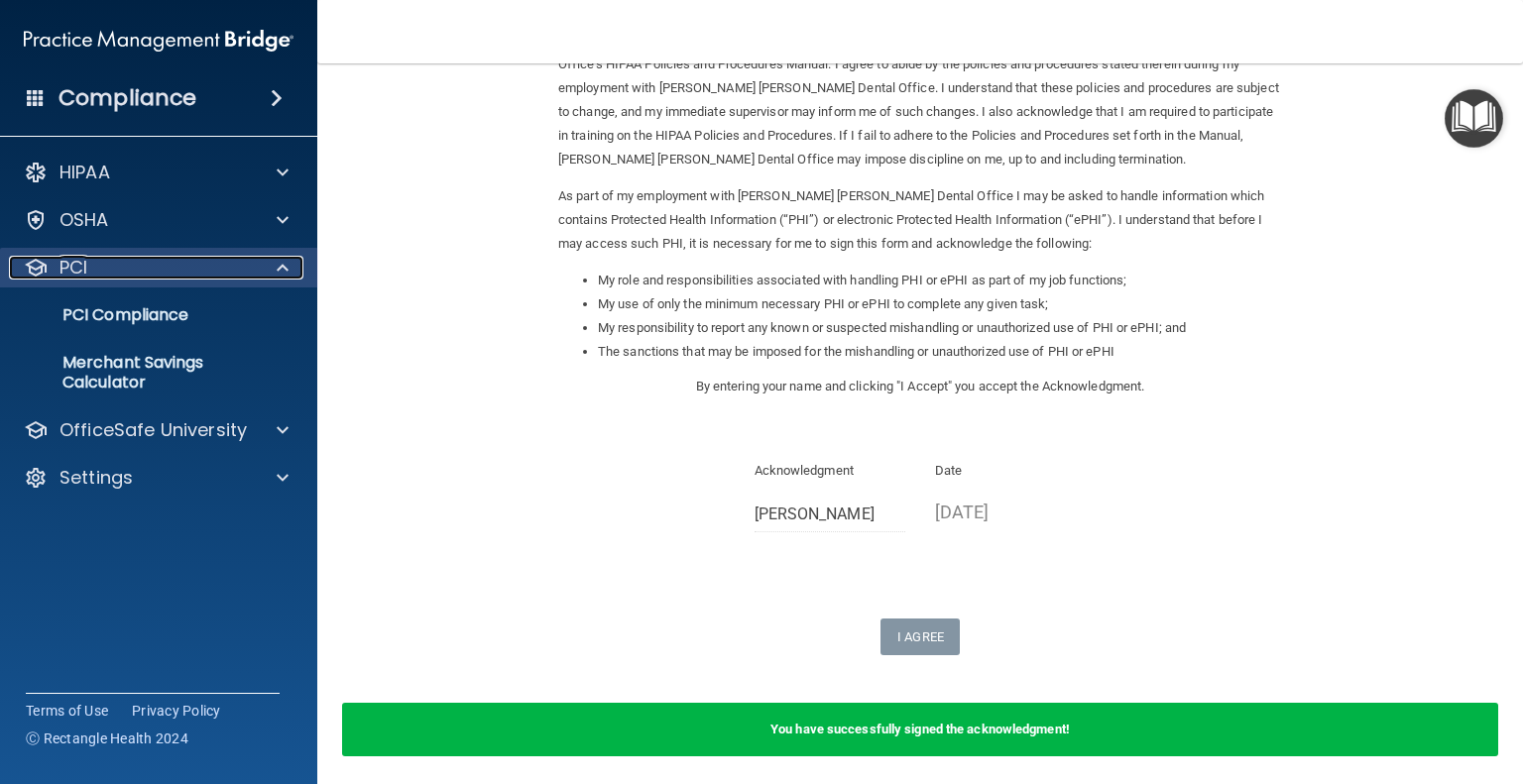 click on "PCI" at bounding box center (132, 268) 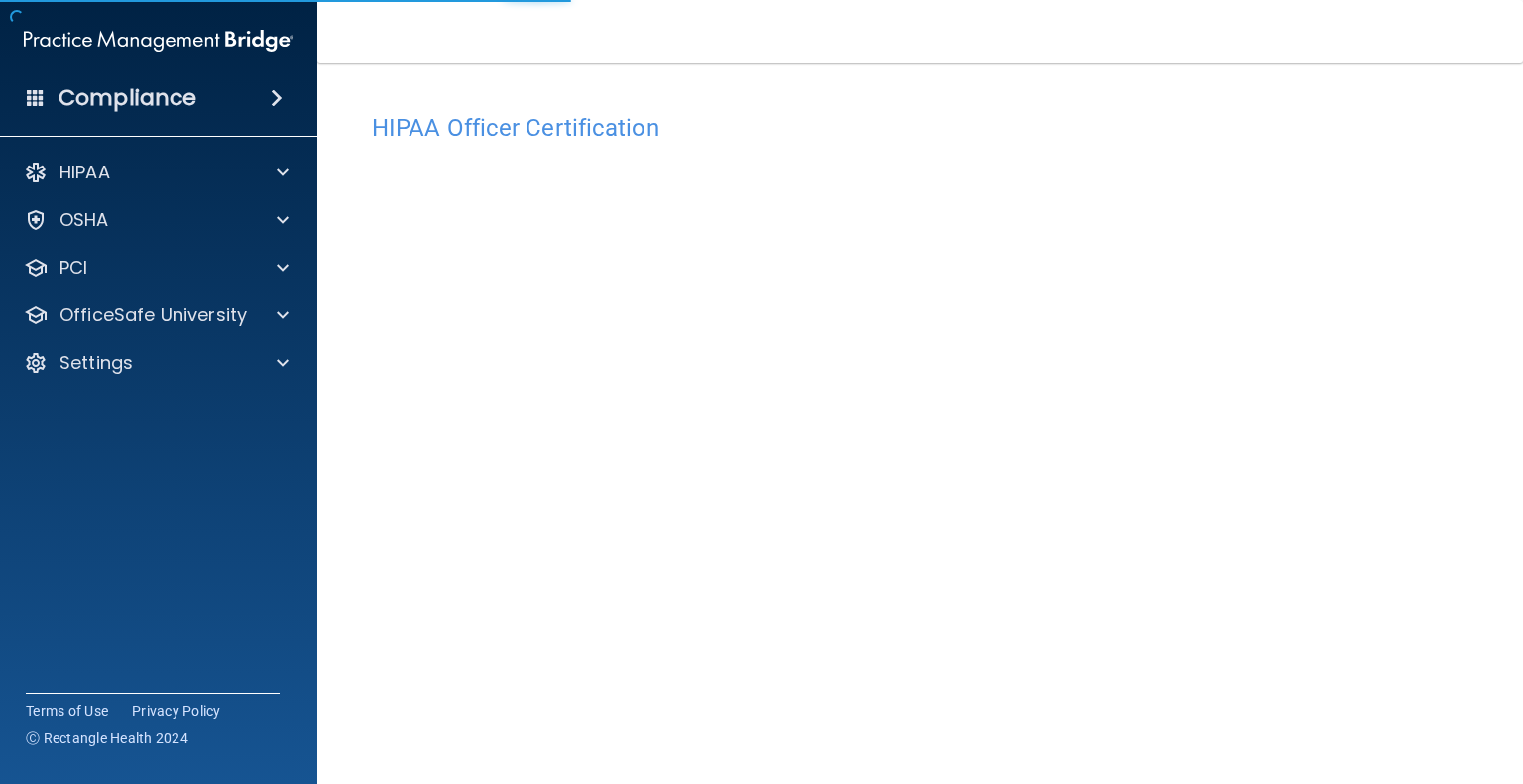 scroll, scrollTop: 0, scrollLeft: 0, axis: both 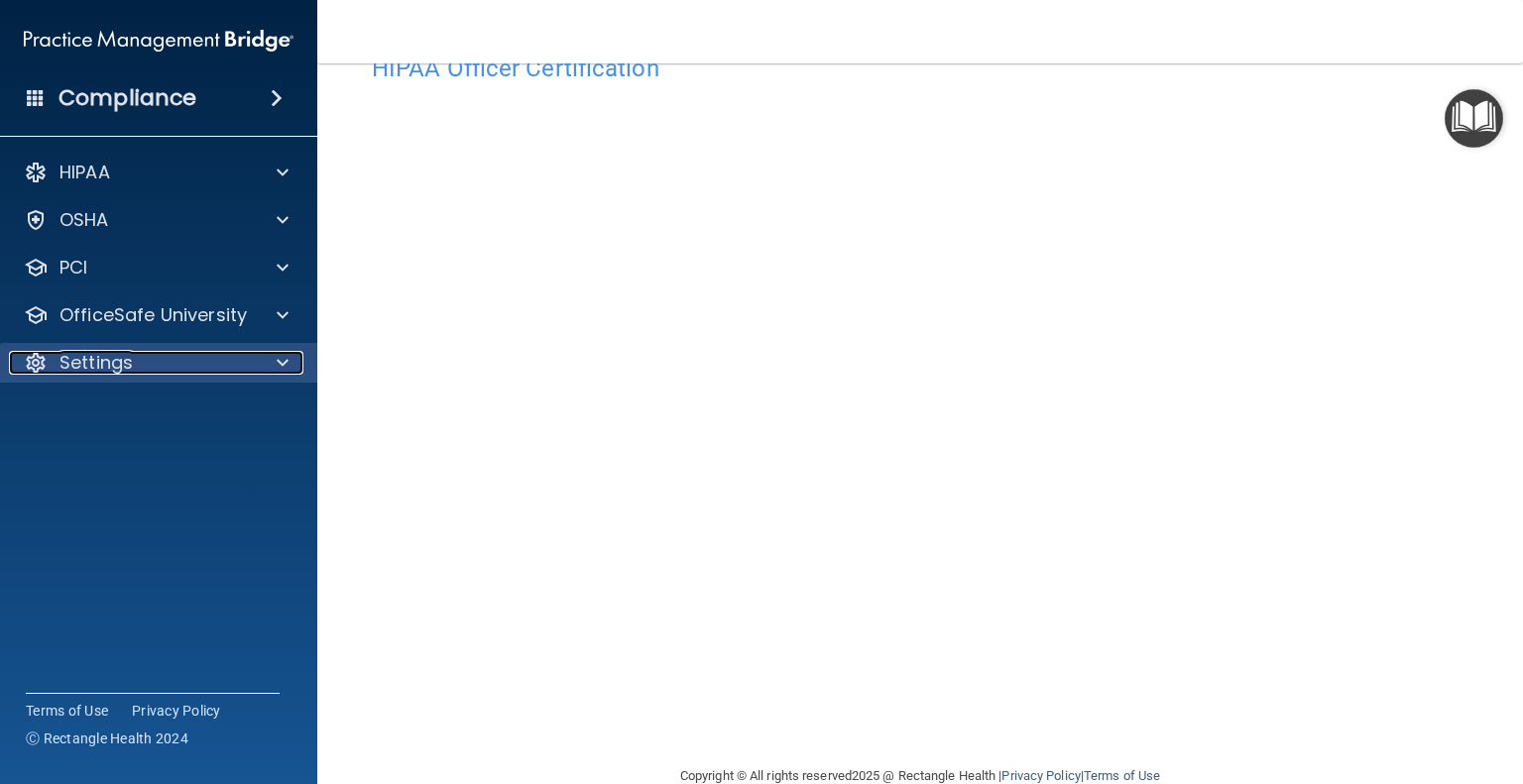 click at bounding box center [283, 363] 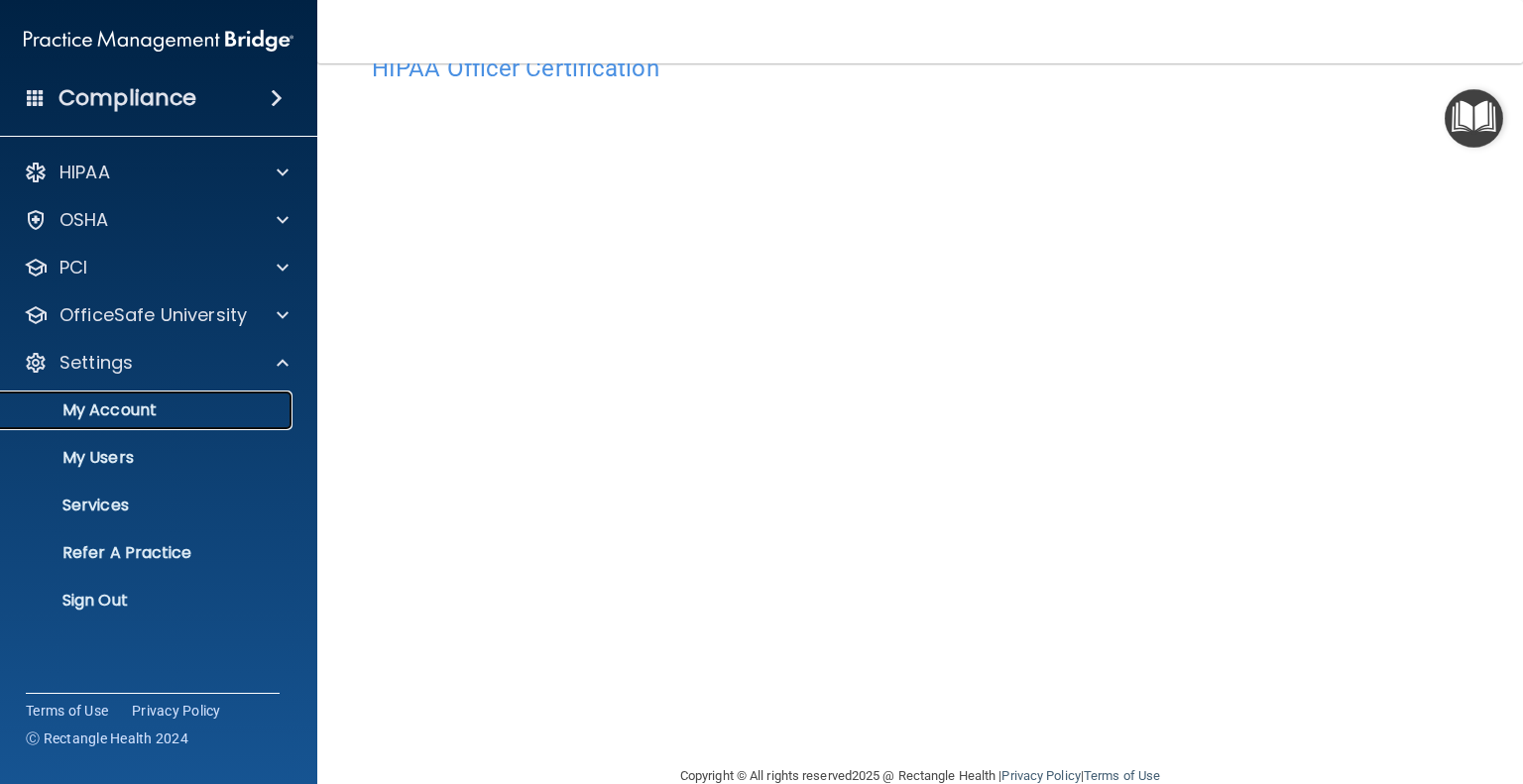 click on "My Account" at bounding box center (148, 410) 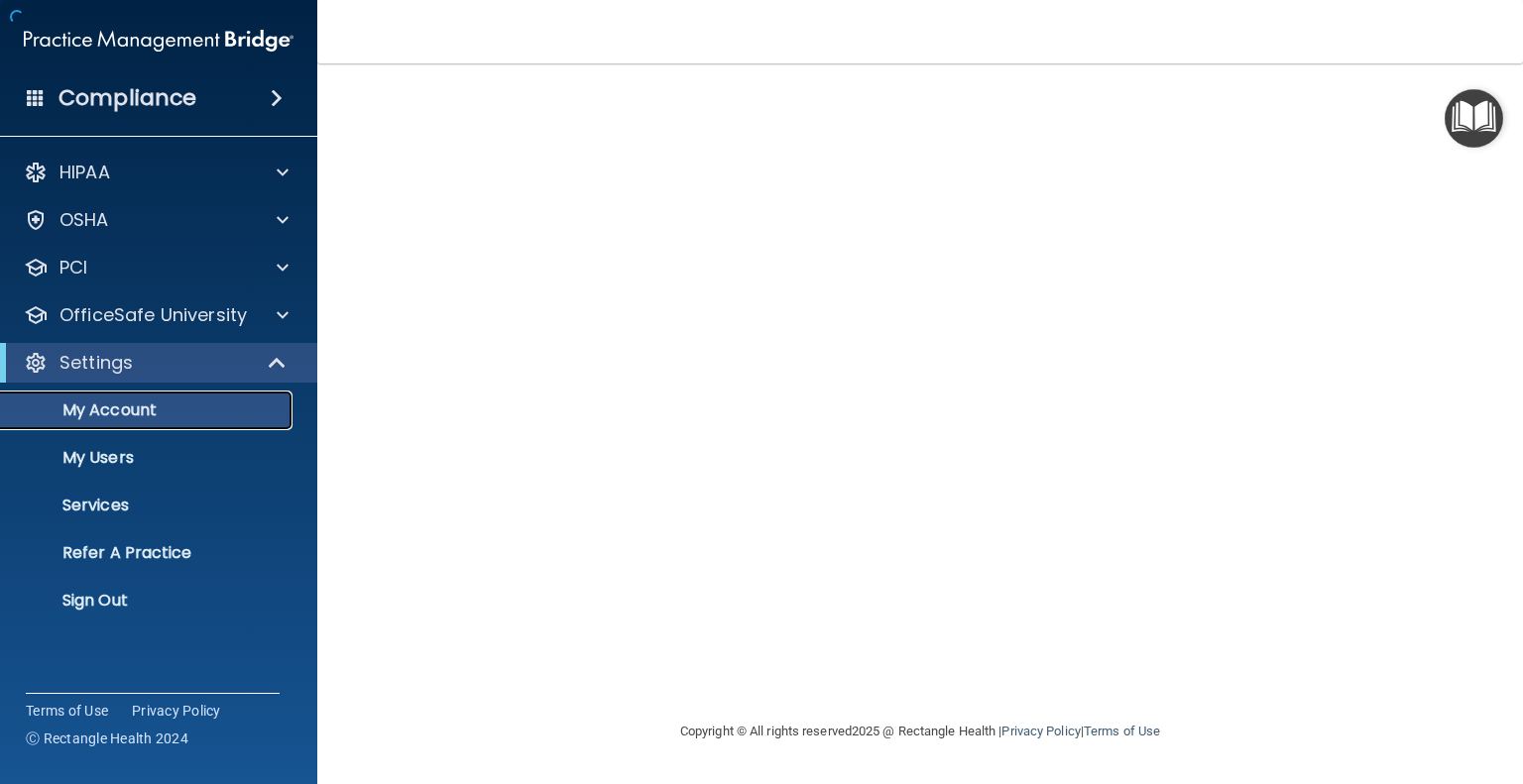 scroll, scrollTop: 0, scrollLeft: 0, axis: both 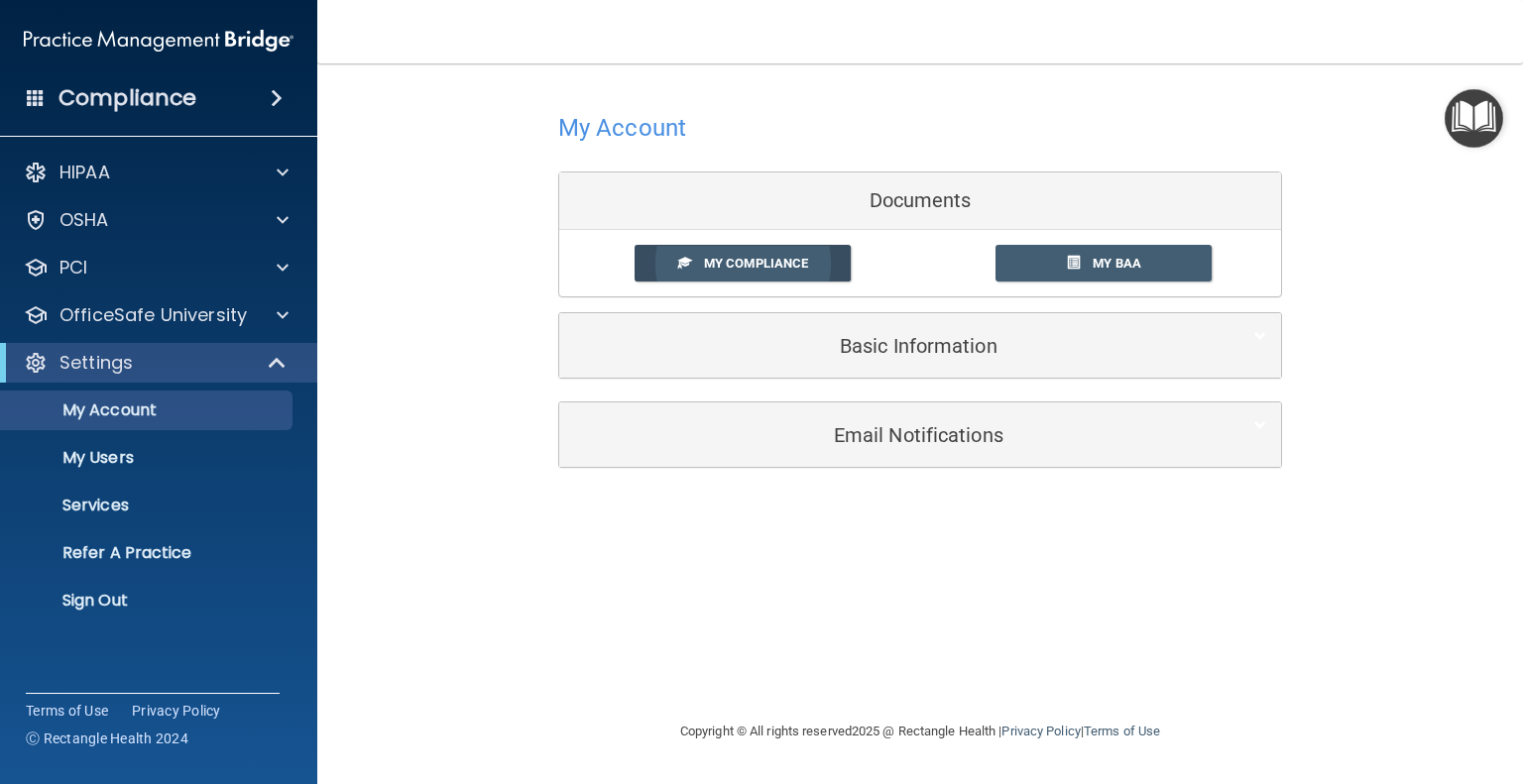 click on "My Compliance" at bounding box center [756, 263] 